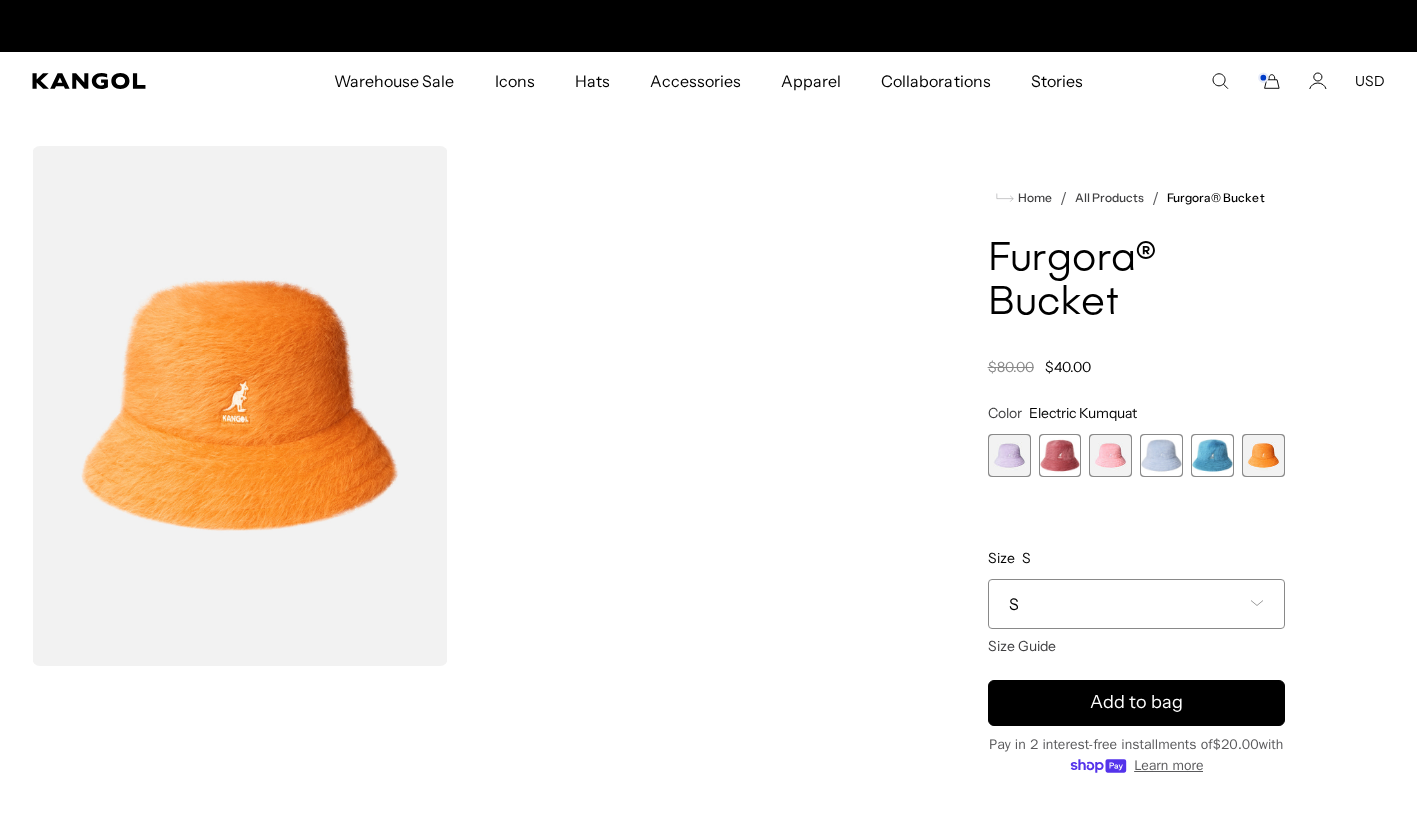 scroll, scrollTop: 0, scrollLeft: 0, axis: both 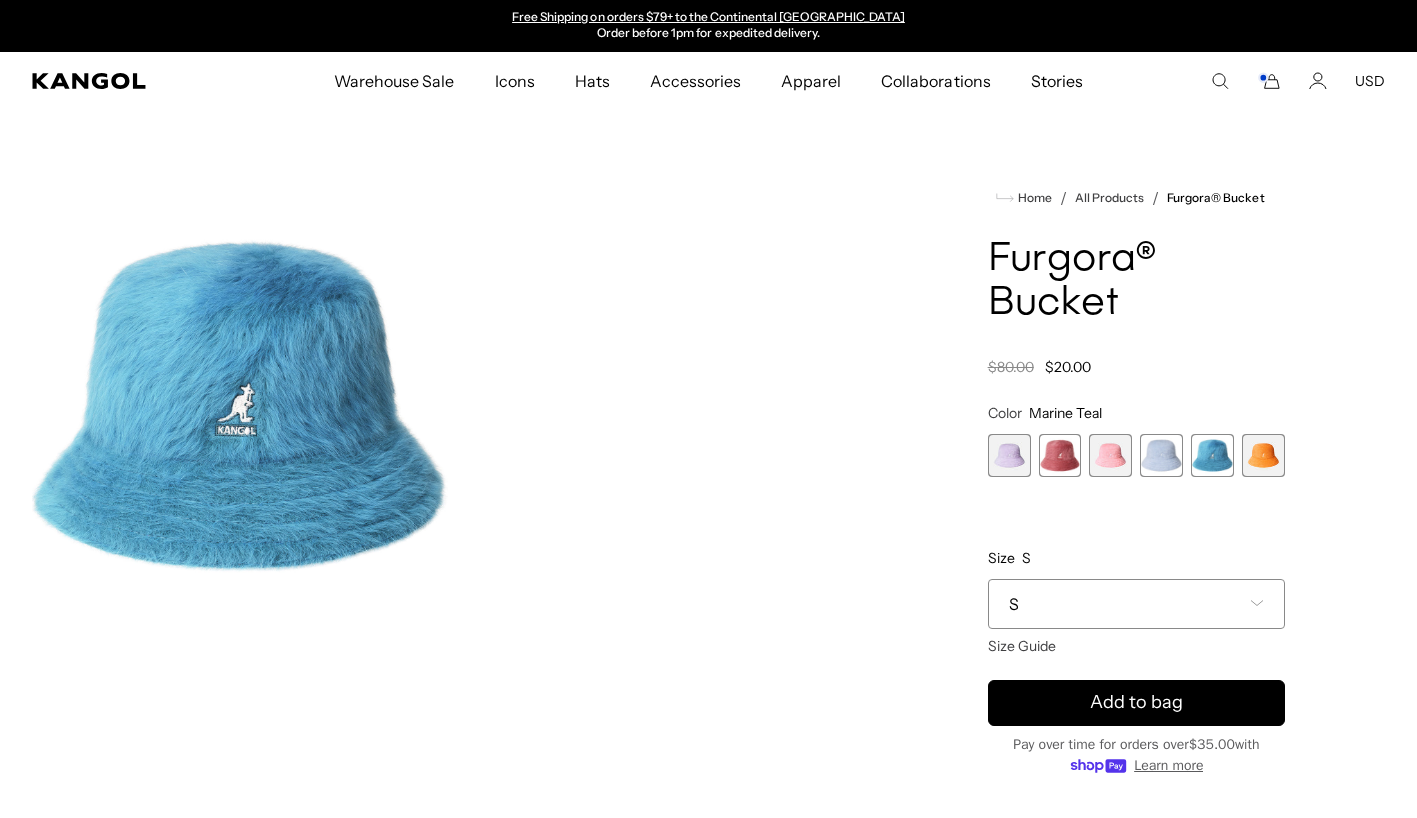 click at bounding box center (1161, 455) 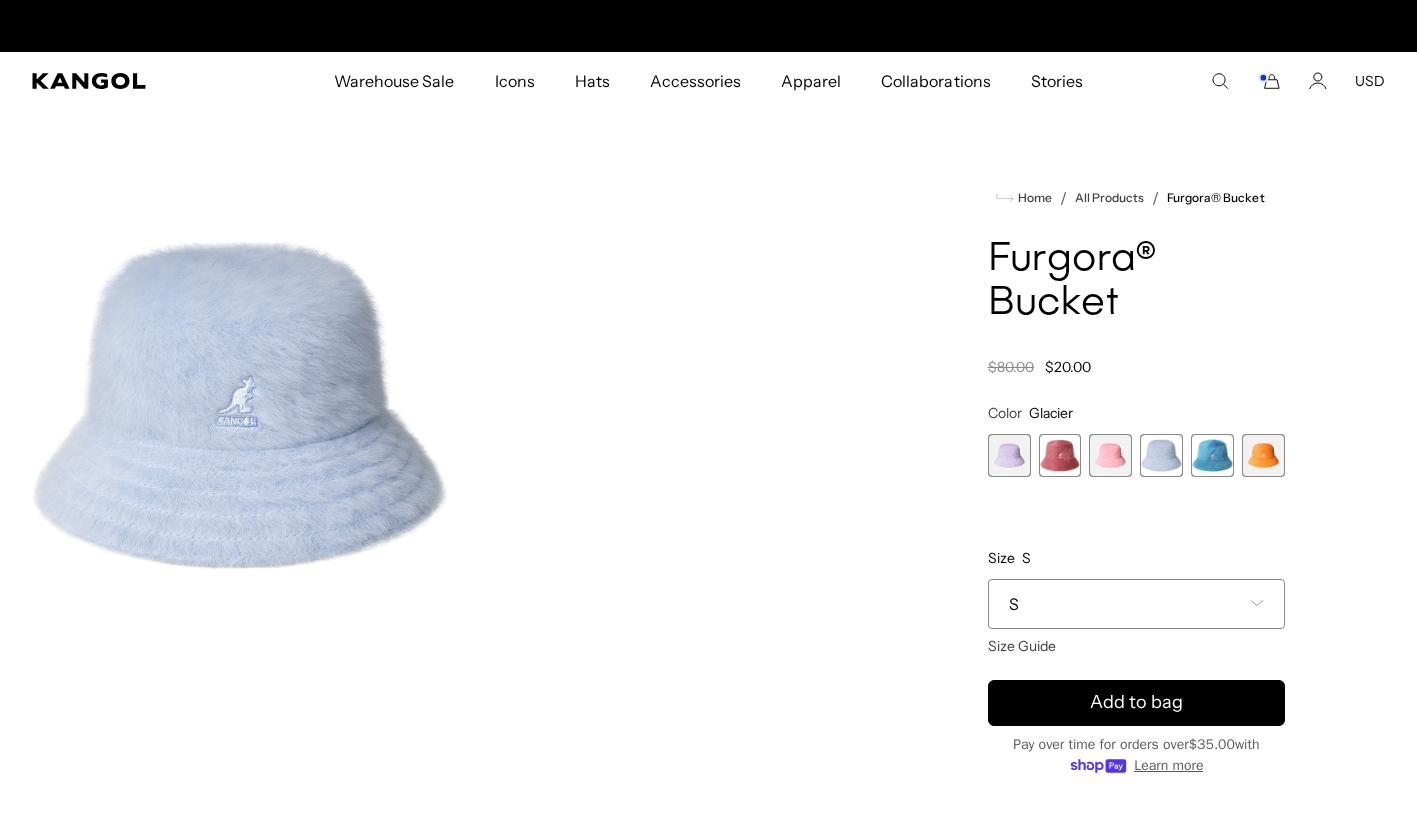 scroll, scrollTop: 0, scrollLeft: 0, axis: both 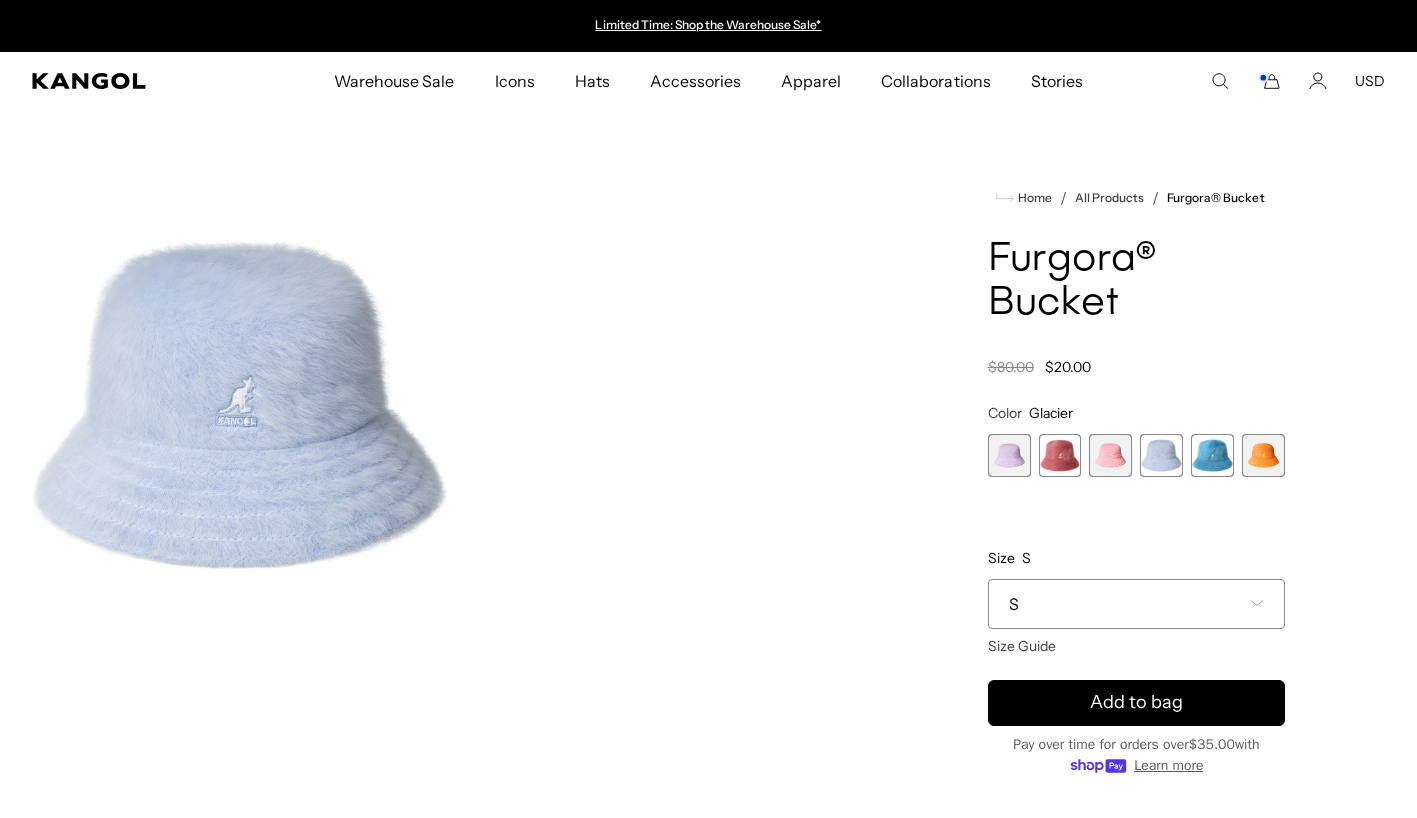 click on "Warehouse Sale" at bounding box center [394, 81] 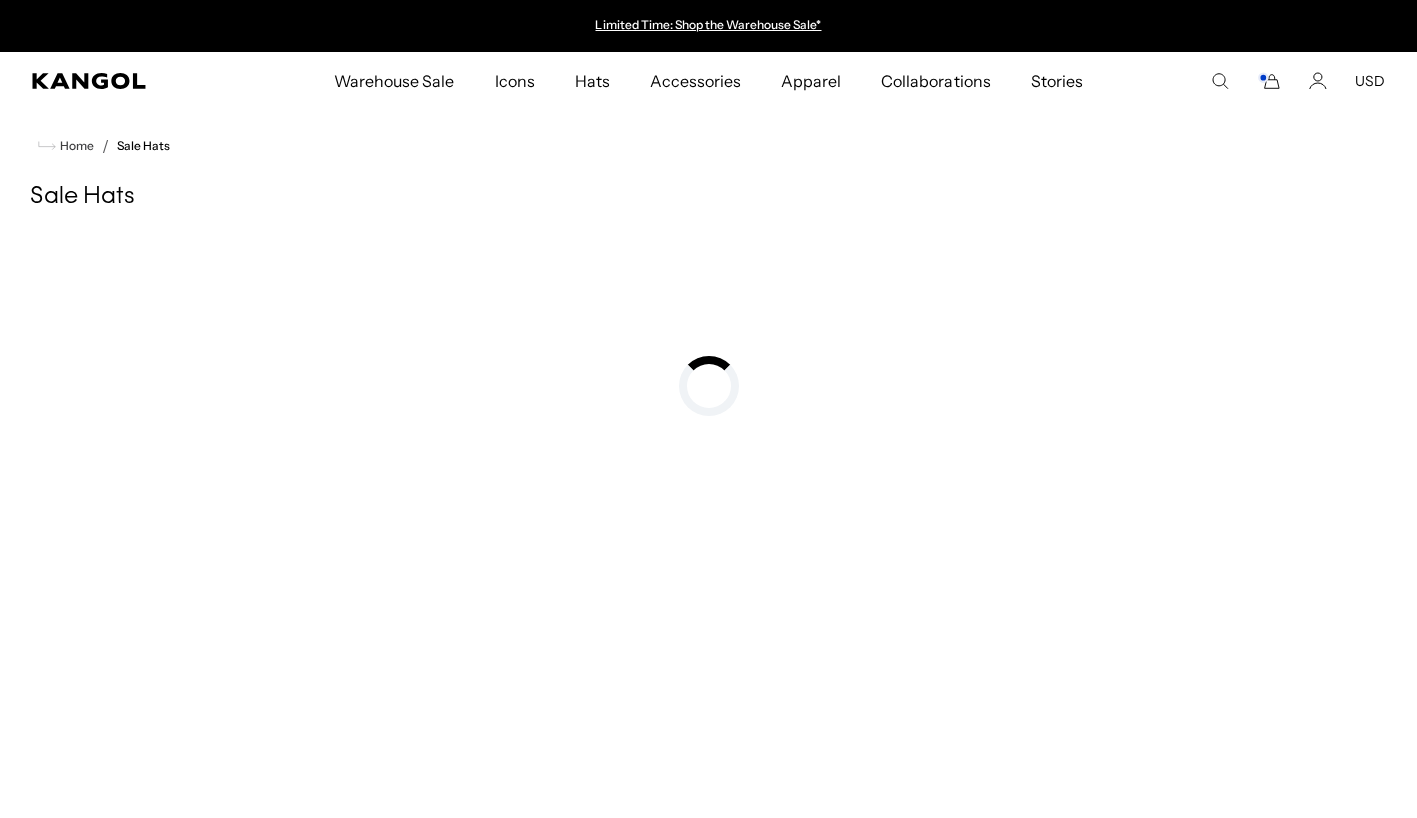 scroll, scrollTop: 0, scrollLeft: 0, axis: both 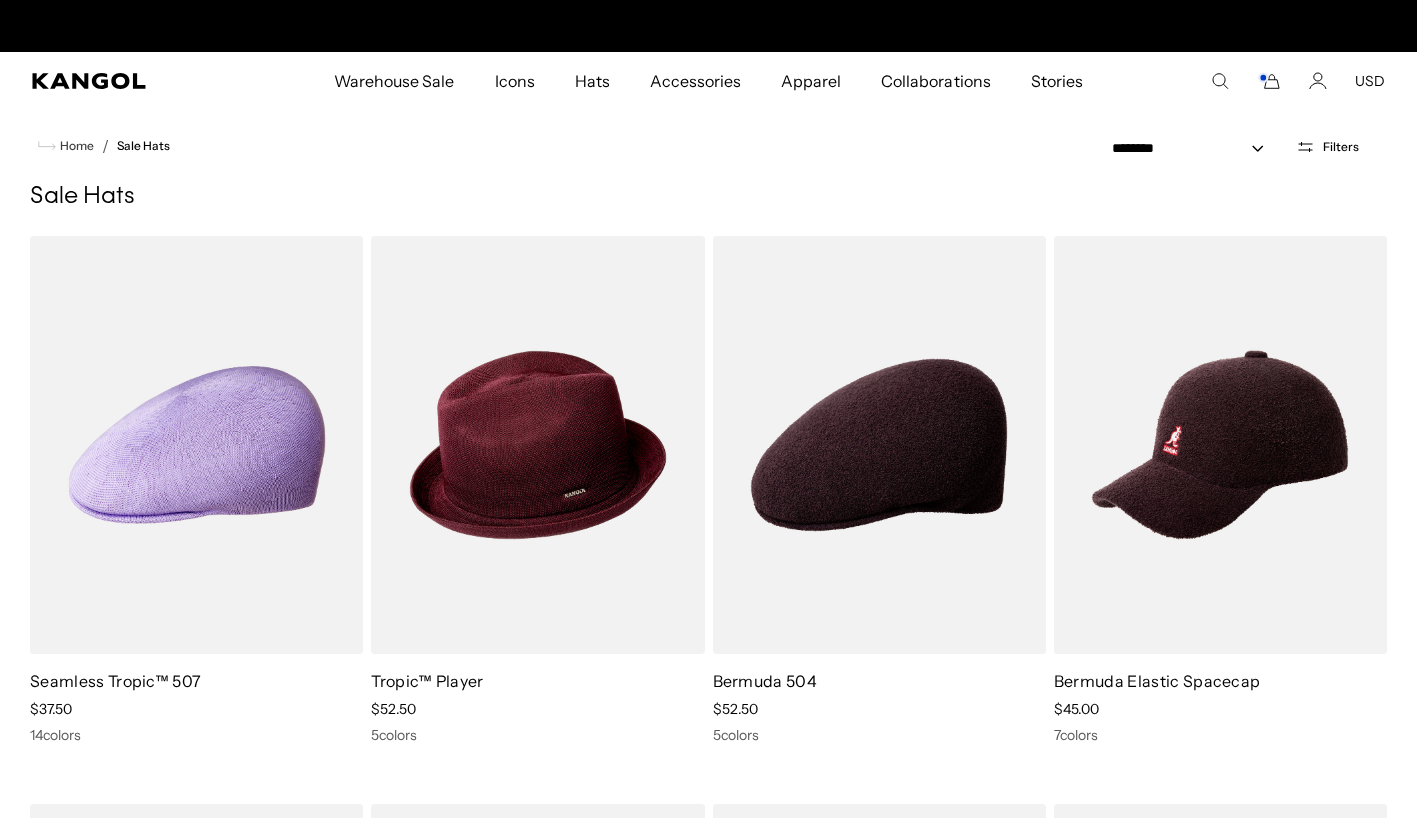click 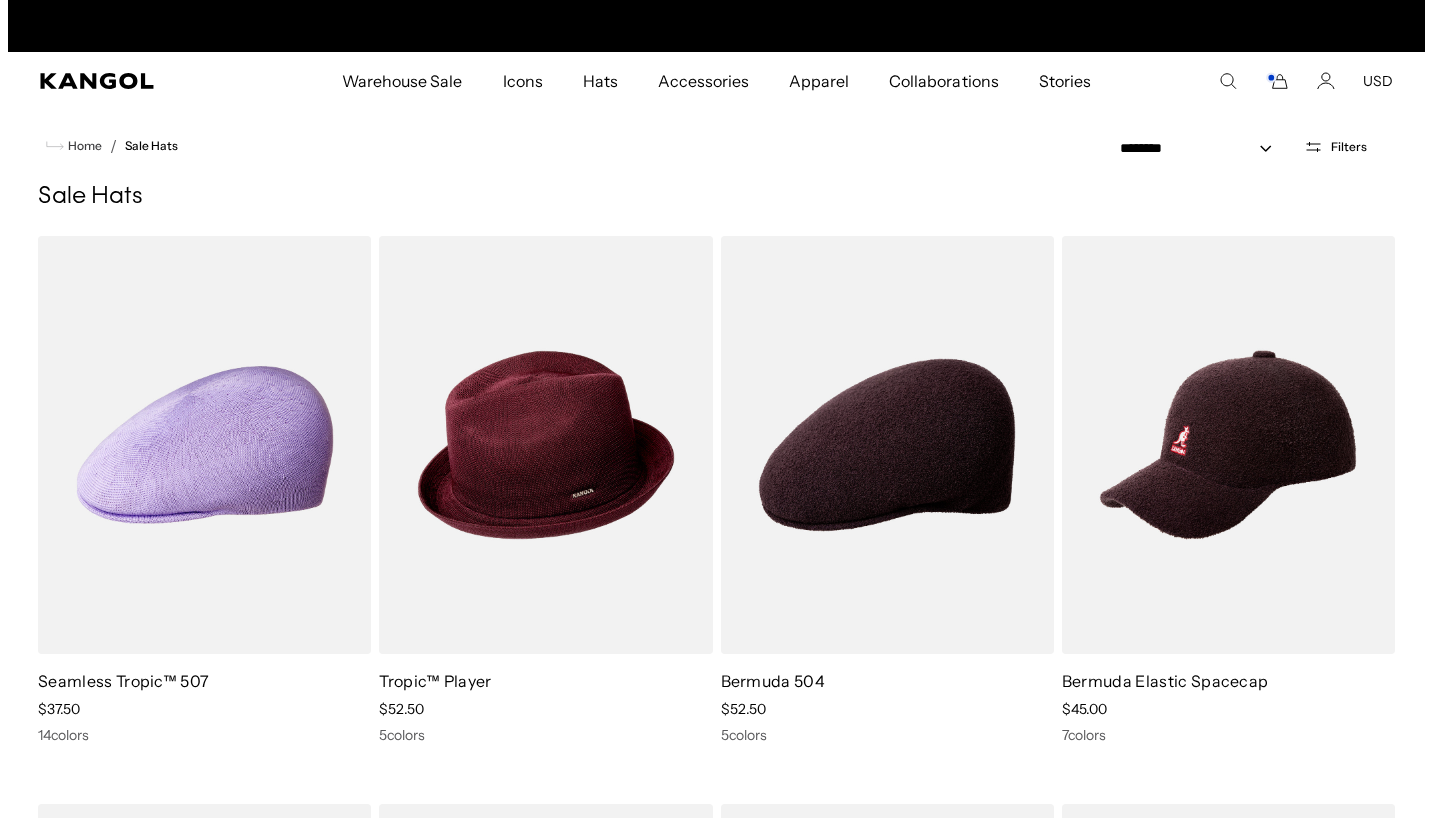 scroll, scrollTop: 0, scrollLeft: 412, axis: horizontal 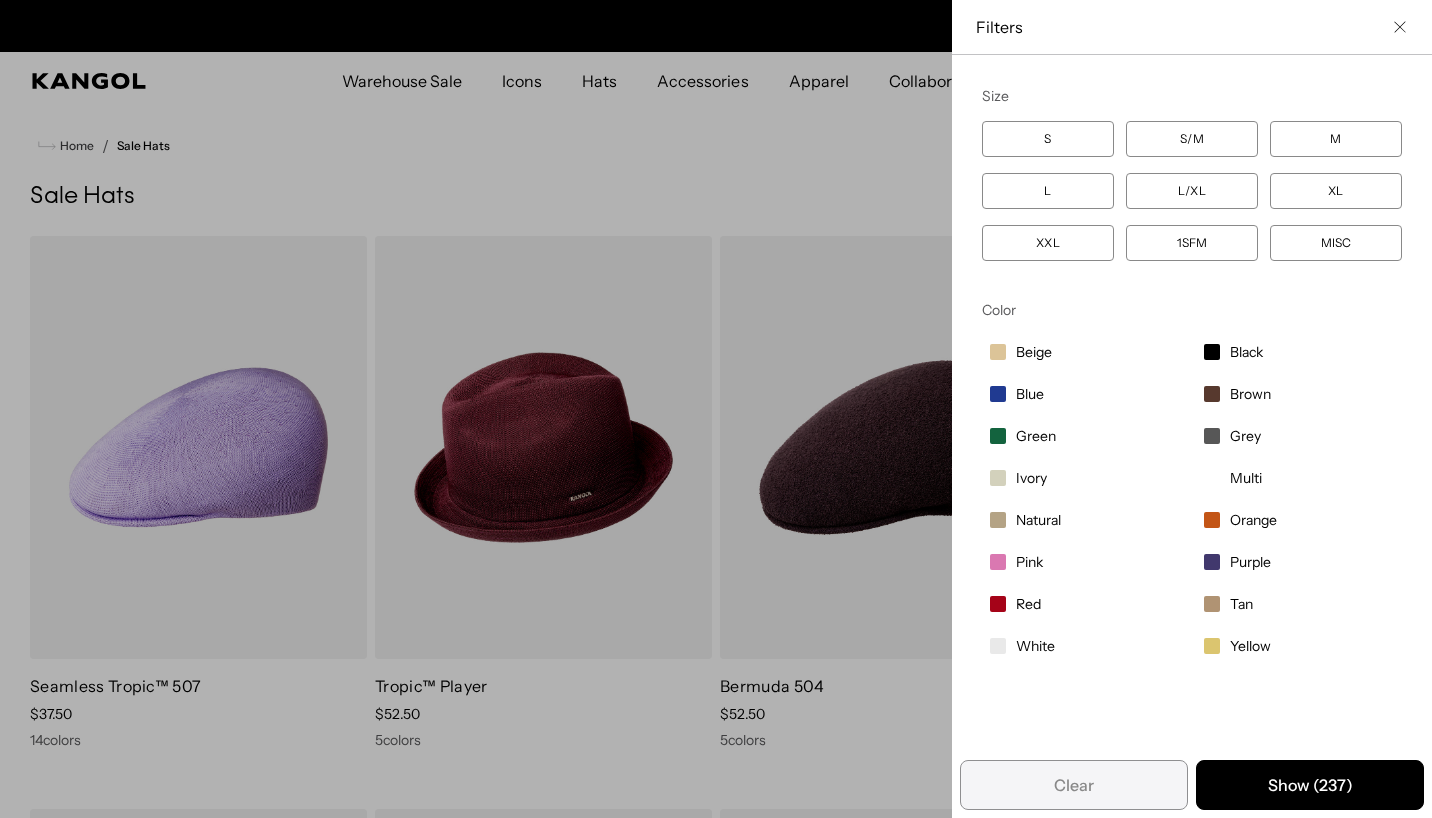click on "XL" at bounding box center [1336, 191] 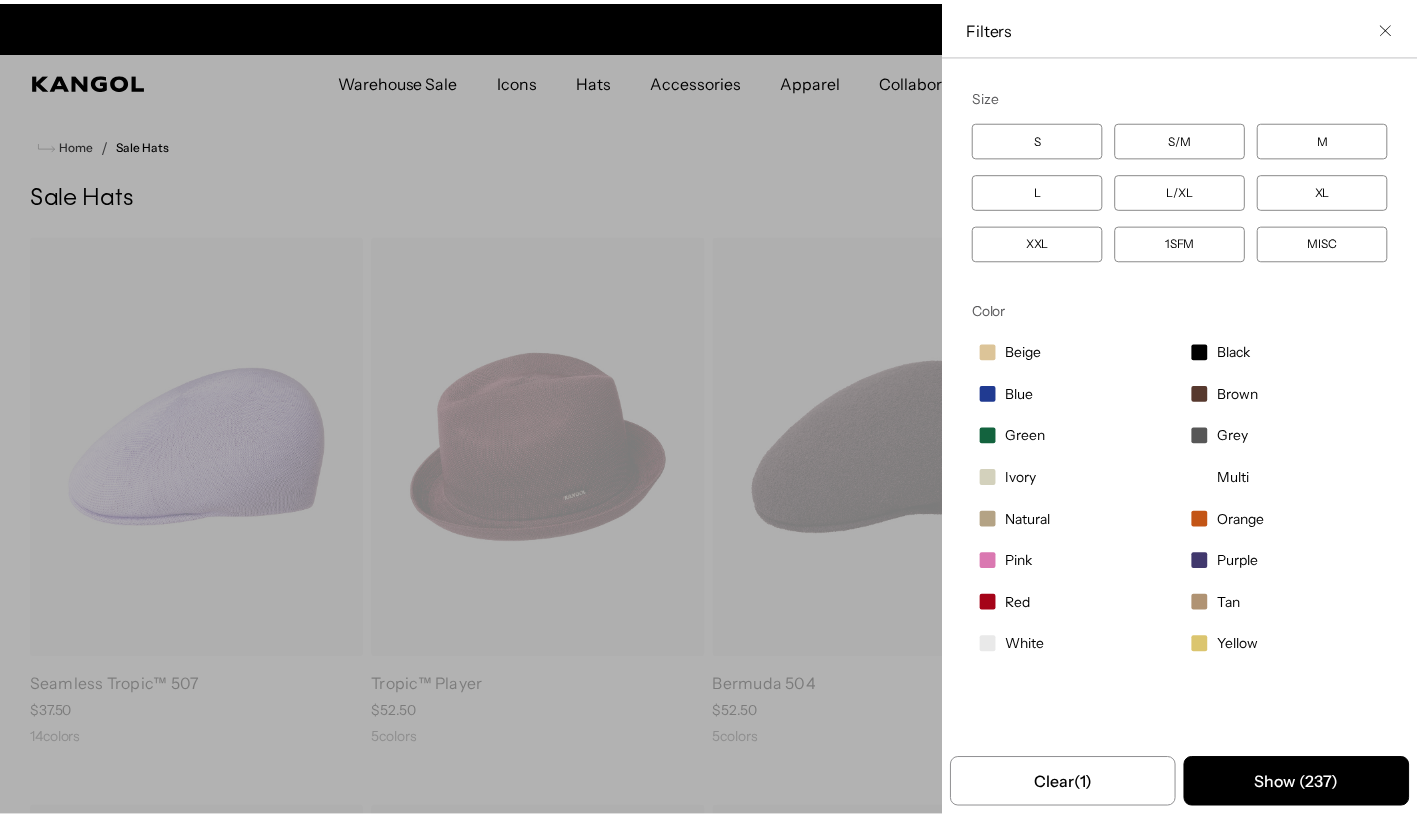 scroll, scrollTop: 0, scrollLeft: 0, axis: both 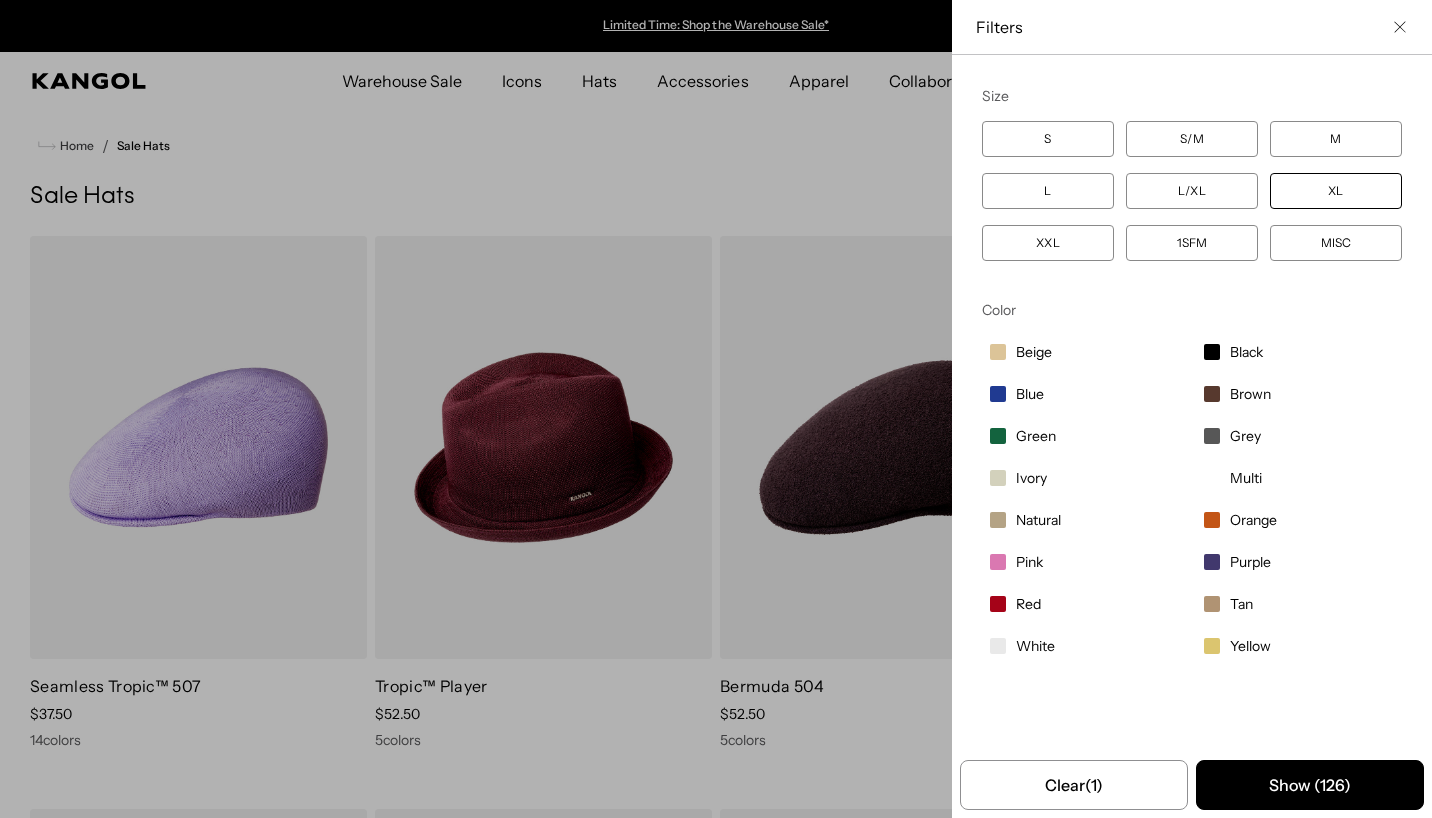 click at bounding box center (716, 409) 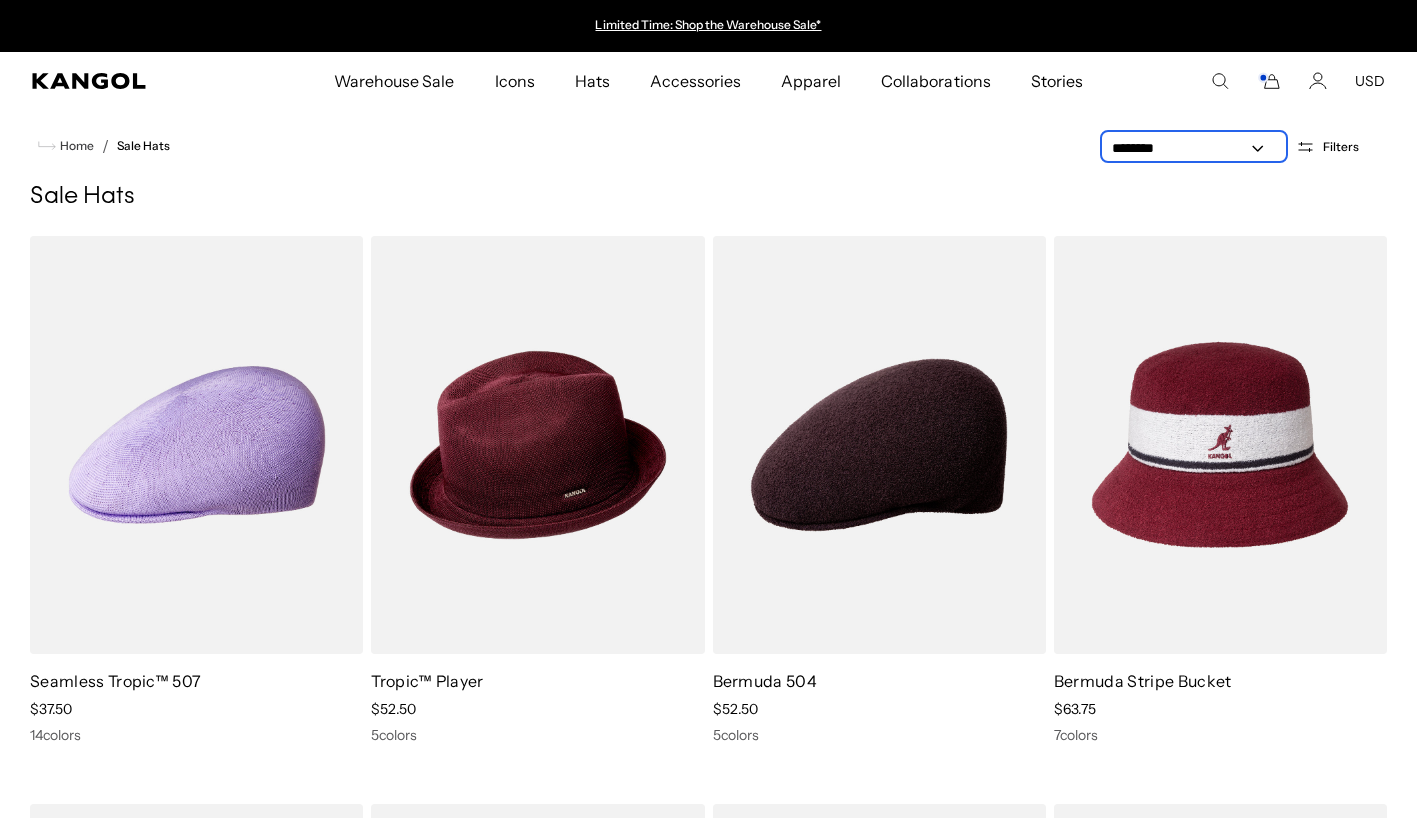 click on "**********" at bounding box center [1194, 148] 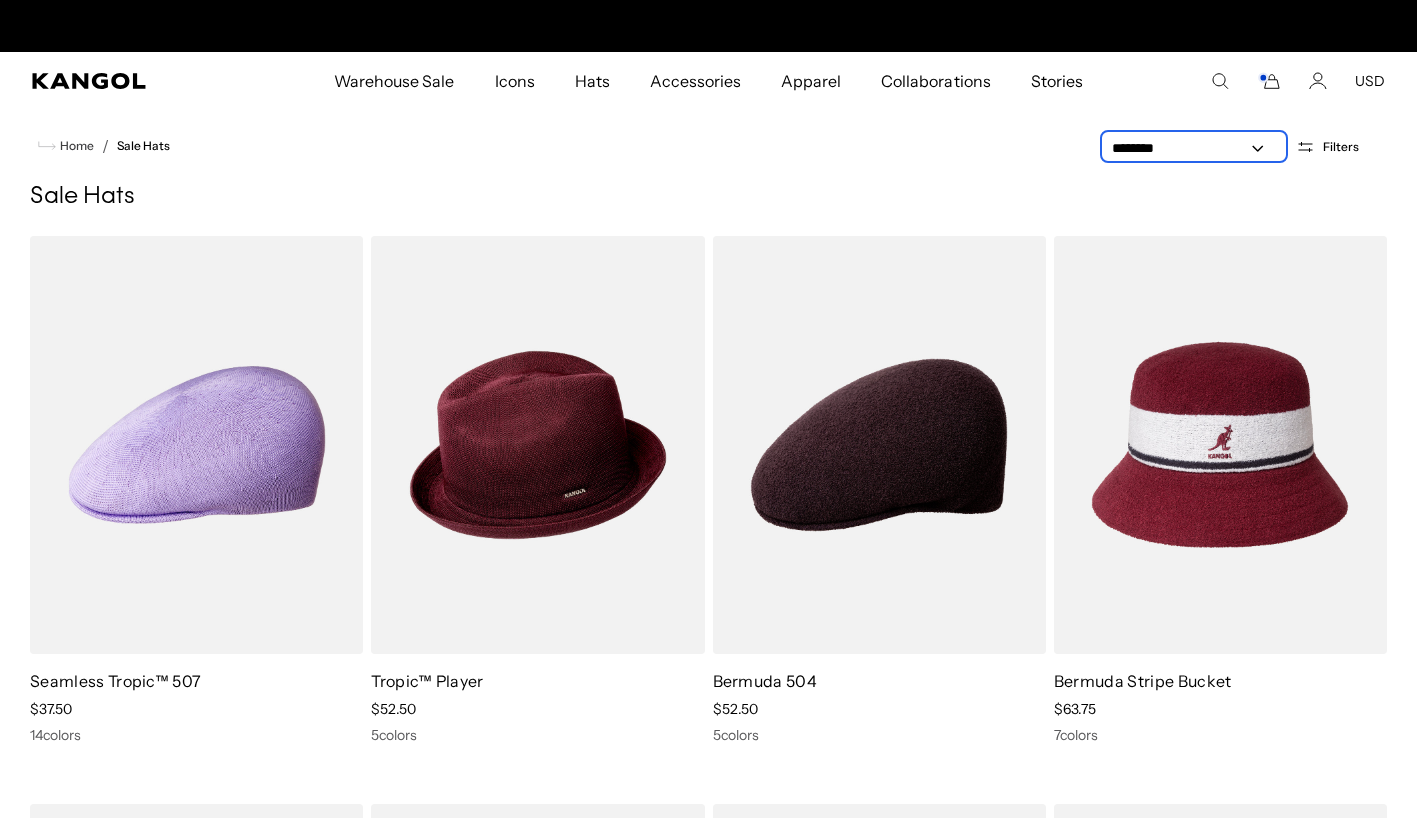scroll, scrollTop: 0, scrollLeft: 412, axis: horizontal 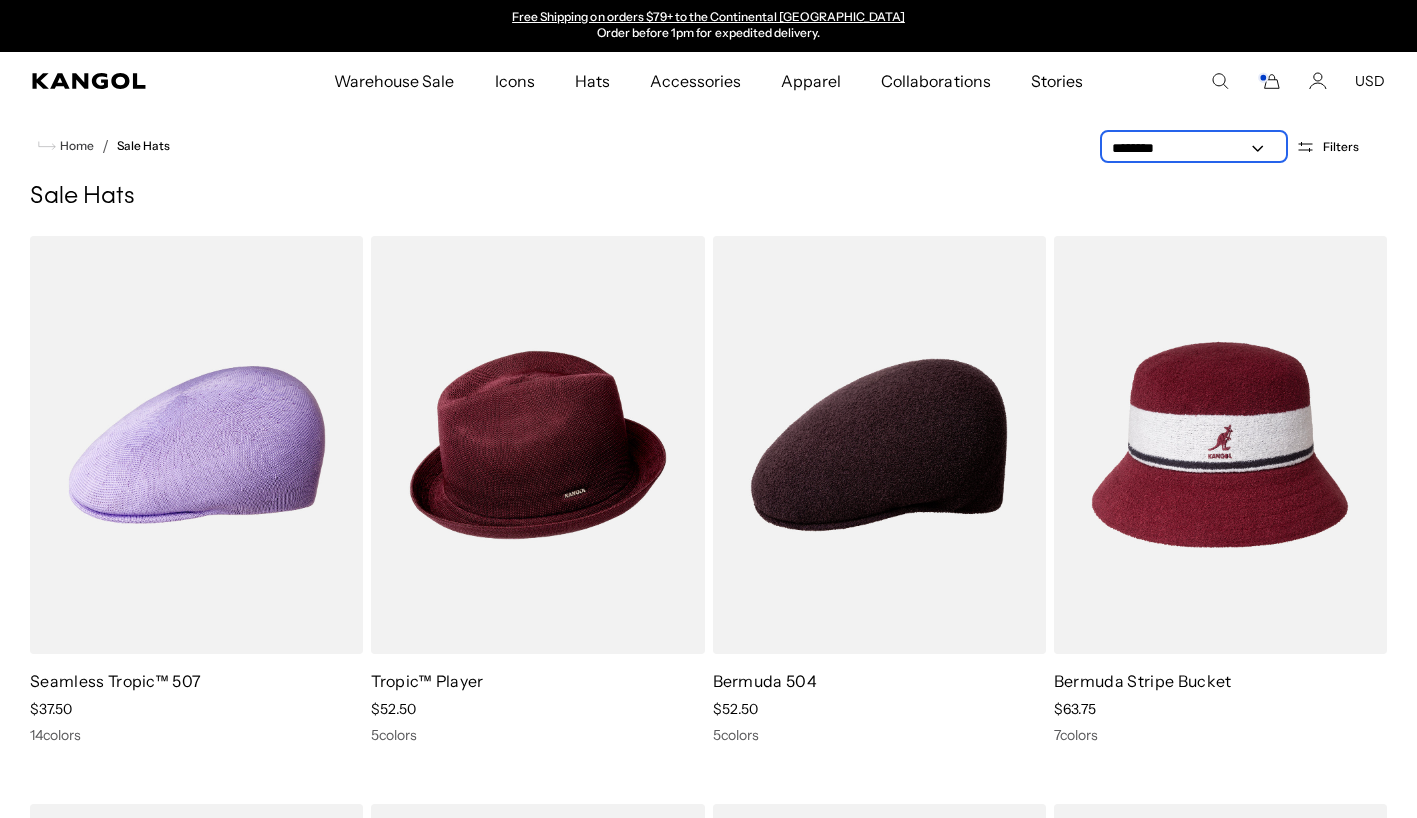 select on "*****" 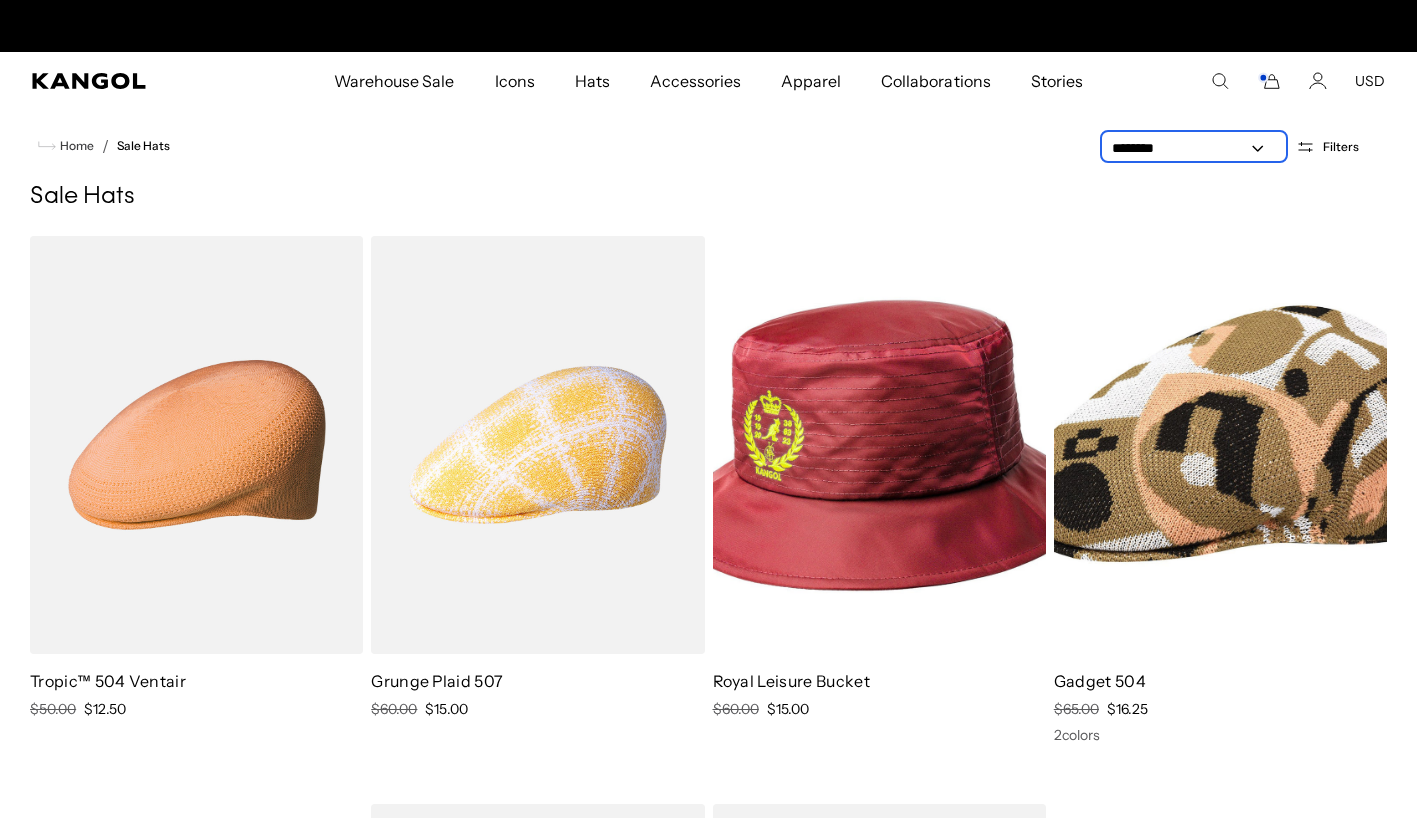 scroll, scrollTop: 0, scrollLeft: 0, axis: both 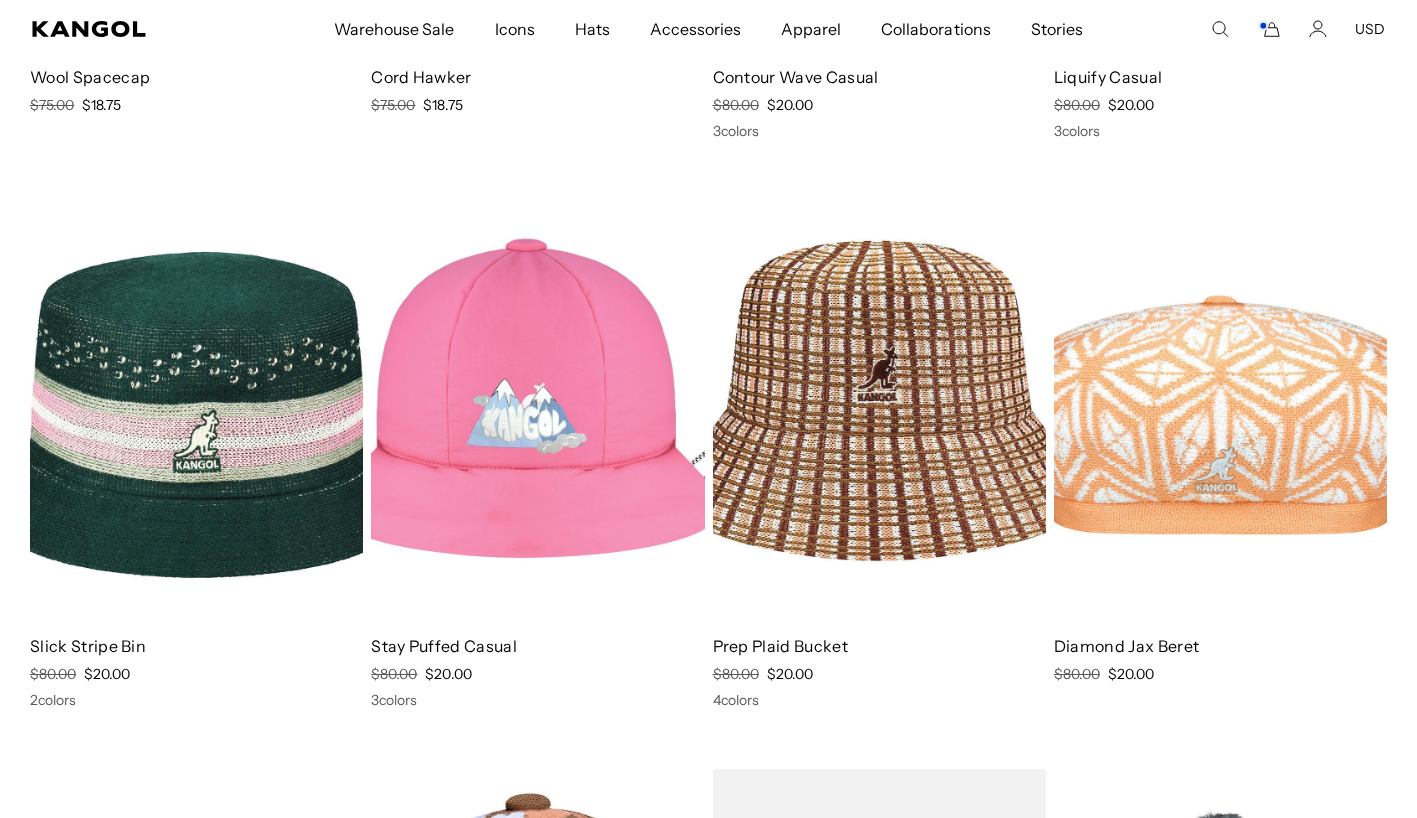 click at bounding box center [0, 0] 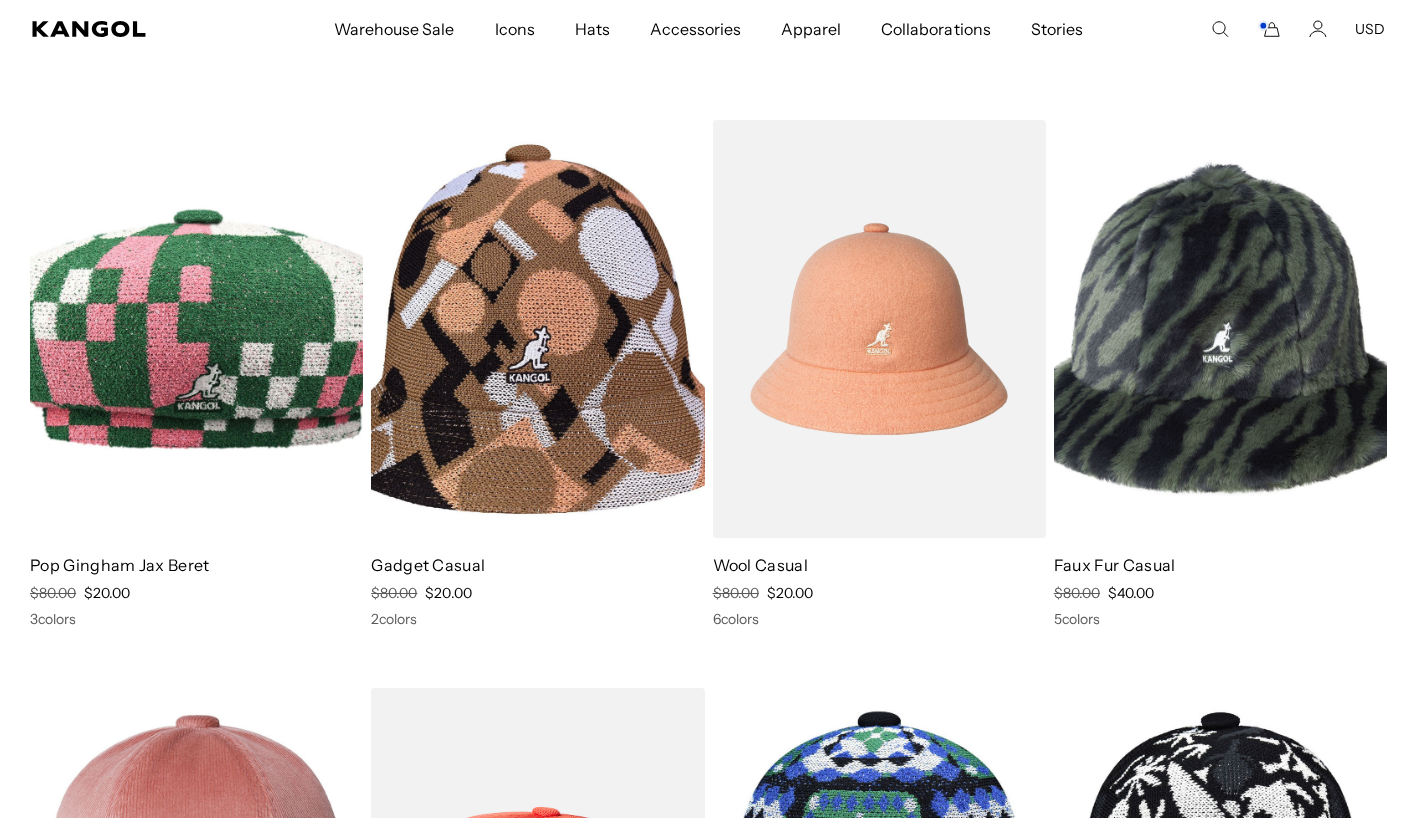 scroll, scrollTop: 5808, scrollLeft: 0, axis: vertical 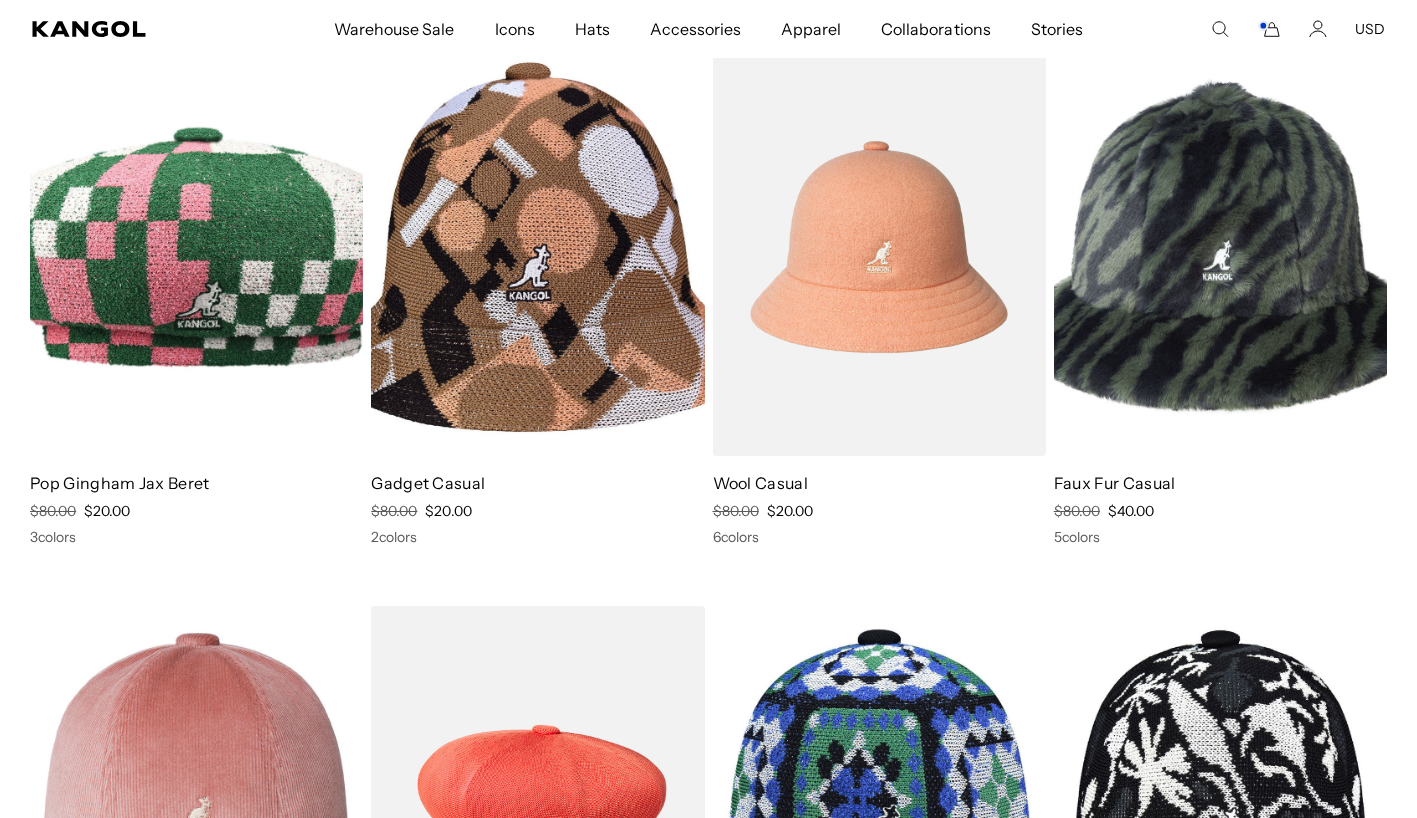click at bounding box center [0, 0] 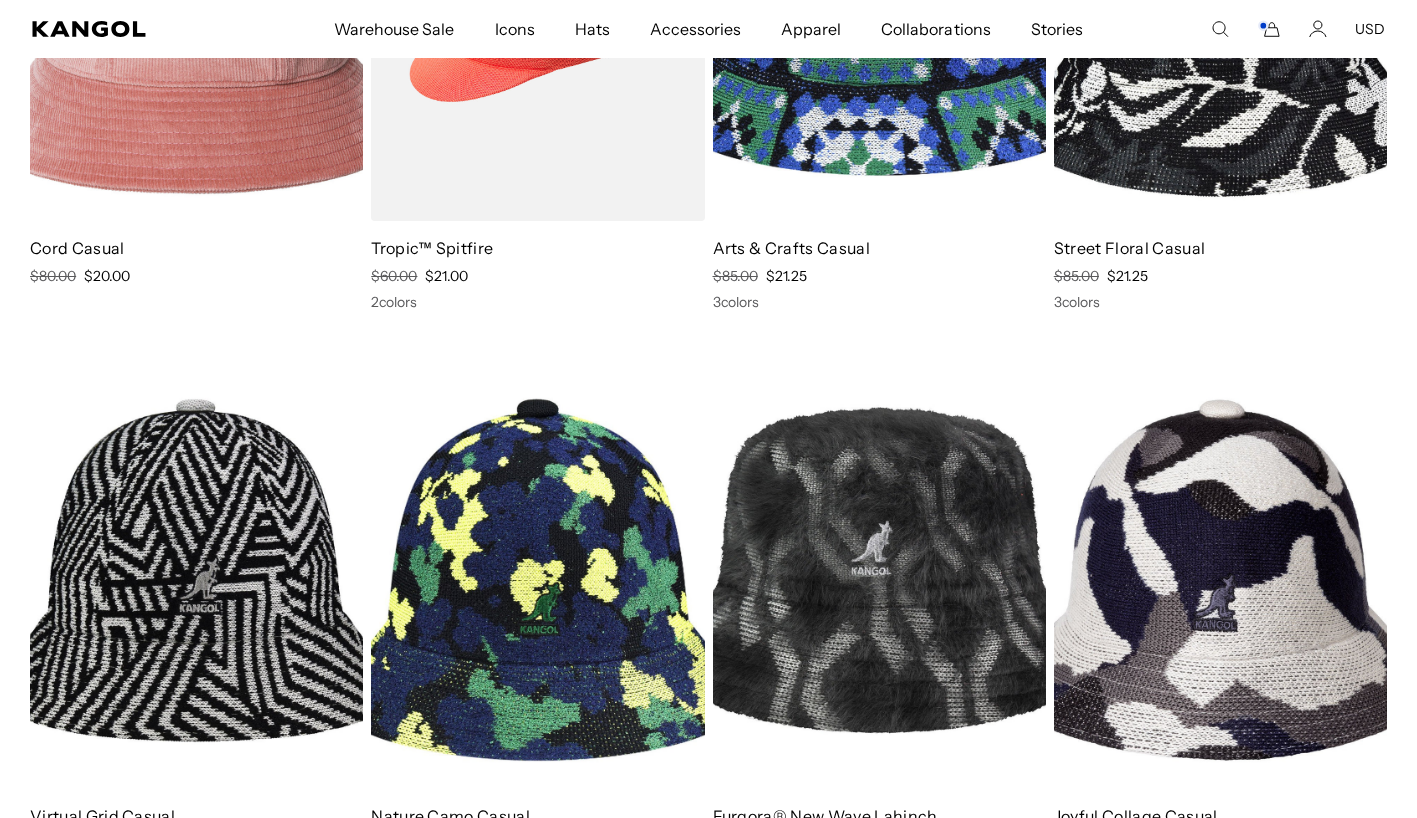 scroll, scrollTop: 6705, scrollLeft: 0, axis: vertical 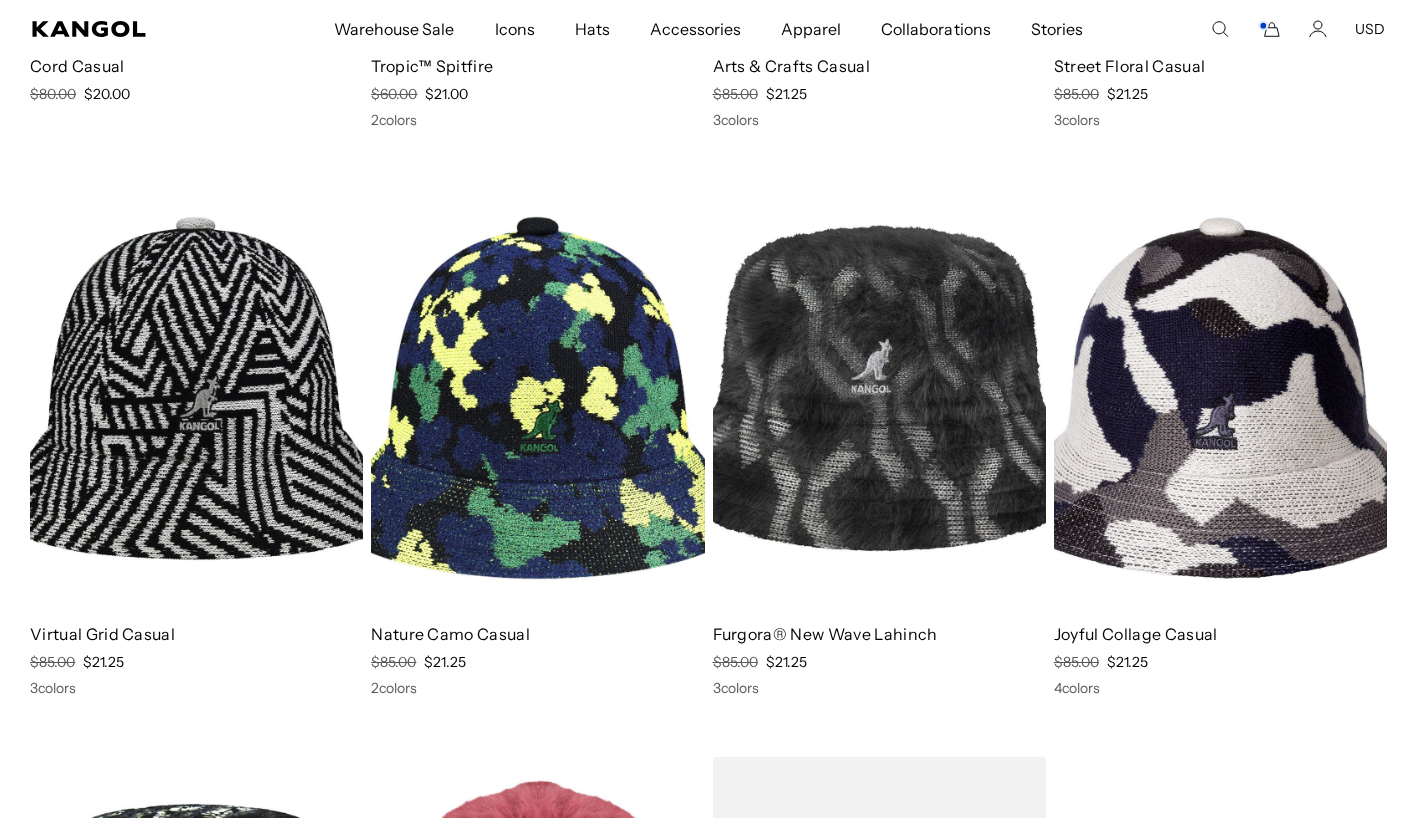 click at bounding box center (0, 0) 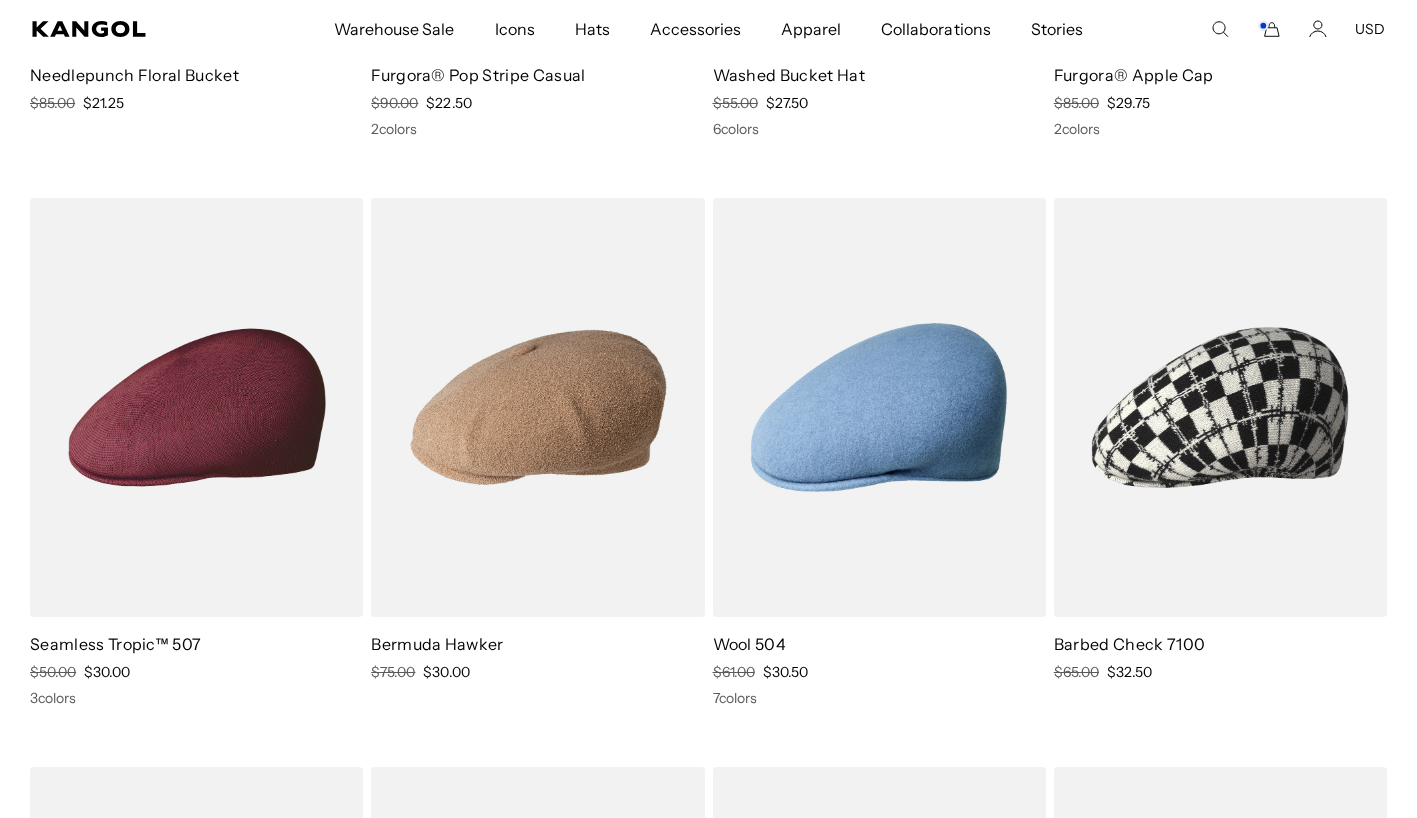 scroll, scrollTop: 8257, scrollLeft: 0, axis: vertical 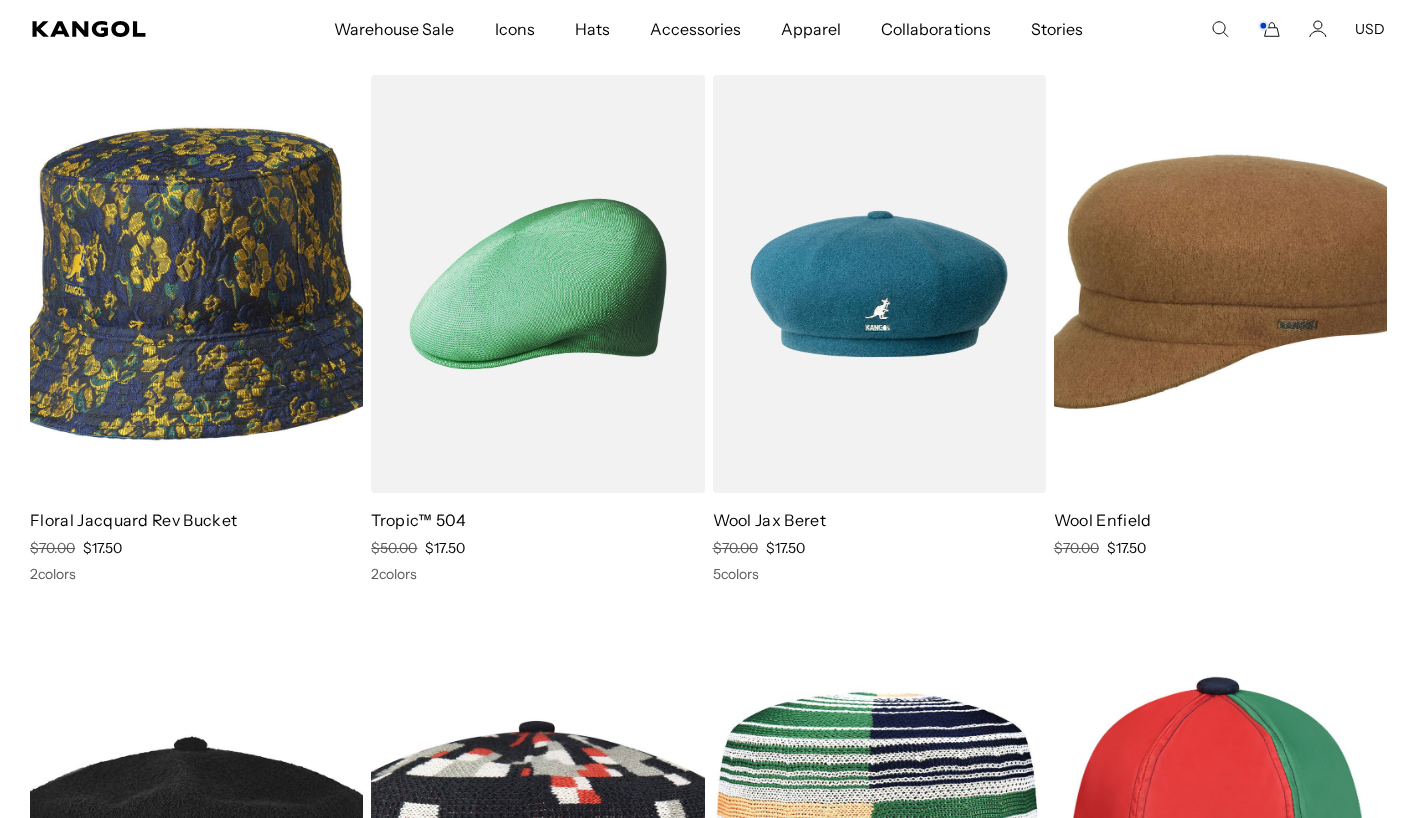 click at bounding box center (0, 0) 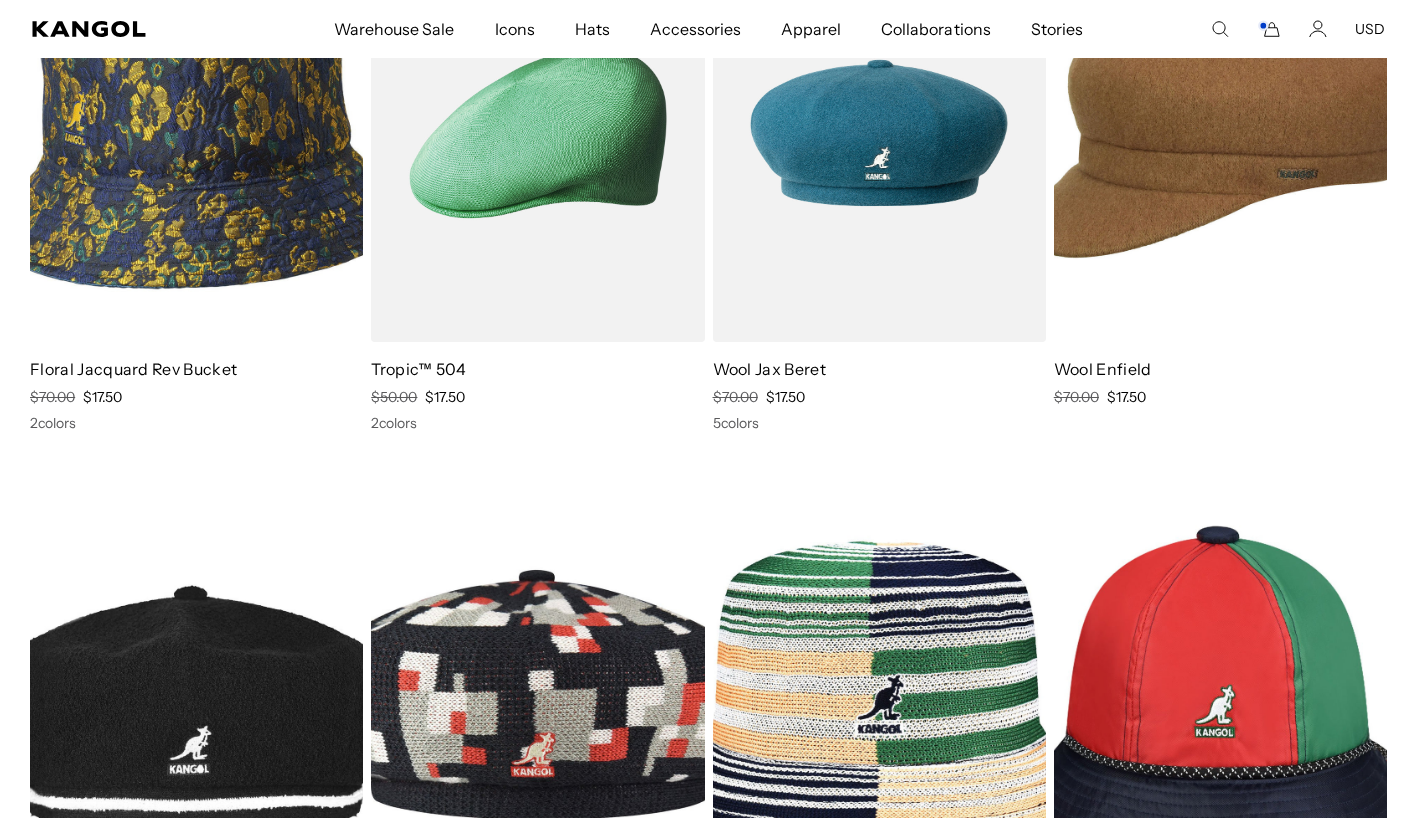 scroll, scrollTop: 3255, scrollLeft: 0, axis: vertical 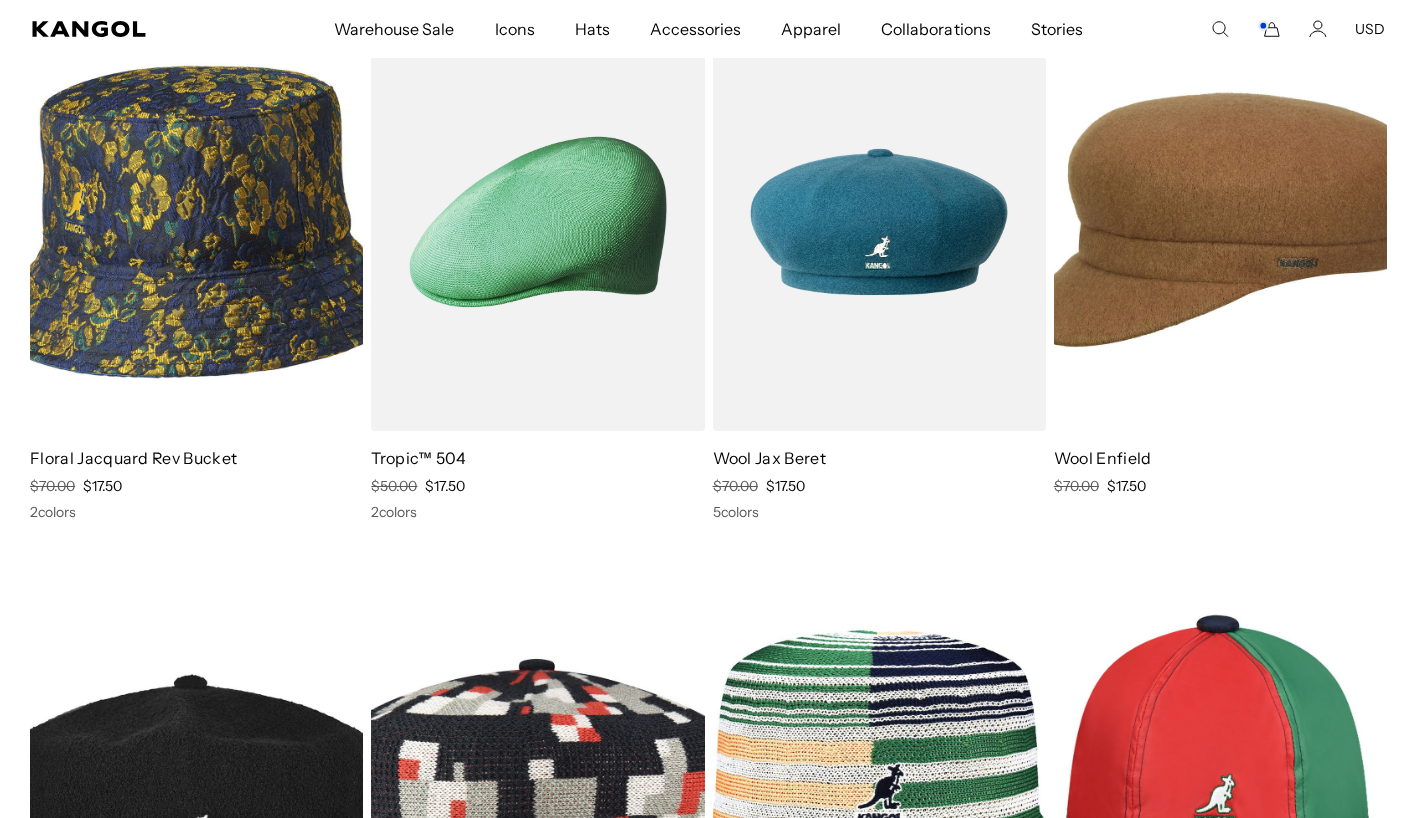 click at bounding box center [1220, 222] 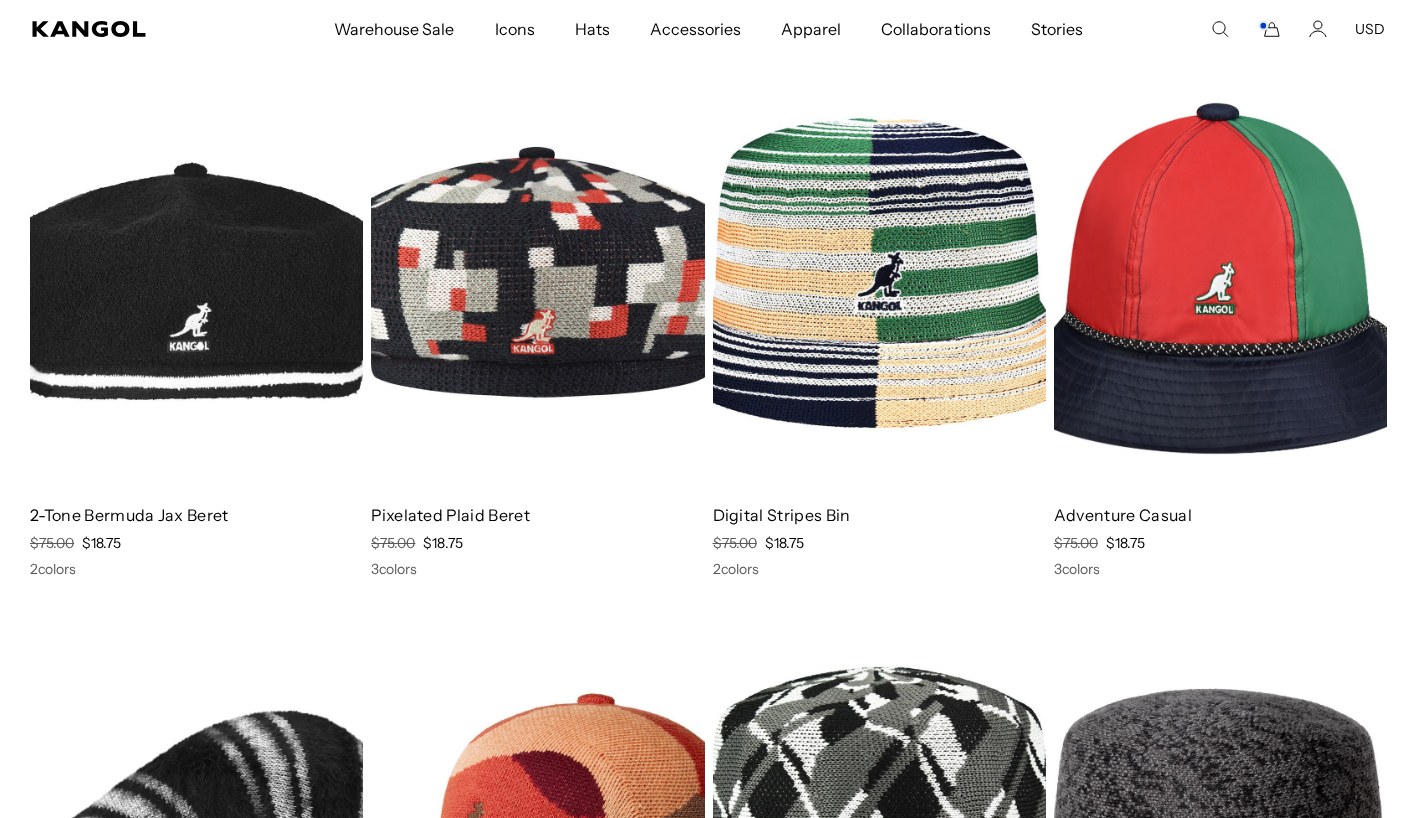 scroll, scrollTop: 3573, scrollLeft: 0, axis: vertical 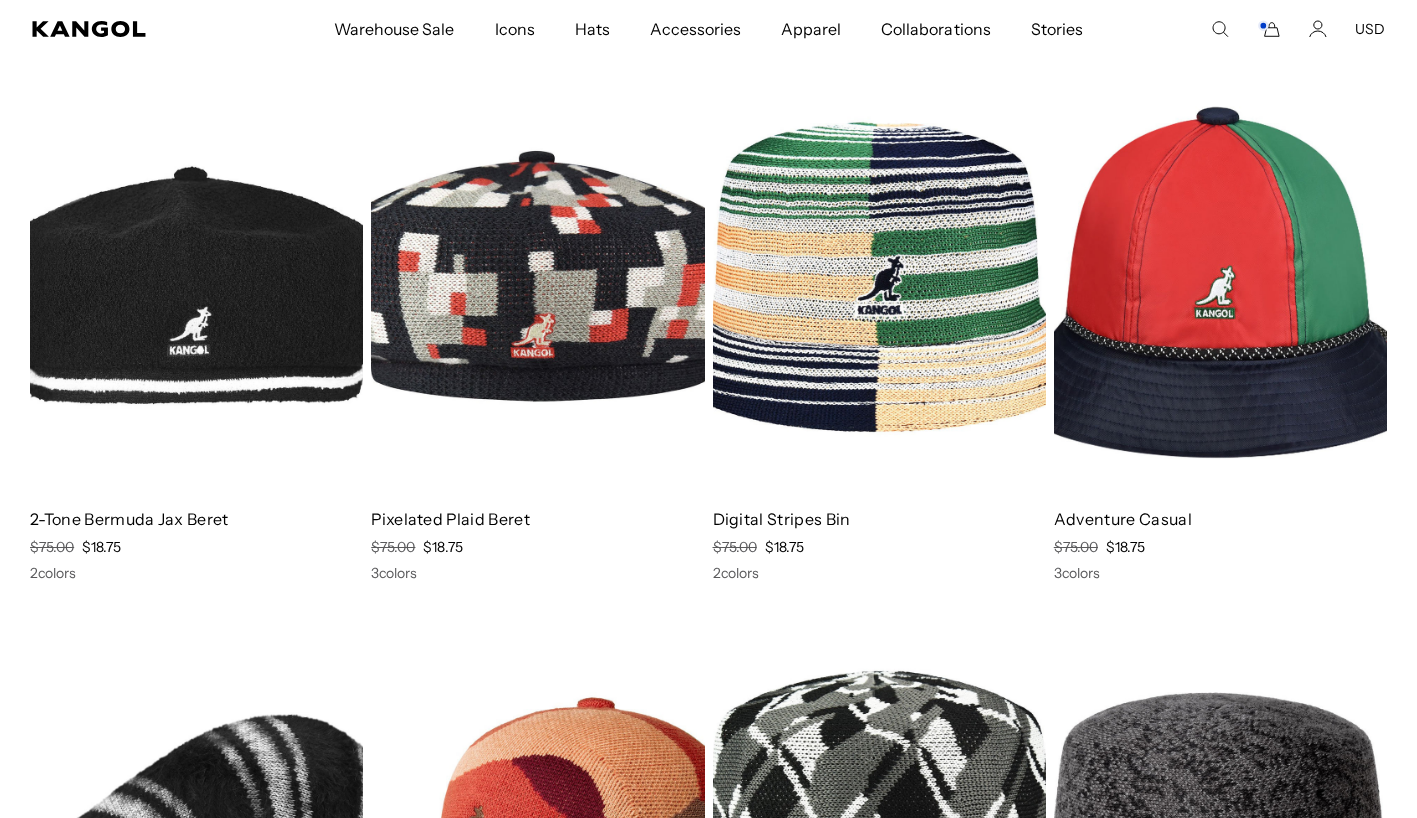 click at bounding box center (0, 0) 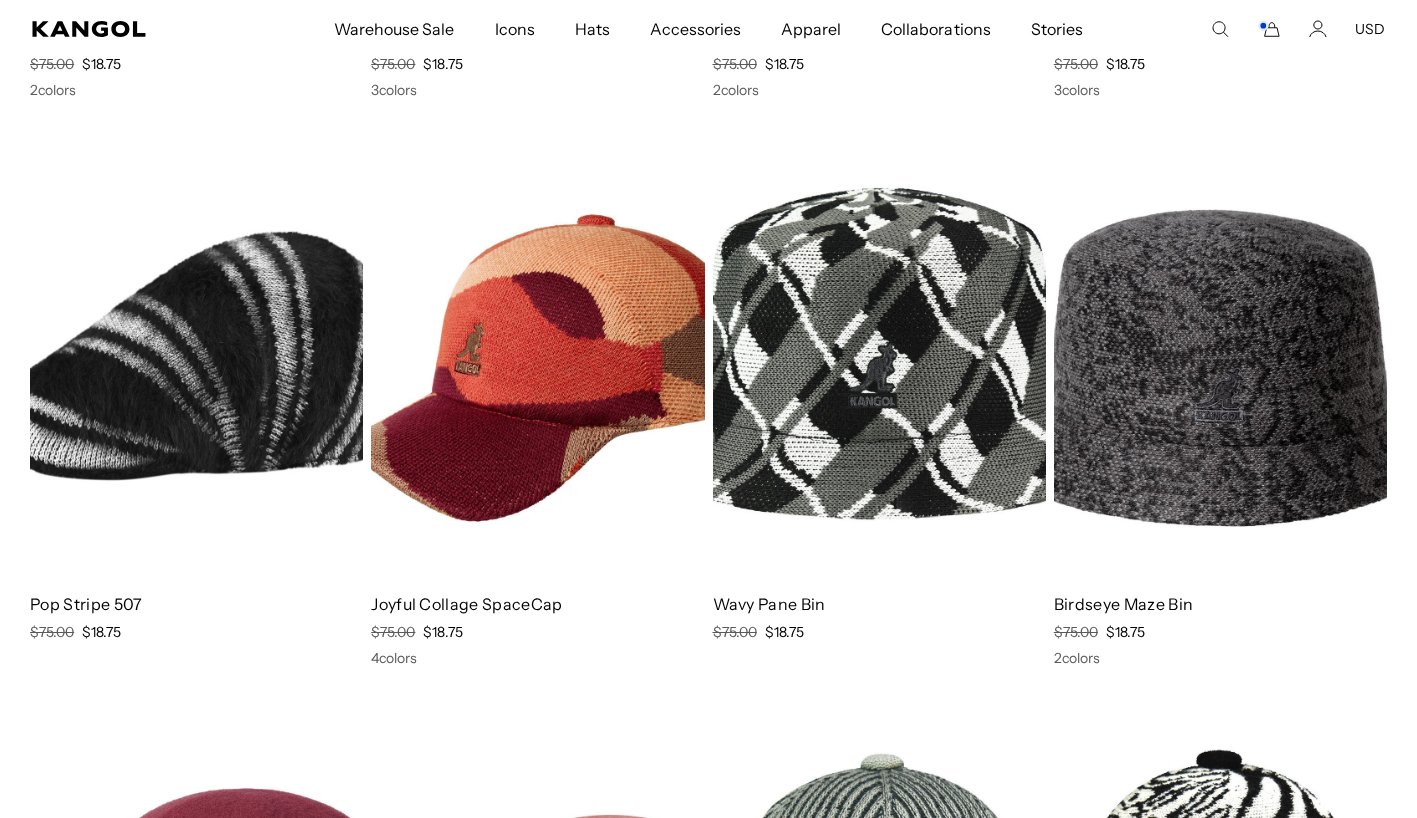 scroll, scrollTop: 4058, scrollLeft: 0, axis: vertical 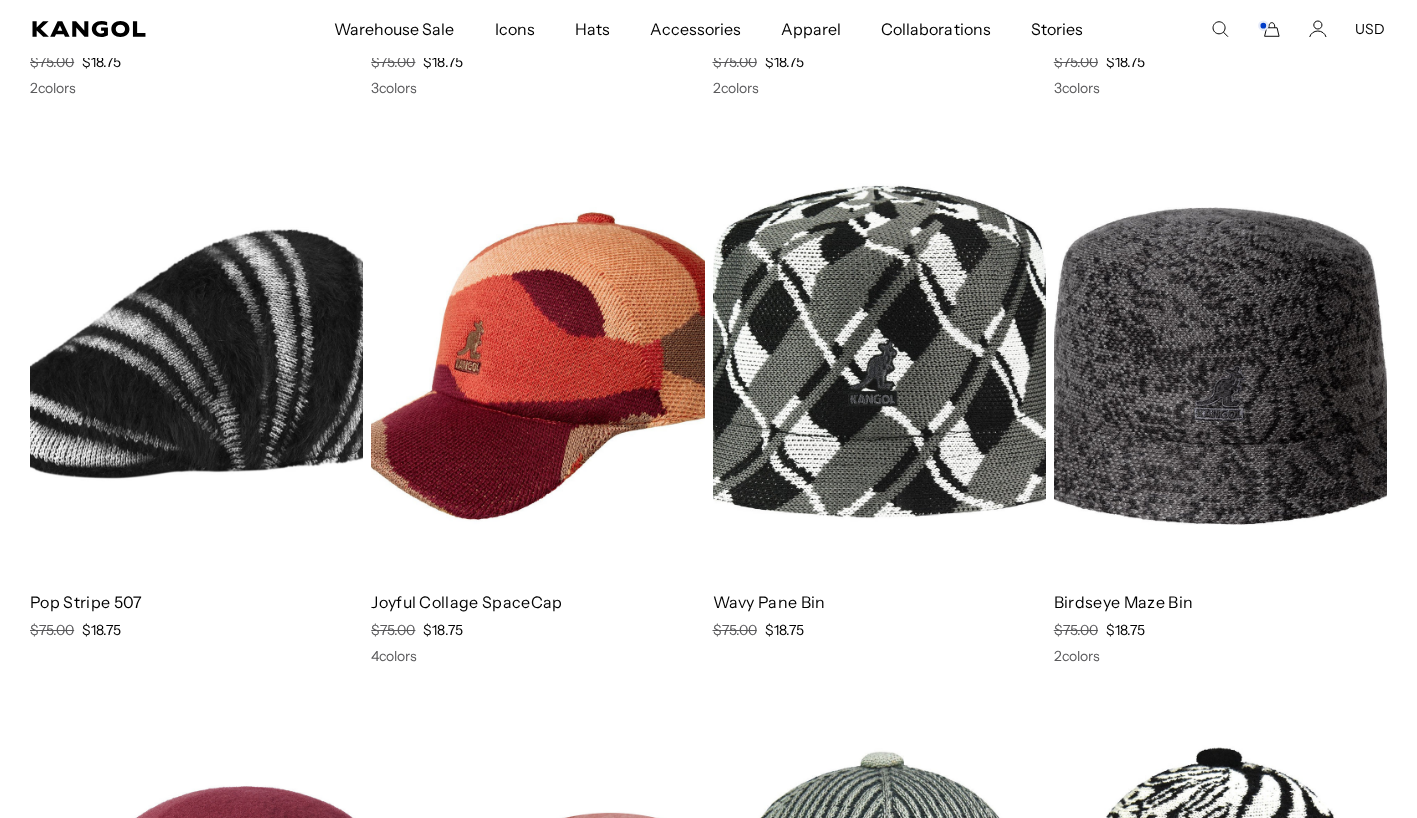 click at bounding box center (0, 0) 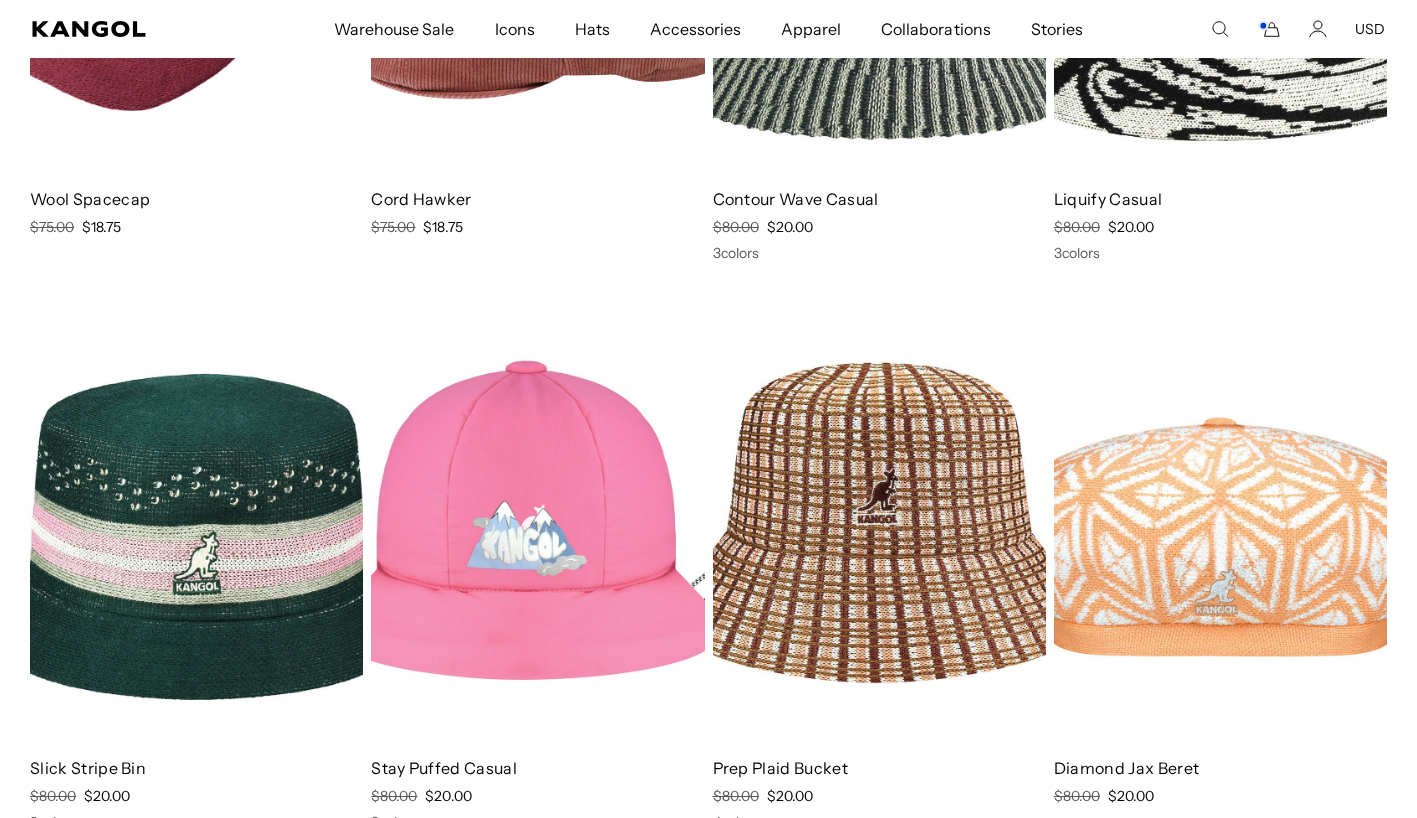 scroll, scrollTop: 4949, scrollLeft: 0, axis: vertical 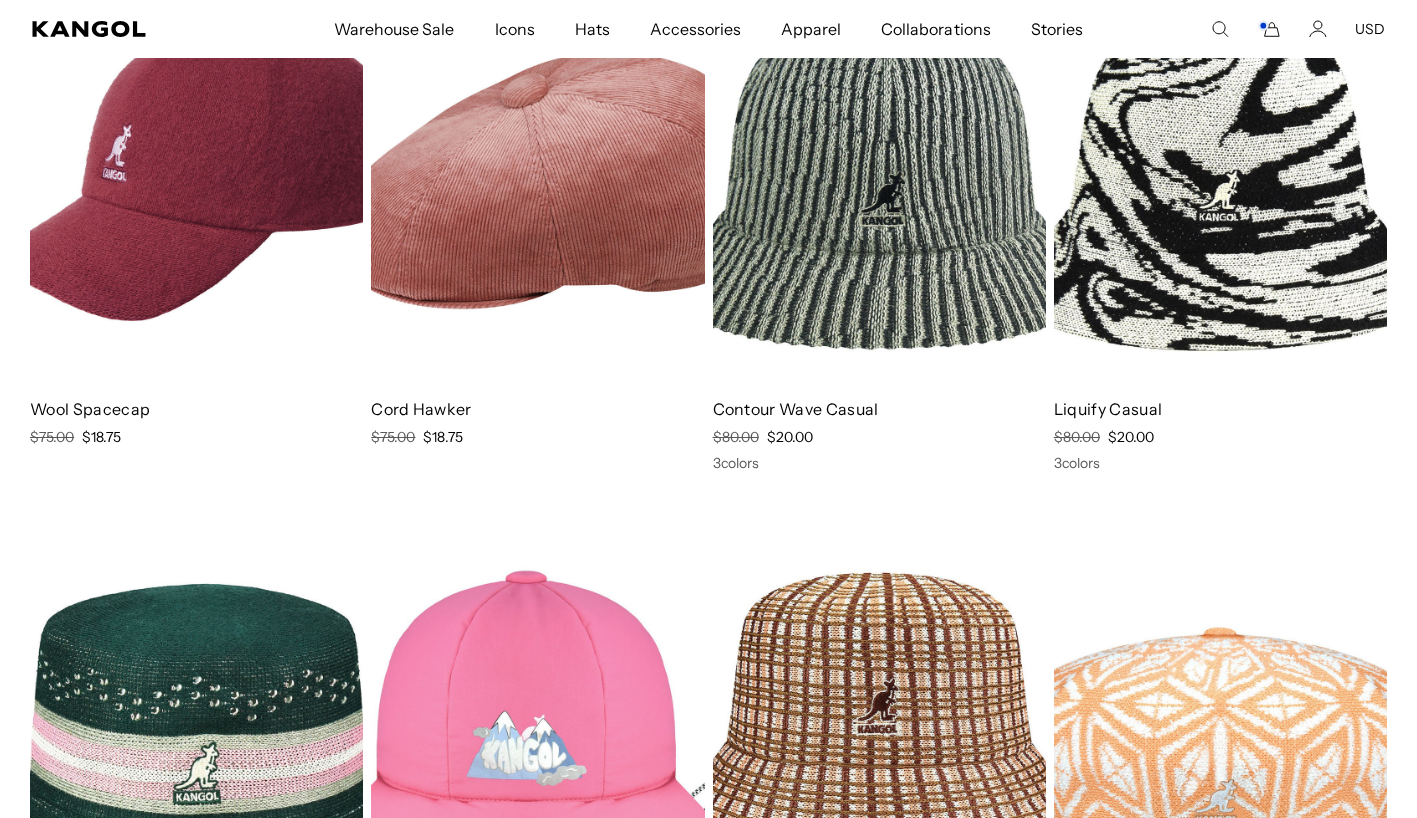 click at bounding box center (196, 173) 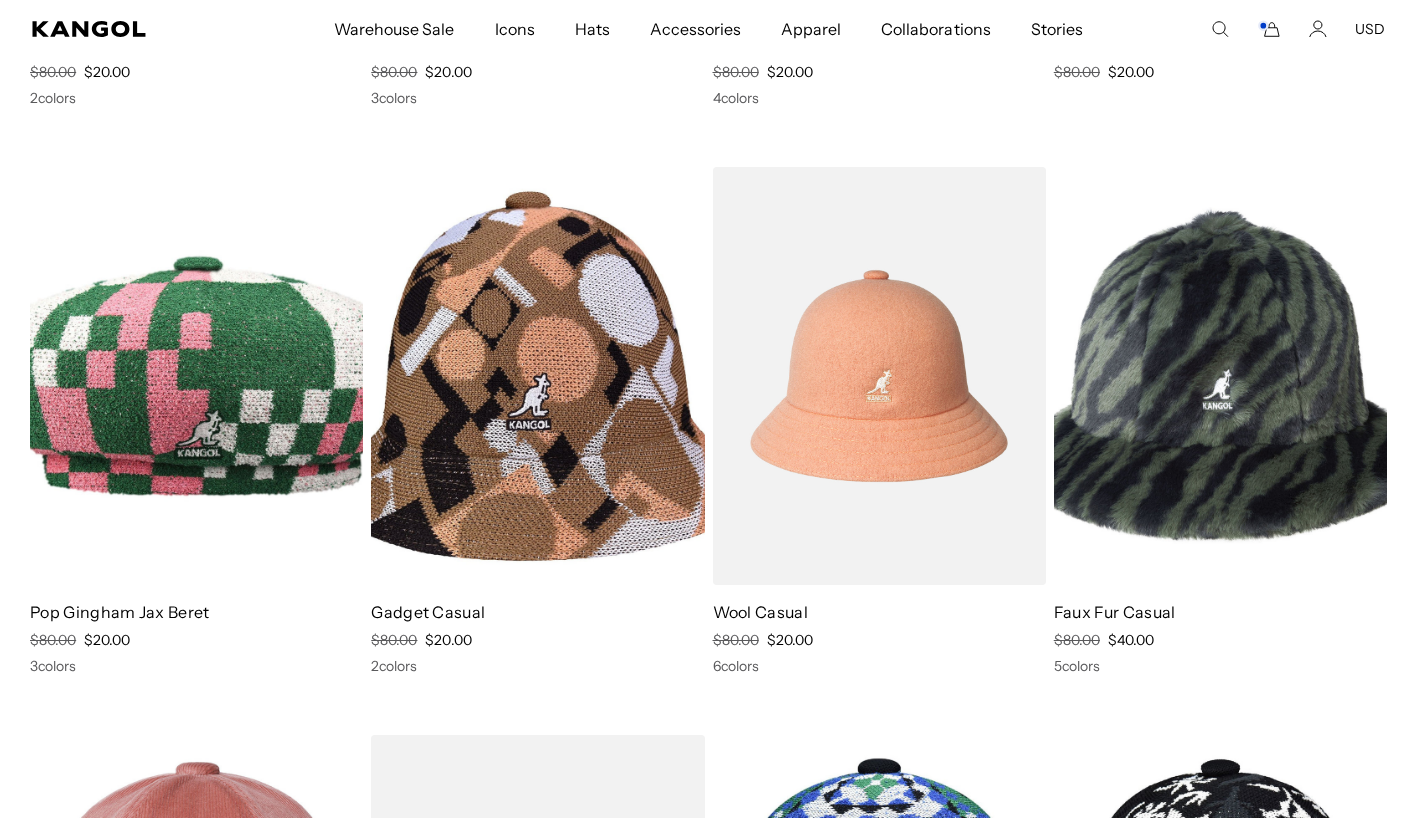 scroll, scrollTop: 5758, scrollLeft: 0, axis: vertical 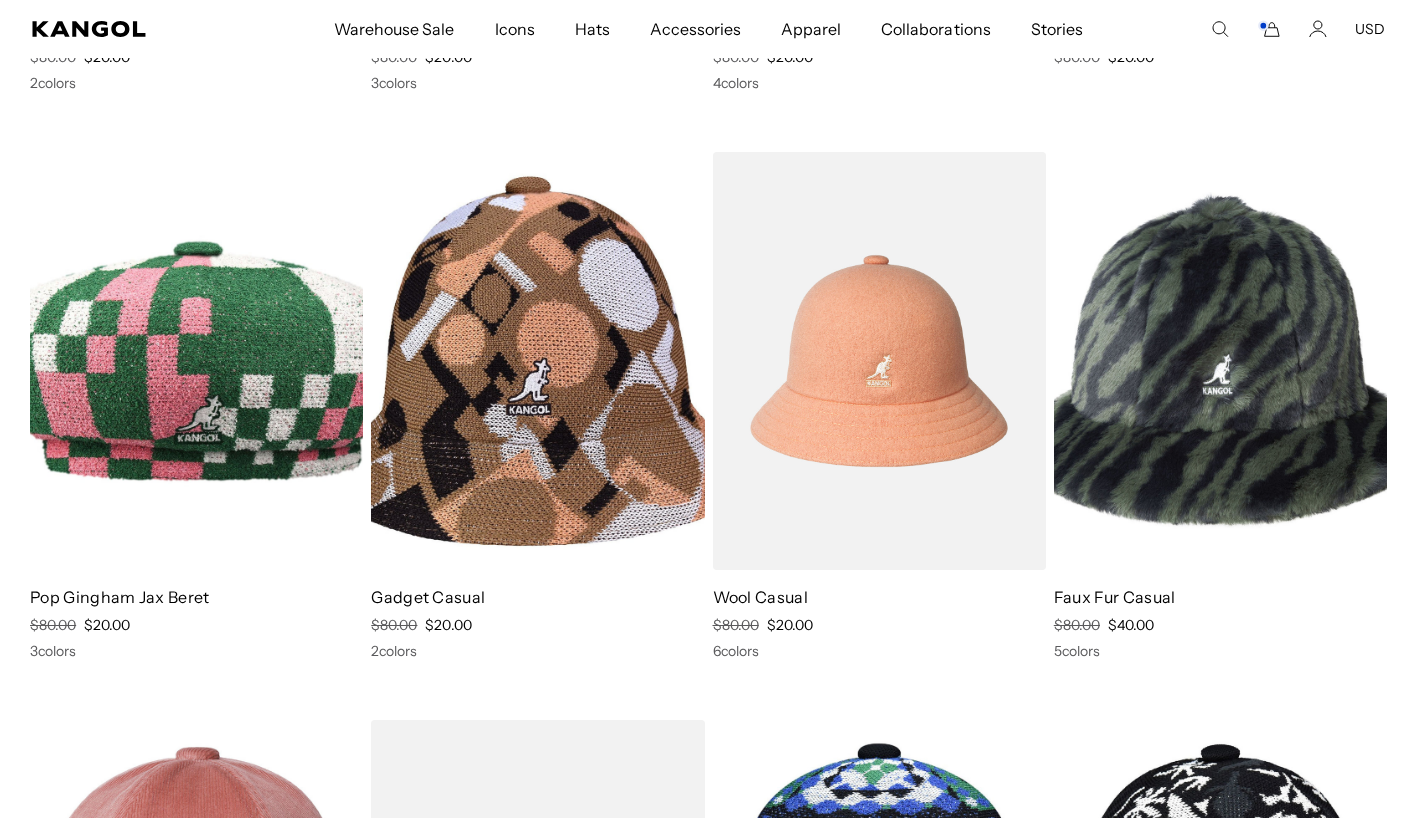 click at bounding box center (0, 0) 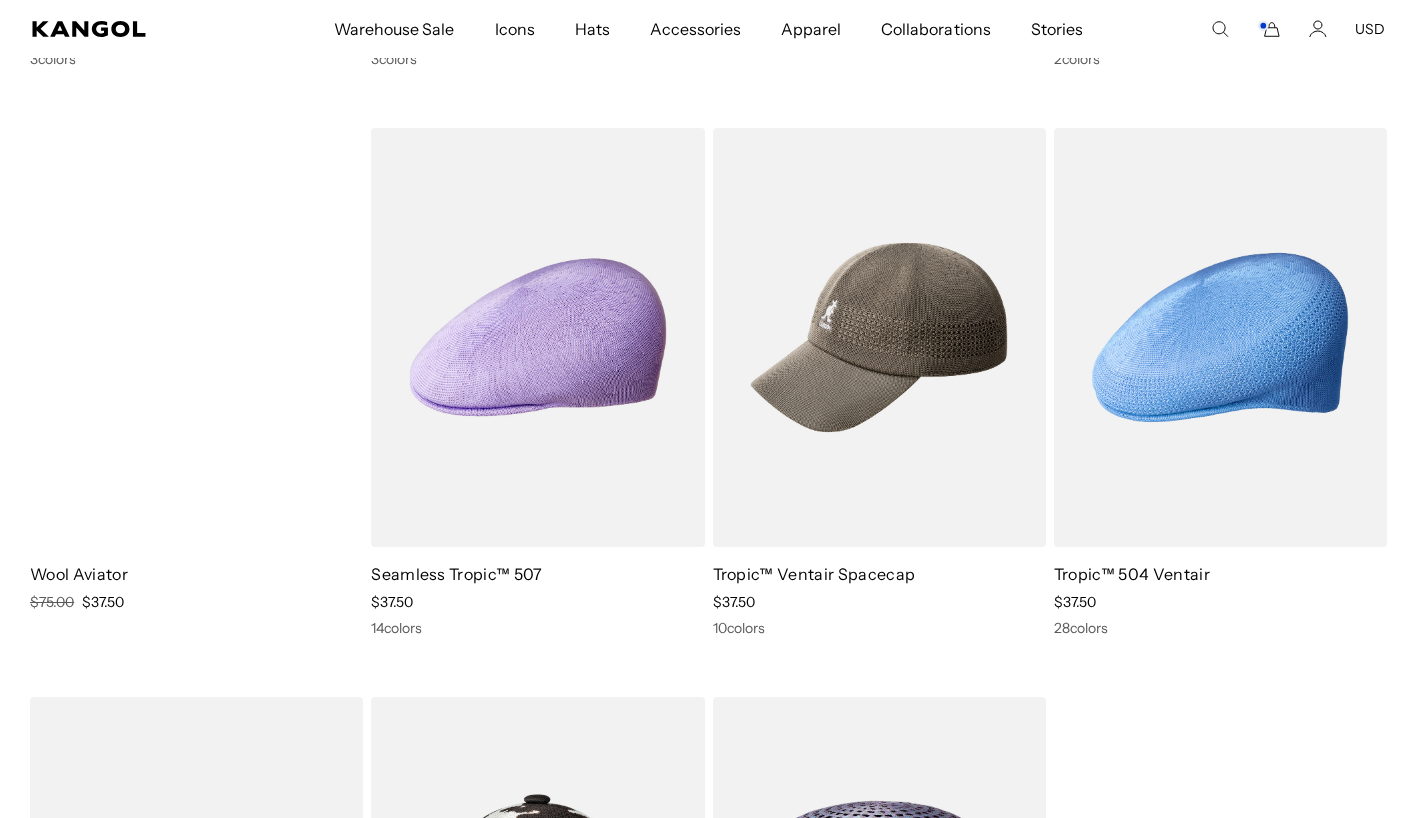 scroll, scrollTop: 12418, scrollLeft: 0, axis: vertical 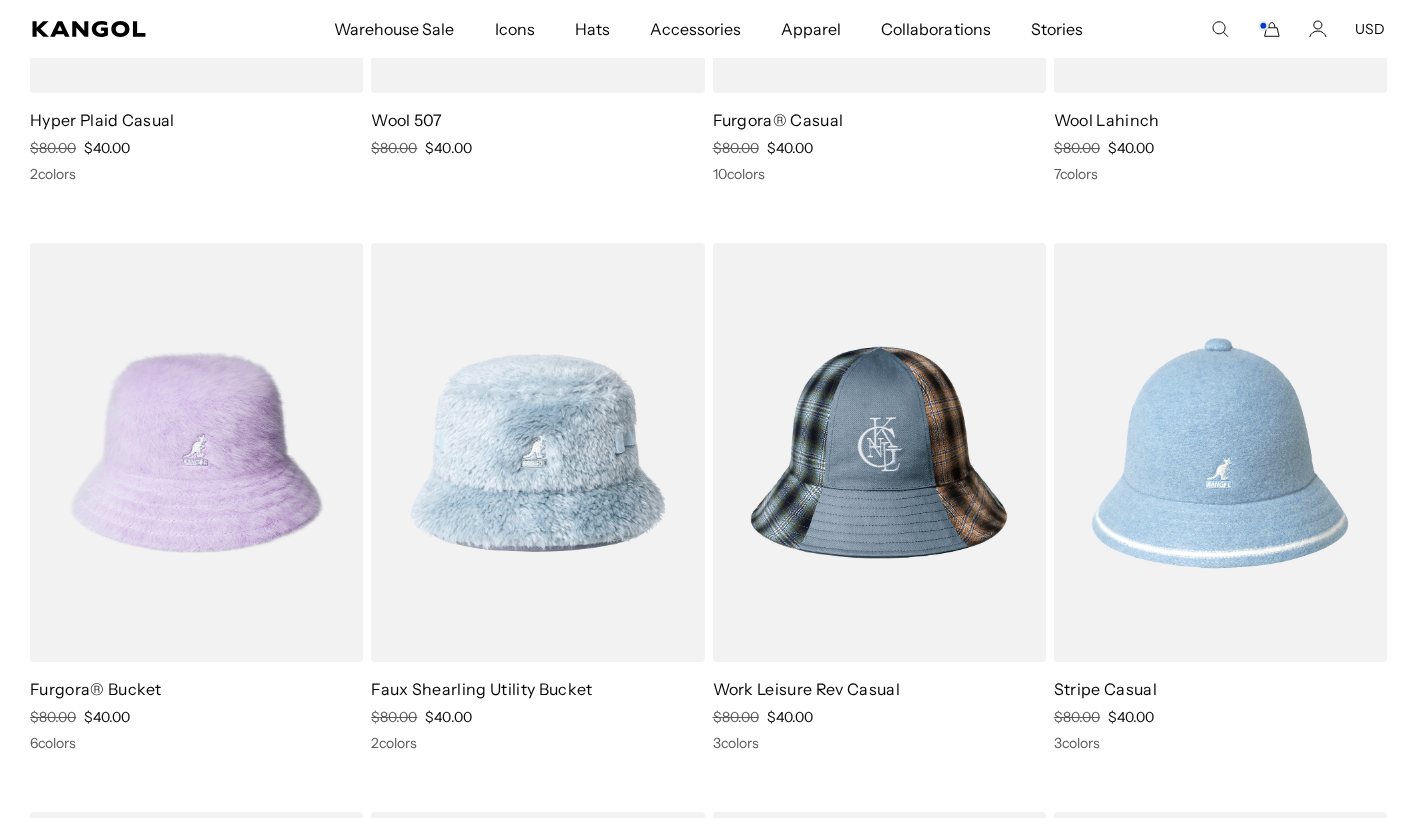 click at bounding box center (0, 0) 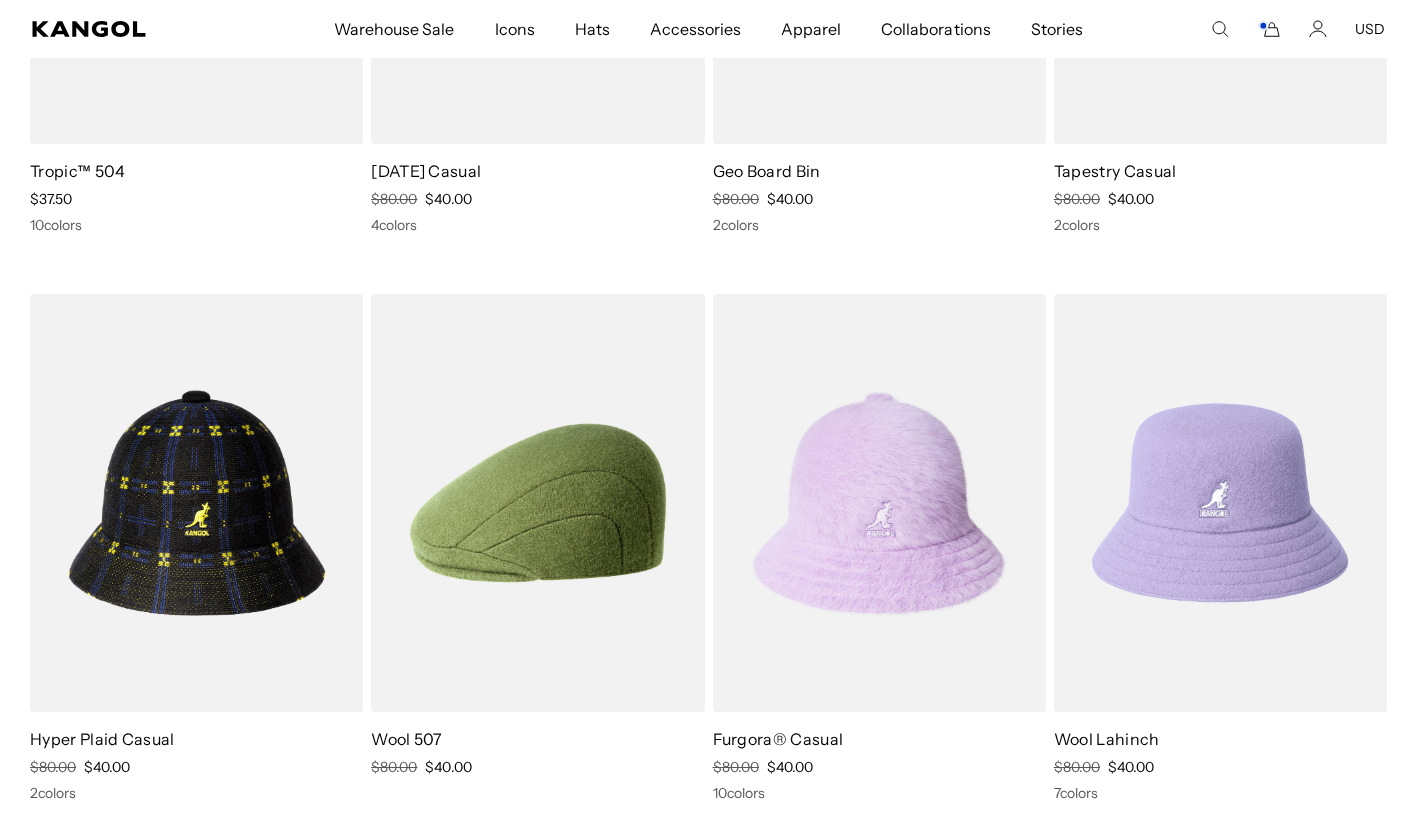 scroll, scrollTop: 11547, scrollLeft: 0, axis: vertical 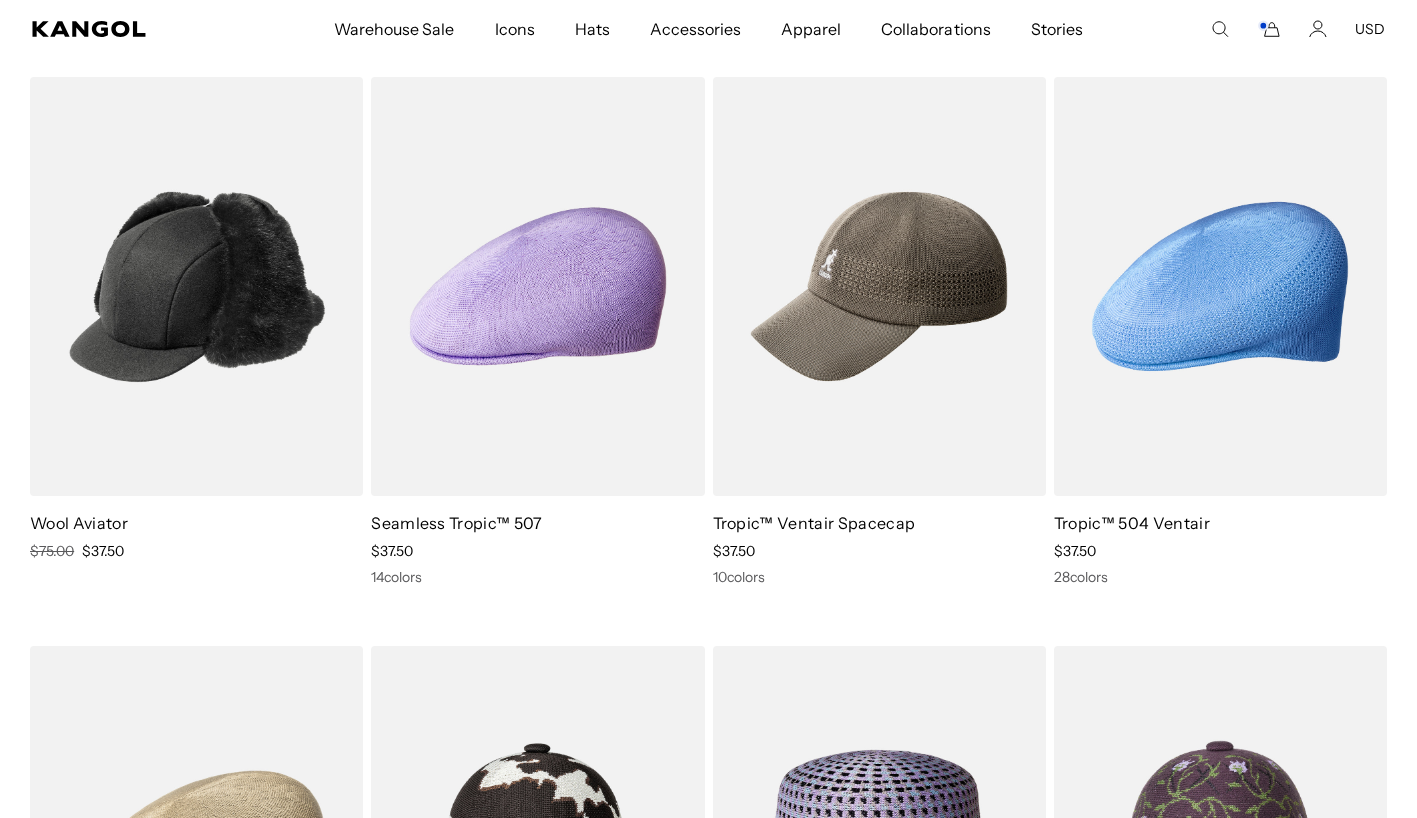 click at bounding box center [0, 0] 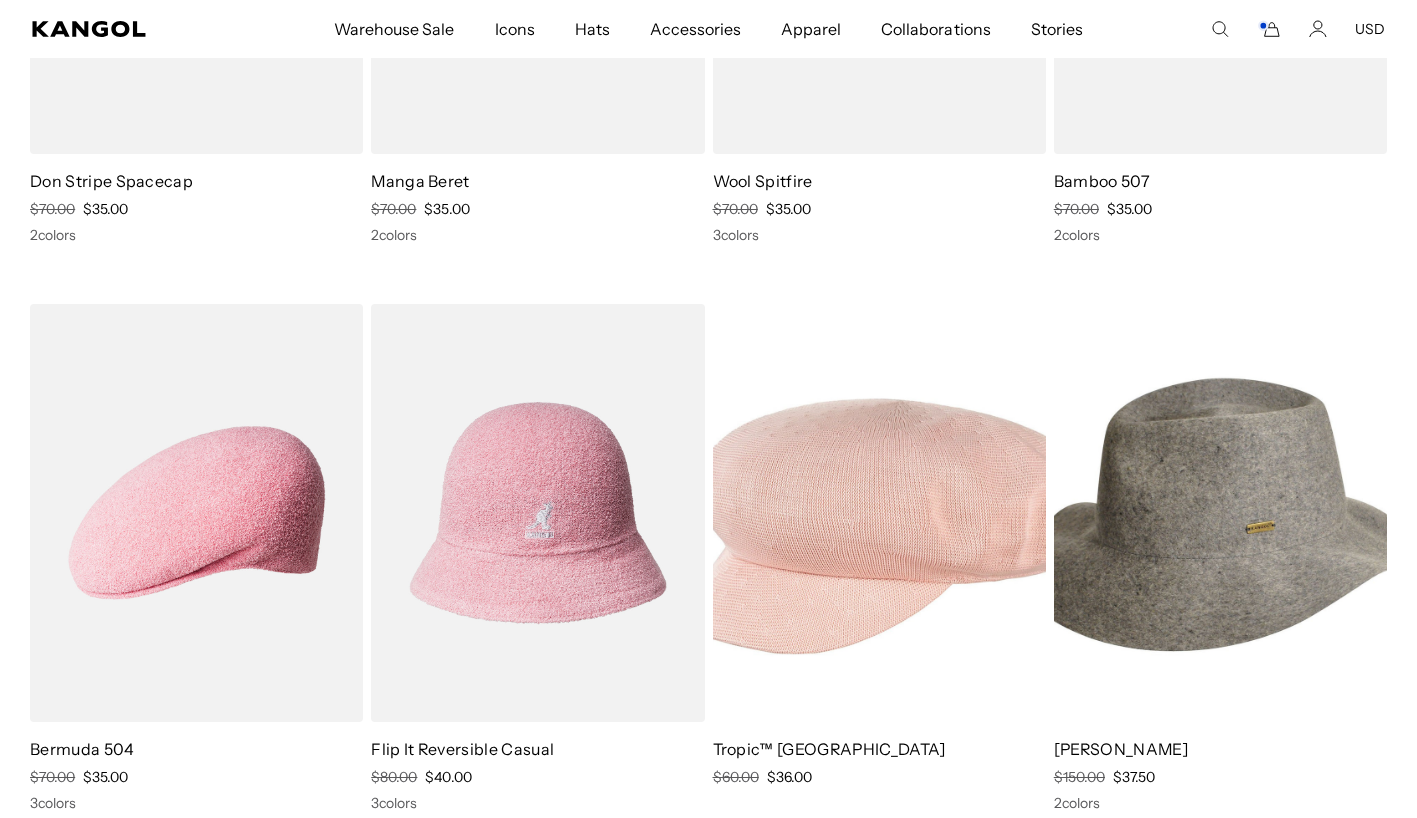 scroll, scrollTop: 10157, scrollLeft: 0, axis: vertical 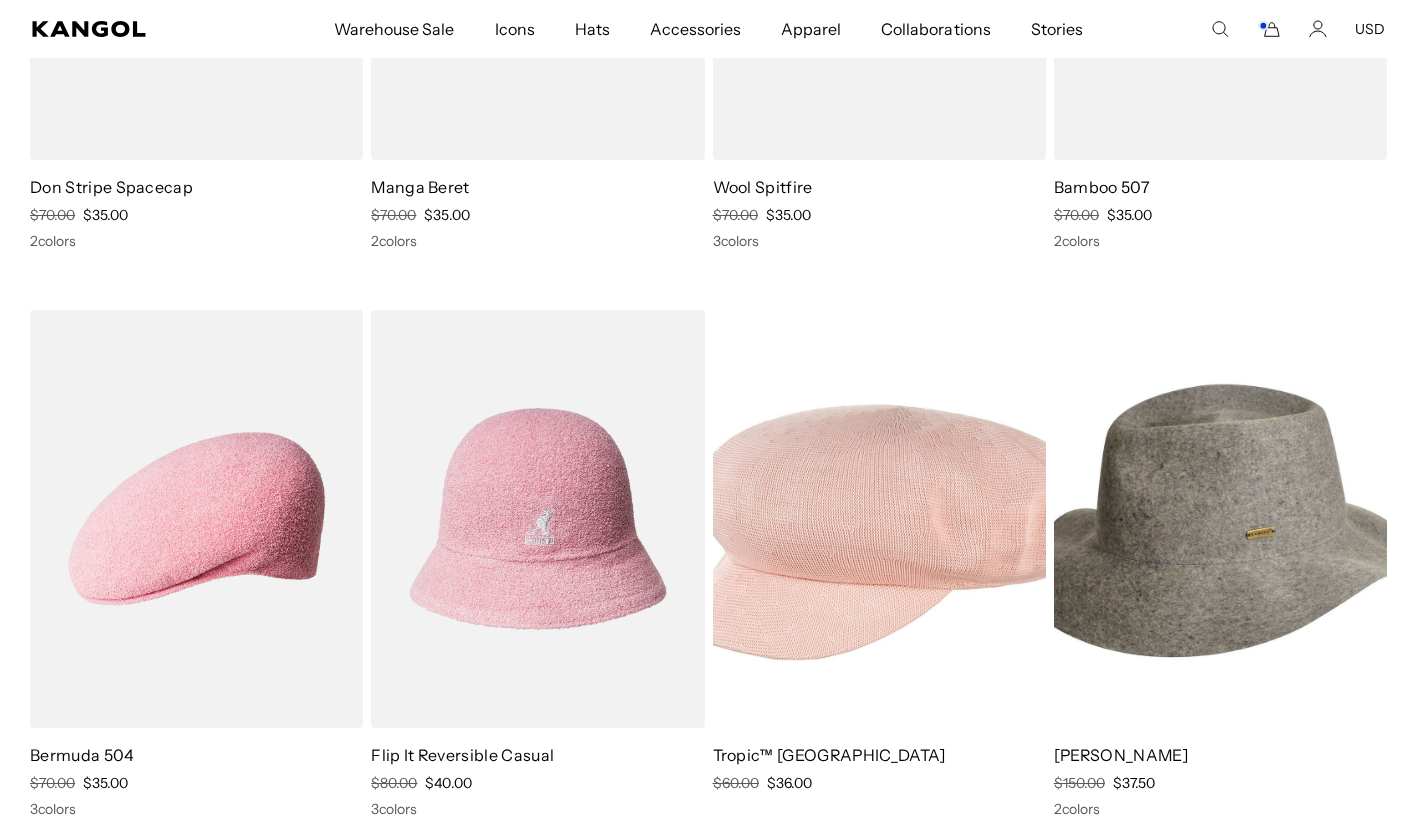 click at bounding box center (0, 0) 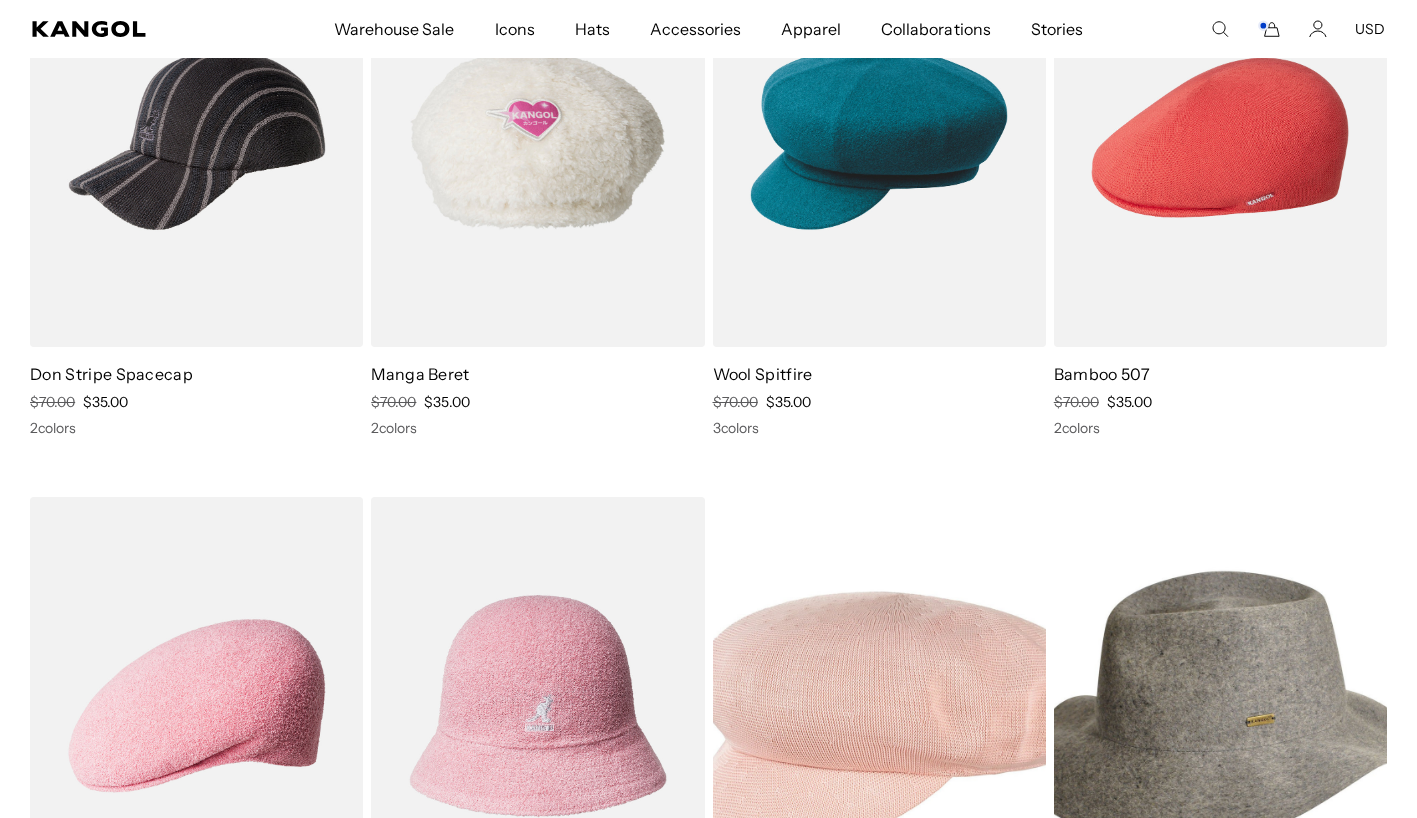 scroll, scrollTop: 9867, scrollLeft: 0, axis: vertical 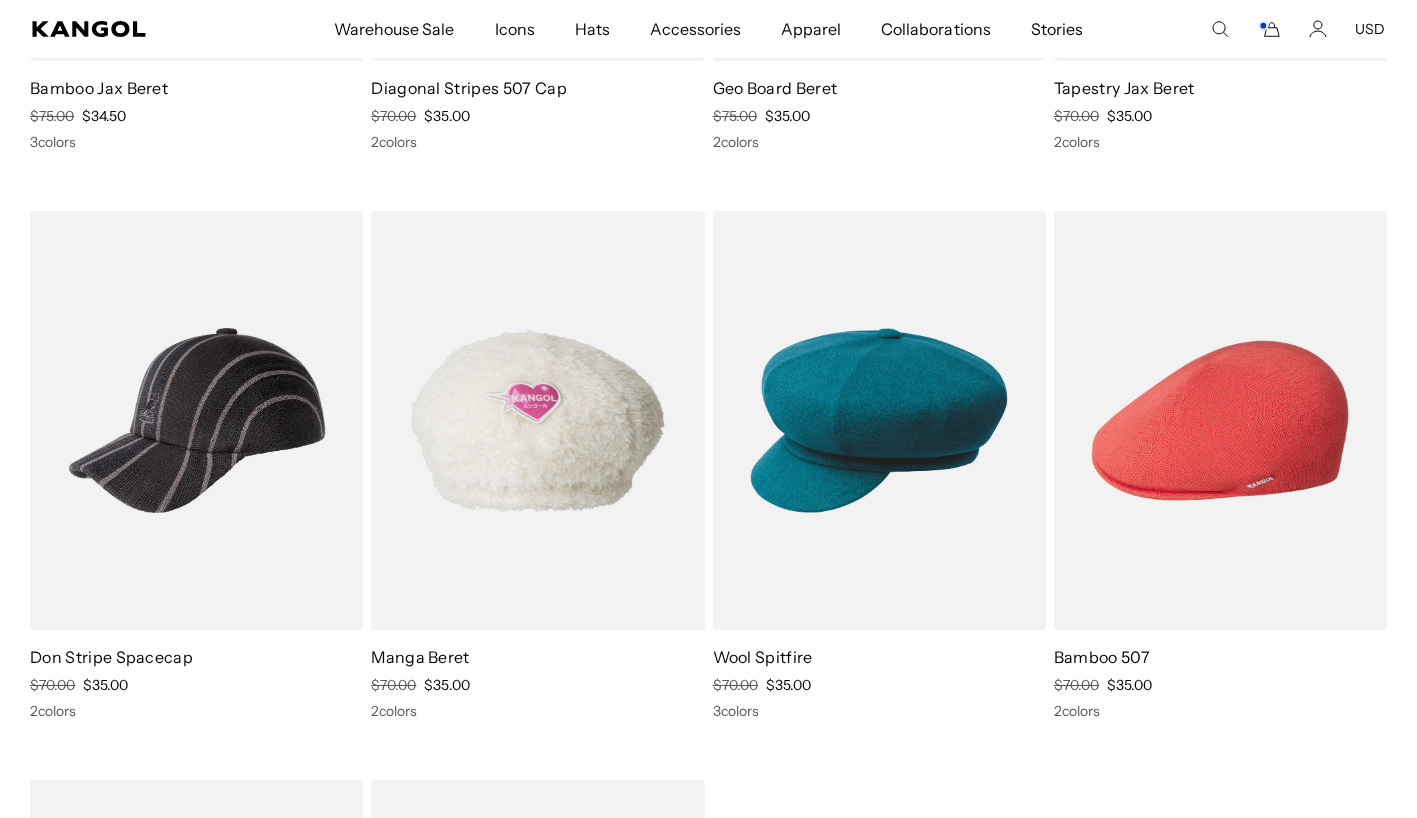 click at bounding box center [0, 0] 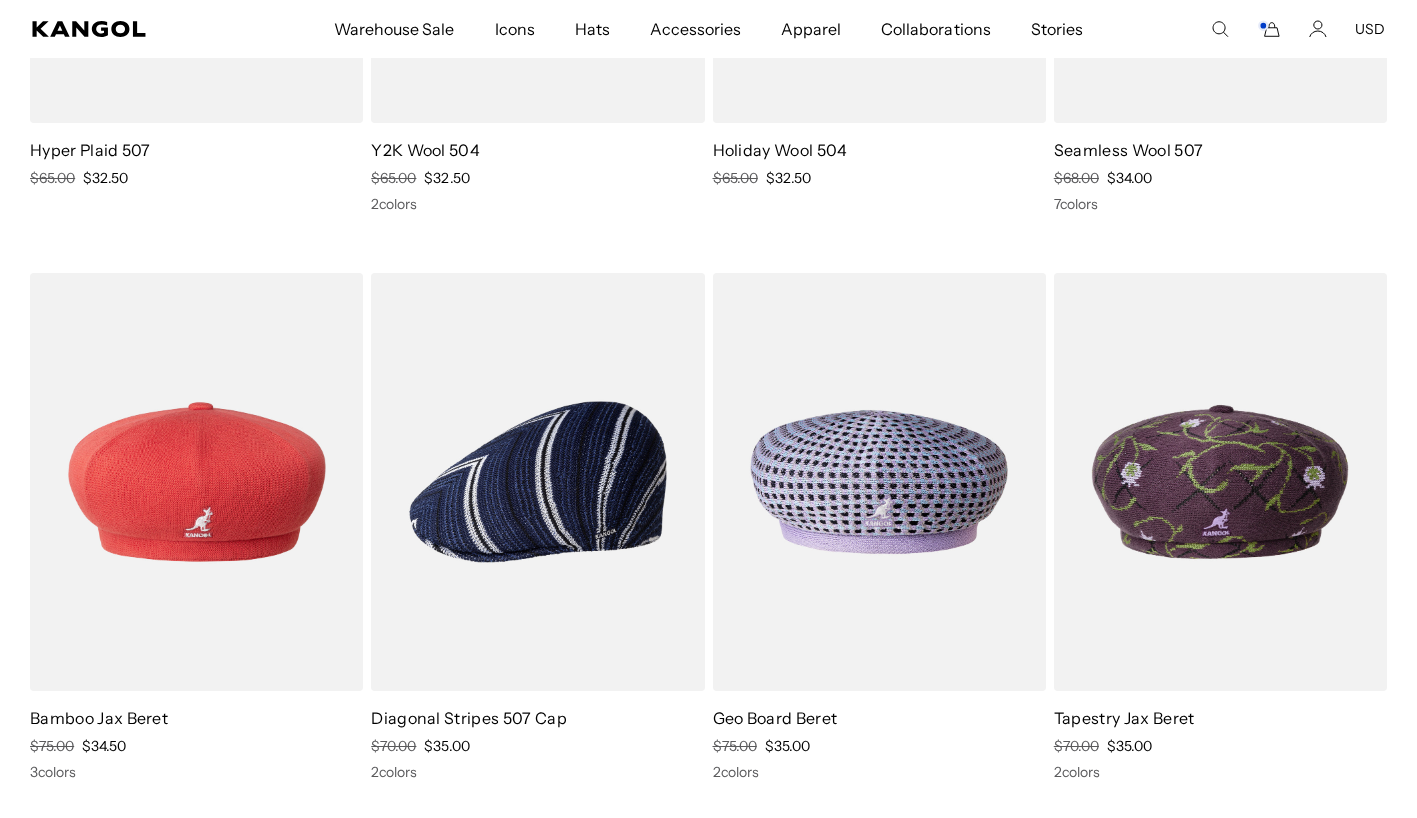 scroll, scrollTop: 9072, scrollLeft: 0, axis: vertical 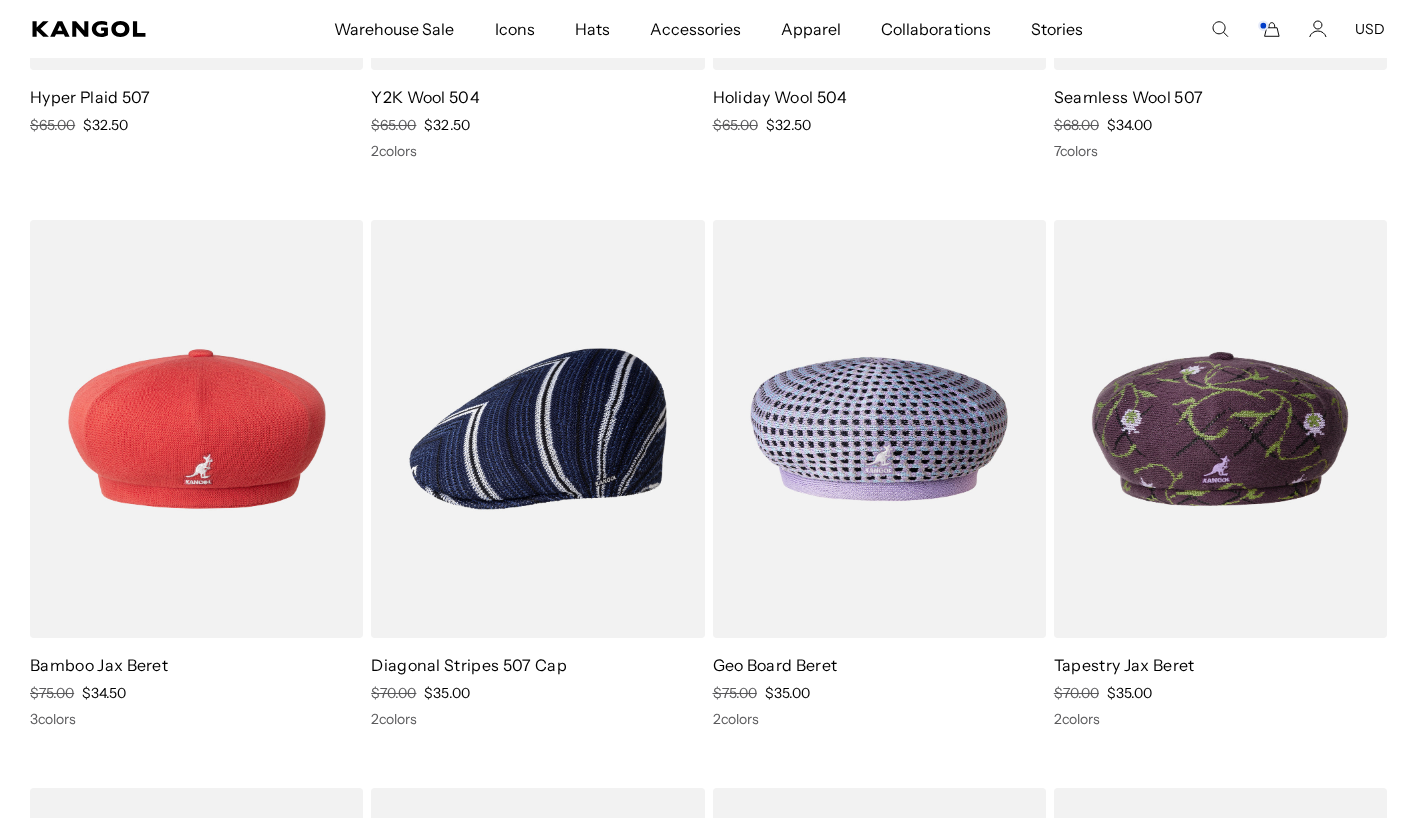 click at bounding box center (0, 0) 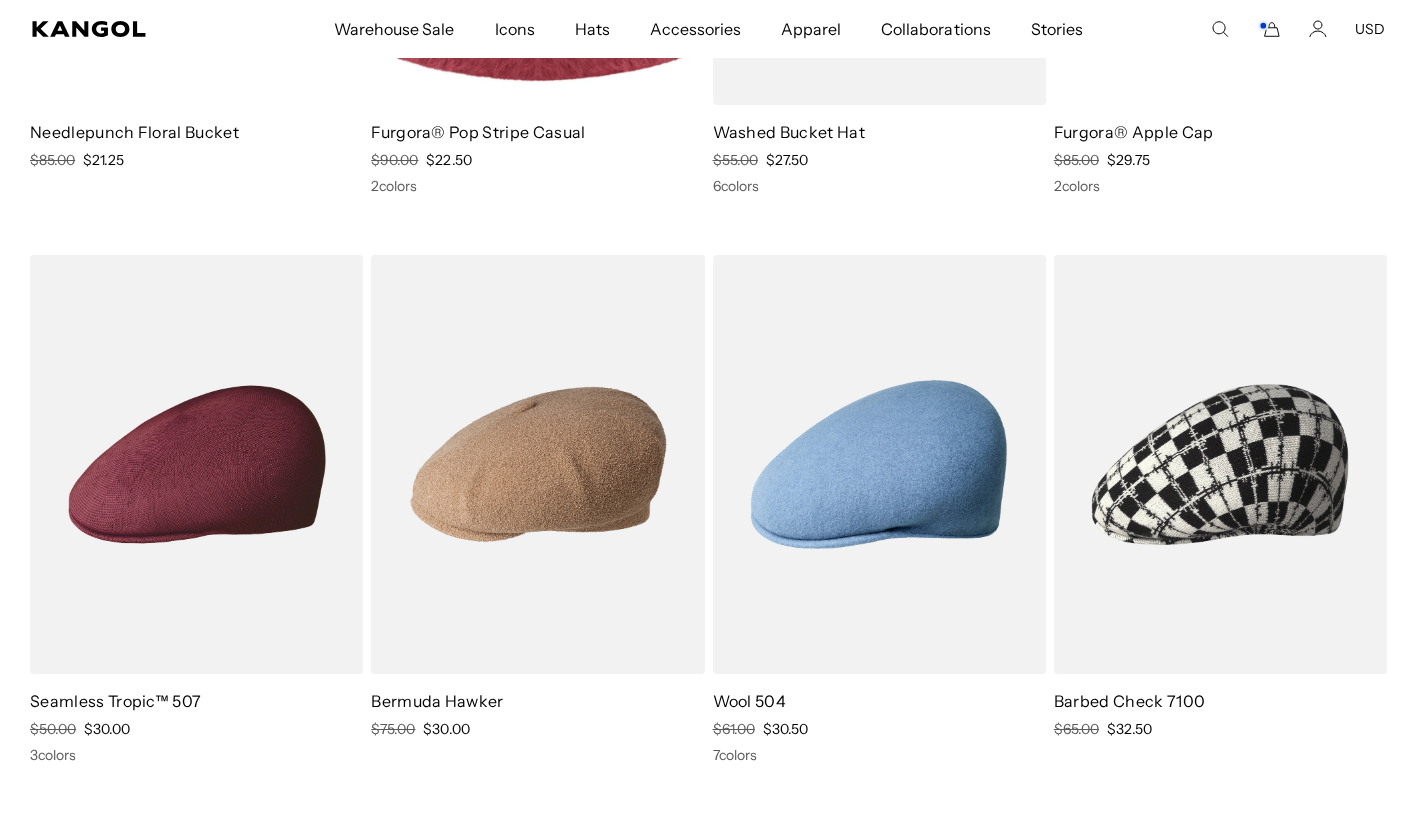scroll, scrollTop: 7933, scrollLeft: 0, axis: vertical 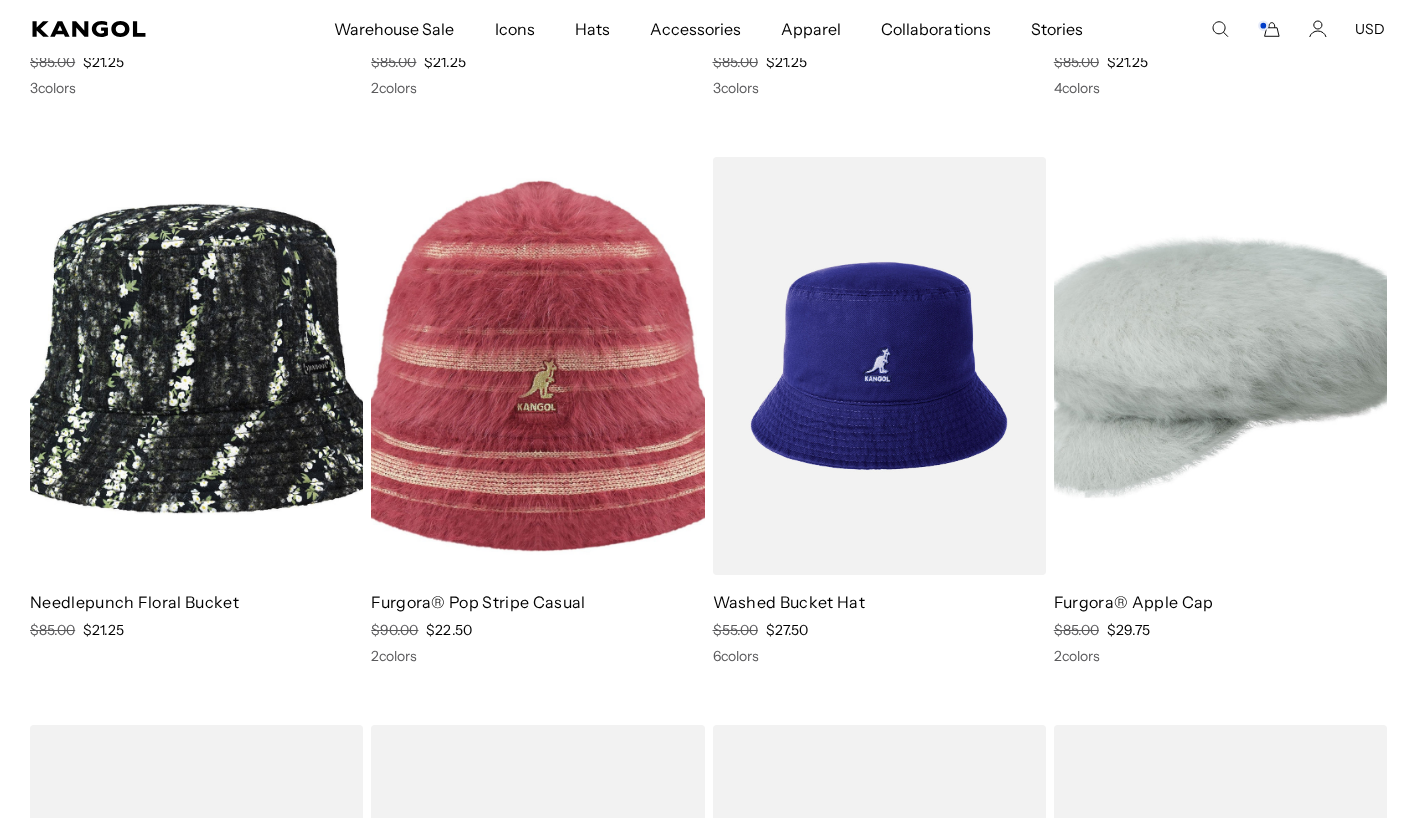 click at bounding box center [196, 366] 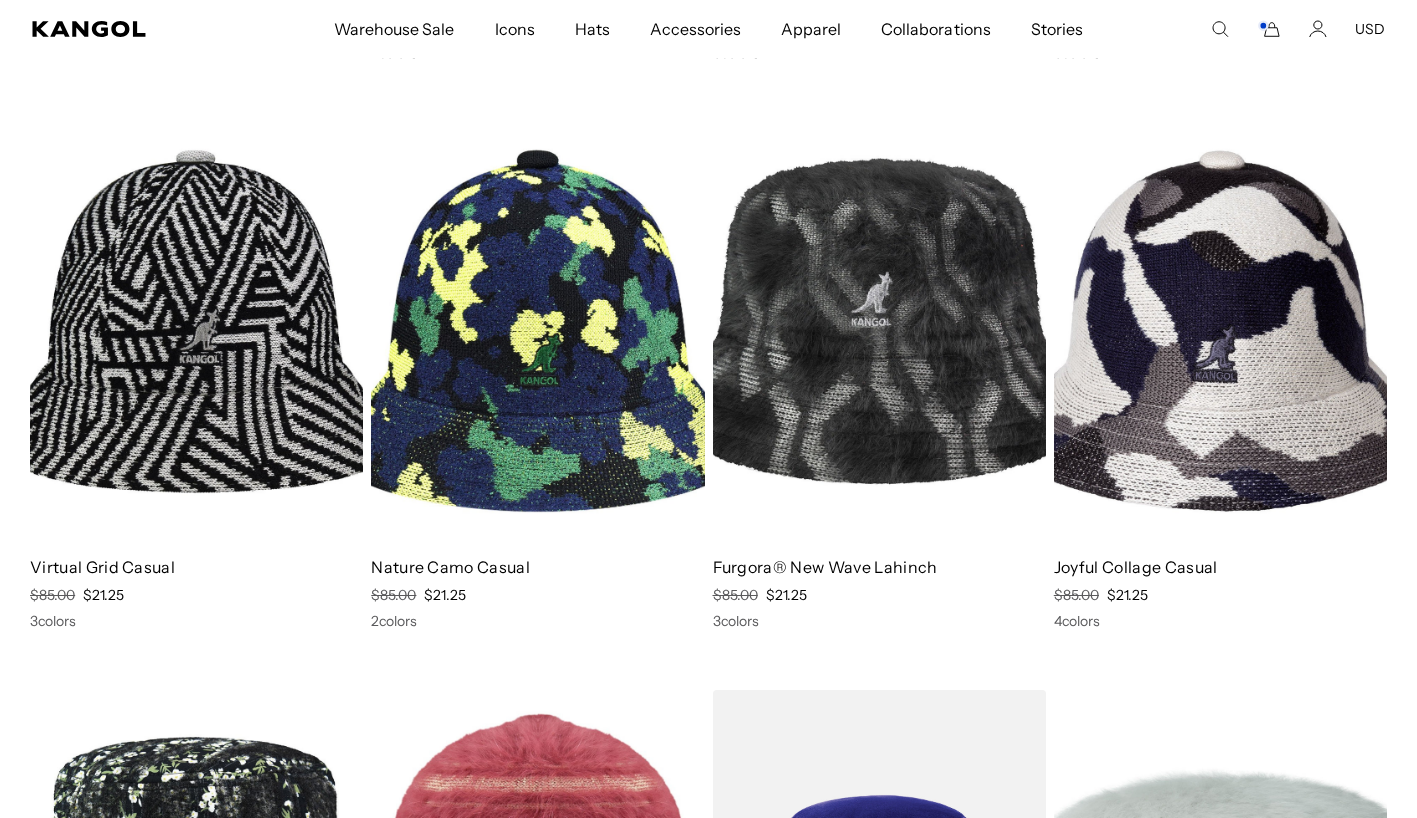 scroll, scrollTop: 6789, scrollLeft: 0, axis: vertical 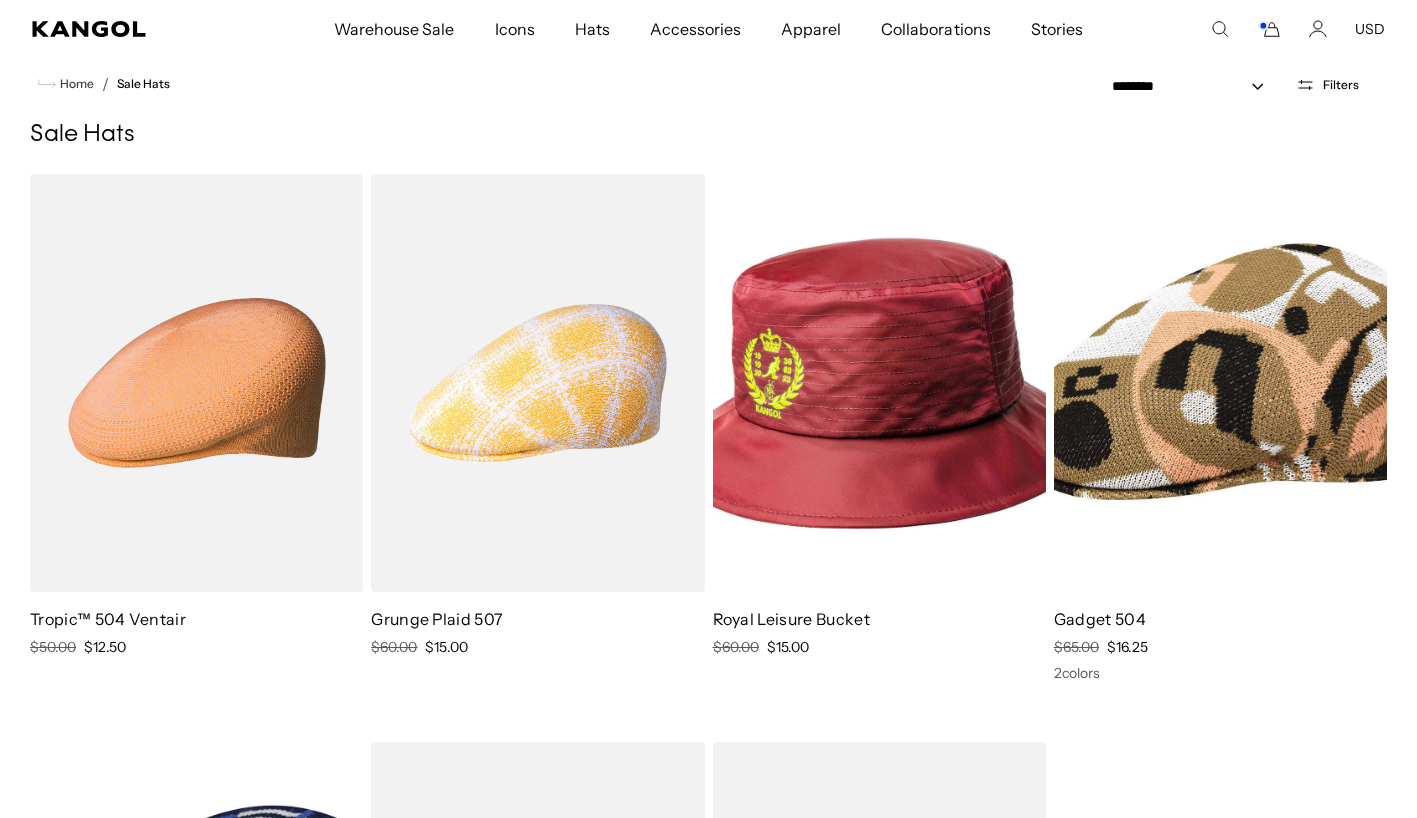 click 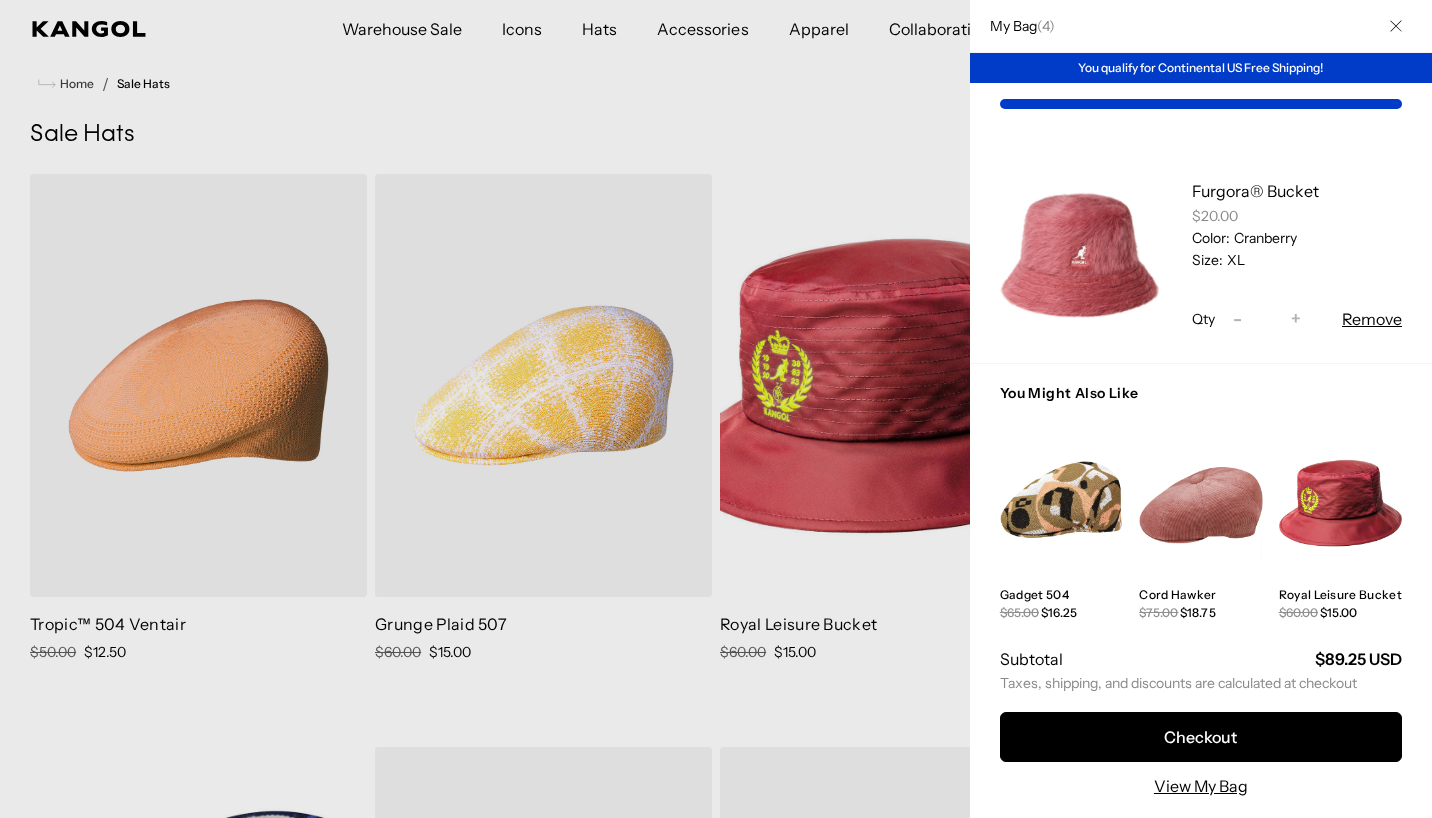 scroll, scrollTop: 0, scrollLeft: 0, axis: both 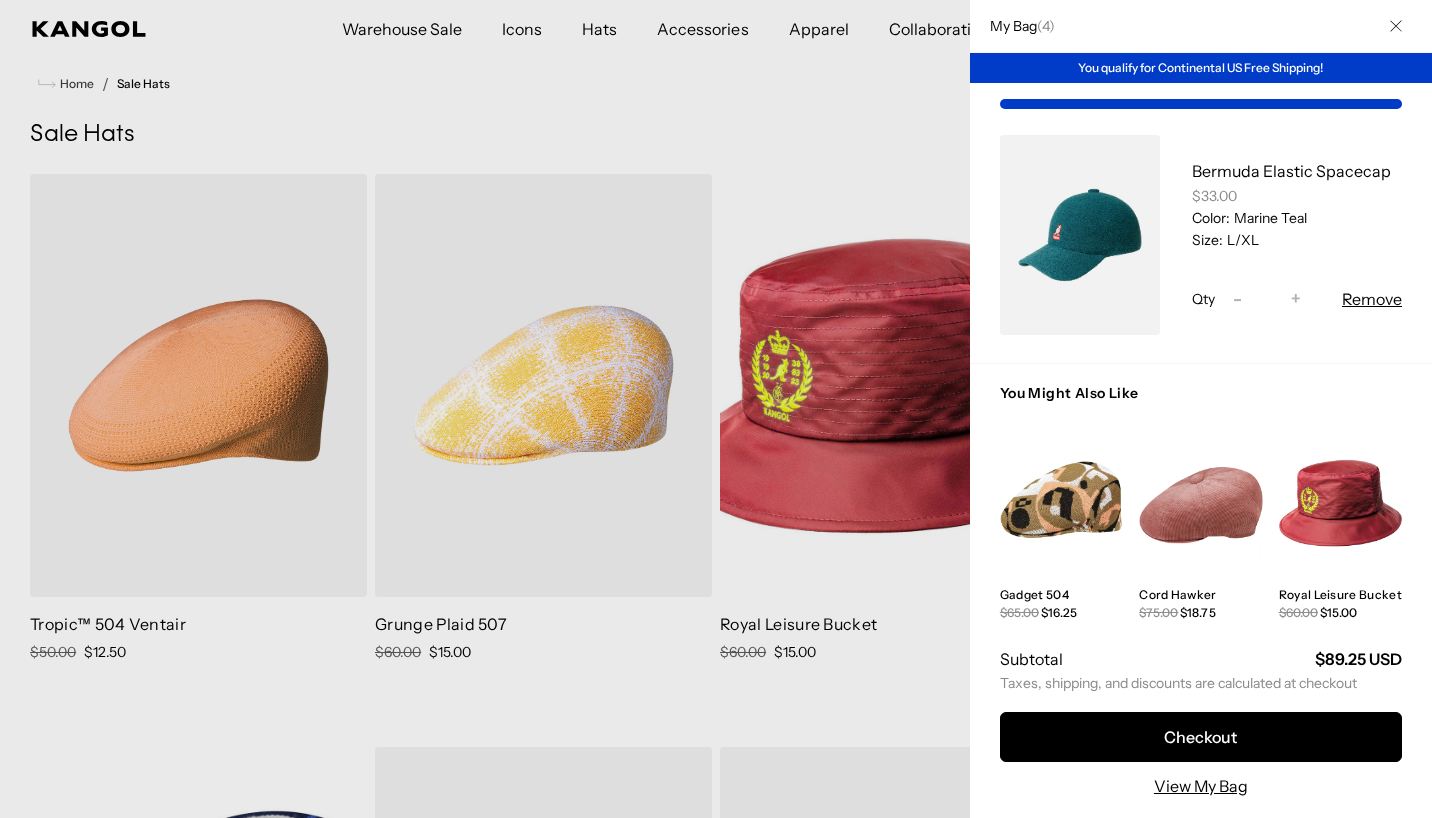 click on "View My Bag" at bounding box center [1201, 786] 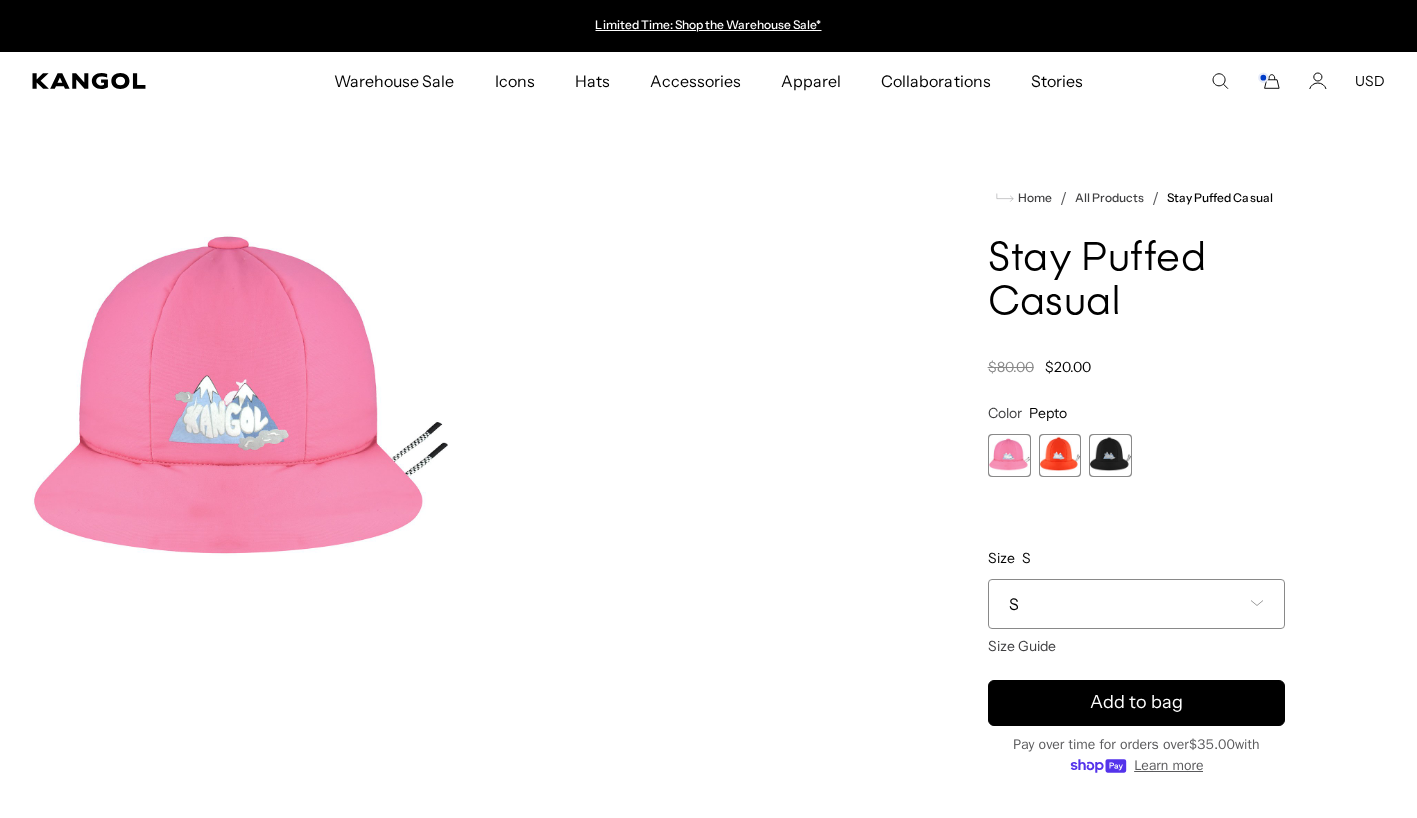 scroll, scrollTop: 0, scrollLeft: 0, axis: both 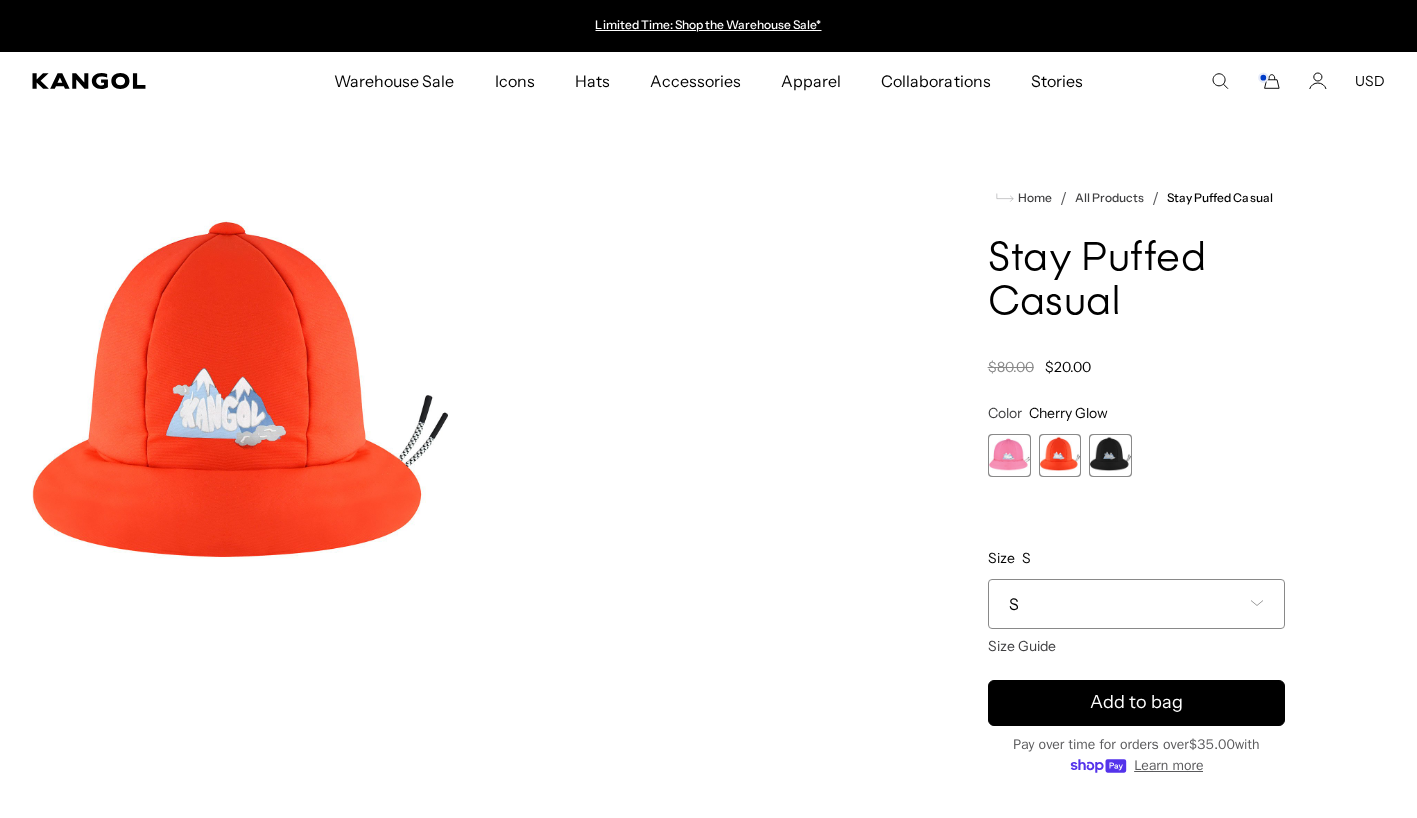 click at bounding box center (1110, 455) 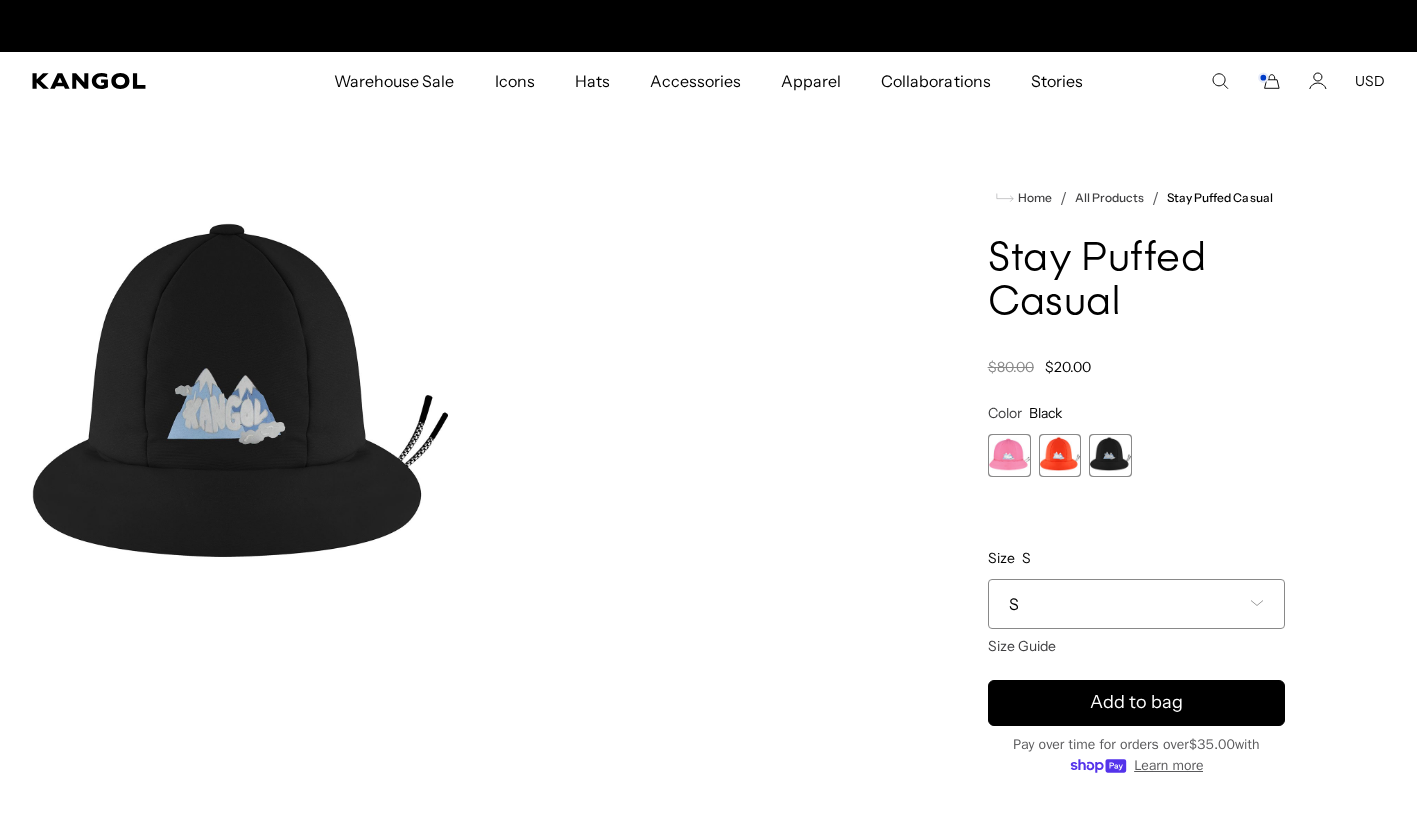 scroll, scrollTop: 0, scrollLeft: 412, axis: horizontal 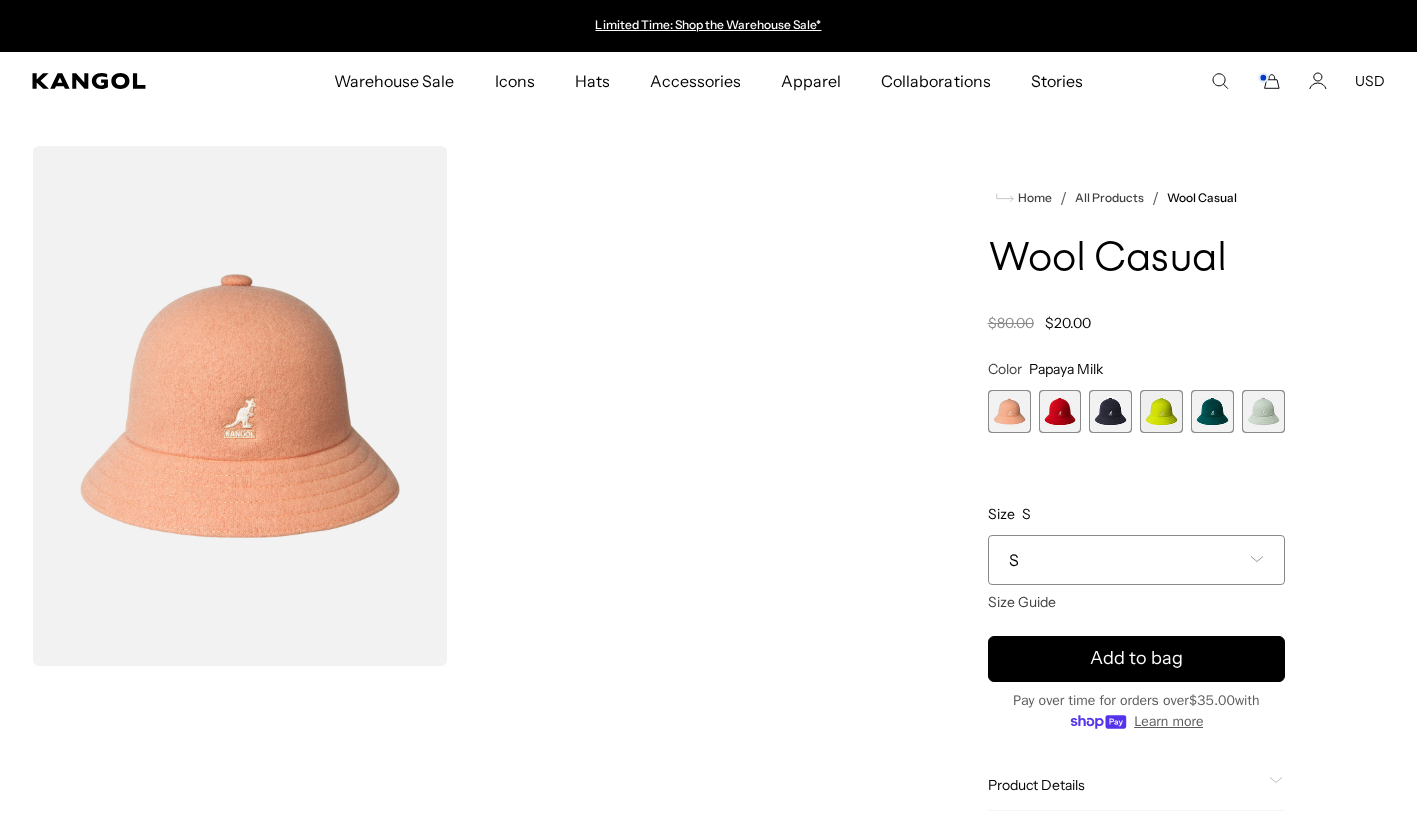 click at bounding box center (1060, 411) 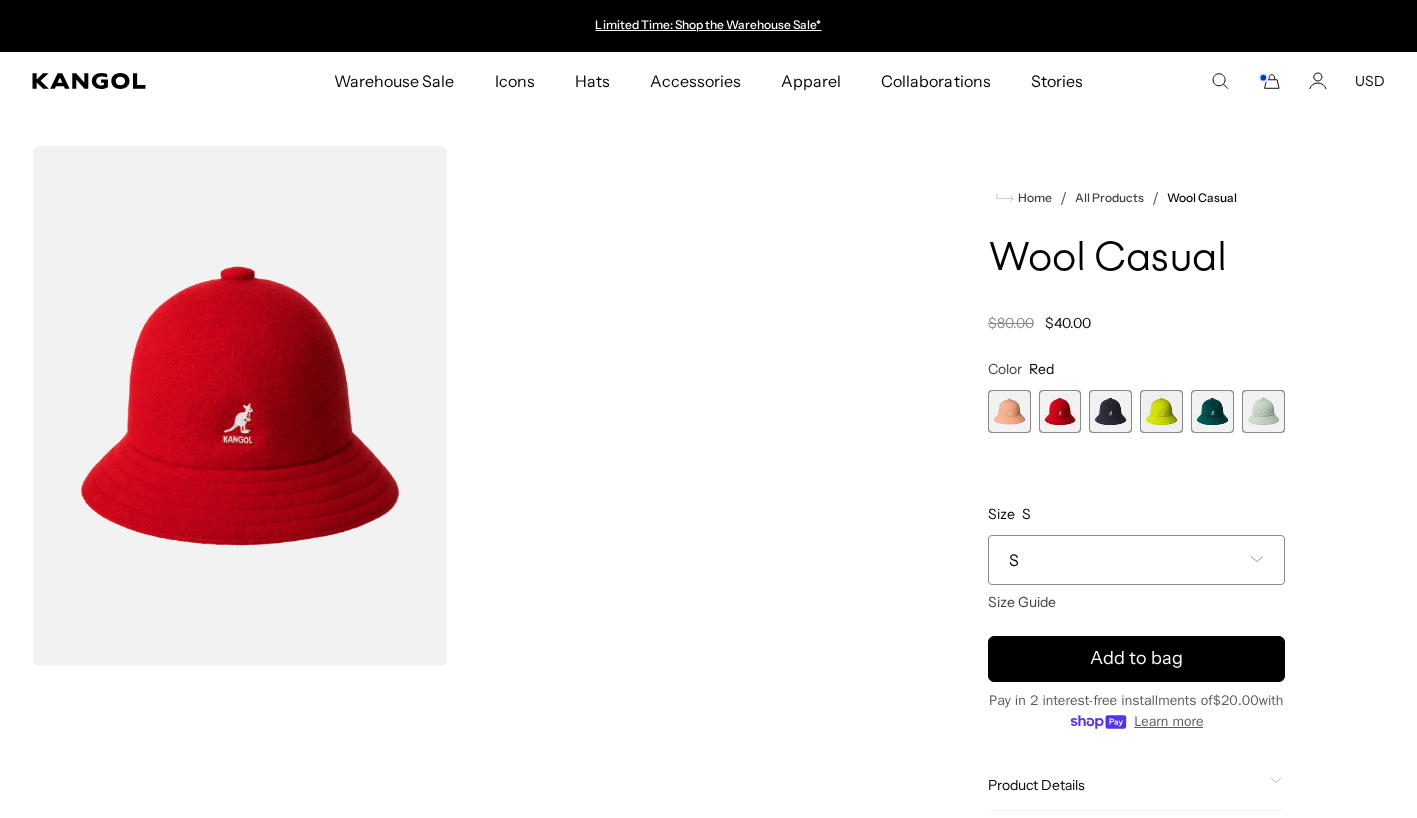click at bounding box center (1110, 411) 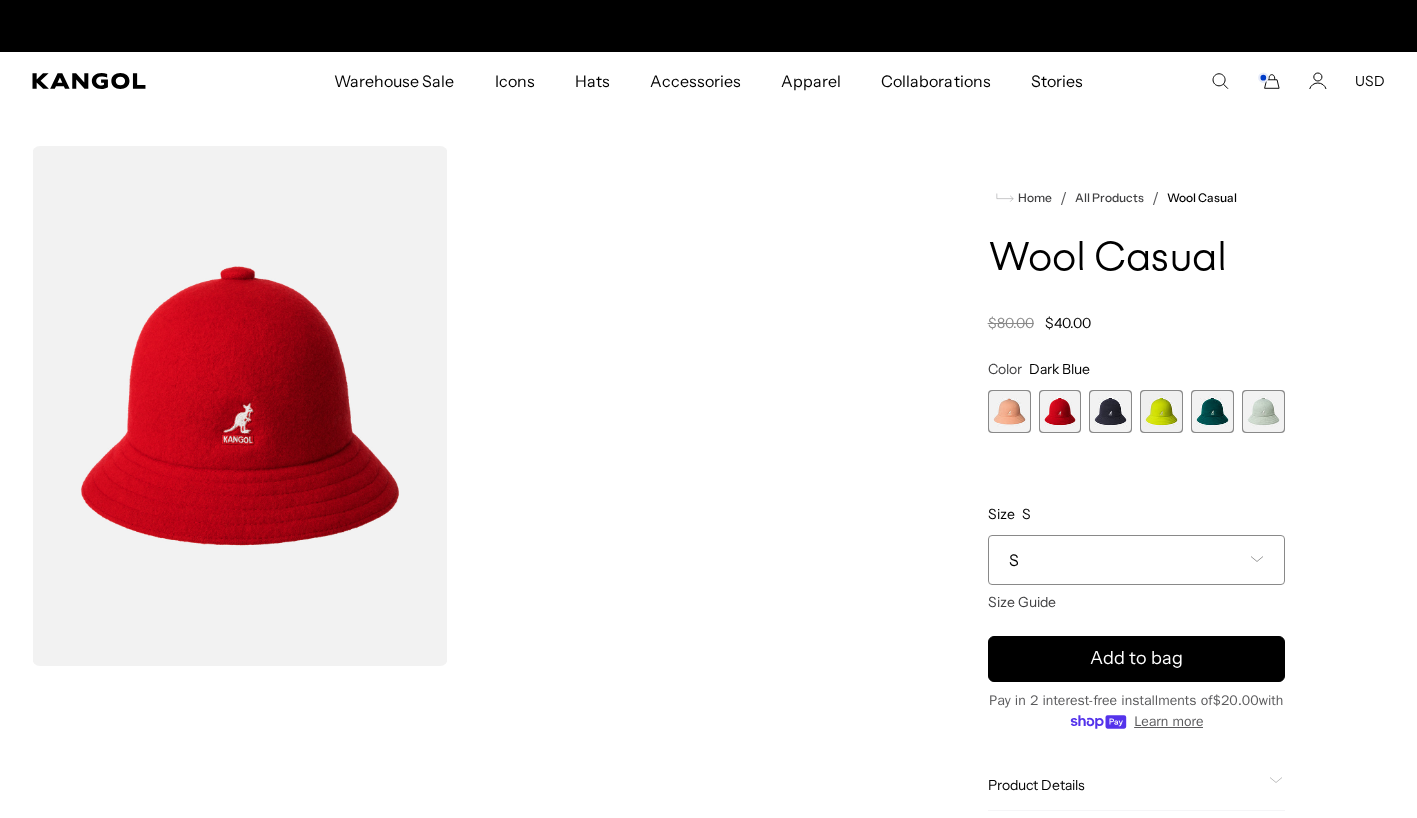 scroll, scrollTop: 0, scrollLeft: 412, axis: horizontal 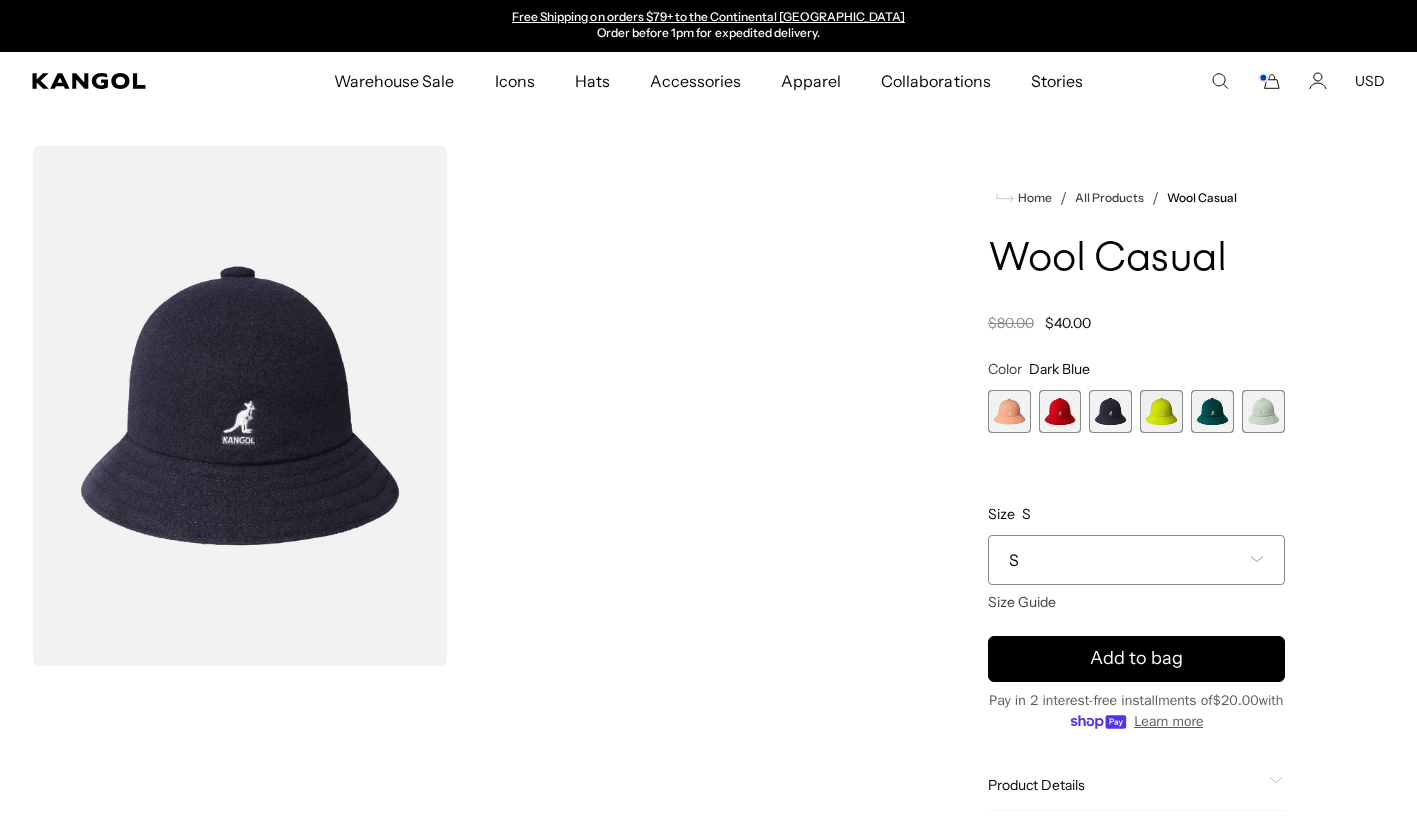 click at bounding box center (1161, 411) 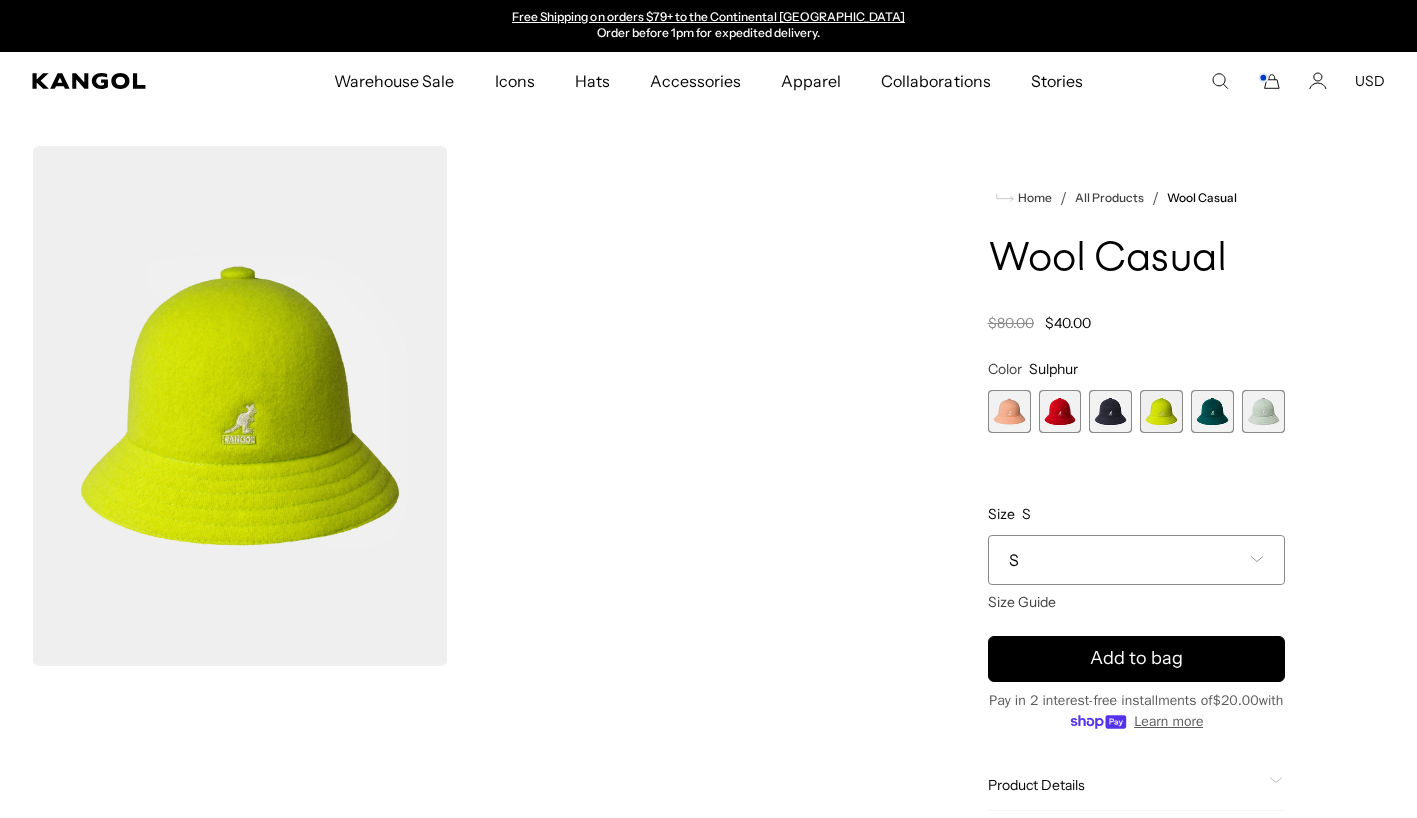 click at bounding box center [1212, 411] 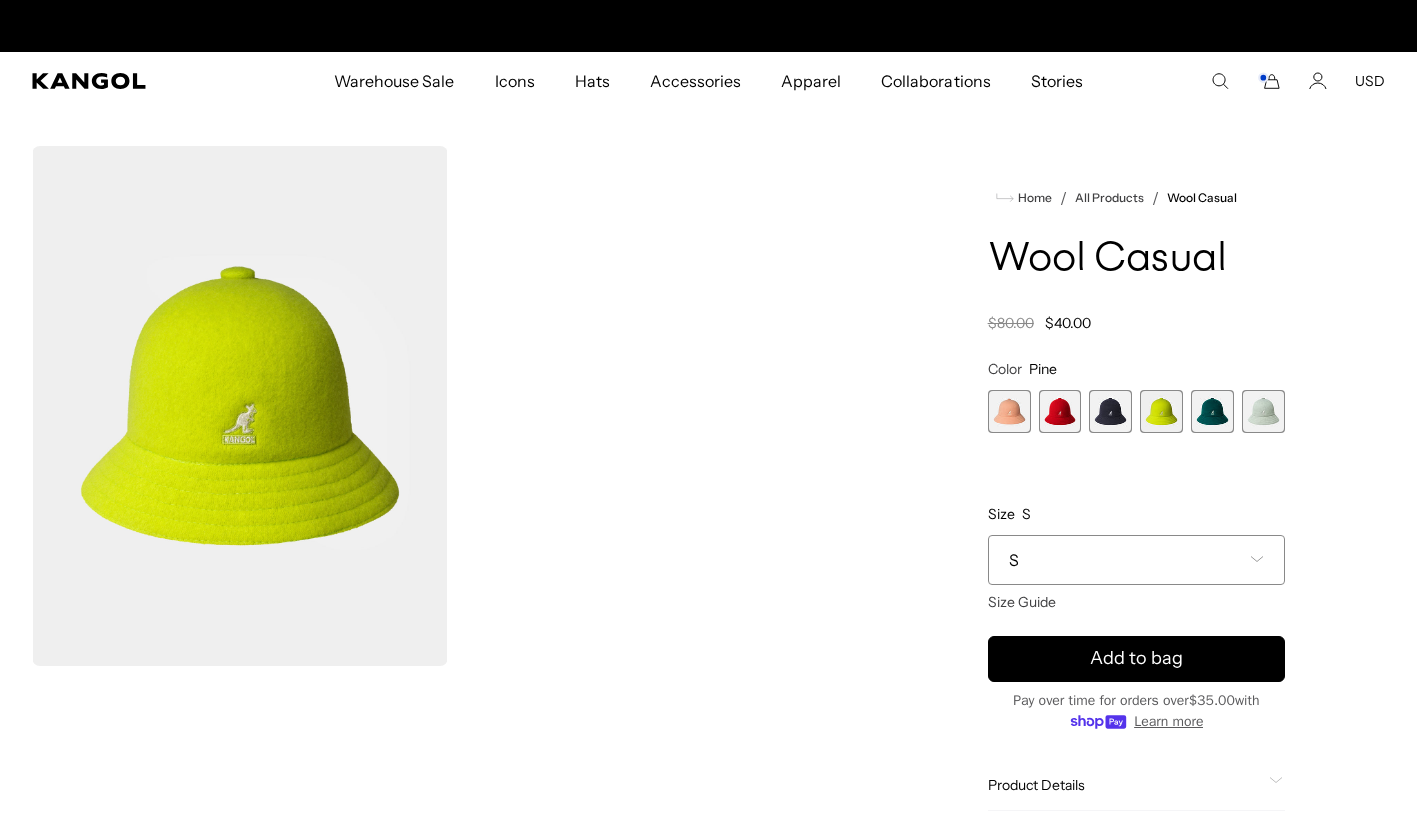click at bounding box center (1212, 411) 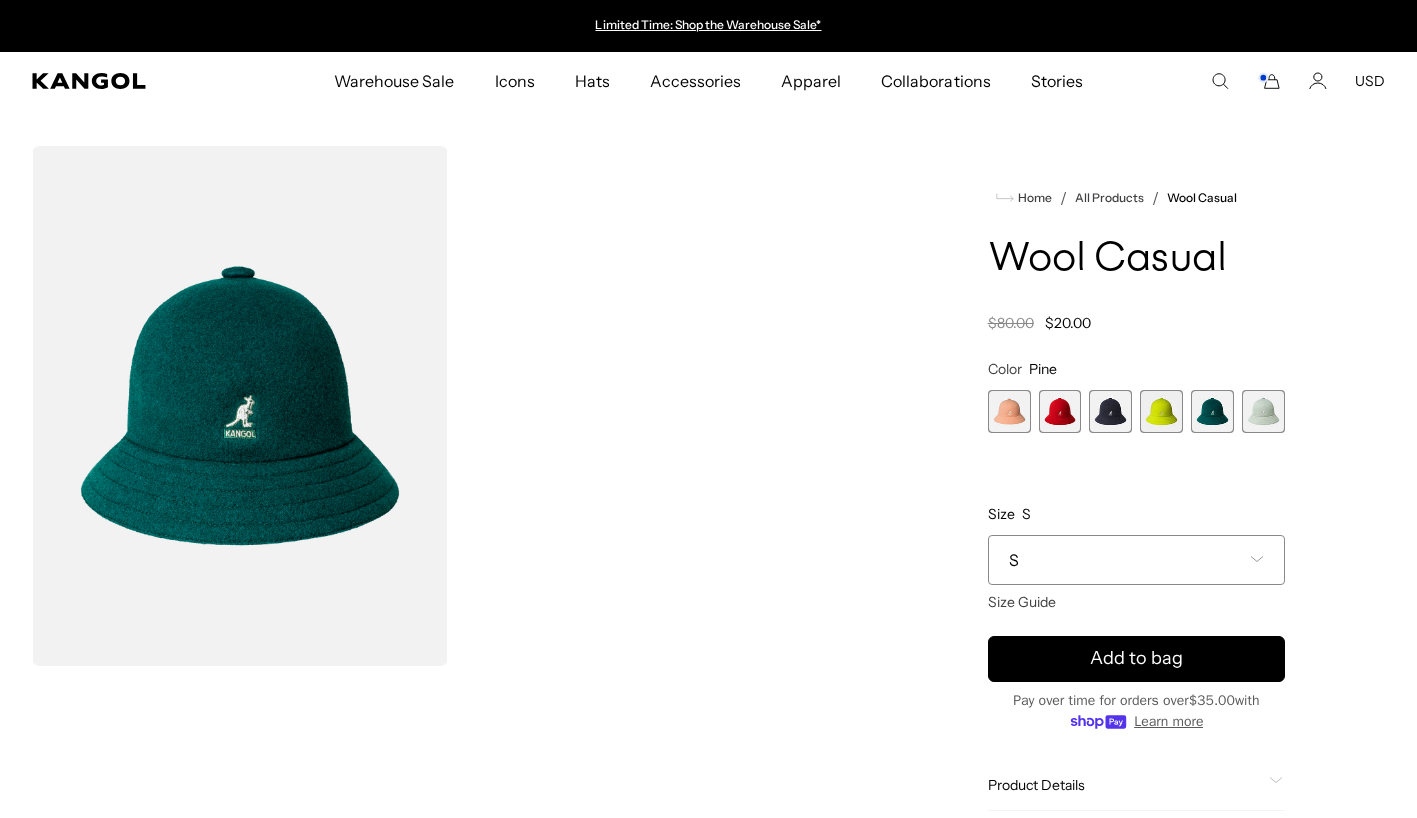click at bounding box center [1263, 411] 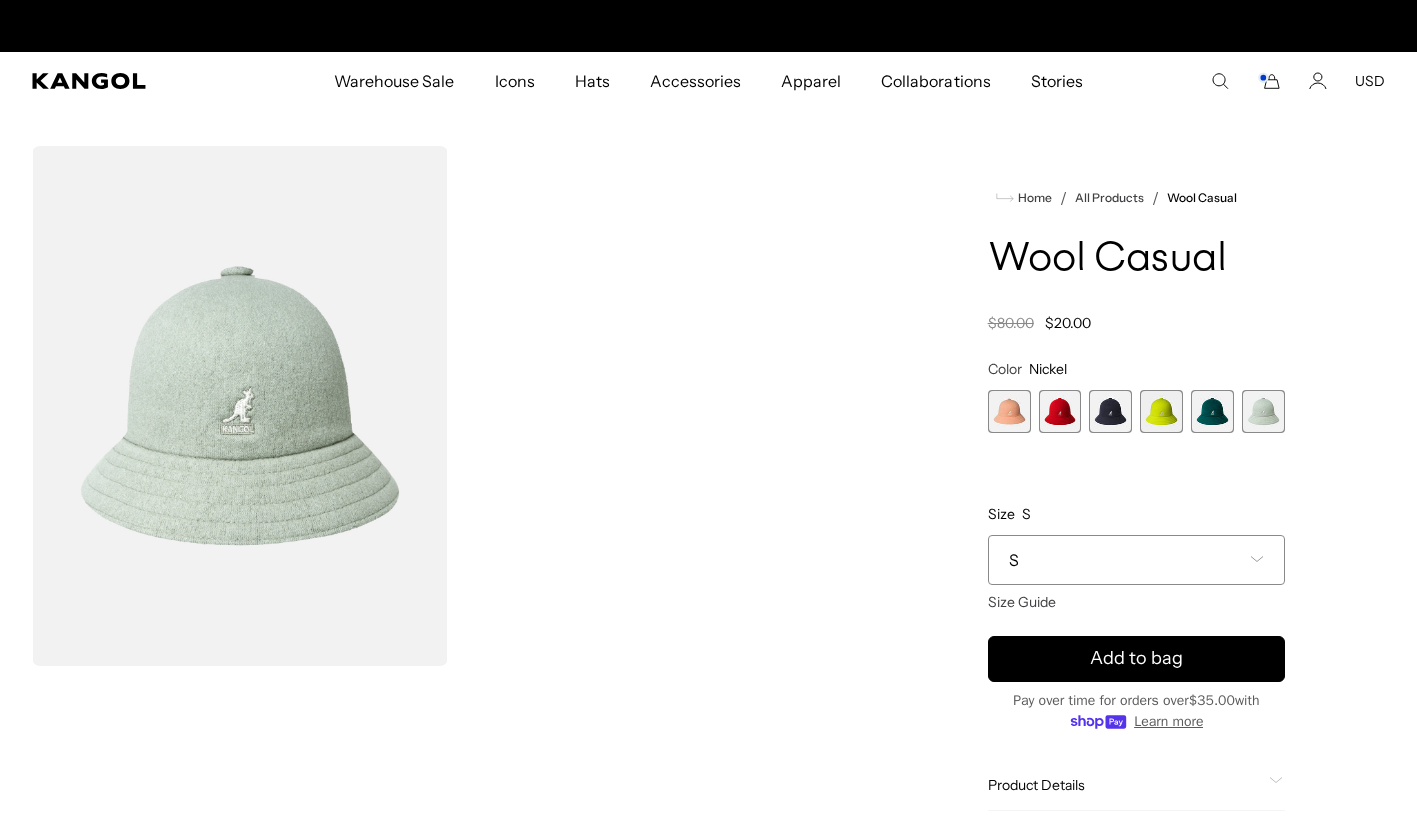scroll, scrollTop: 0, scrollLeft: 0, axis: both 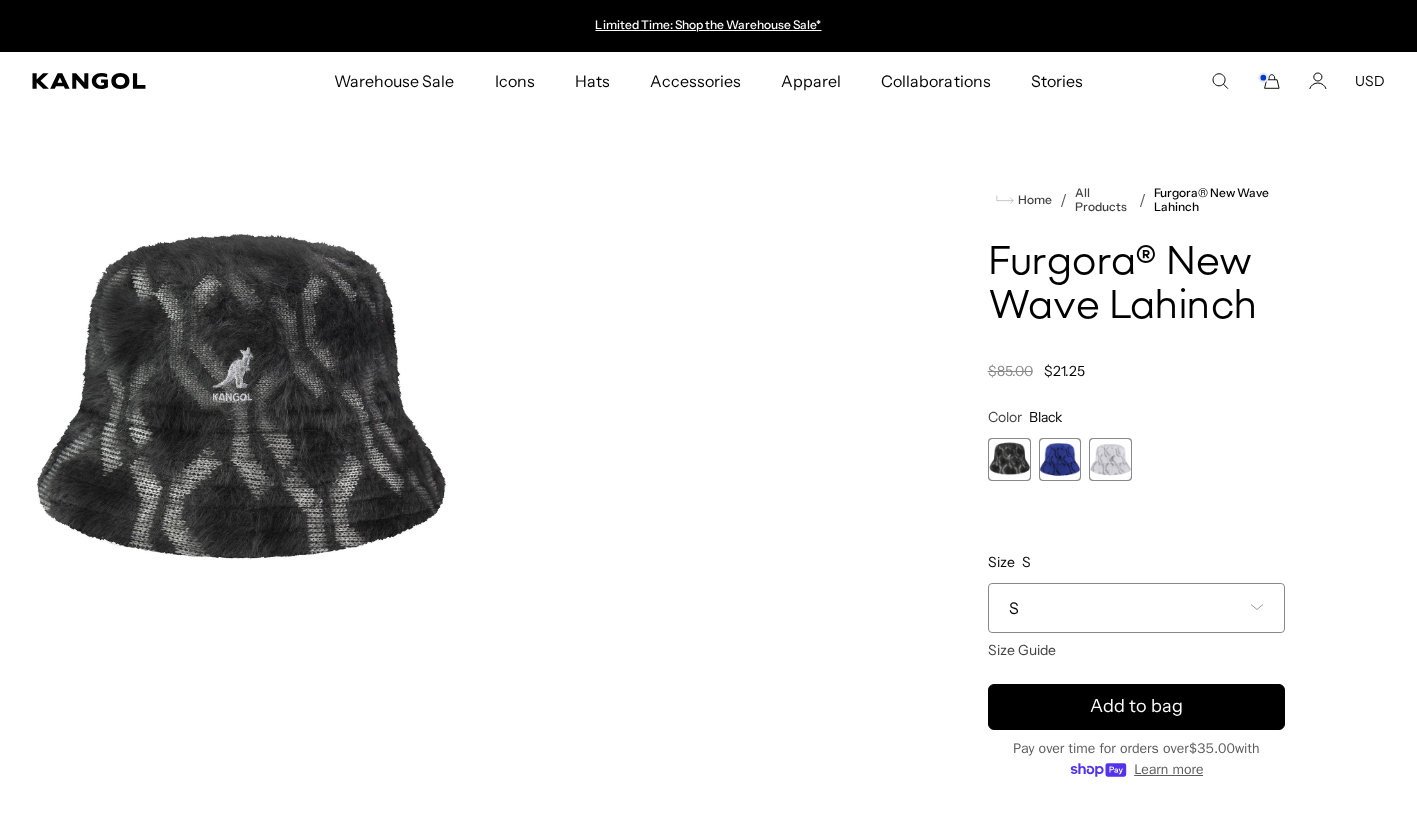 click at bounding box center (1110, 459) 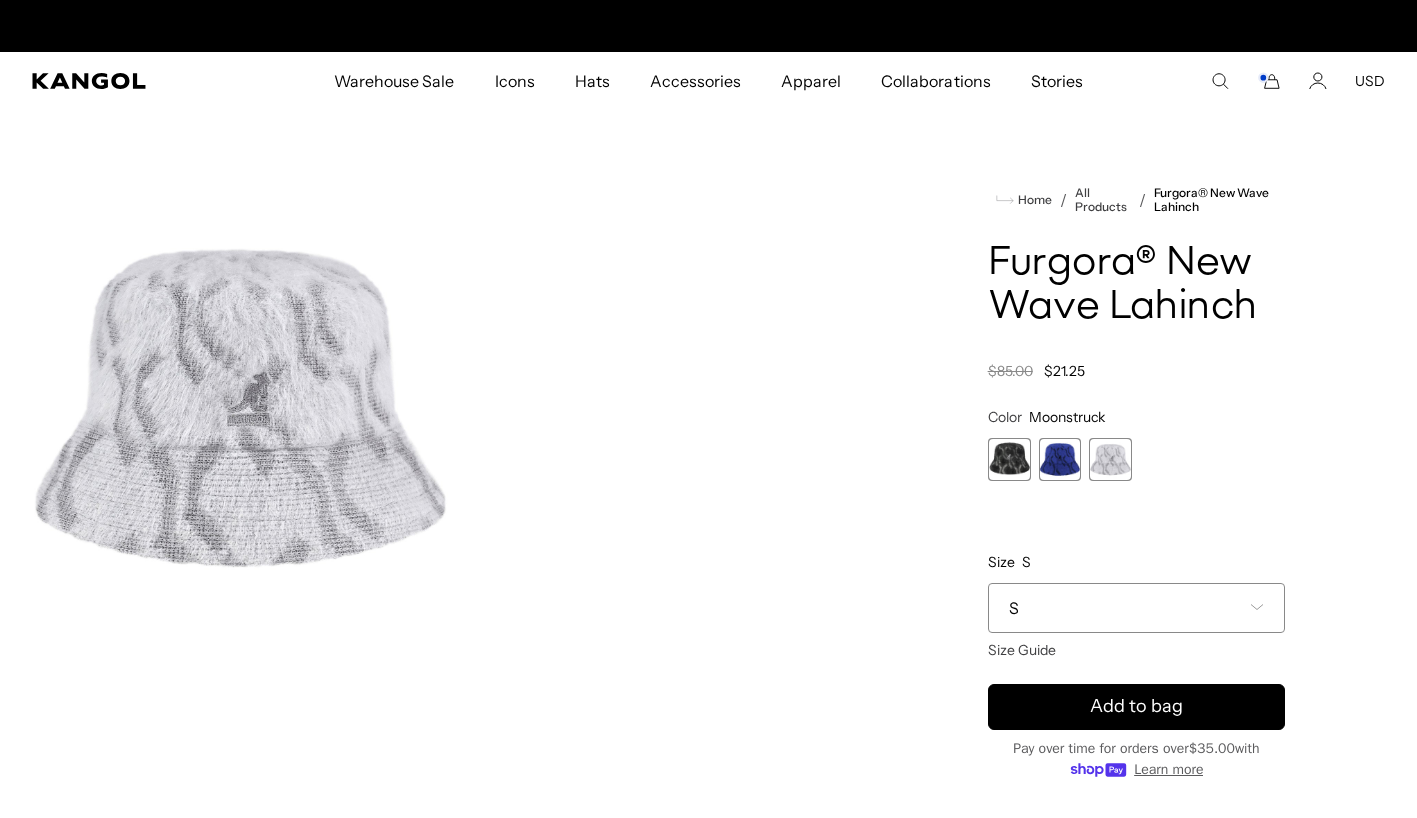 click at bounding box center (1060, 459) 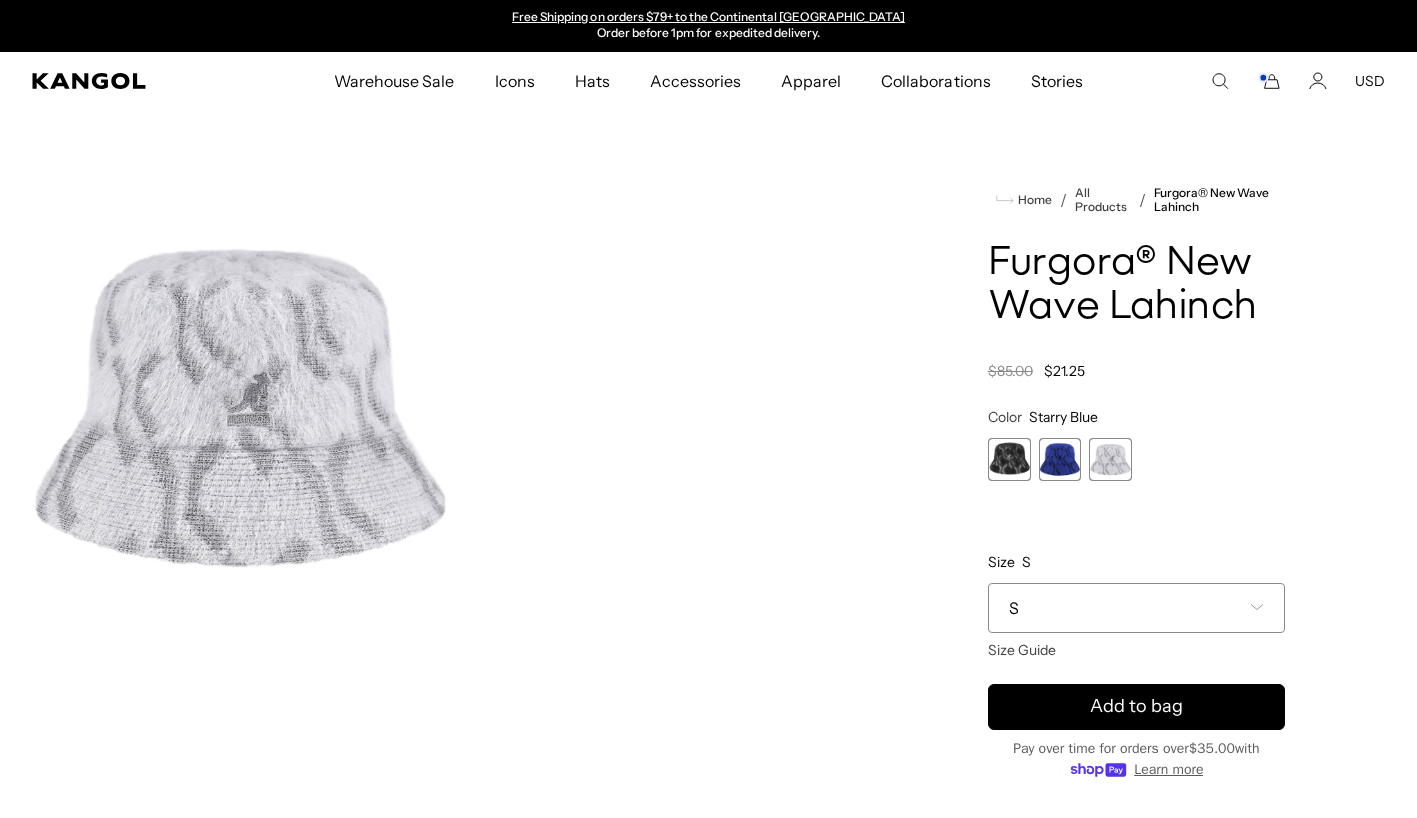 click at bounding box center [1060, 459] 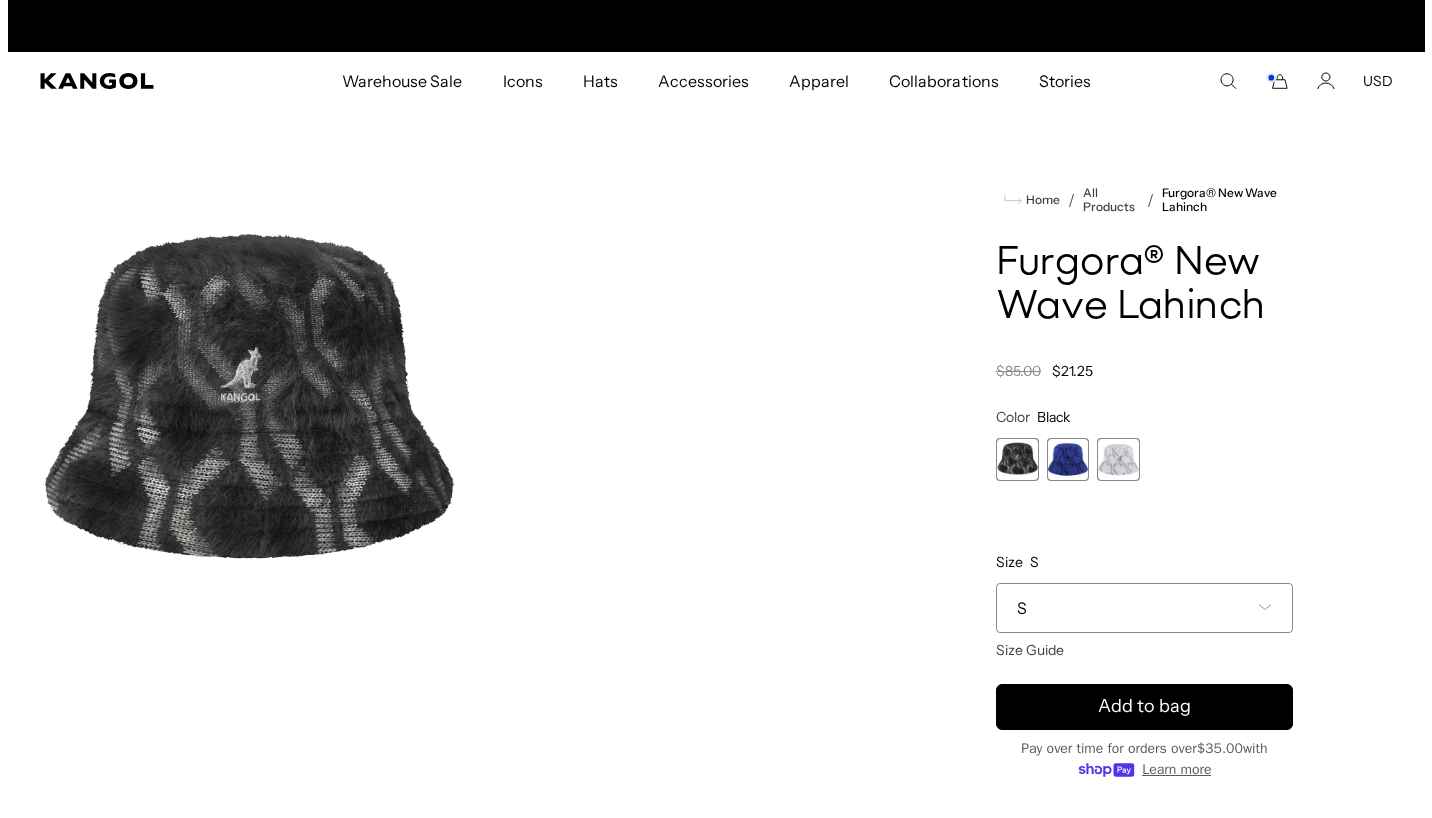 scroll, scrollTop: 0, scrollLeft: 412, axis: horizontal 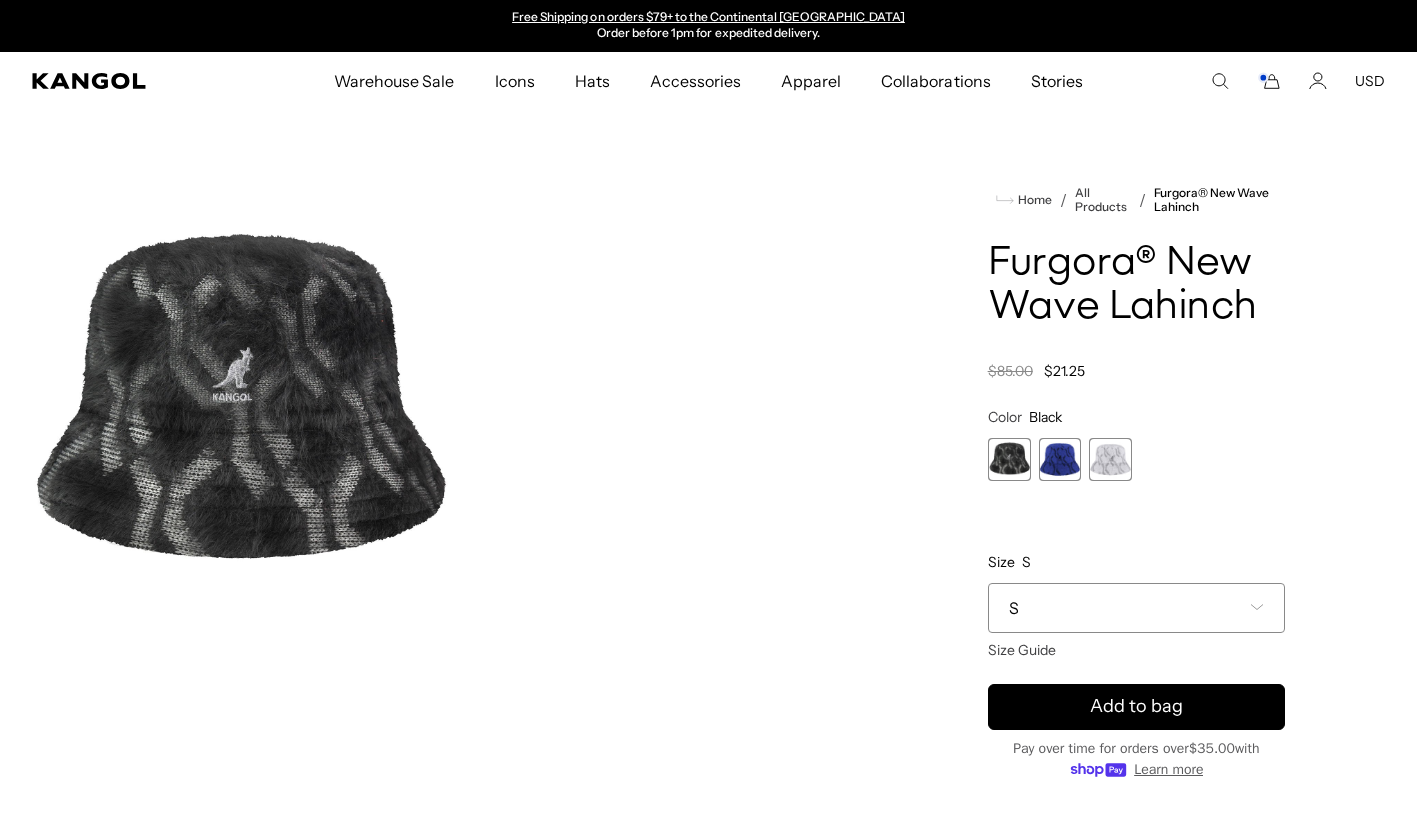 click 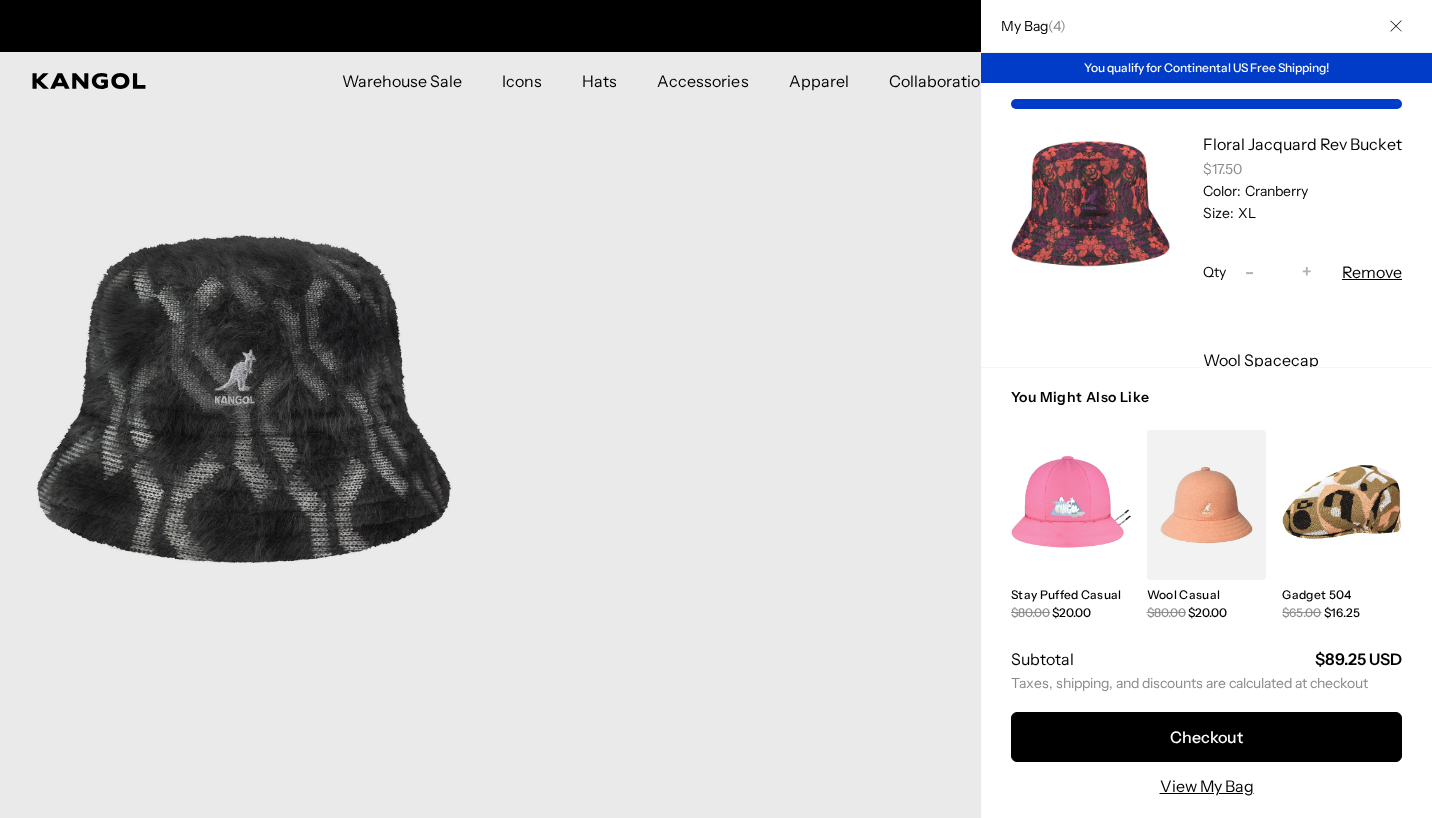 scroll, scrollTop: 248, scrollLeft: 0, axis: vertical 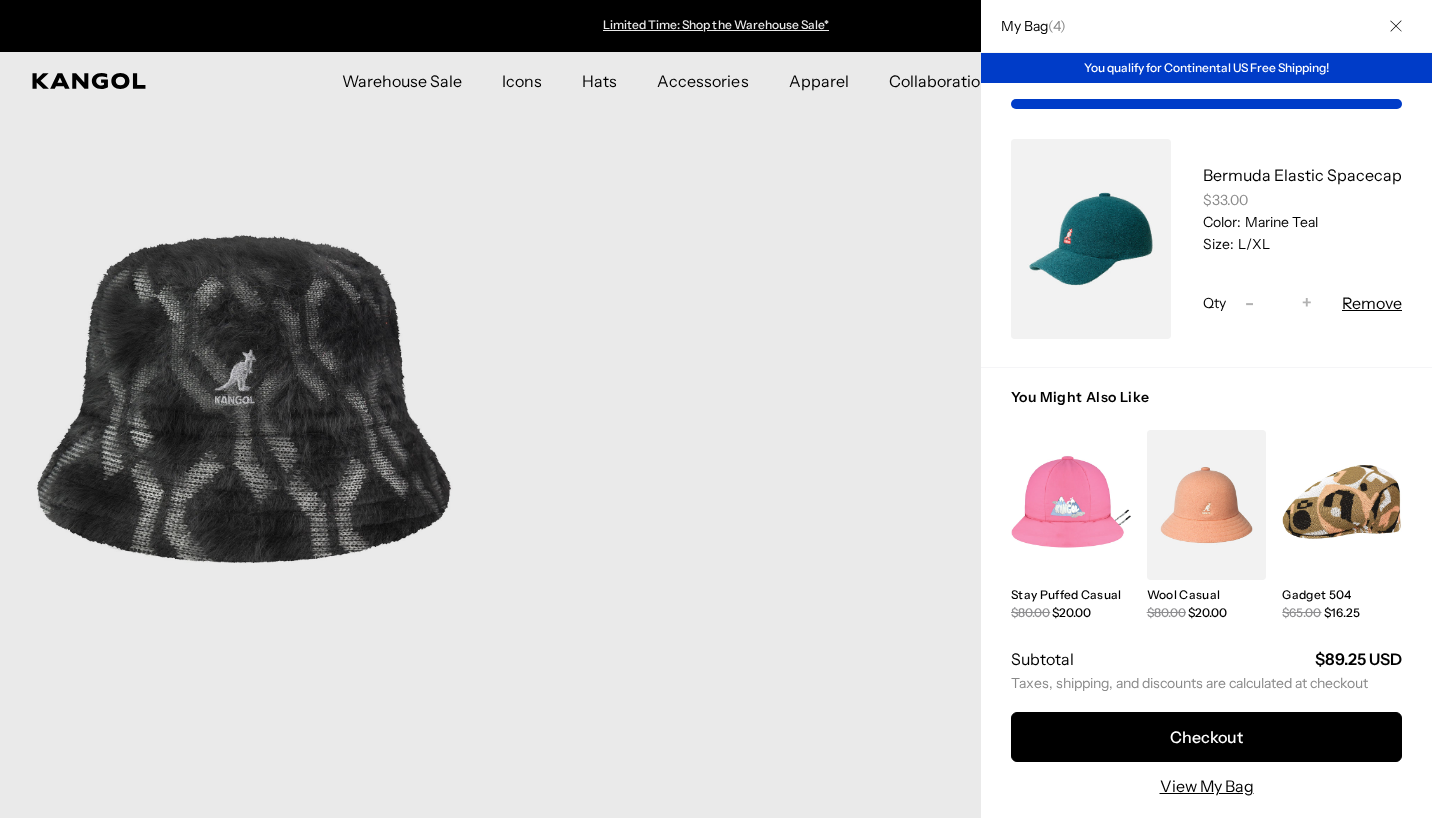 click on "Remove" at bounding box center (1372, 303) 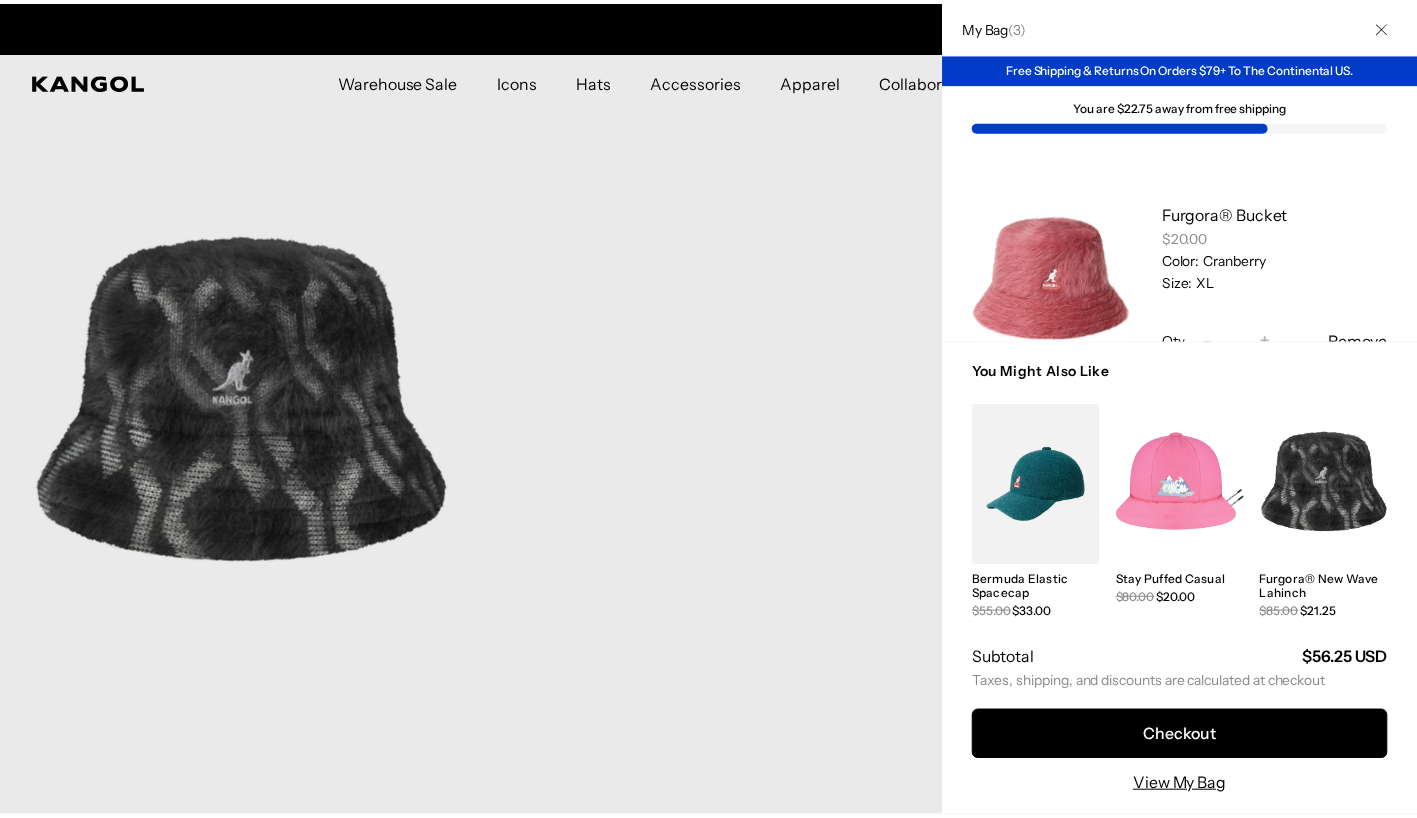 scroll, scrollTop: 0, scrollLeft: 412, axis: horizontal 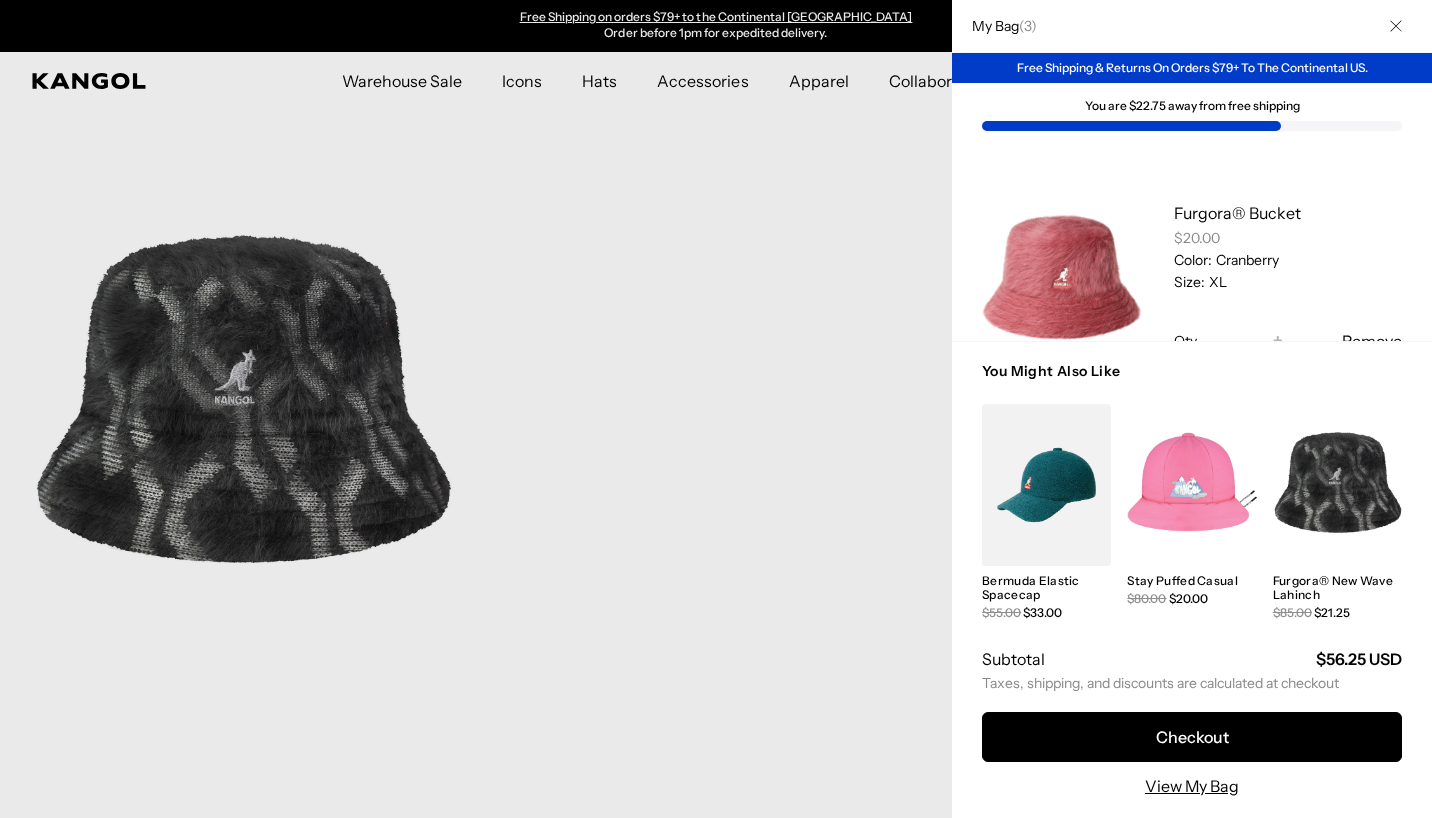 click at bounding box center [716, 409] 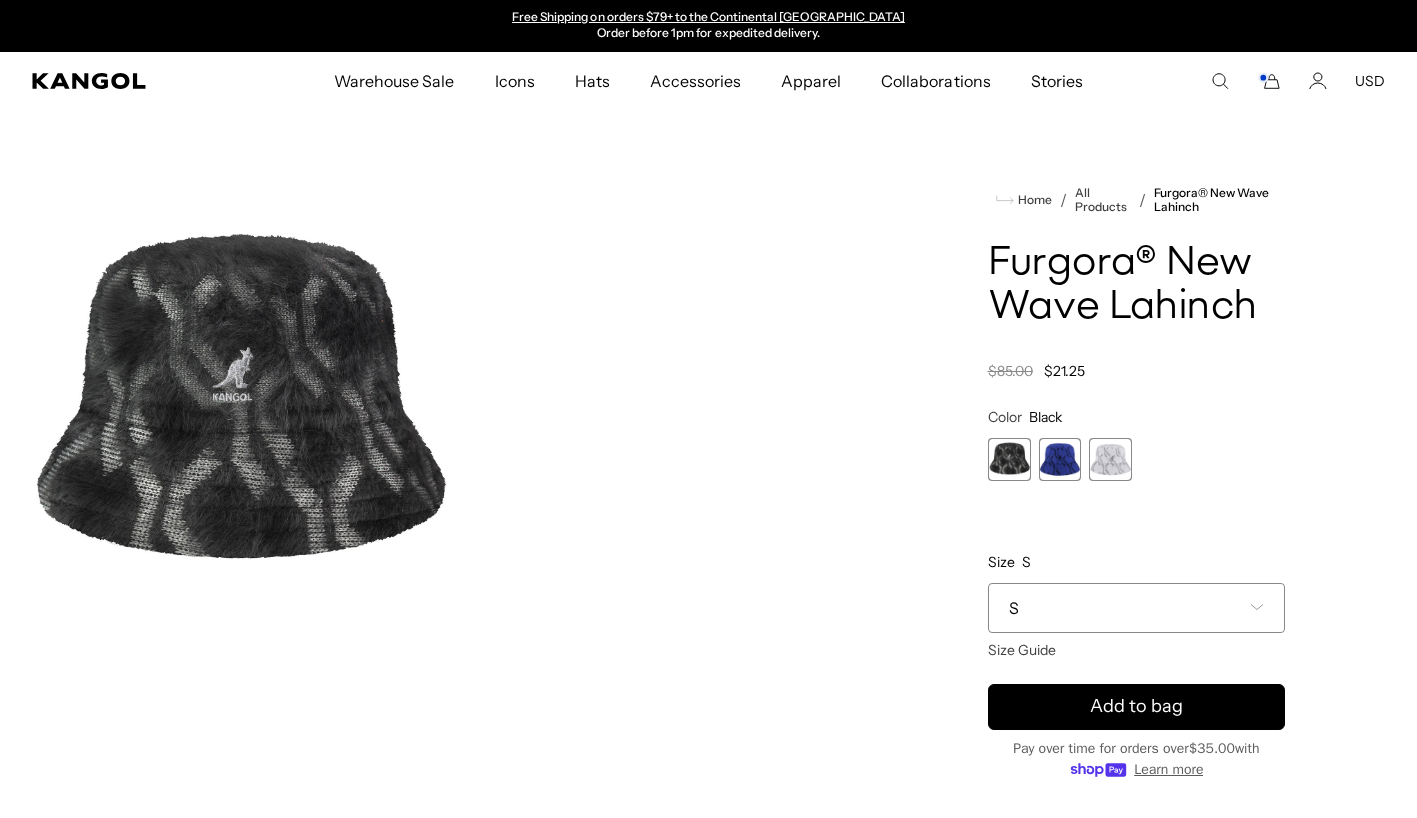 click on "S" at bounding box center (1136, 608) 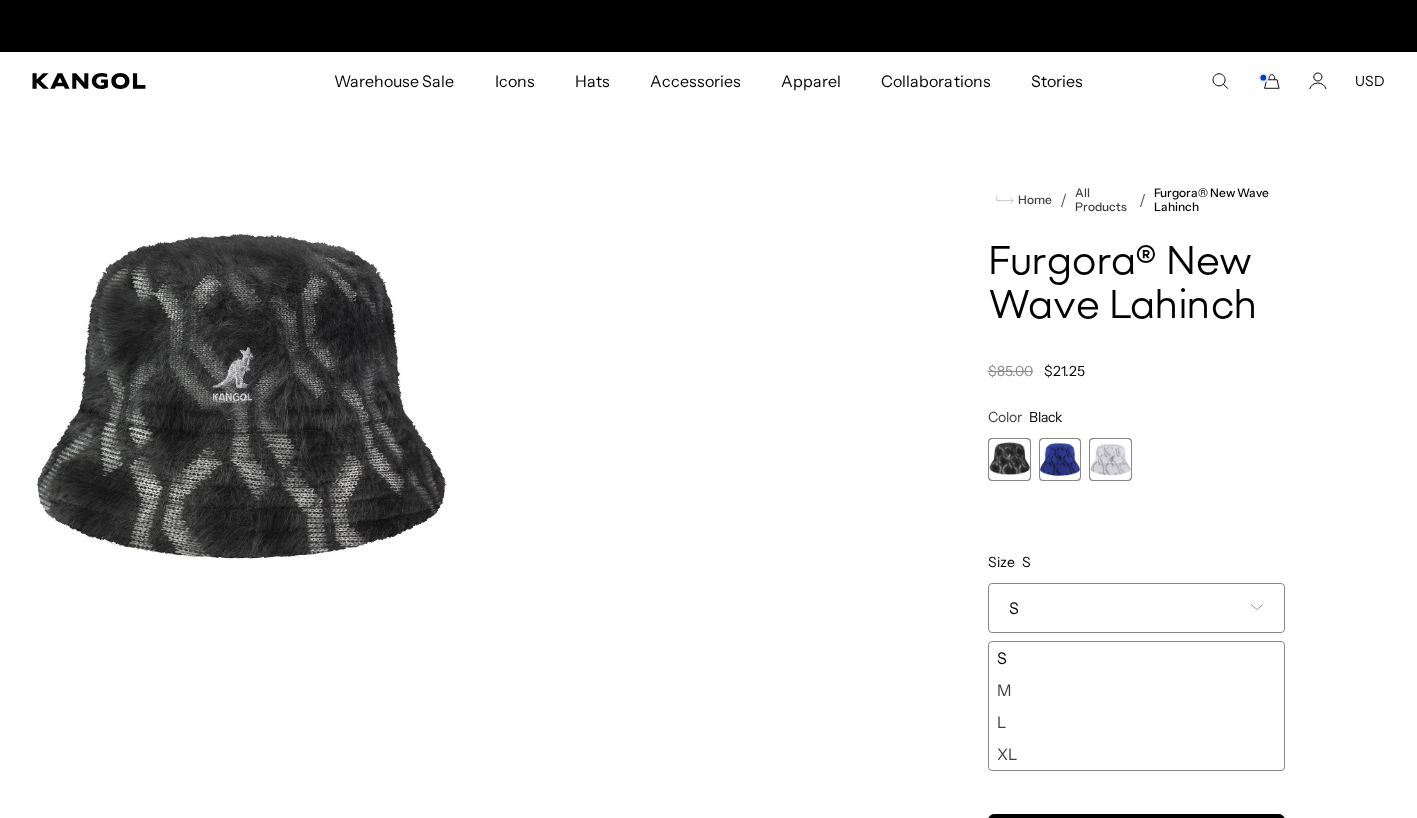 scroll, scrollTop: 0, scrollLeft: 412, axis: horizontal 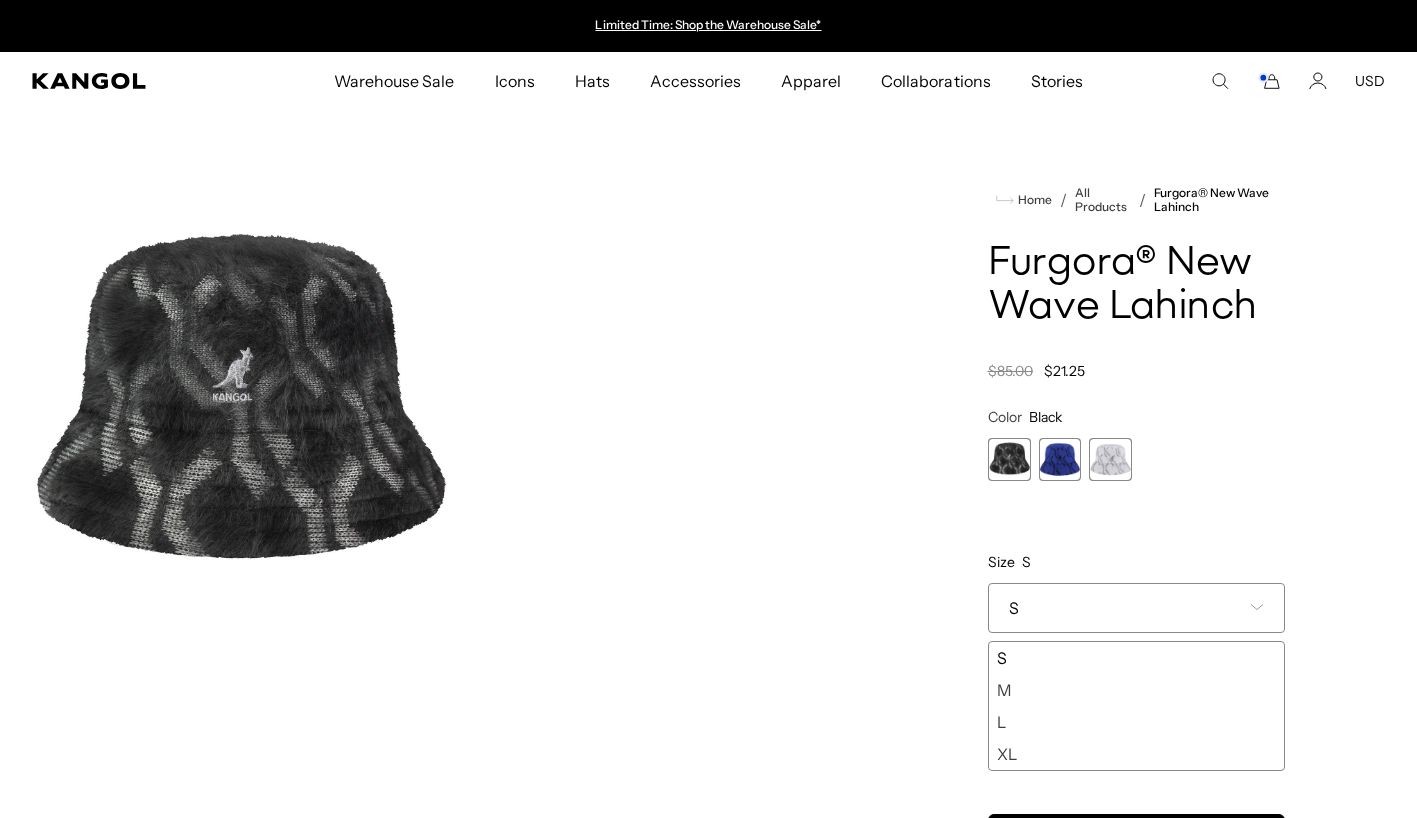 click on "XL" at bounding box center (1136, 754) 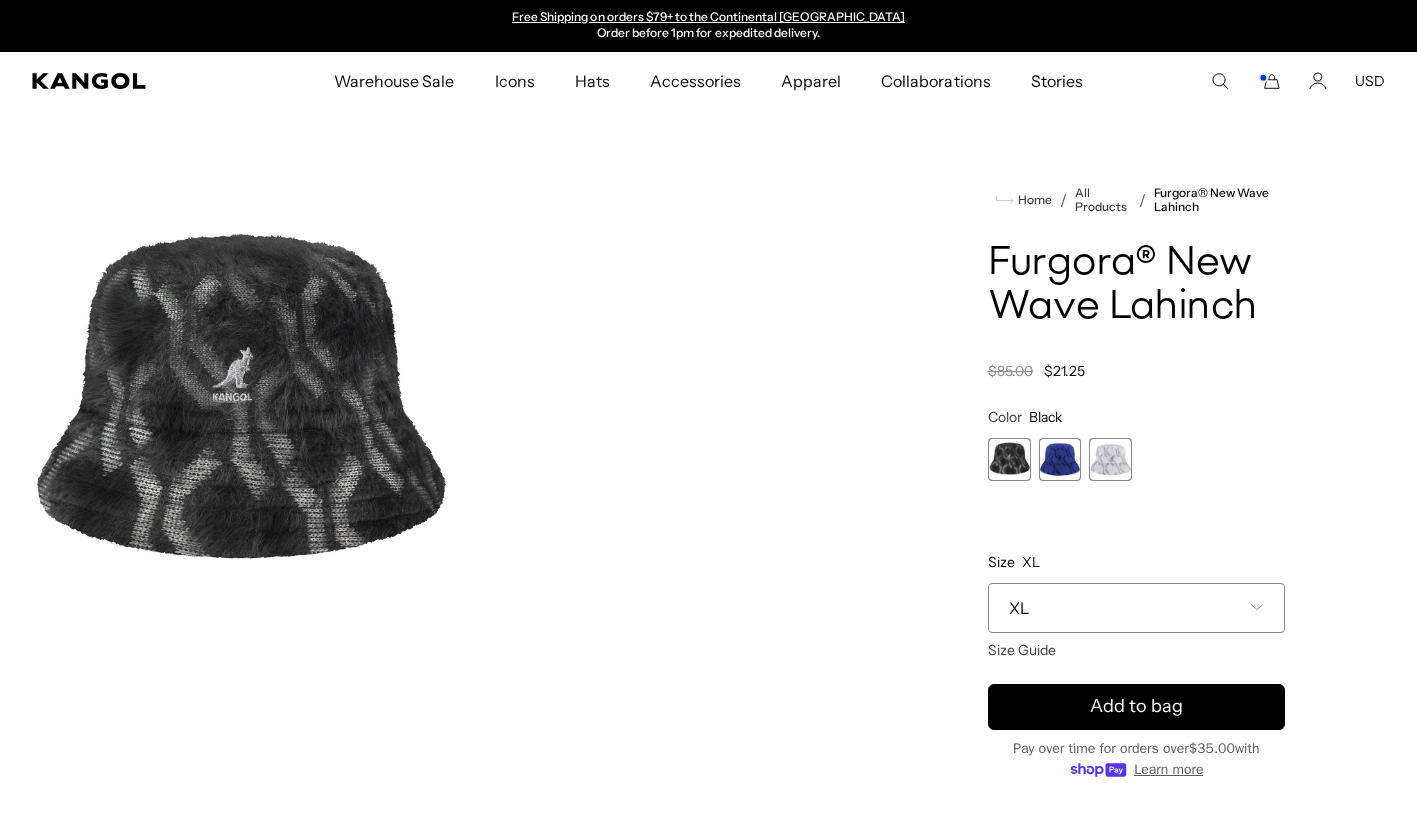 click on "Add to bag" at bounding box center (1136, 706) 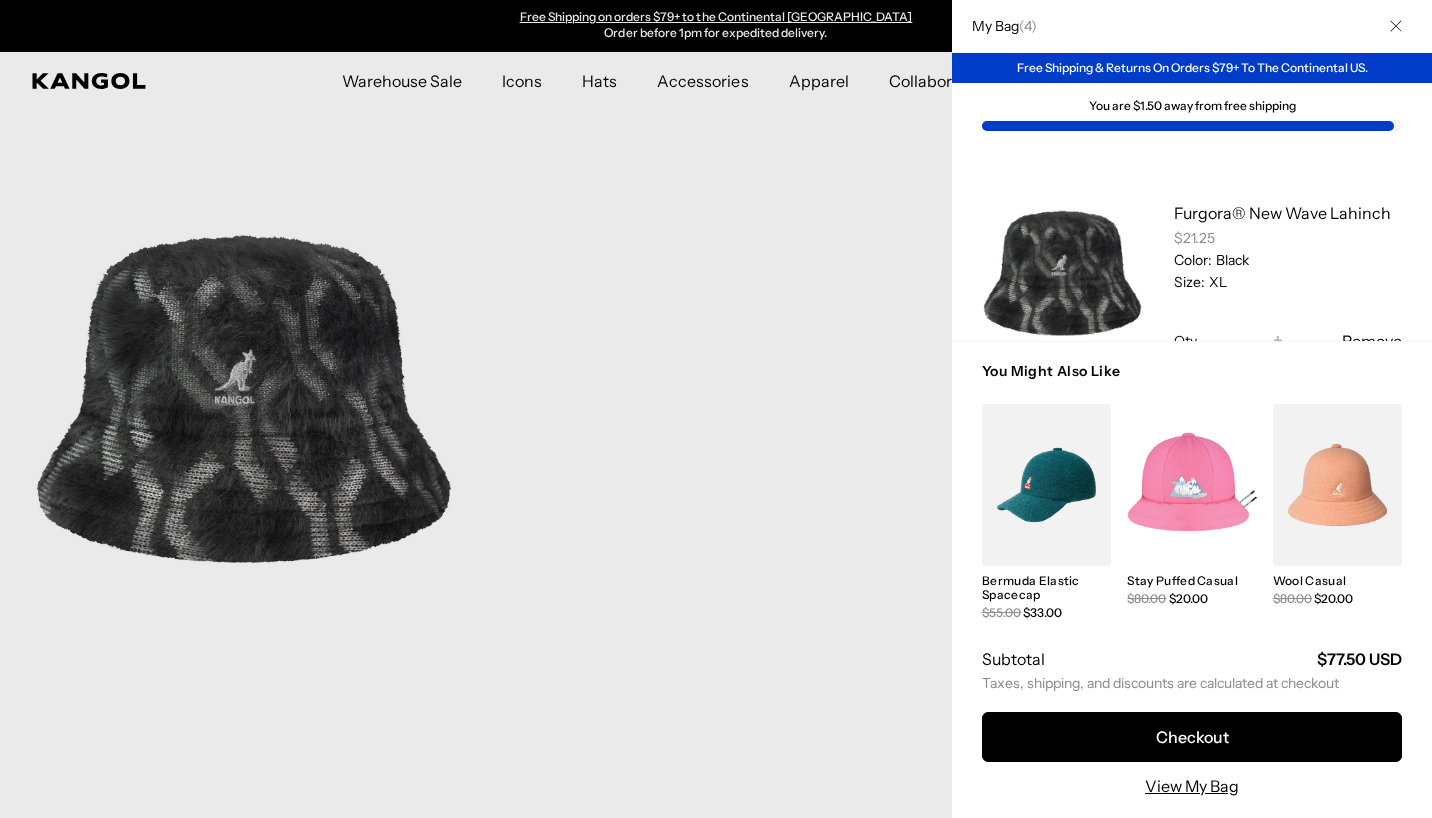click at bounding box center (716, 409) 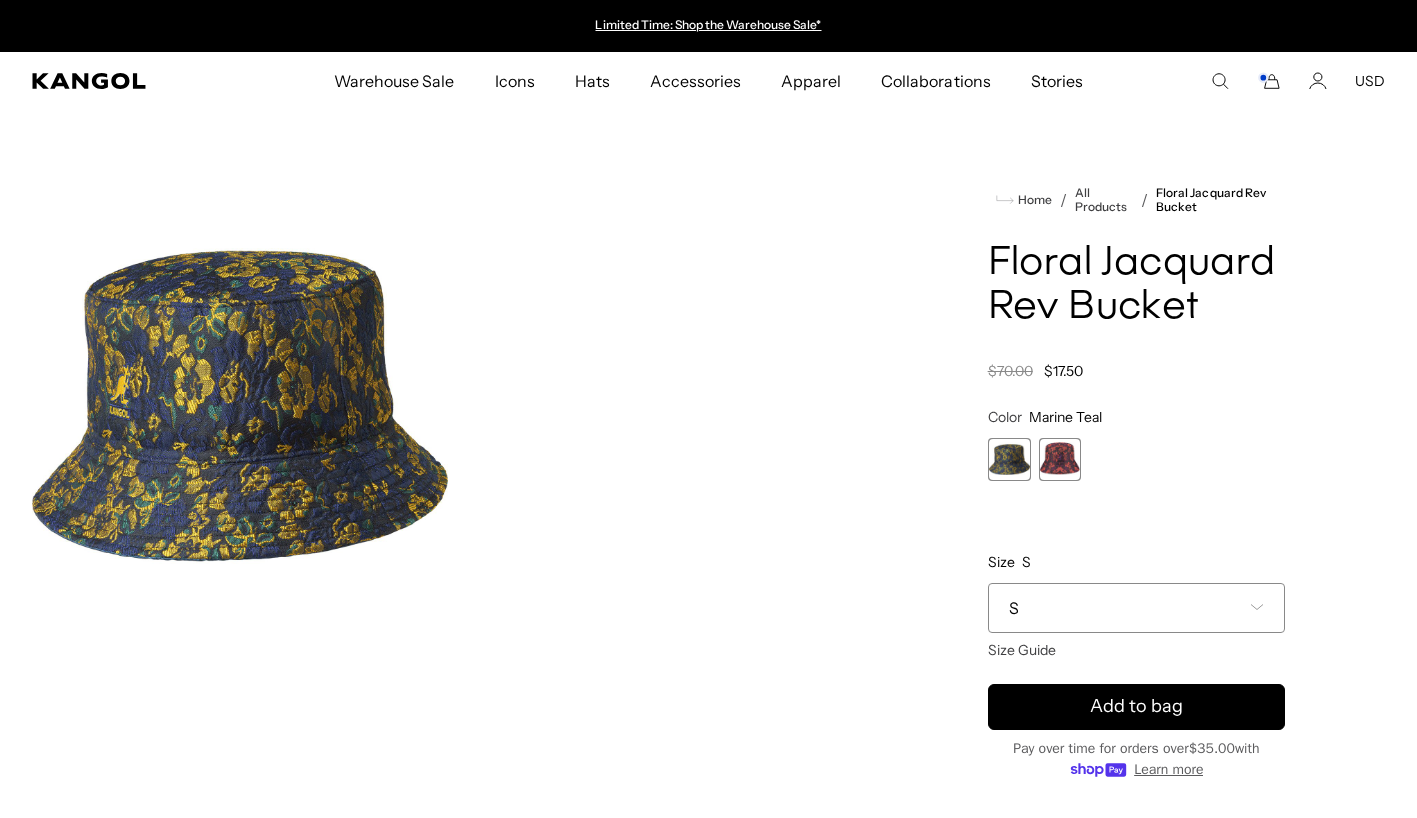 scroll, scrollTop: 0, scrollLeft: 0, axis: both 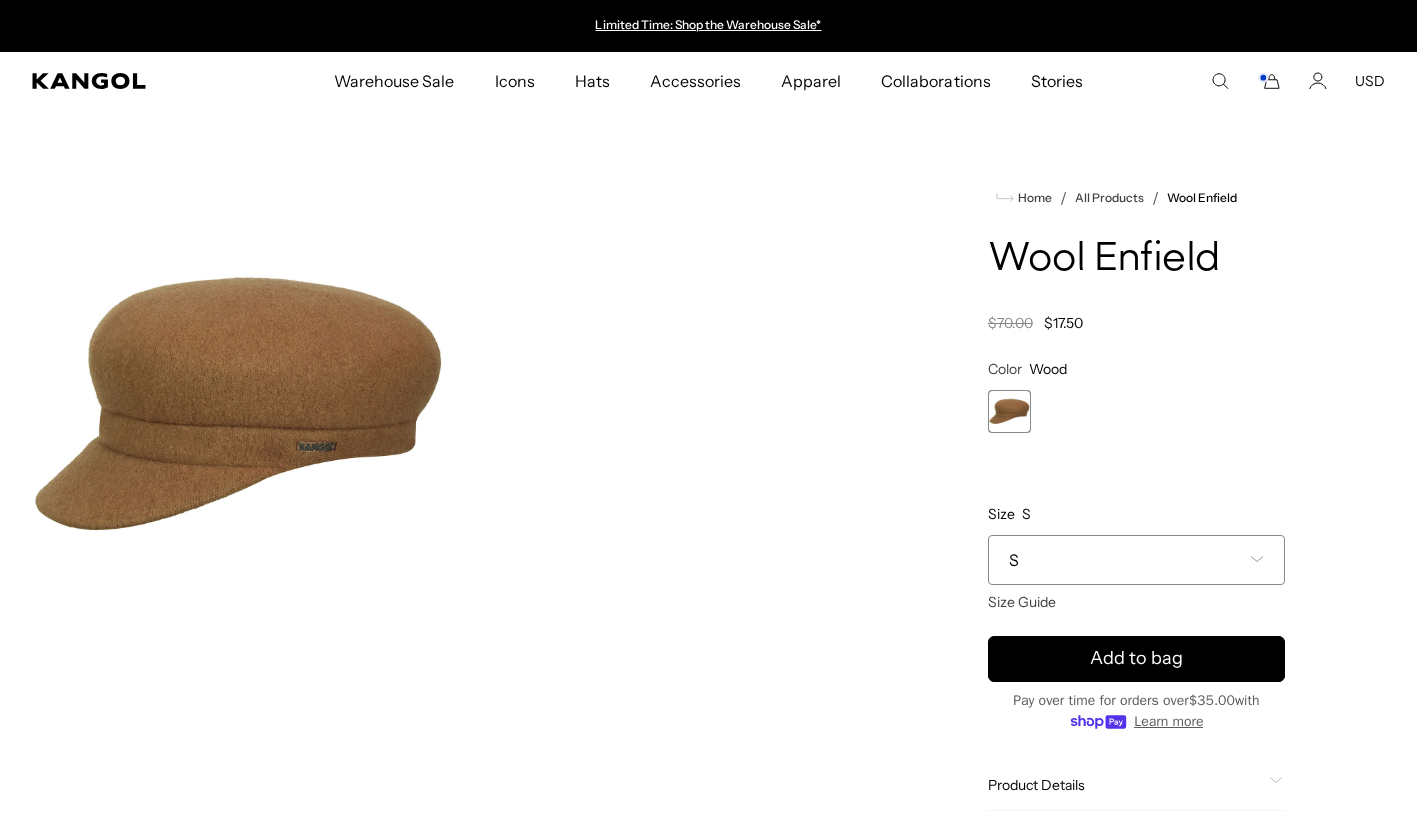 click on "S" at bounding box center [1136, 560] 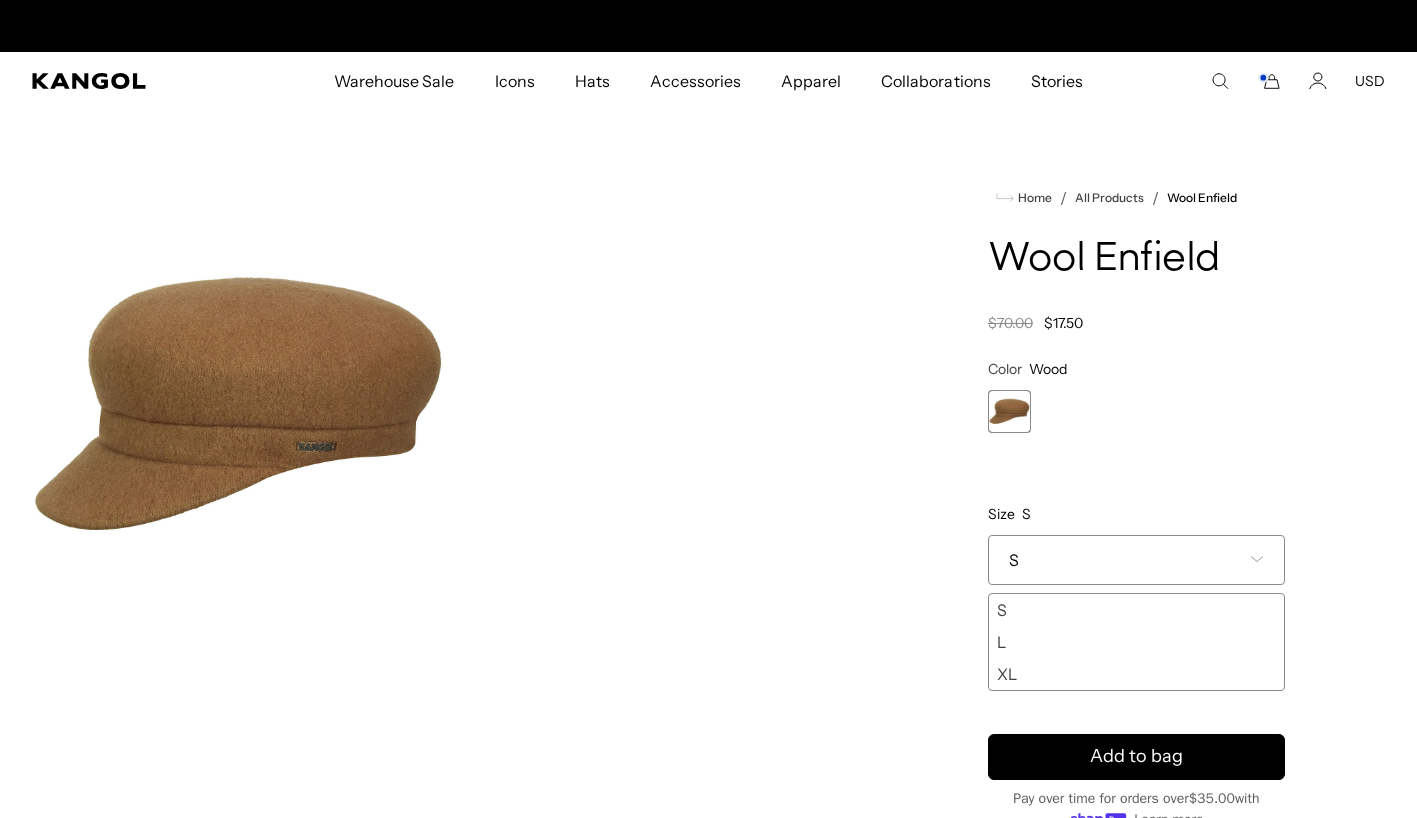 scroll, scrollTop: 0, scrollLeft: 412, axis: horizontal 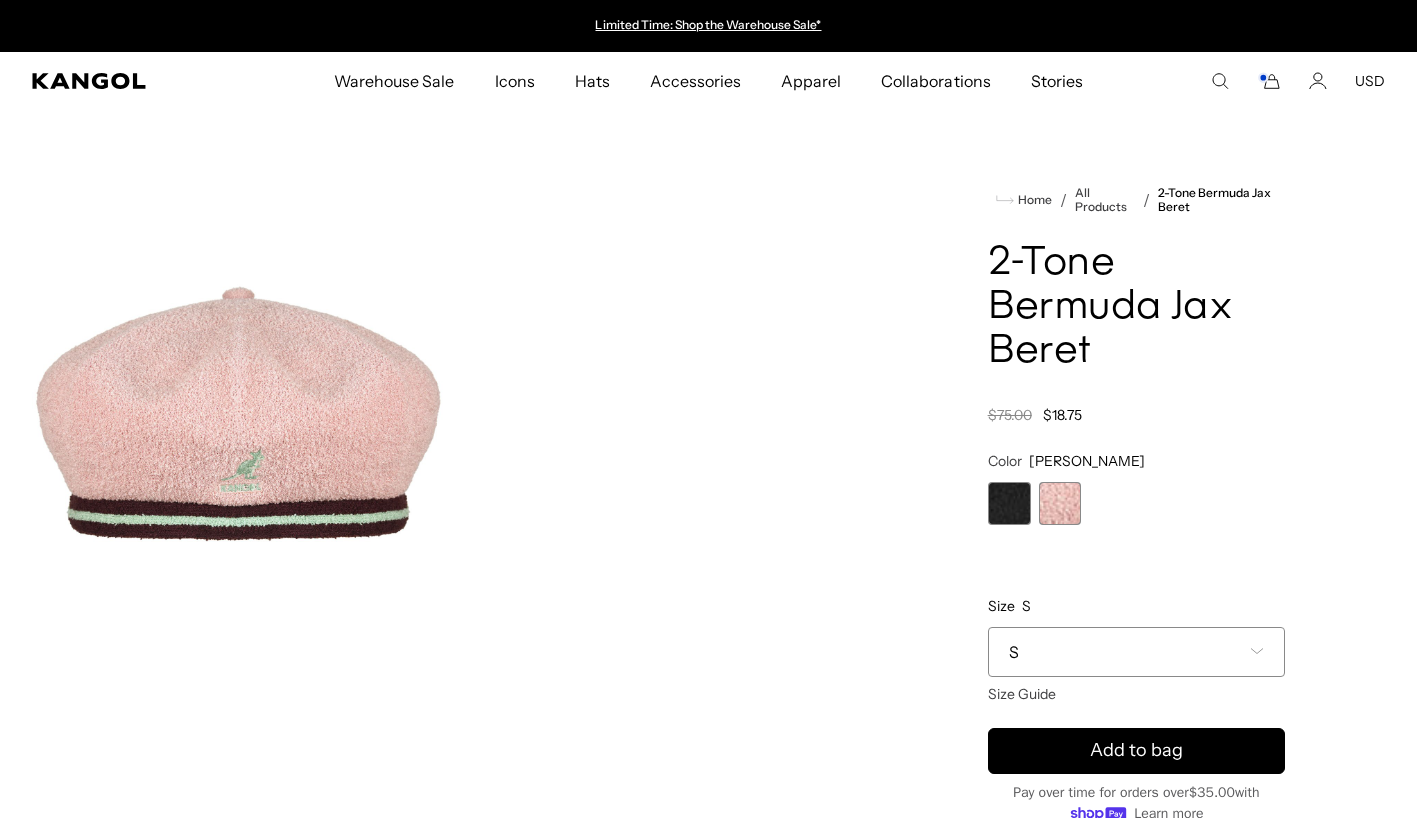 click at bounding box center (1009, 503) 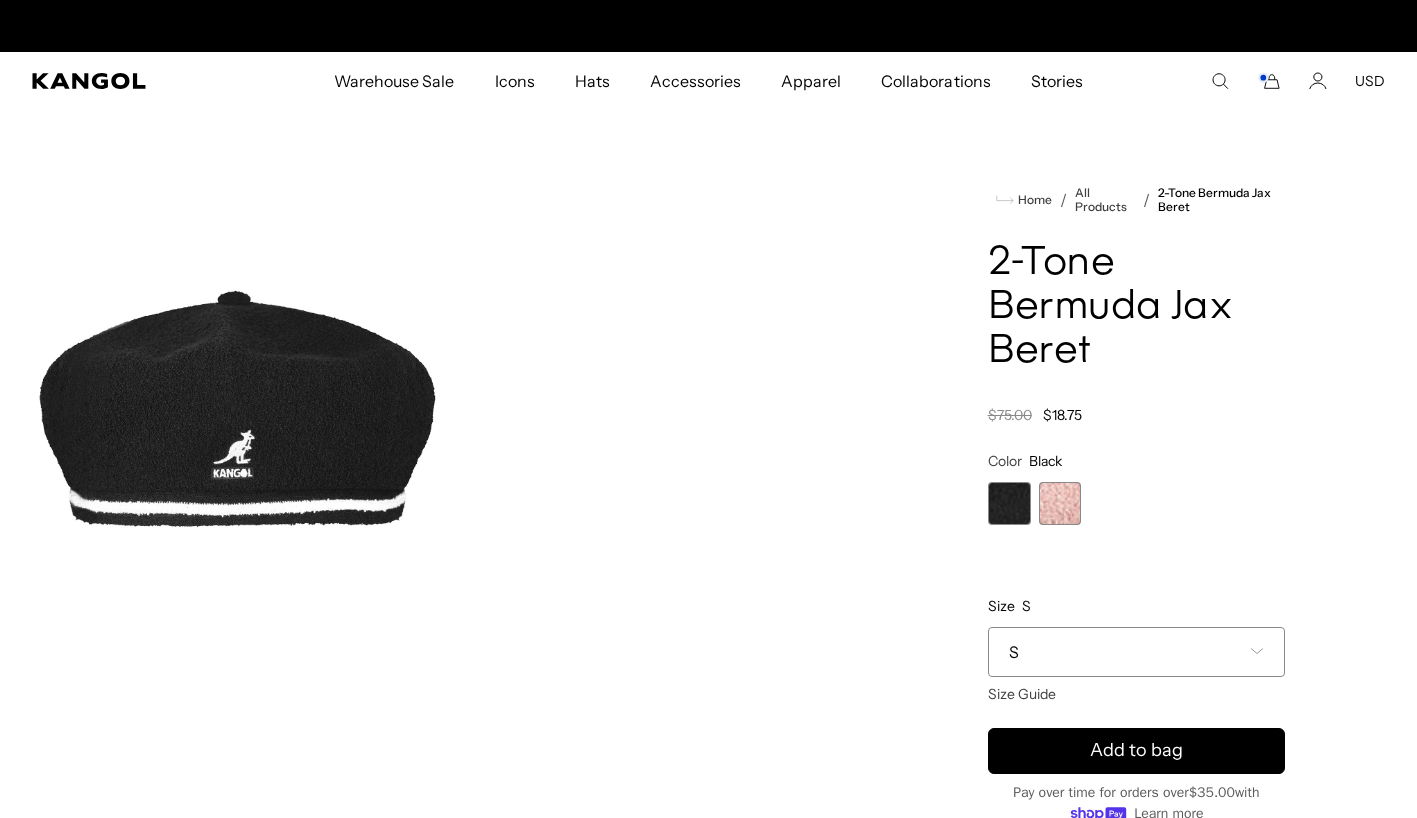 scroll, scrollTop: 0, scrollLeft: 412, axis: horizontal 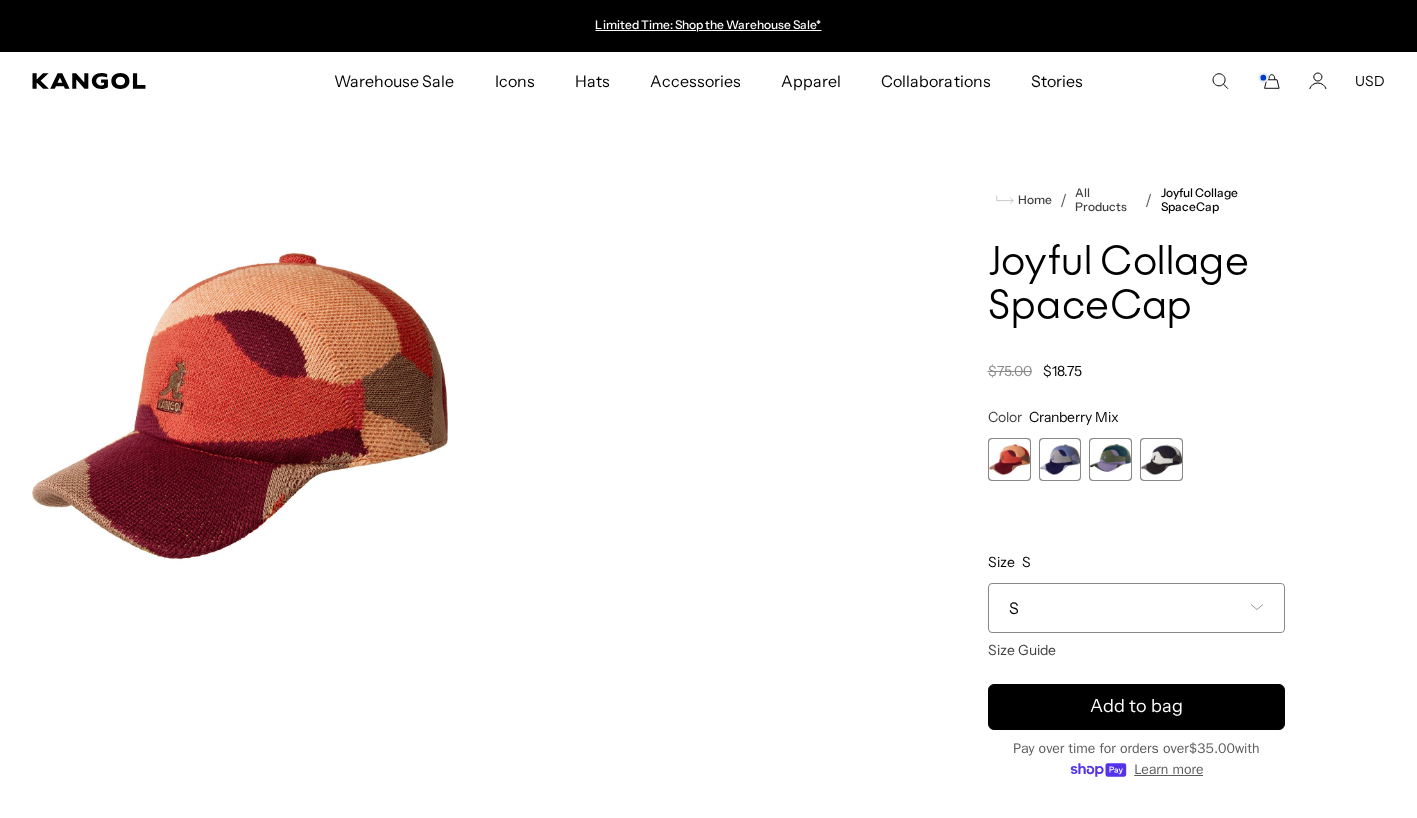 click at bounding box center (1161, 459) 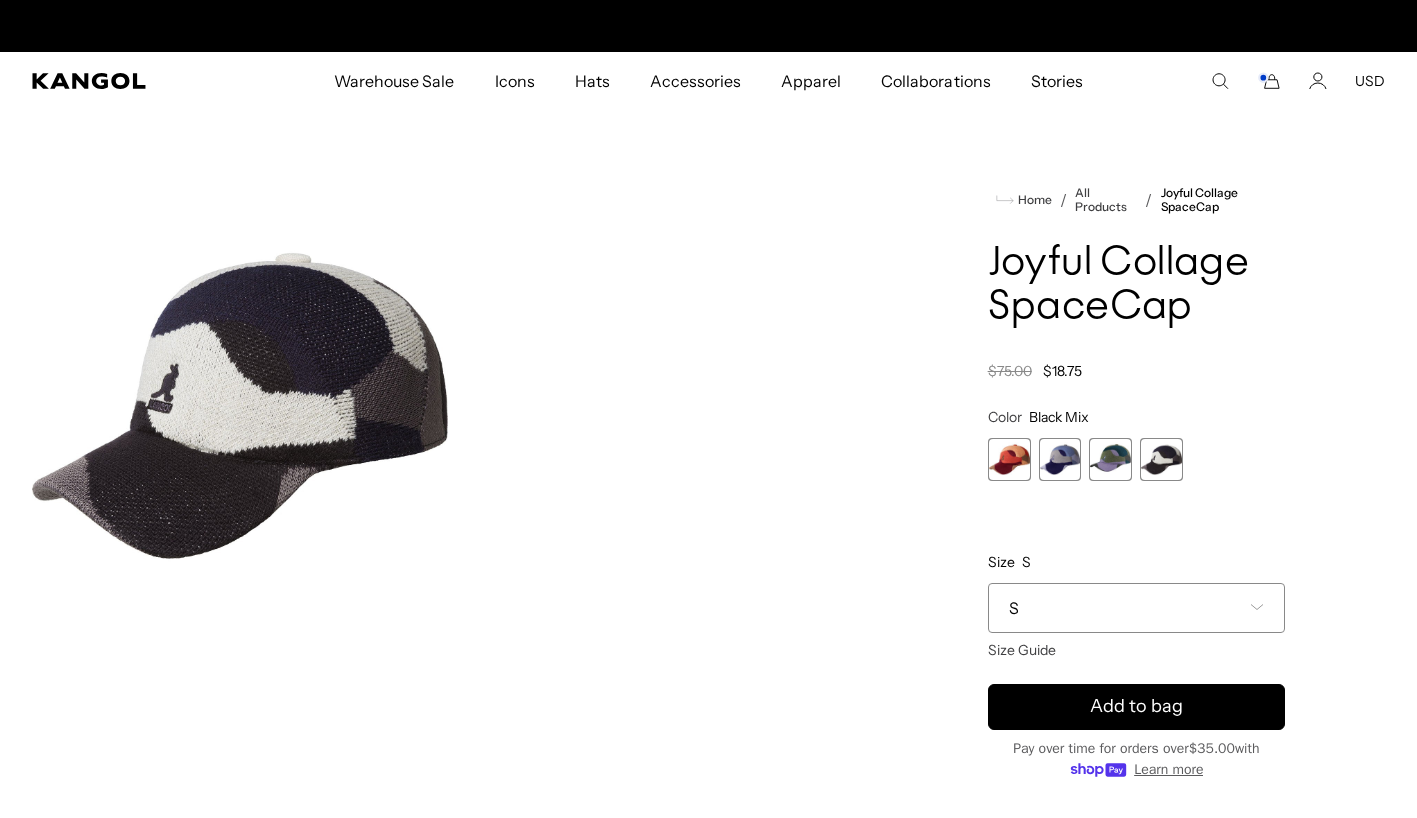 scroll, scrollTop: 0, scrollLeft: 412, axis: horizontal 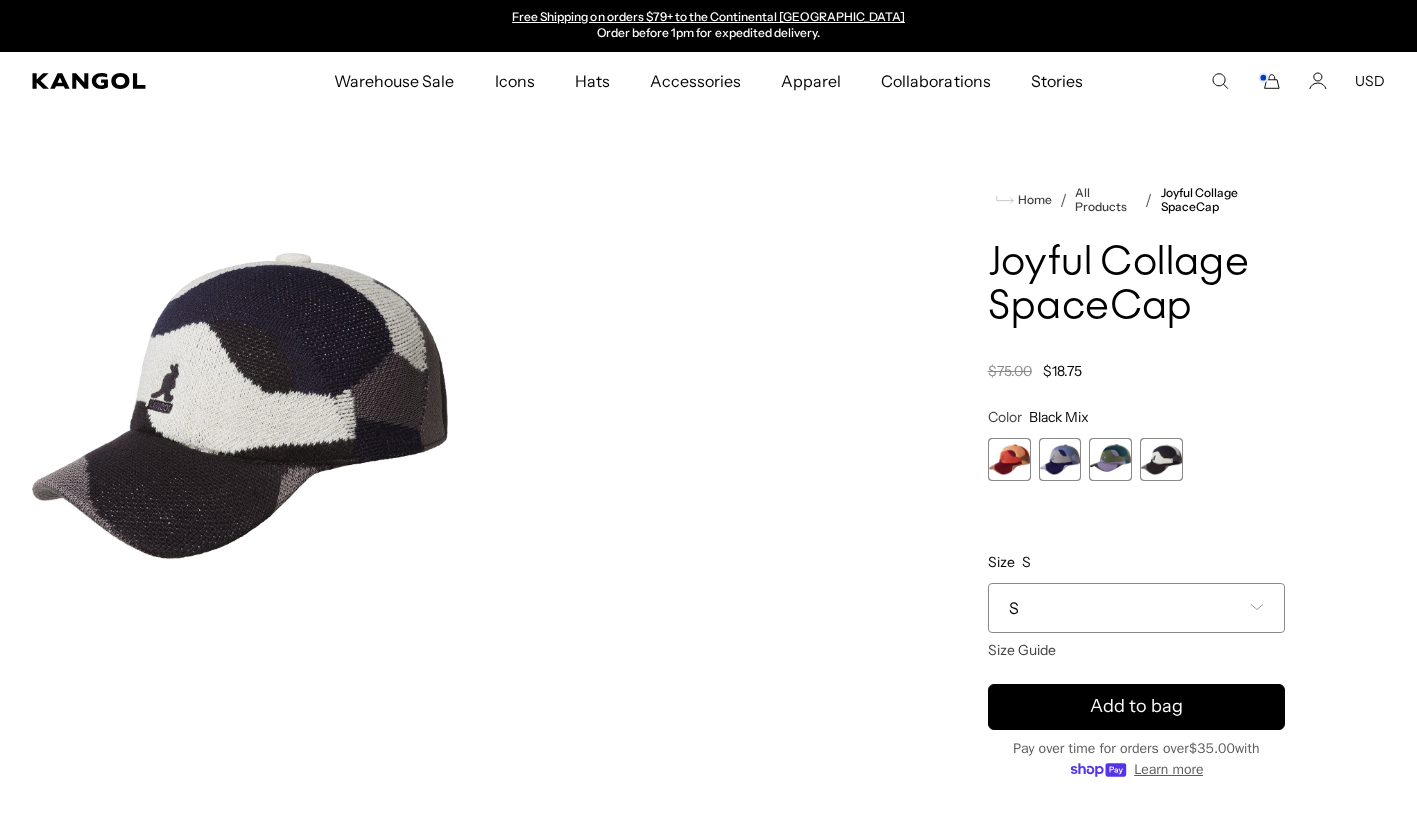 click at bounding box center (1110, 459) 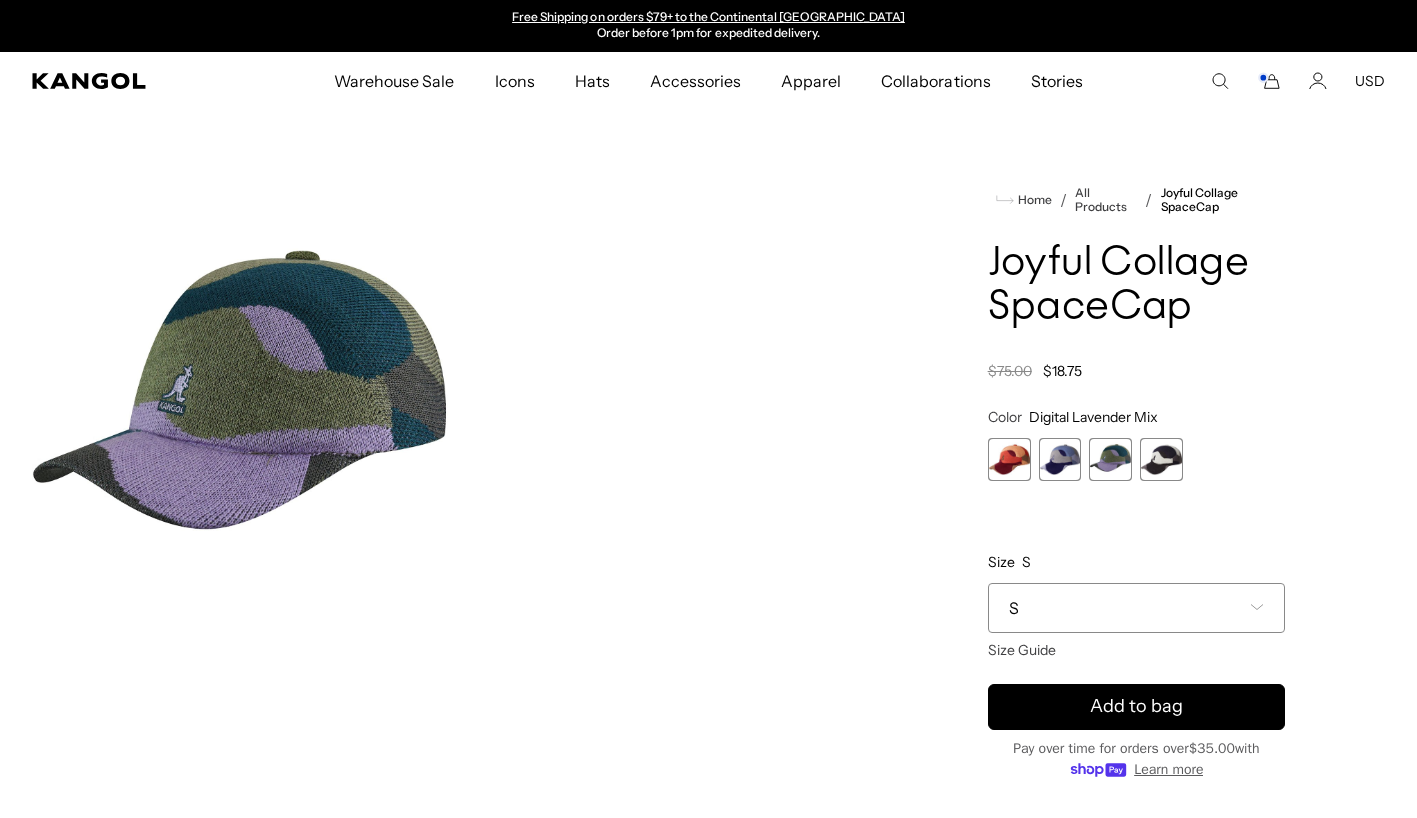 click at bounding box center [1060, 459] 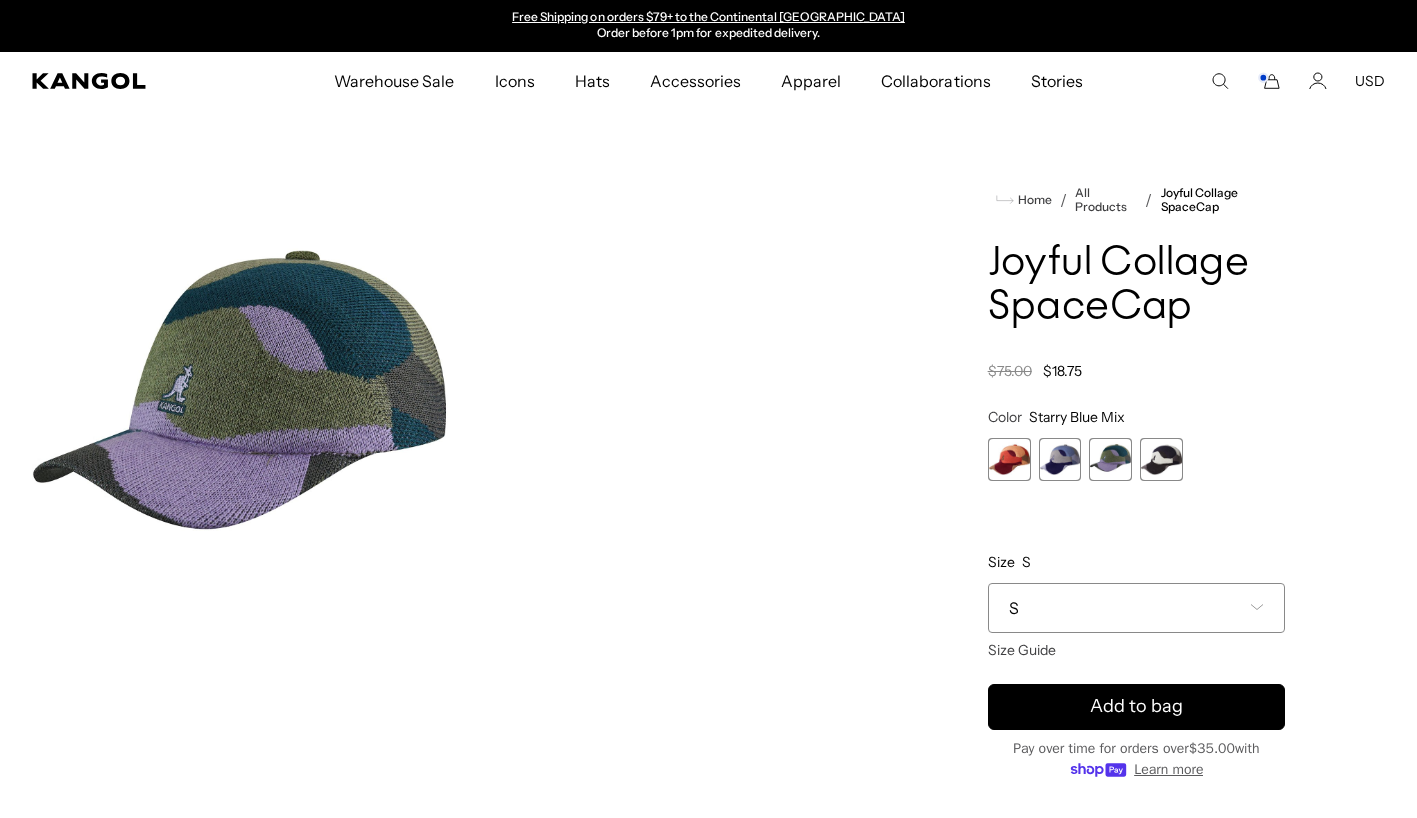 click at bounding box center [1009, 459] 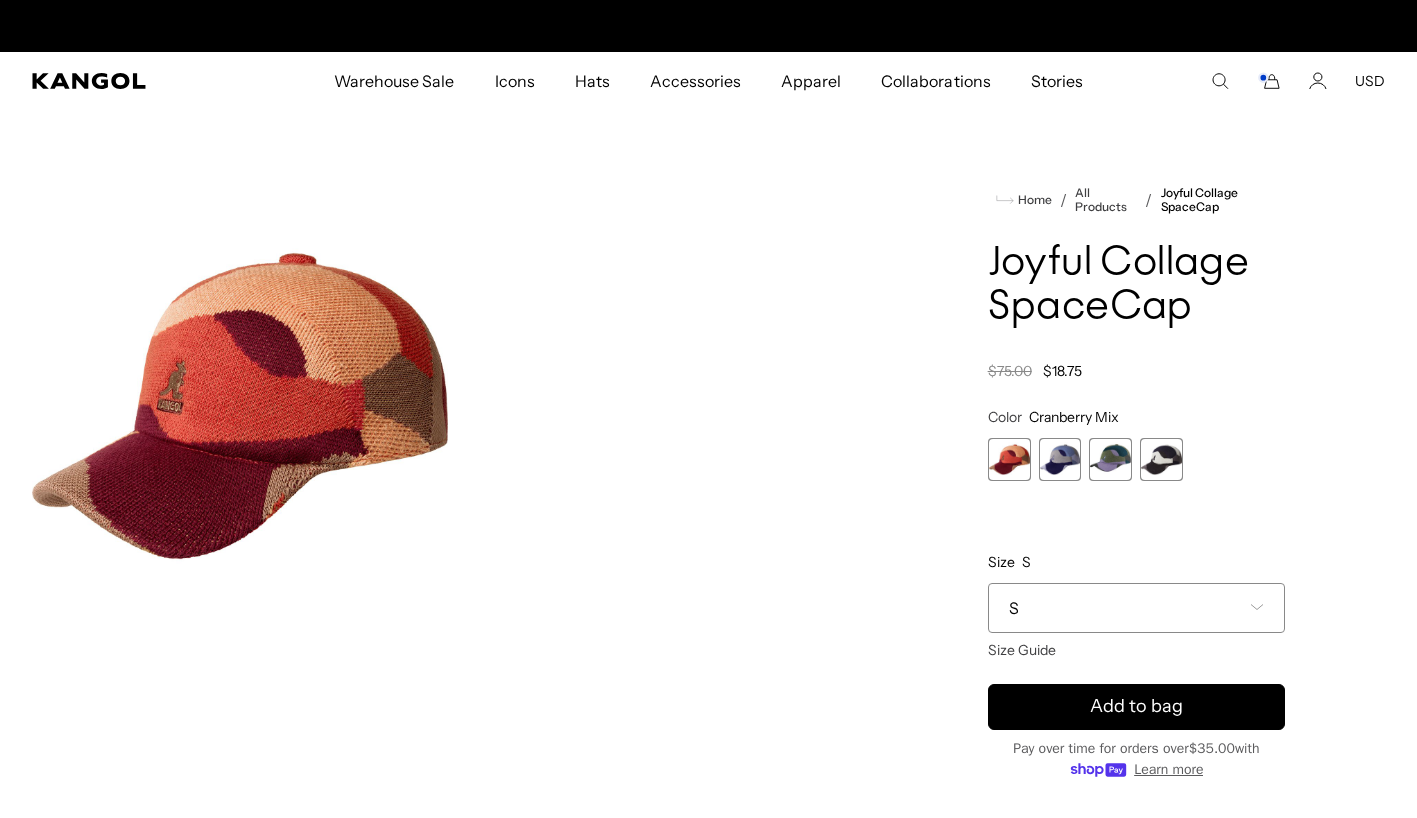 scroll, scrollTop: 0, scrollLeft: 0, axis: both 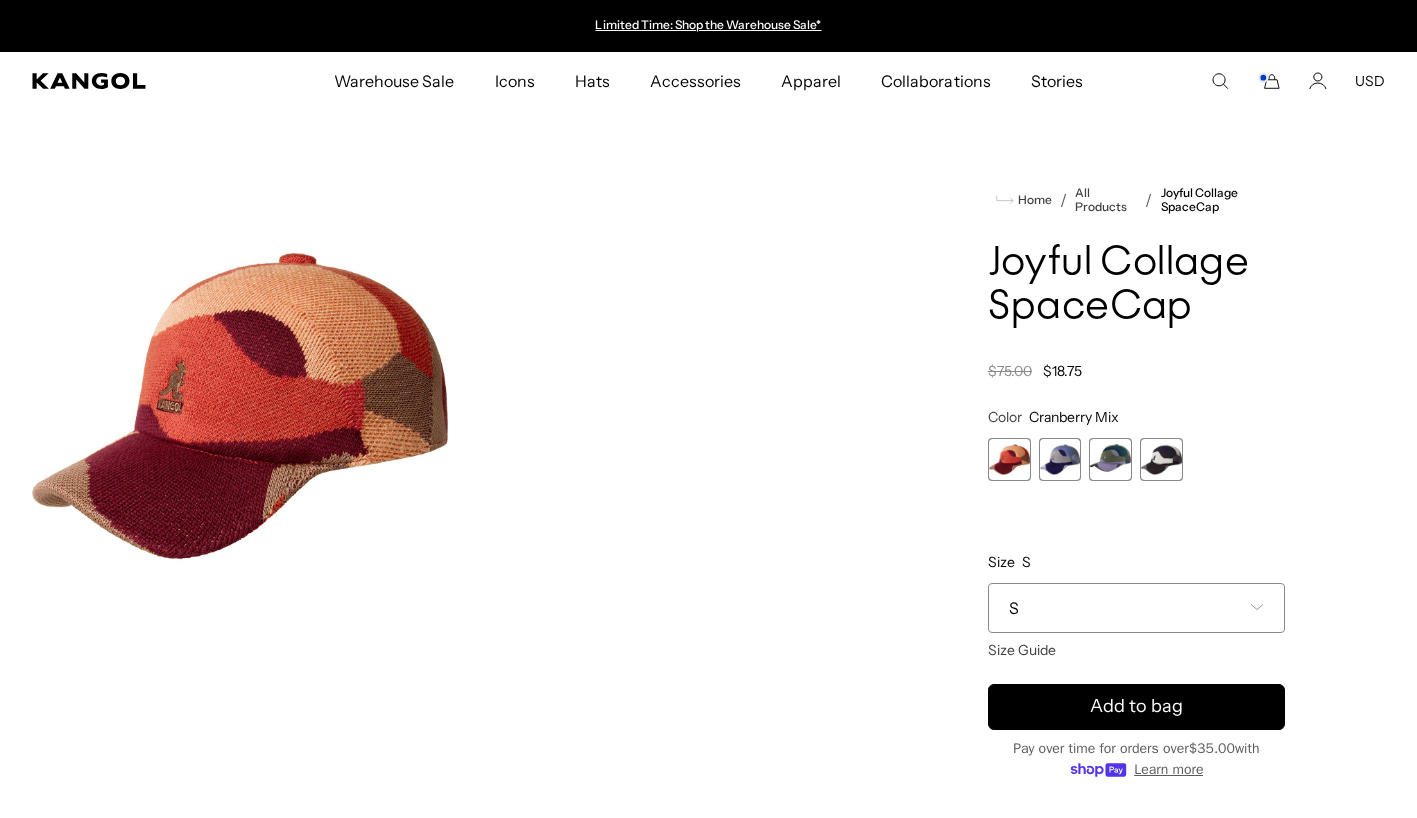 click at bounding box center [1161, 459] 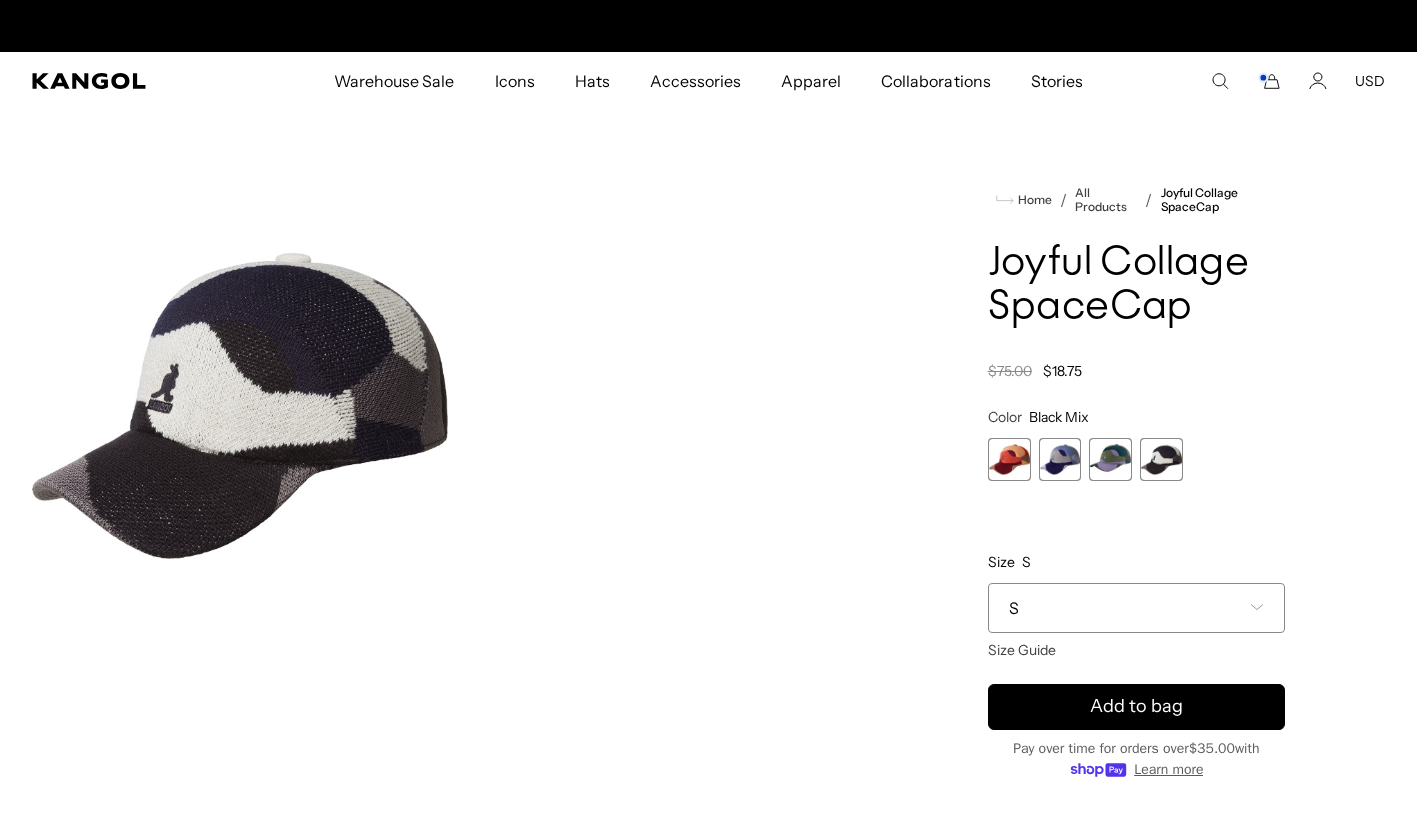 scroll, scrollTop: 0, scrollLeft: 0, axis: both 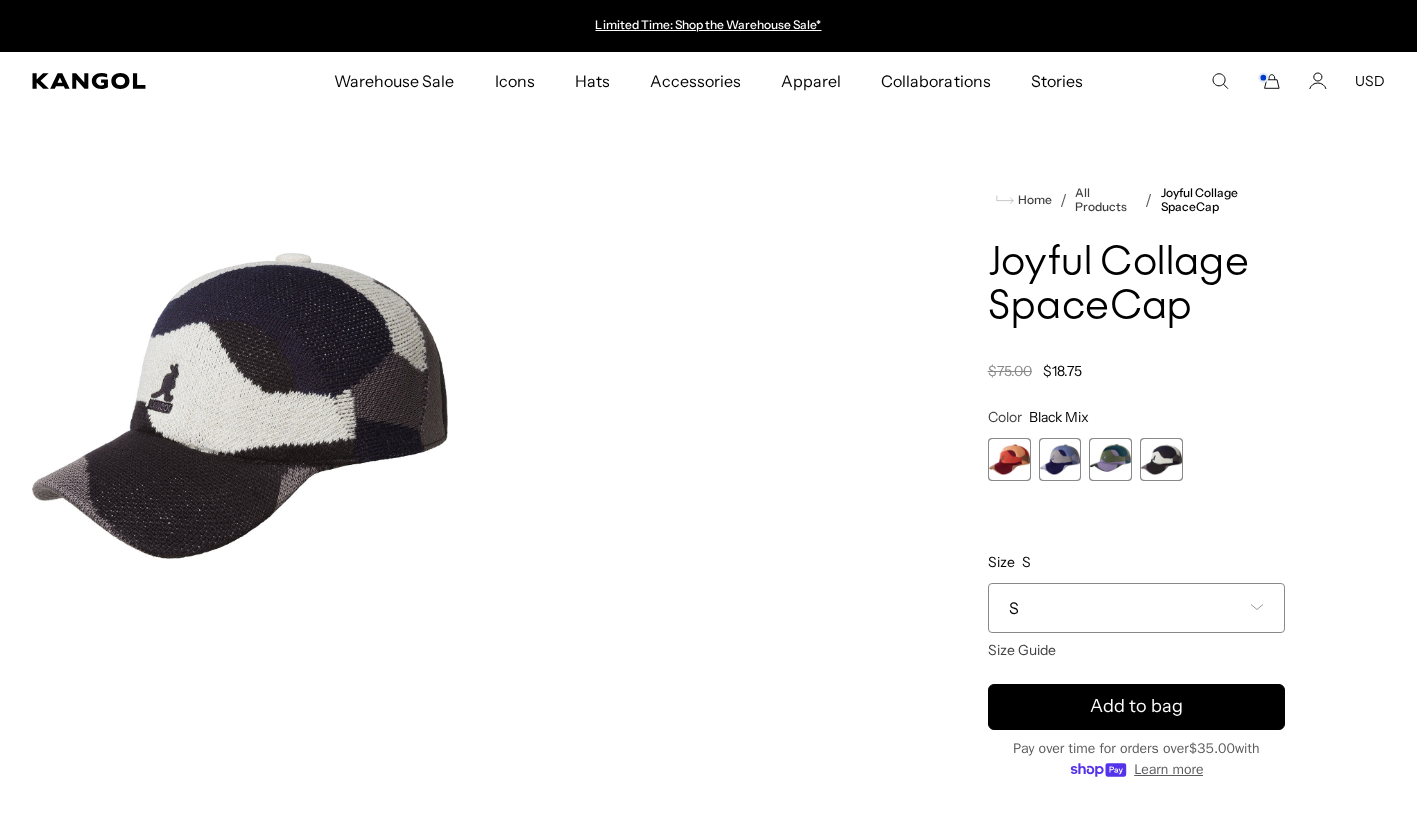 click at bounding box center (1009, 459) 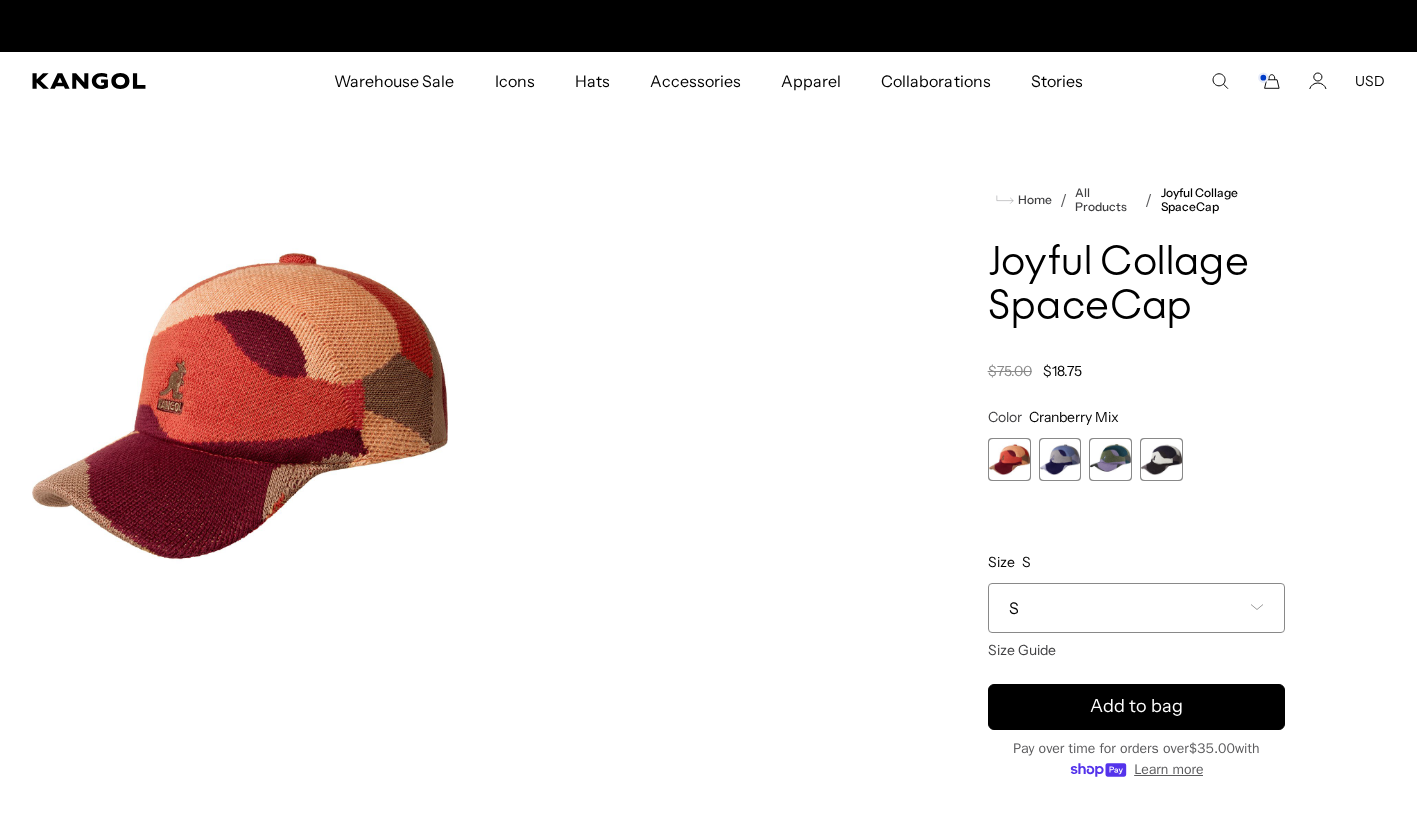 scroll, scrollTop: 0, scrollLeft: 412, axis: horizontal 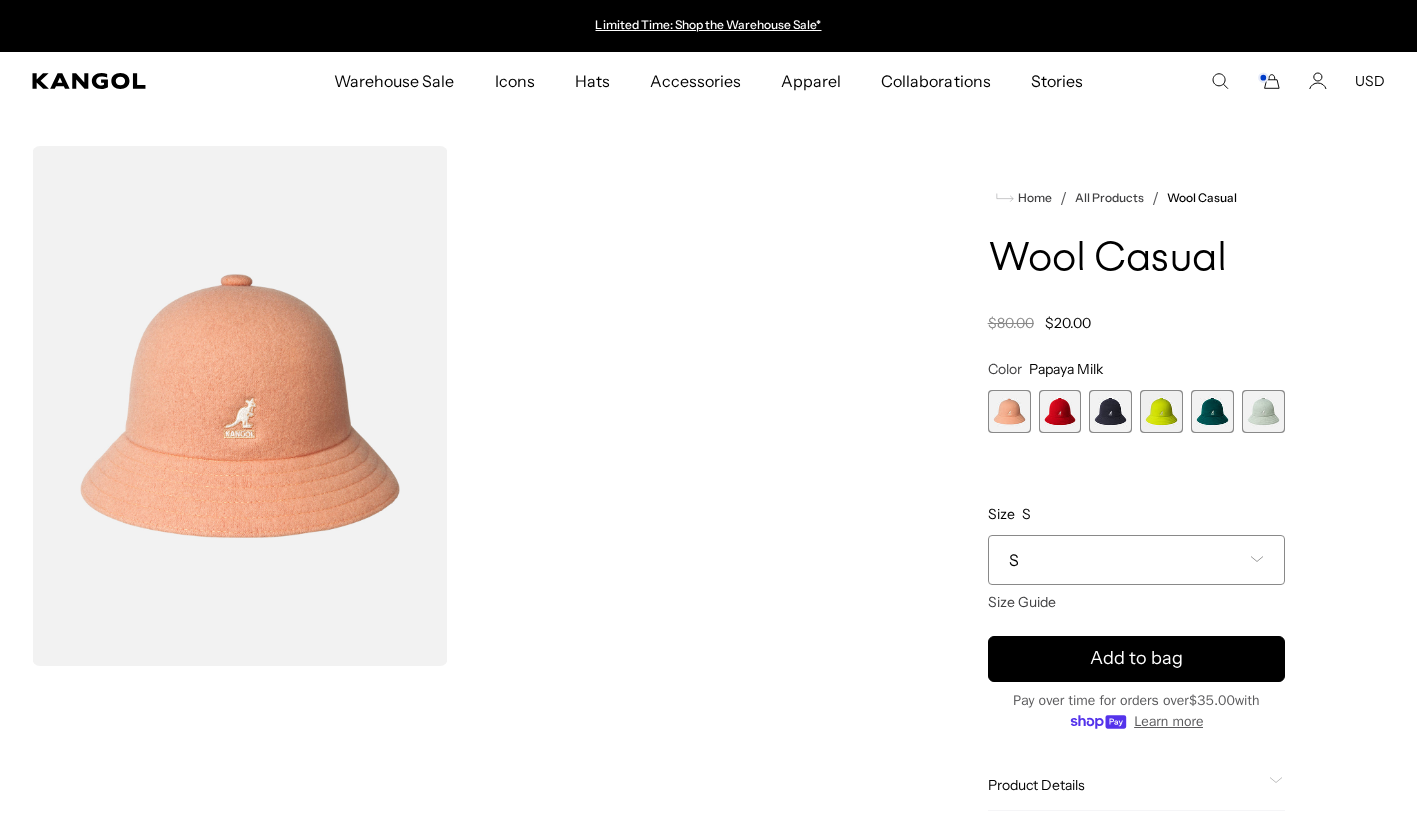 click at bounding box center (1263, 411) 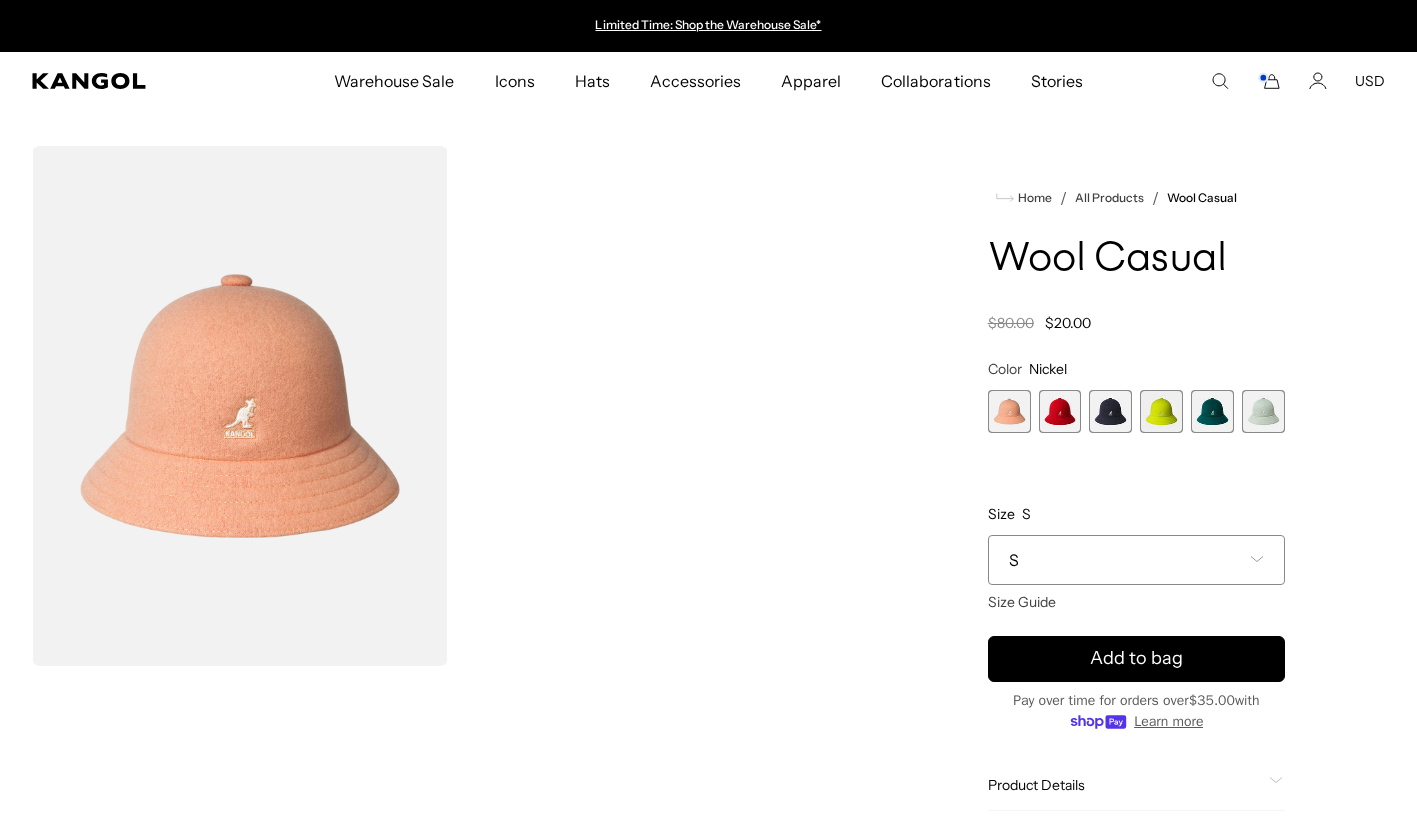click at bounding box center (1212, 411) 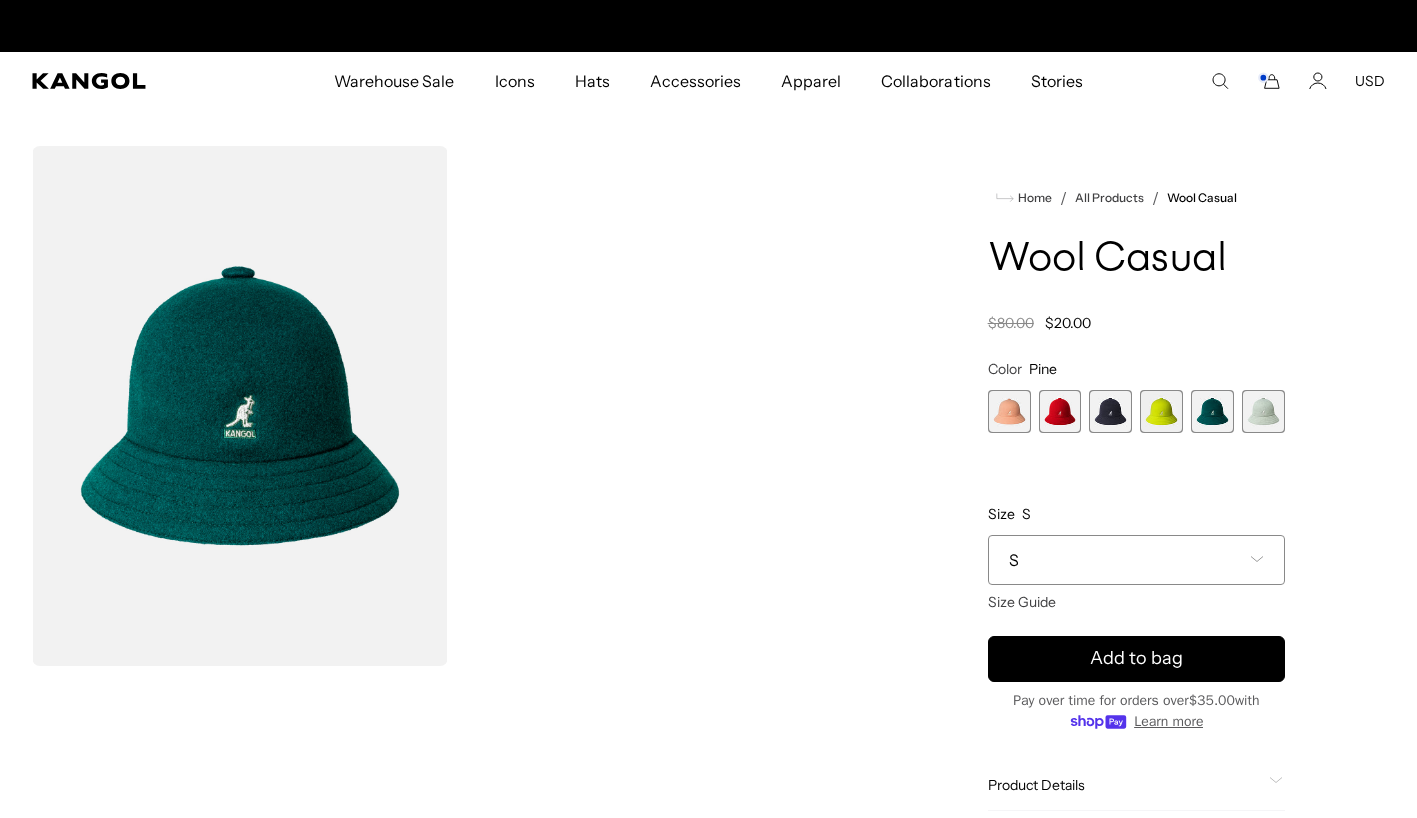 click at bounding box center (1263, 411) 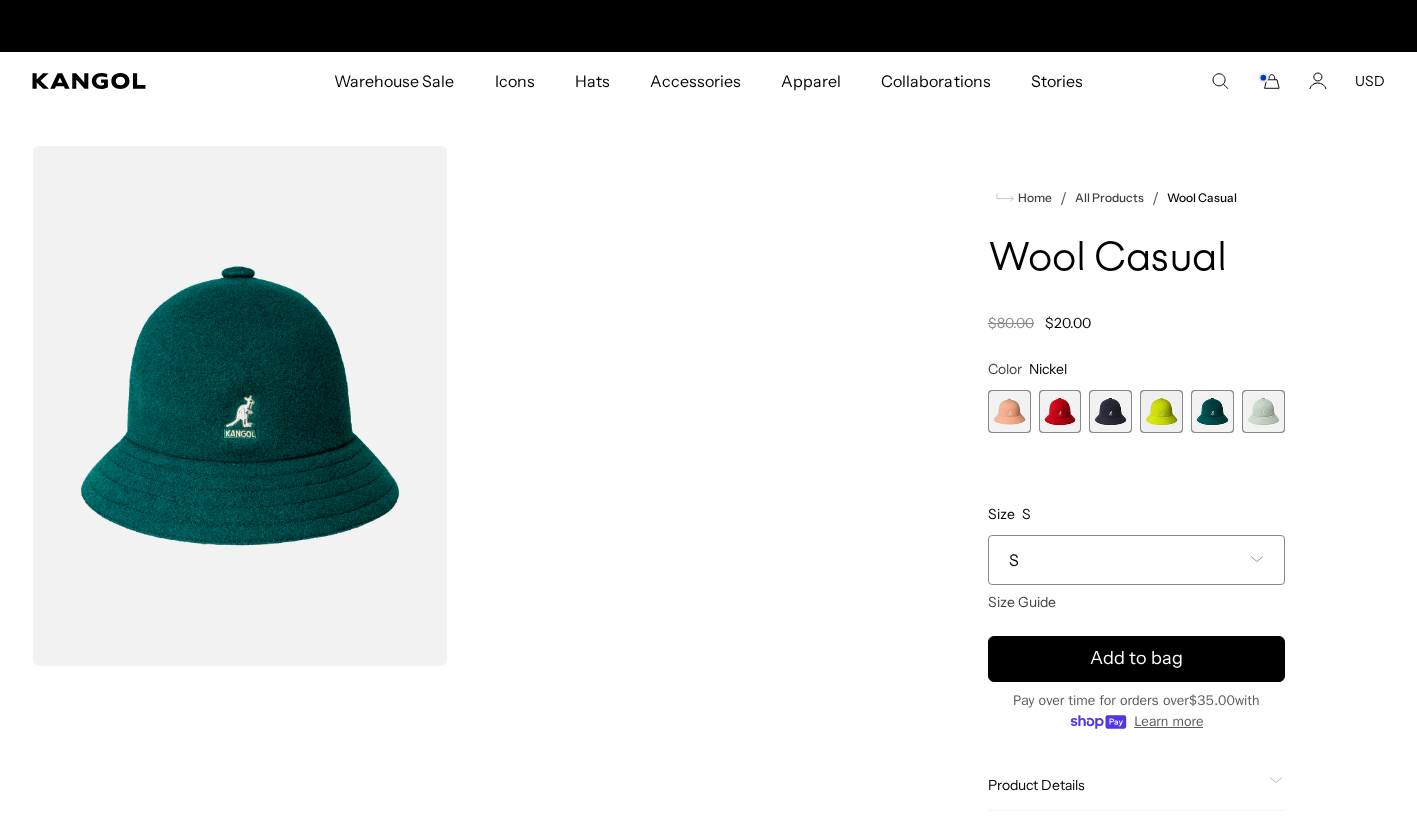 scroll, scrollTop: 0, scrollLeft: 412, axis: horizontal 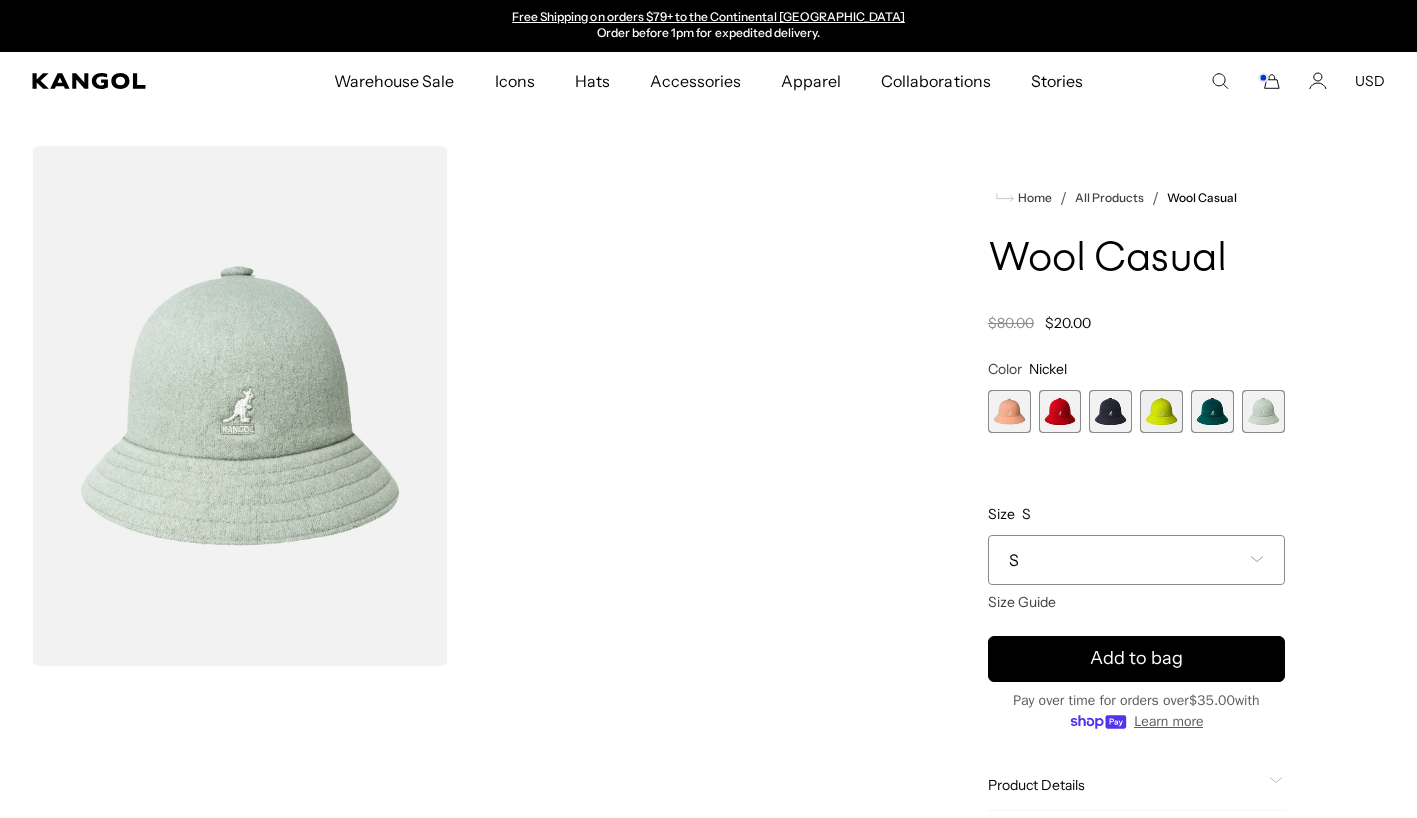 click at bounding box center [1212, 411] 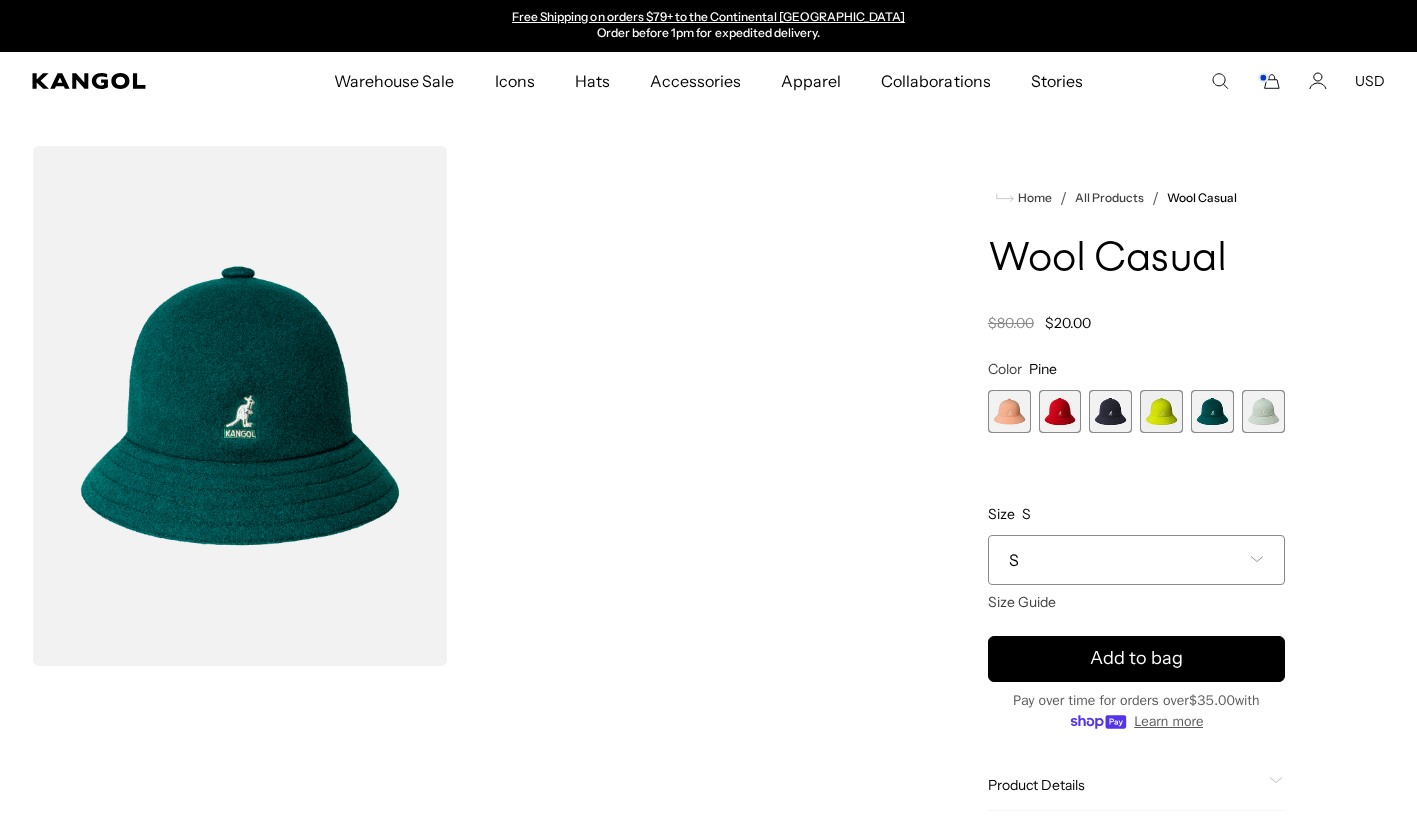 click at bounding box center (1161, 411) 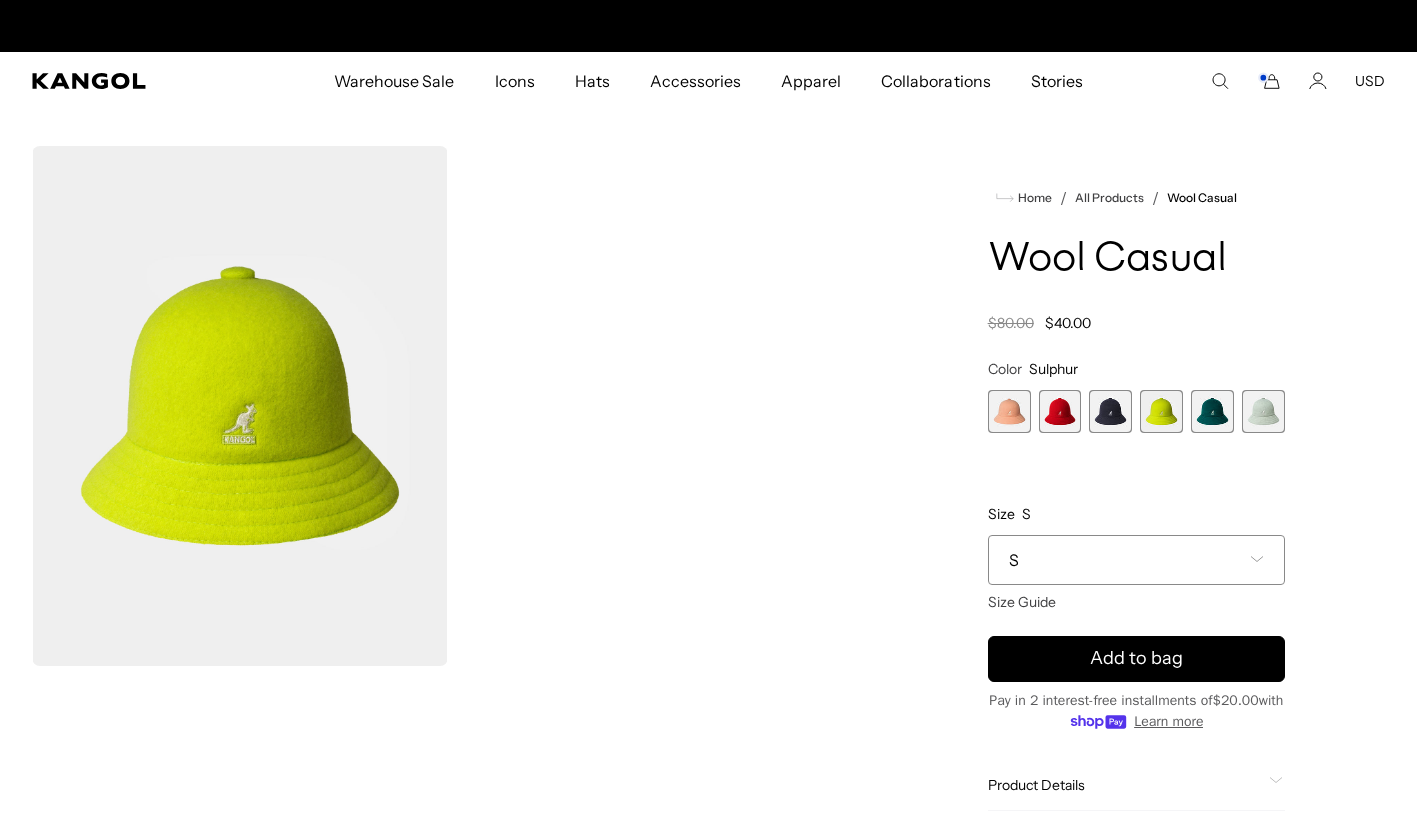 scroll, scrollTop: 0, scrollLeft: 0, axis: both 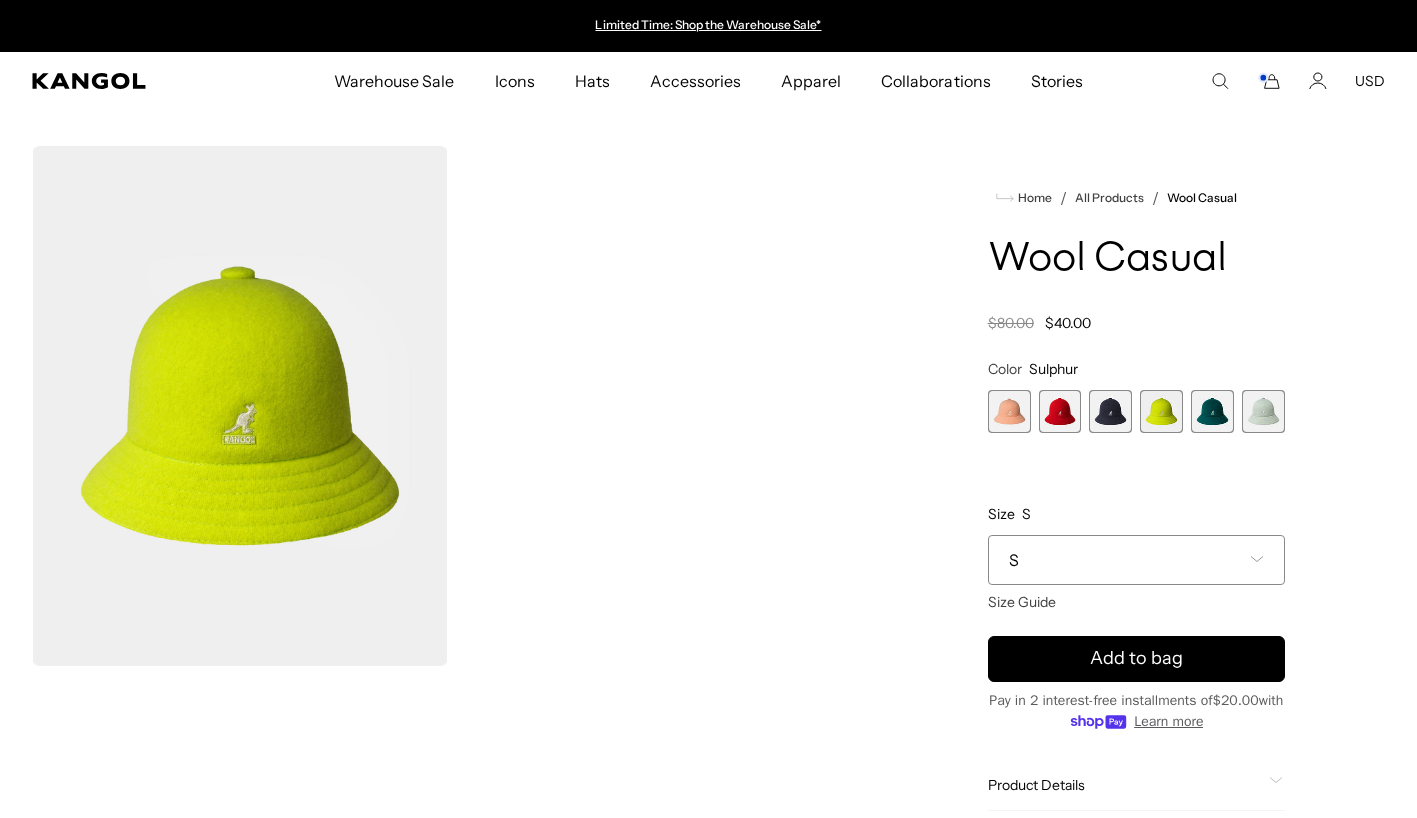 click at bounding box center (1110, 411) 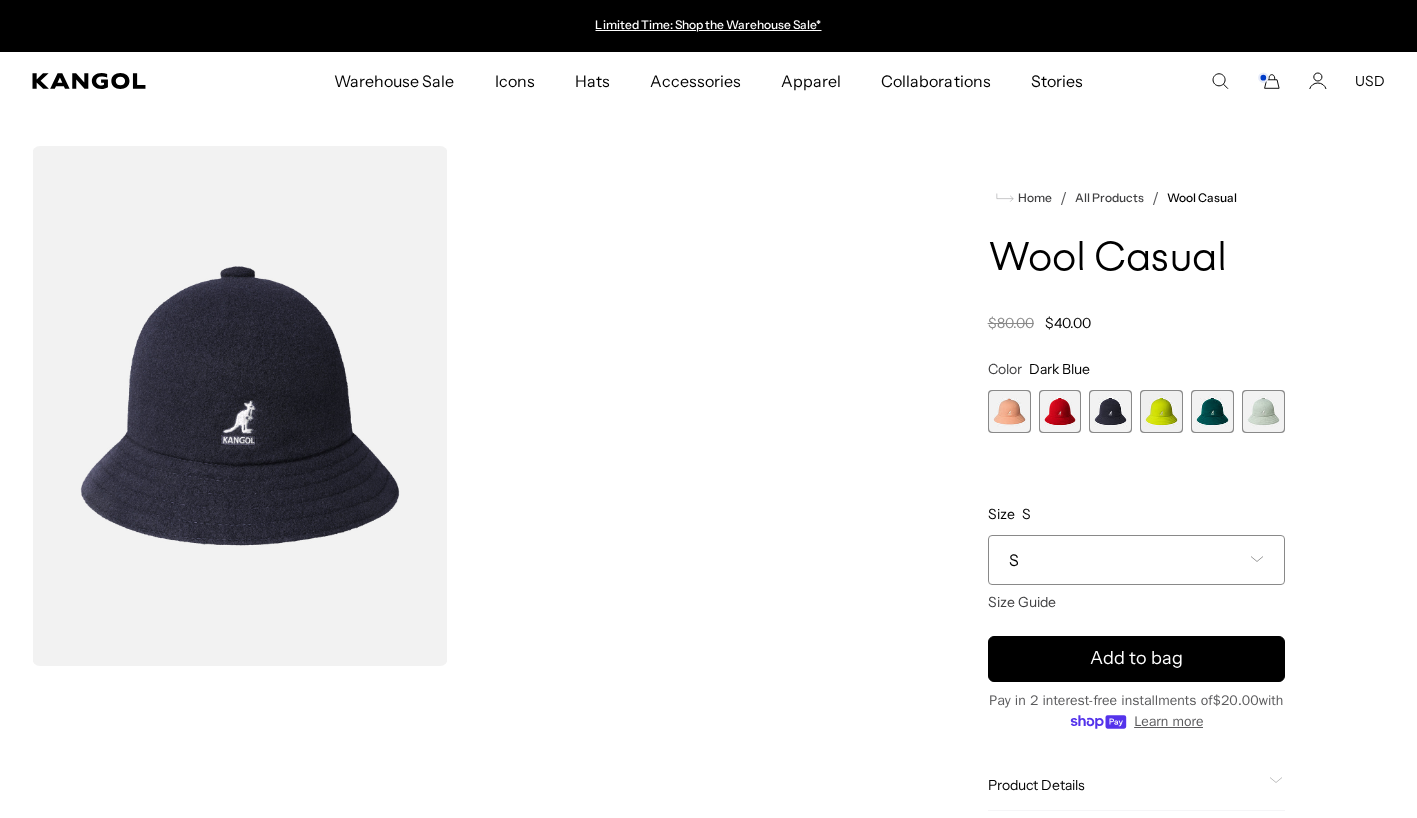 click at bounding box center (1060, 411) 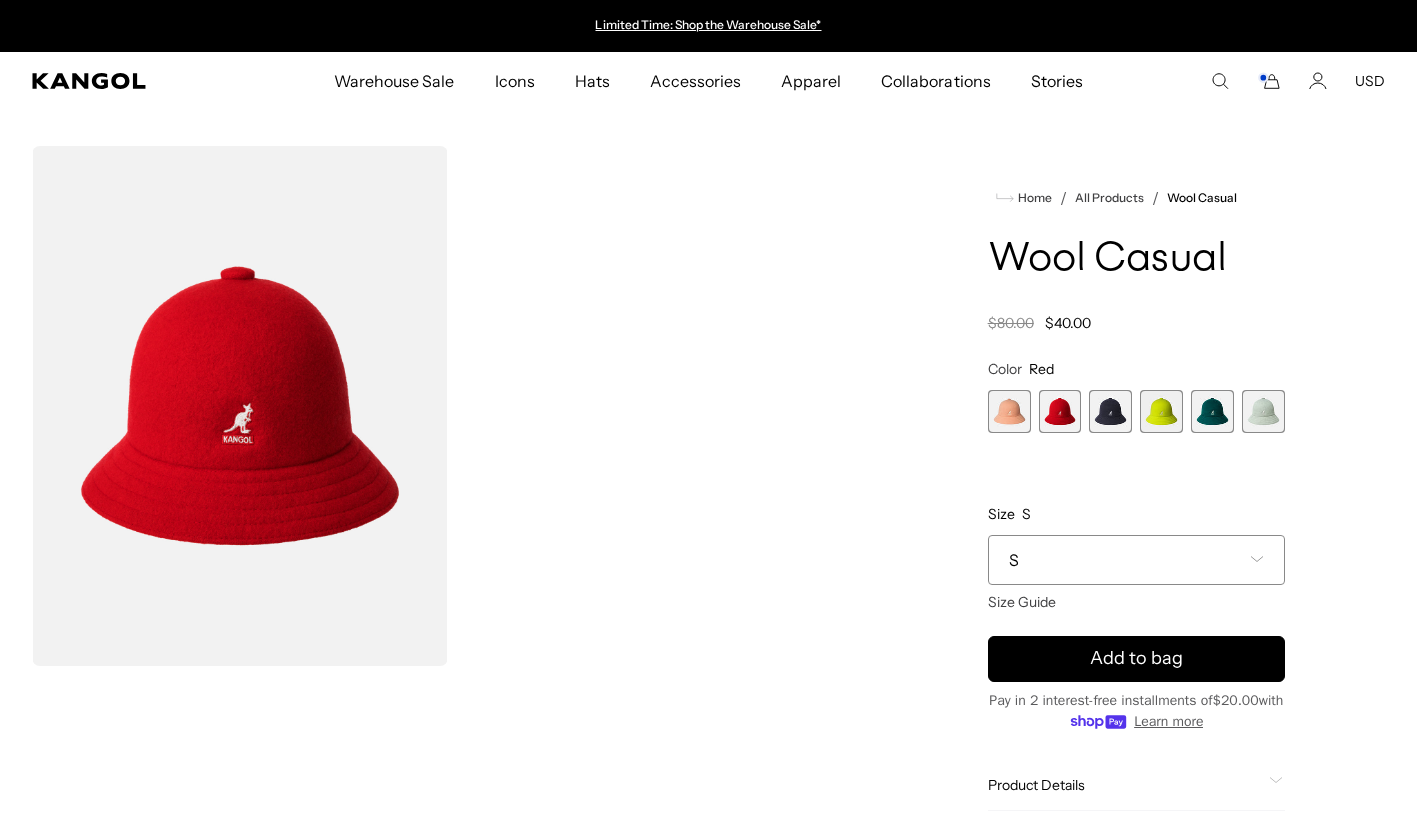 click at bounding box center [1009, 411] 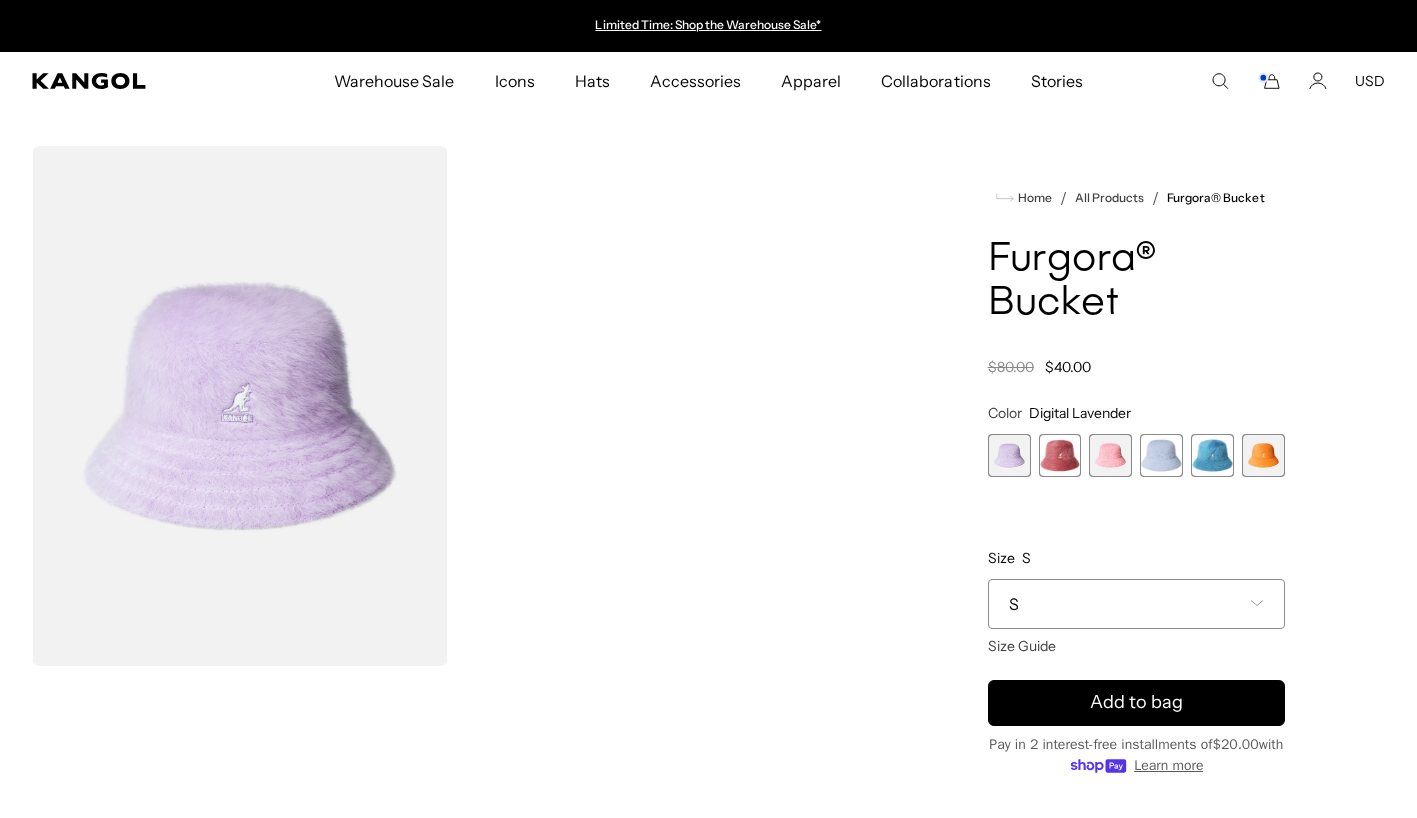 click at bounding box center (1263, 455) 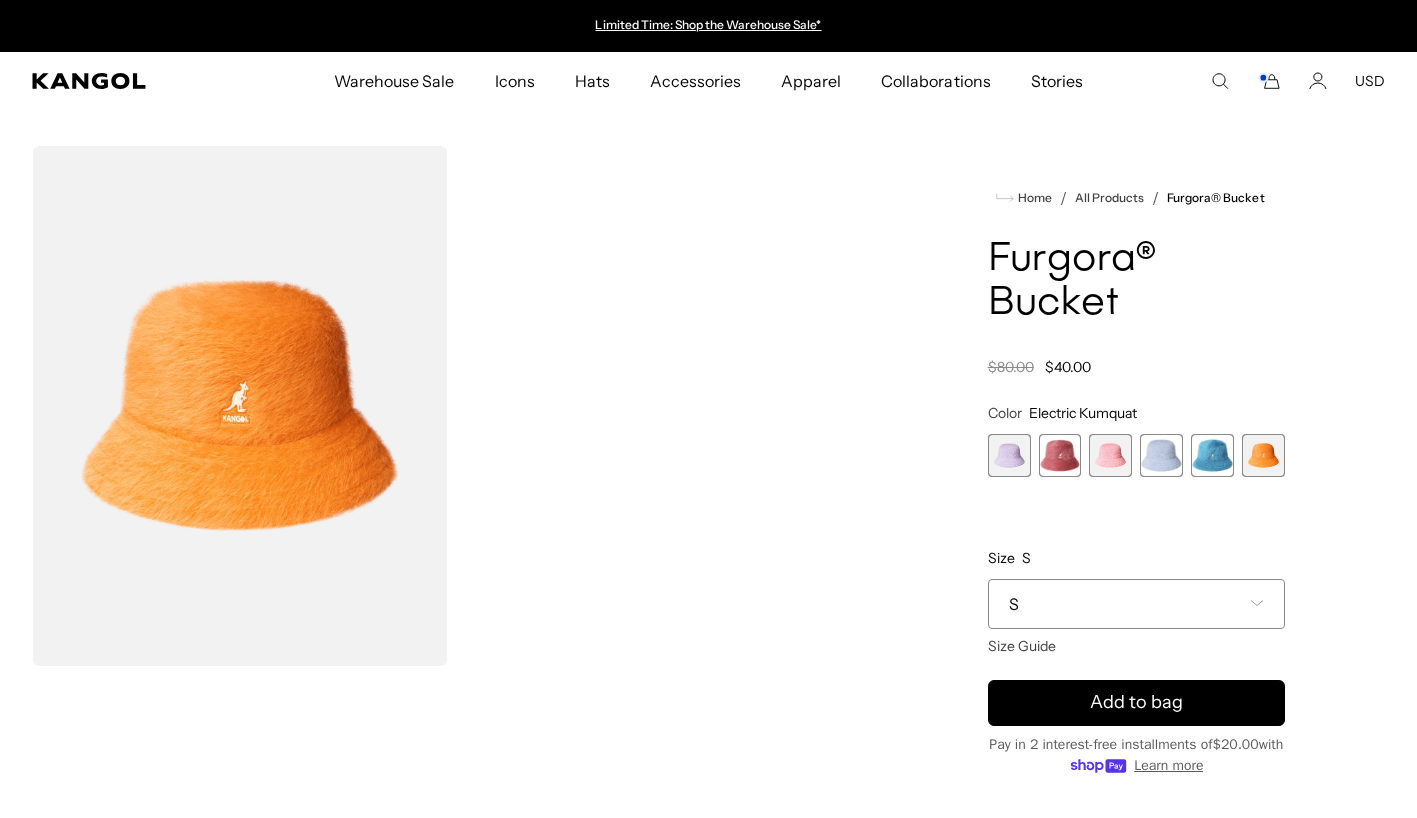 click at bounding box center (1212, 455) 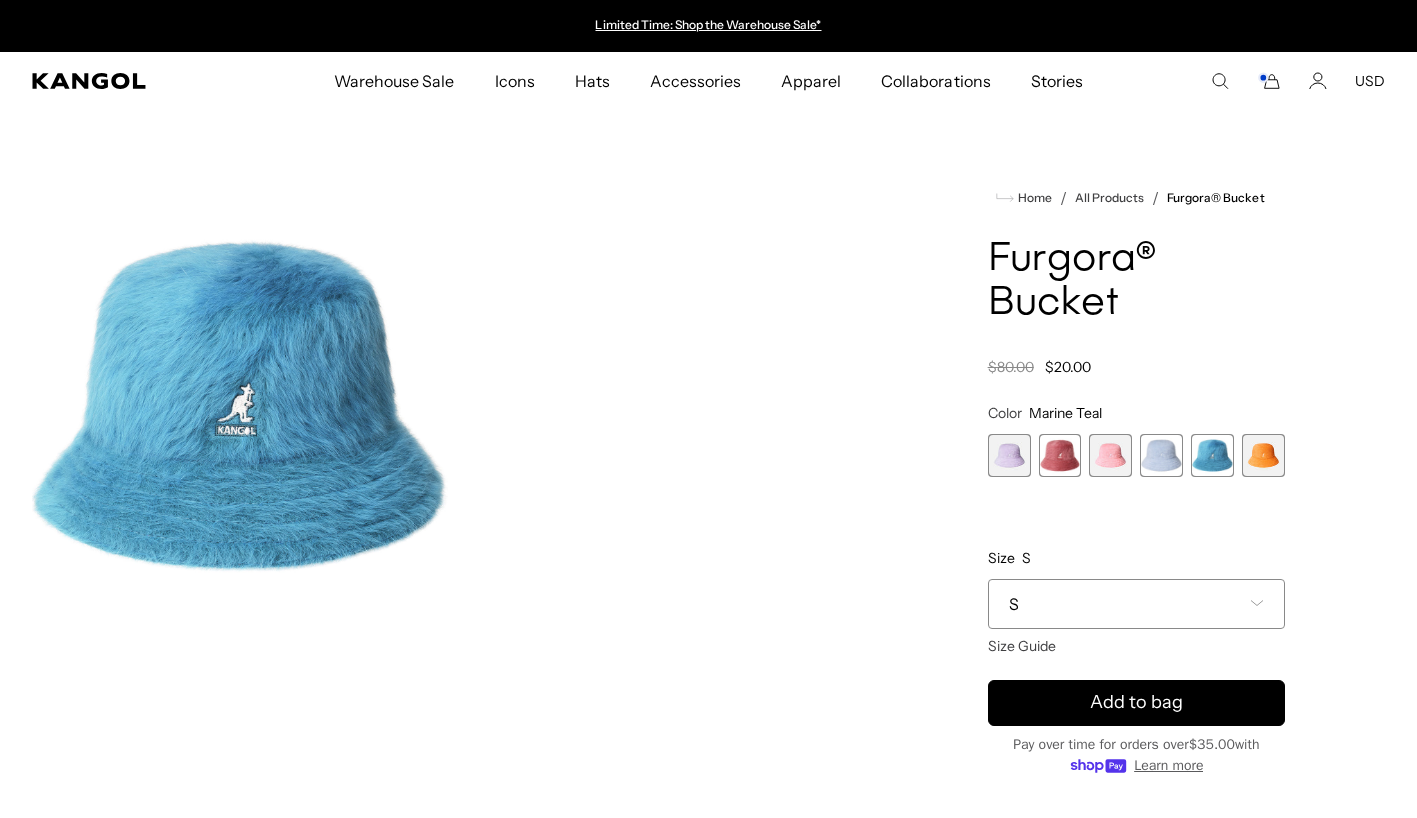 click at bounding box center (1161, 455) 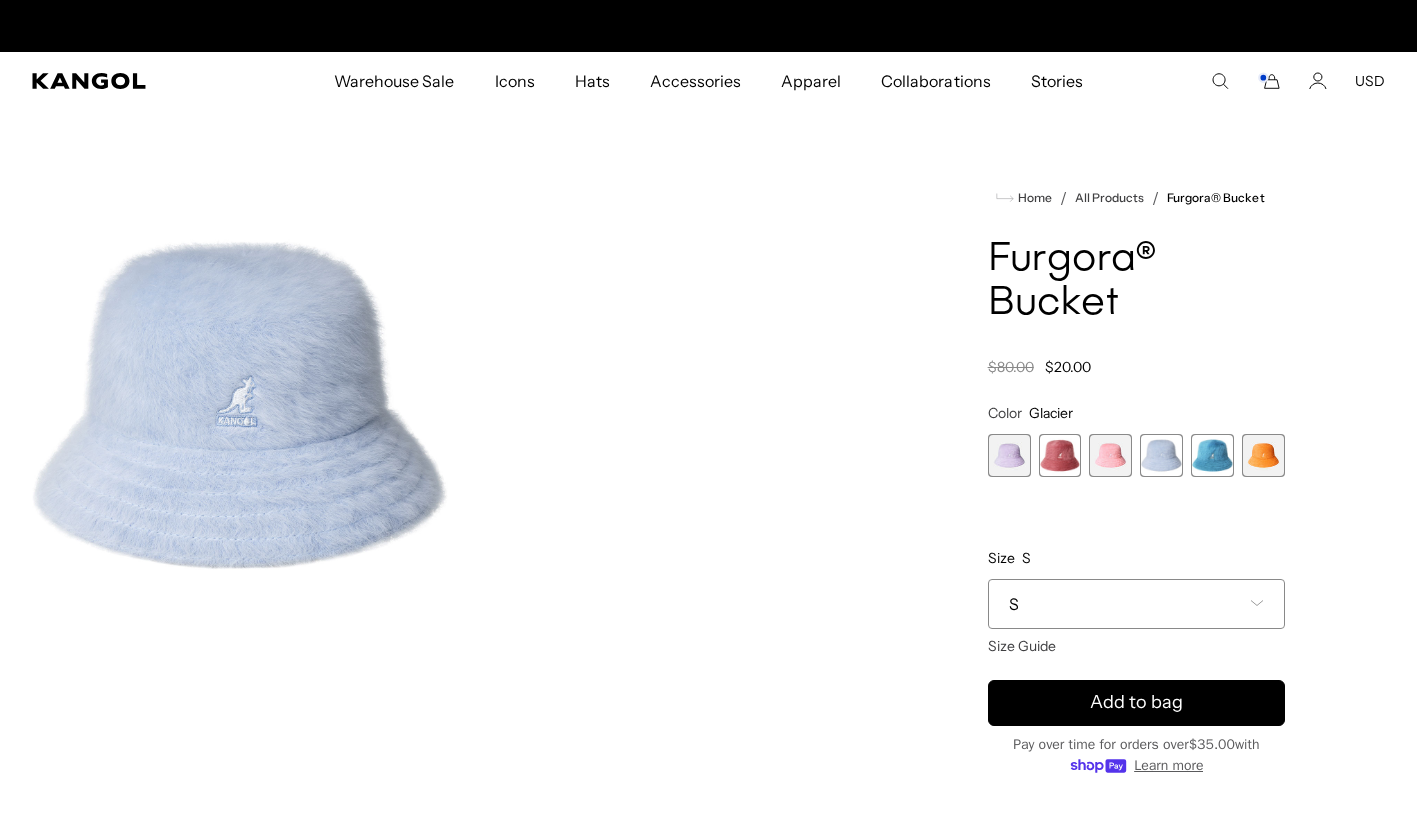 scroll, scrollTop: 0, scrollLeft: 412, axis: horizontal 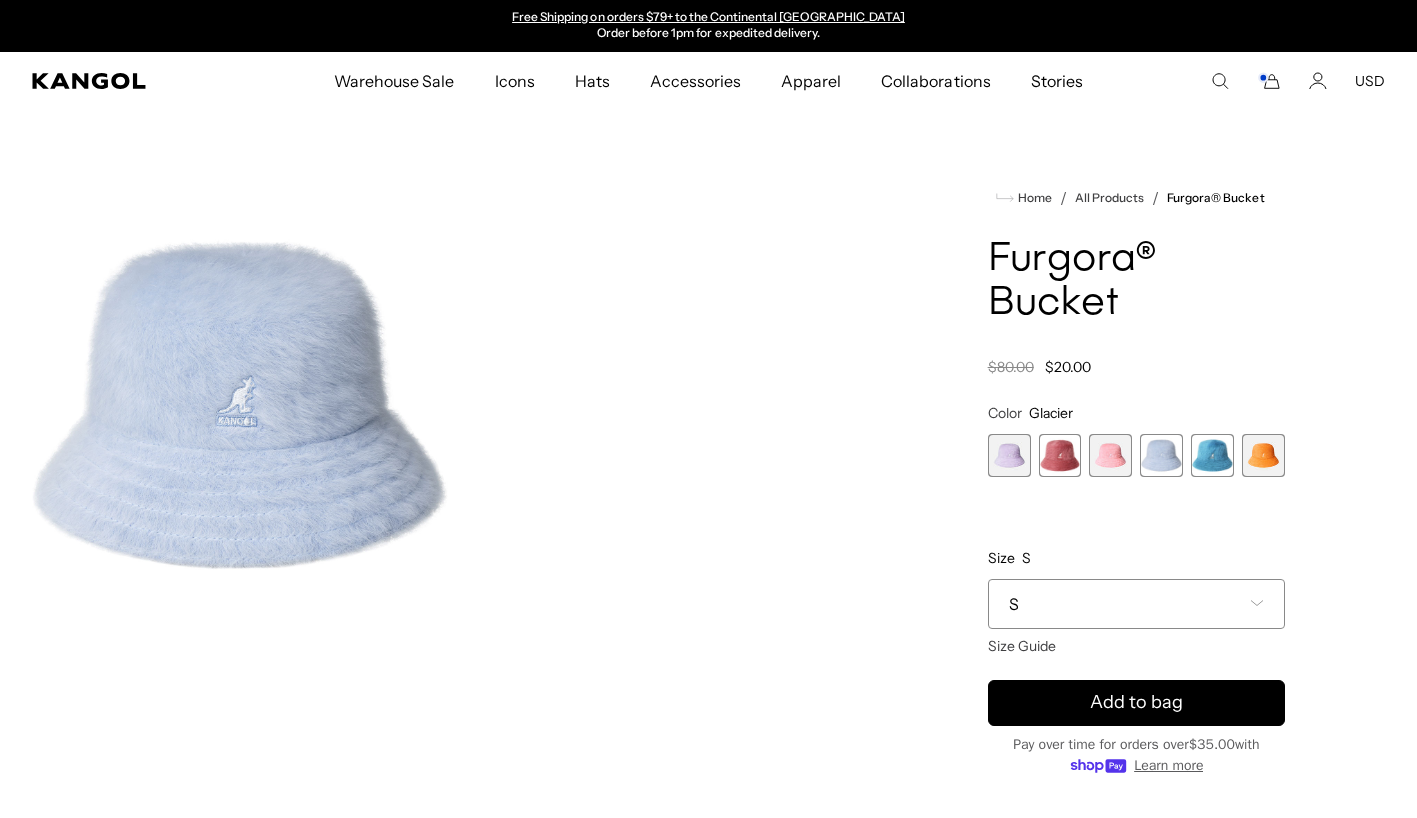 click at bounding box center (1110, 455) 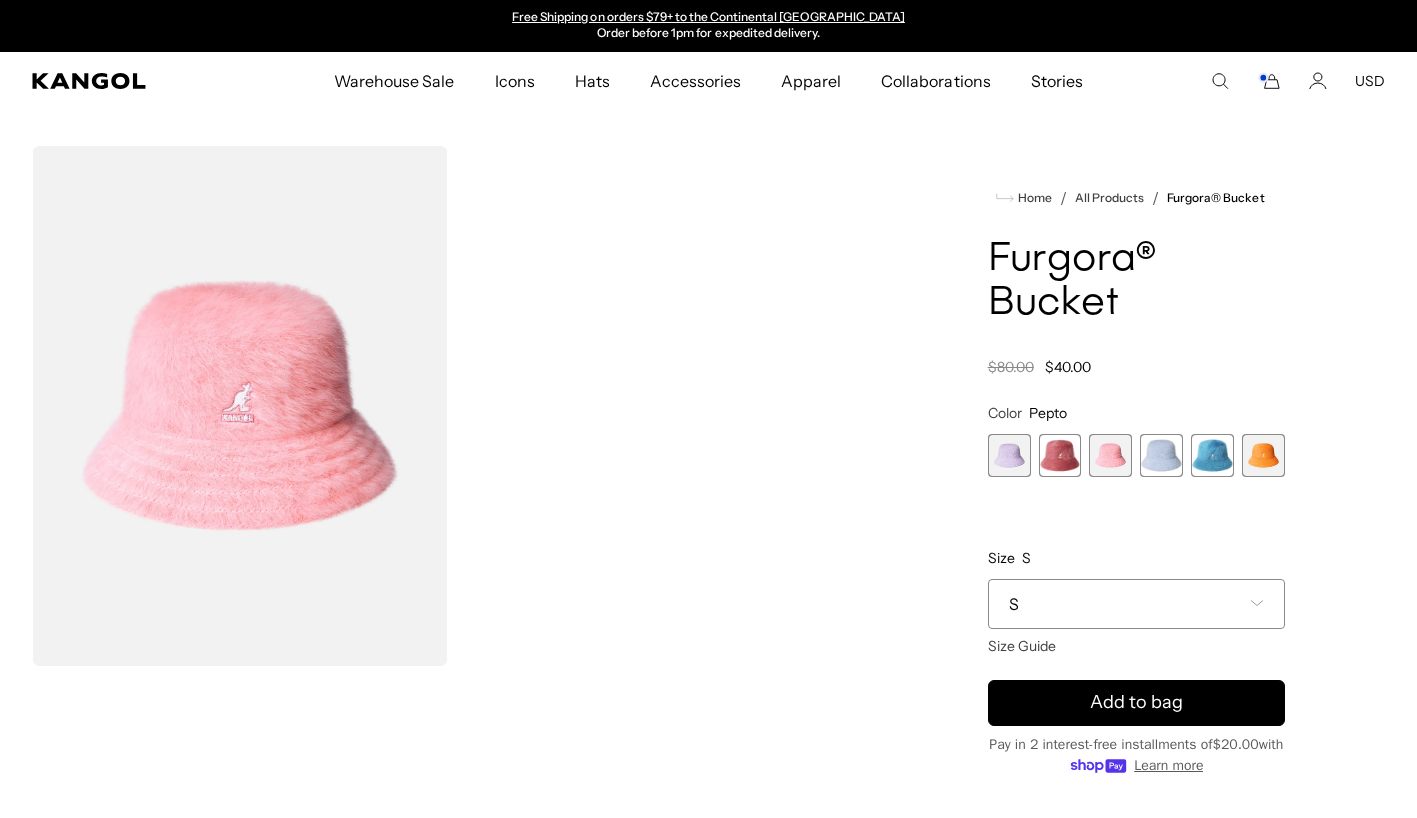 click at bounding box center (1060, 455) 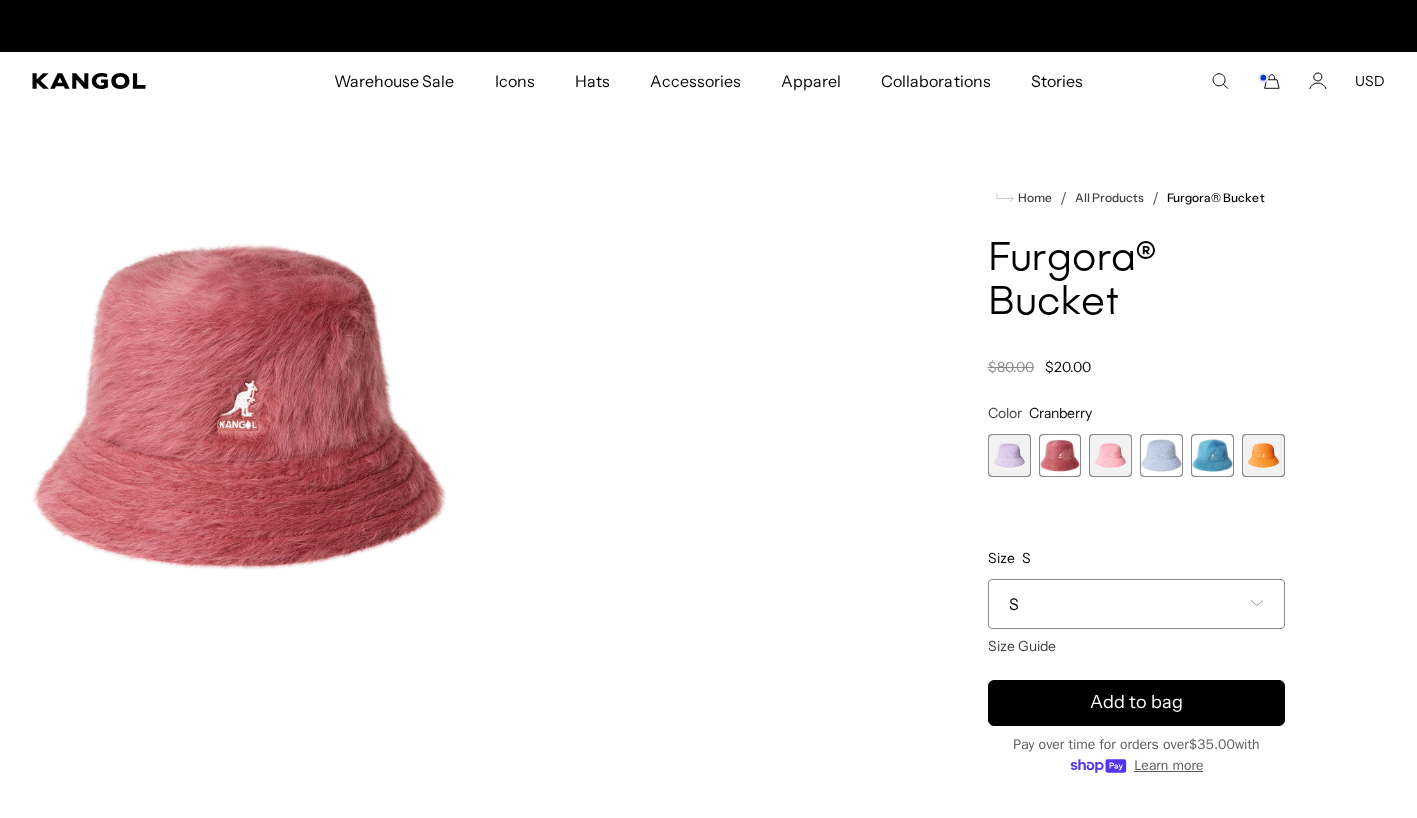 click at bounding box center (1009, 455) 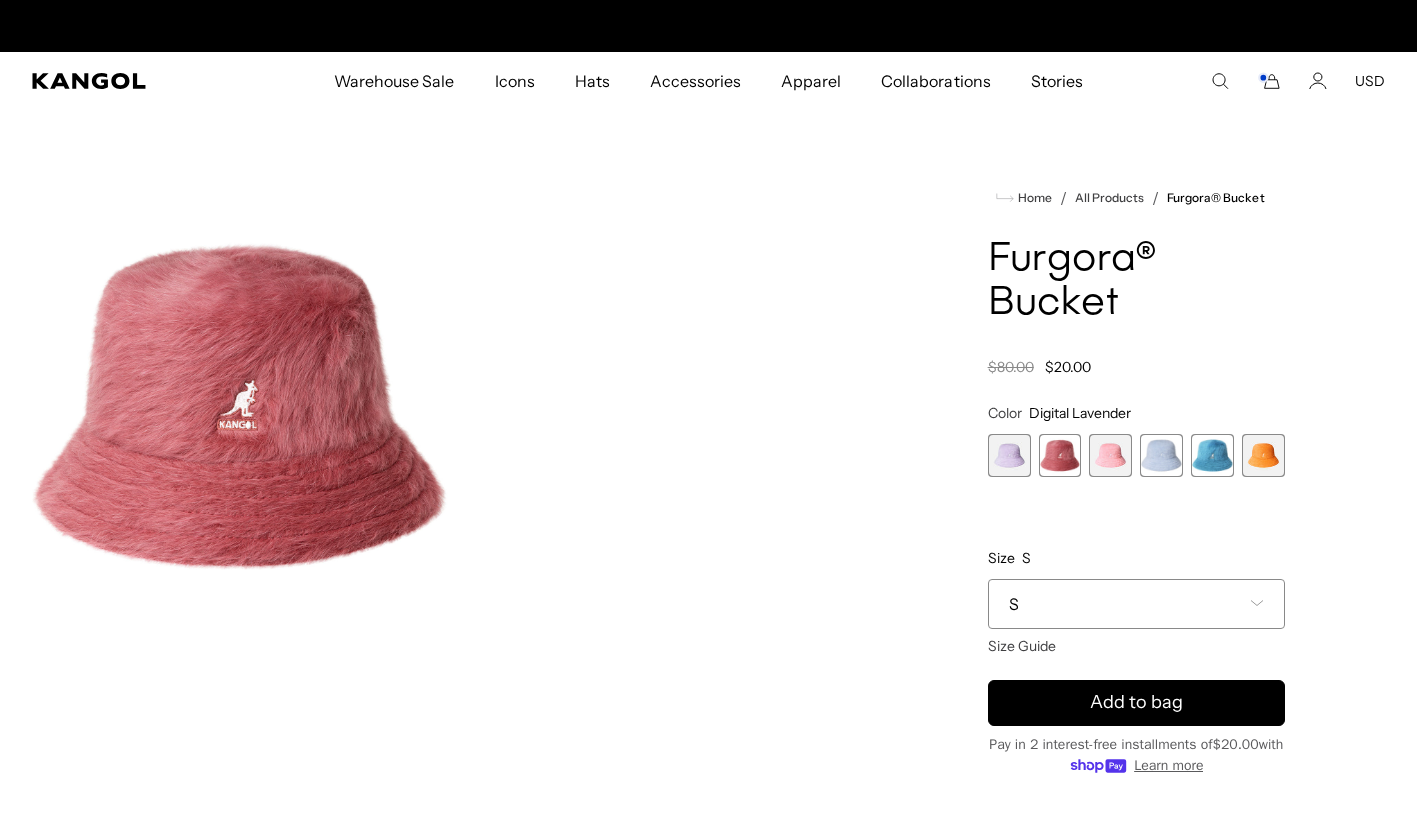 scroll, scrollTop: 0, scrollLeft: 0, axis: both 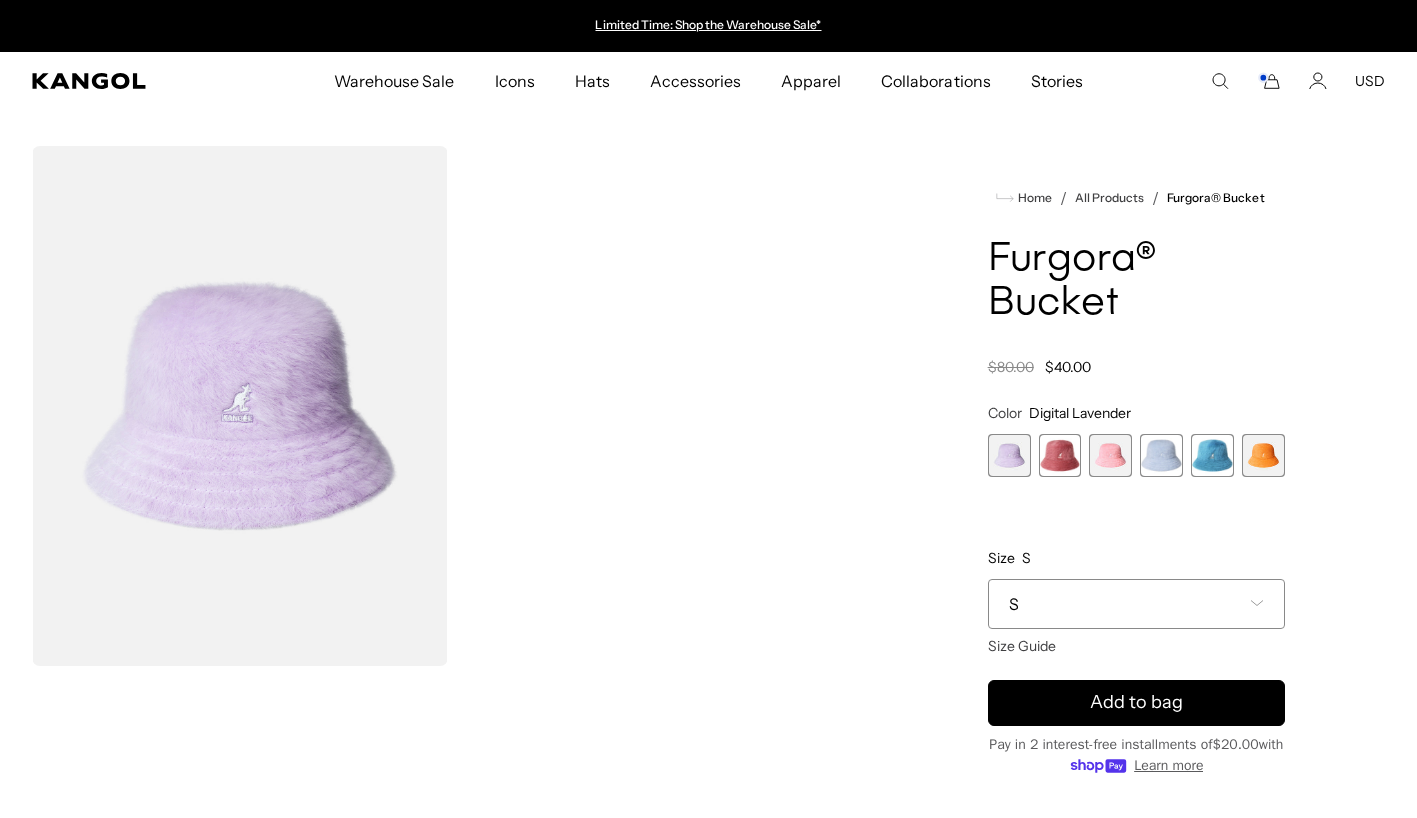 click at bounding box center [1110, 455] 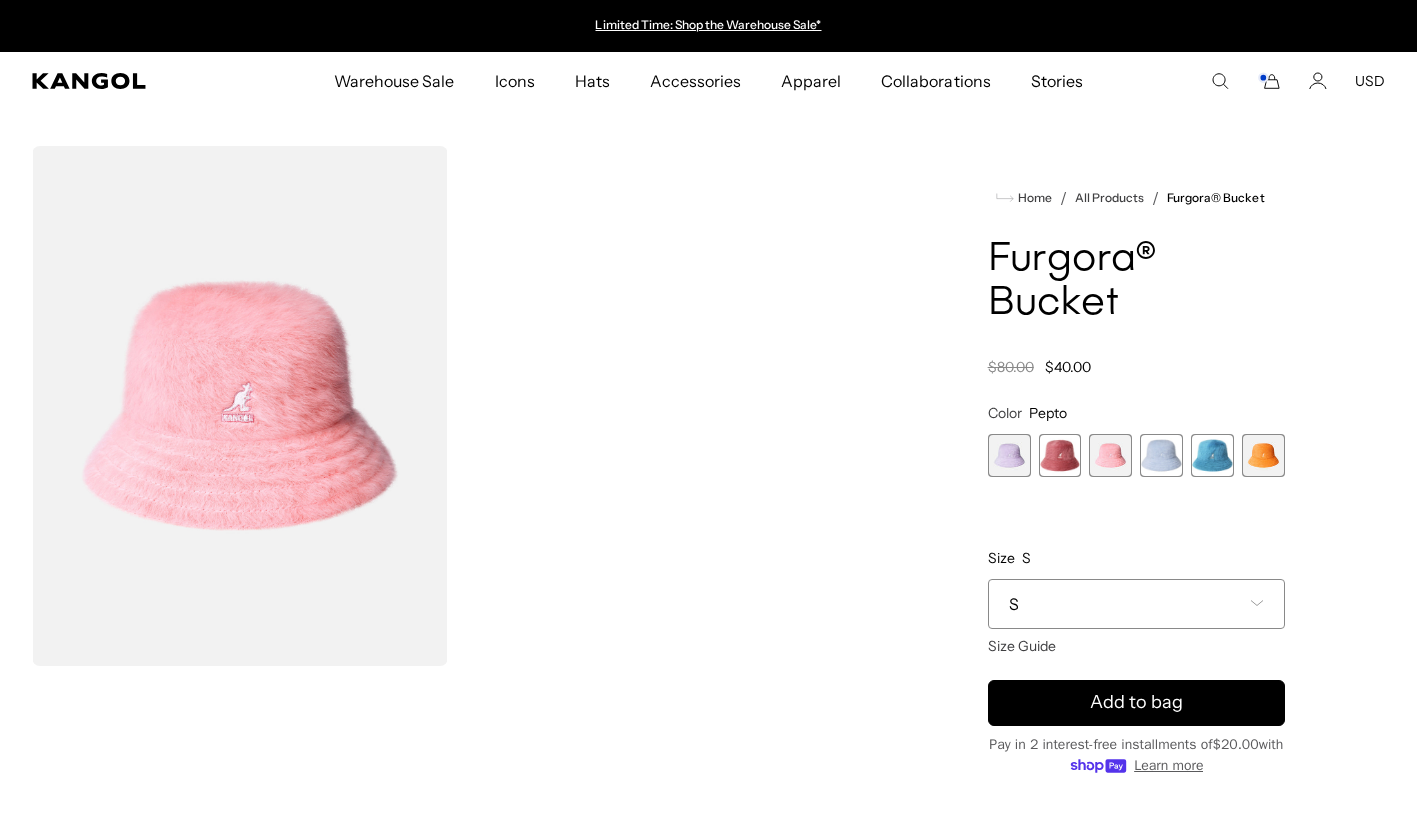 click at bounding box center [1161, 455] 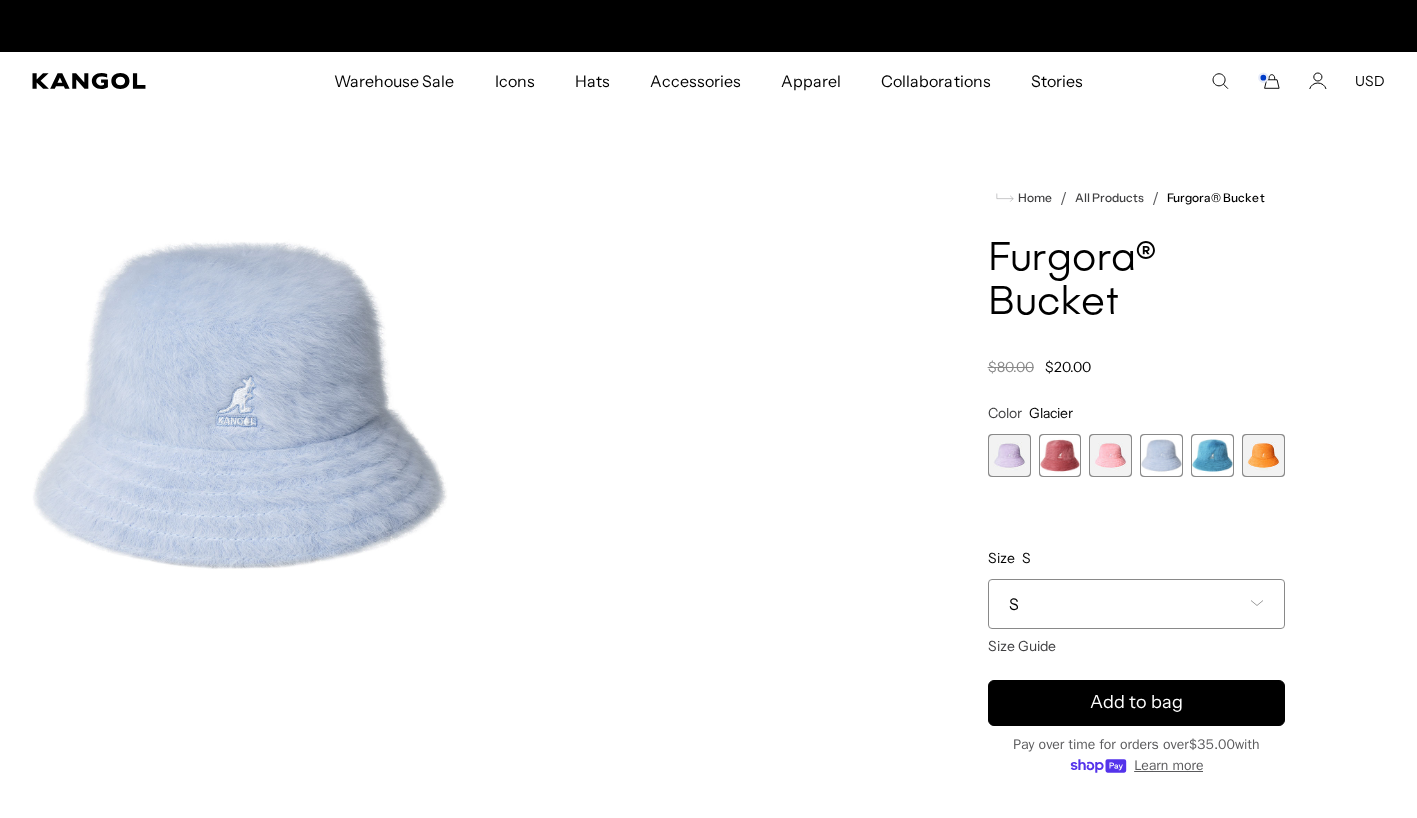 scroll, scrollTop: 0, scrollLeft: 412, axis: horizontal 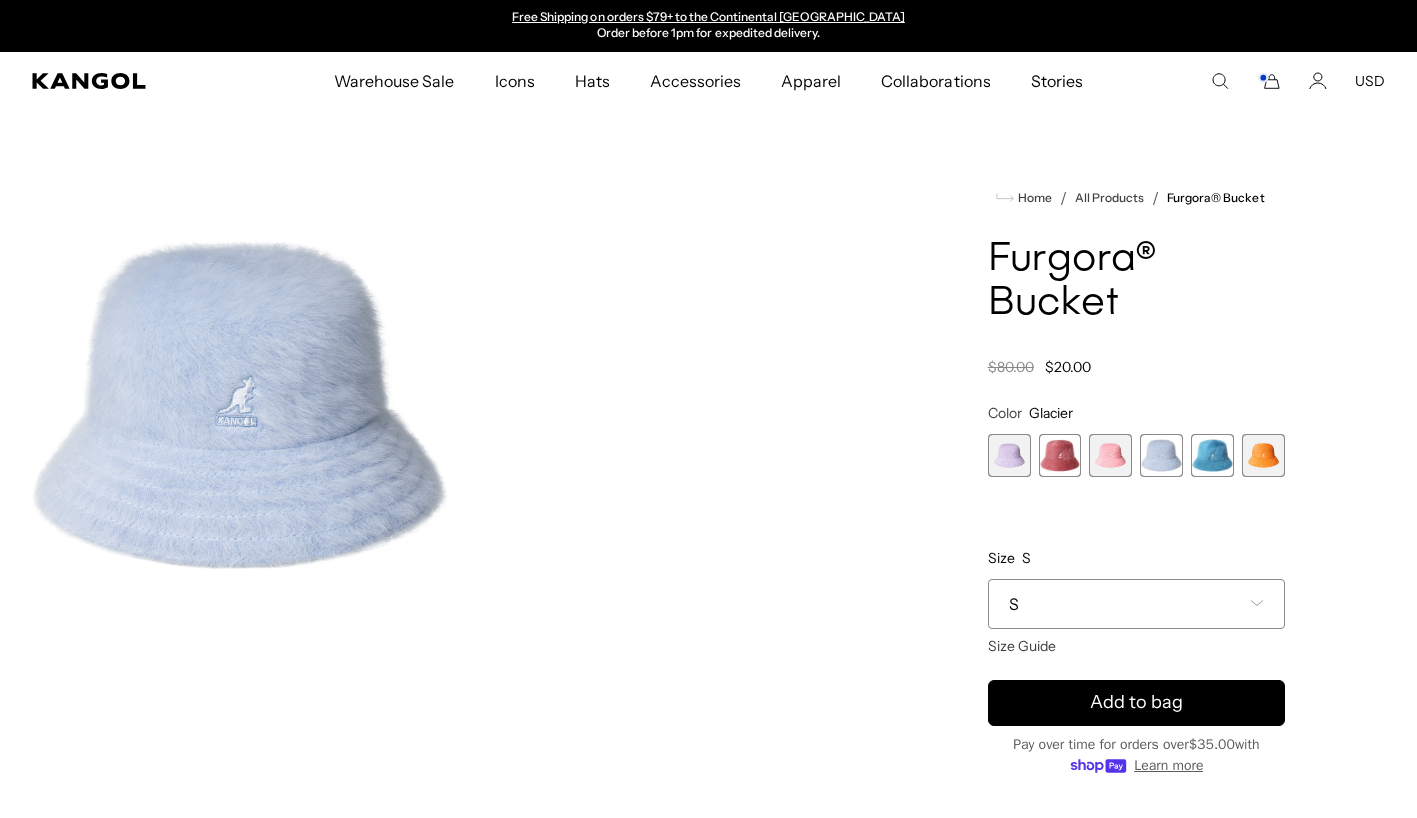 click at bounding box center (1212, 455) 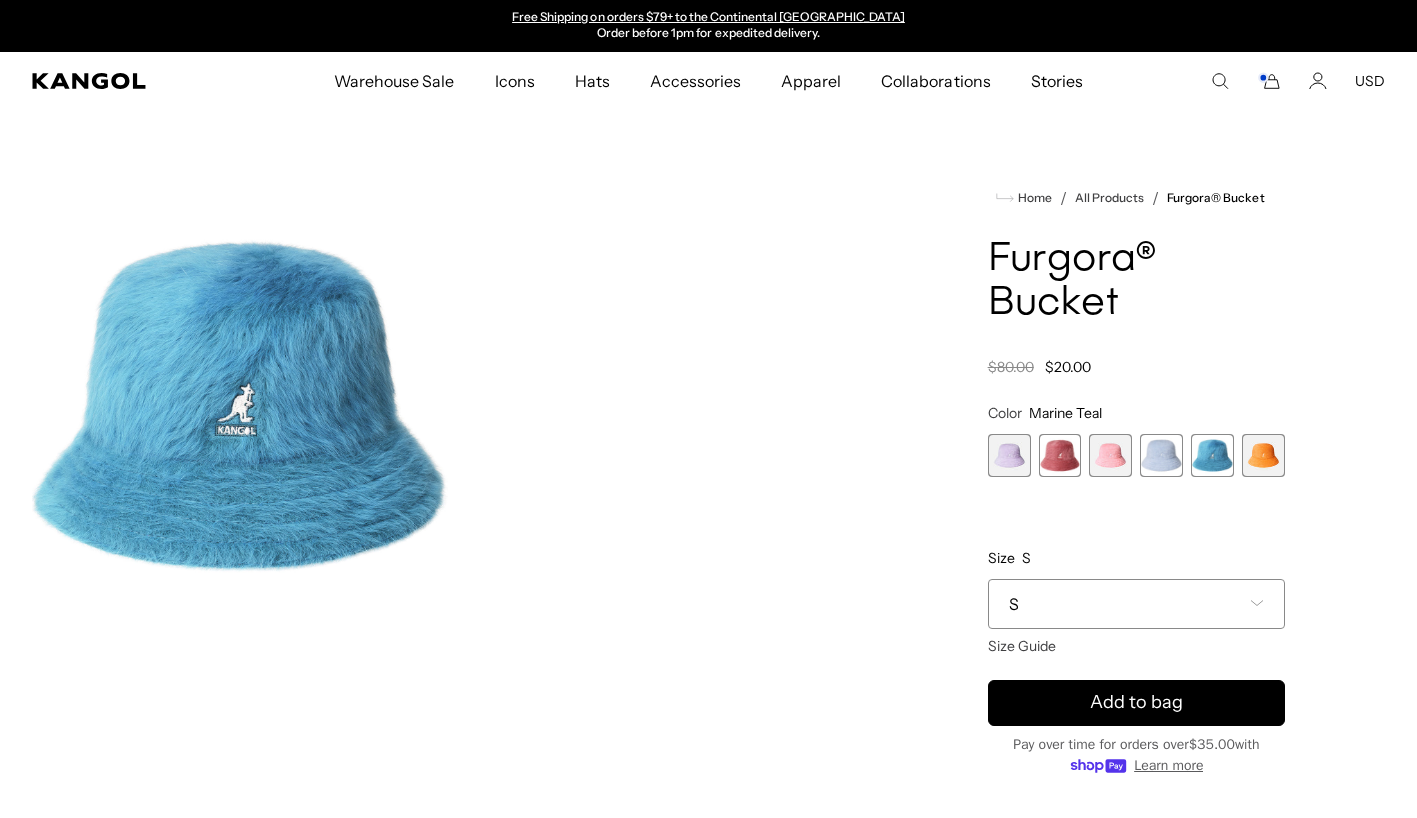 click at bounding box center [1161, 455] 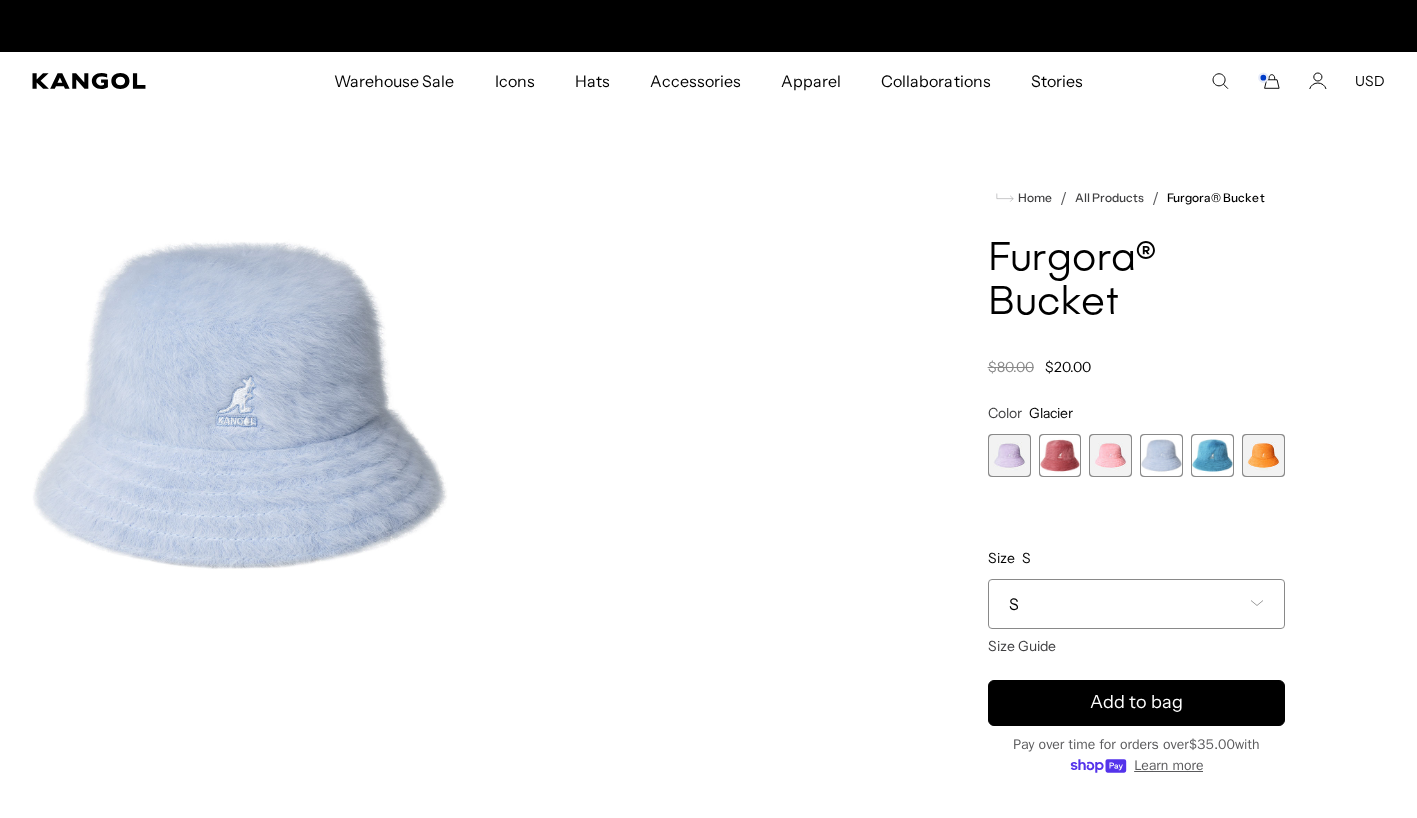 scroll, scrollTop: 0, scrollLeft: 0, axis: both 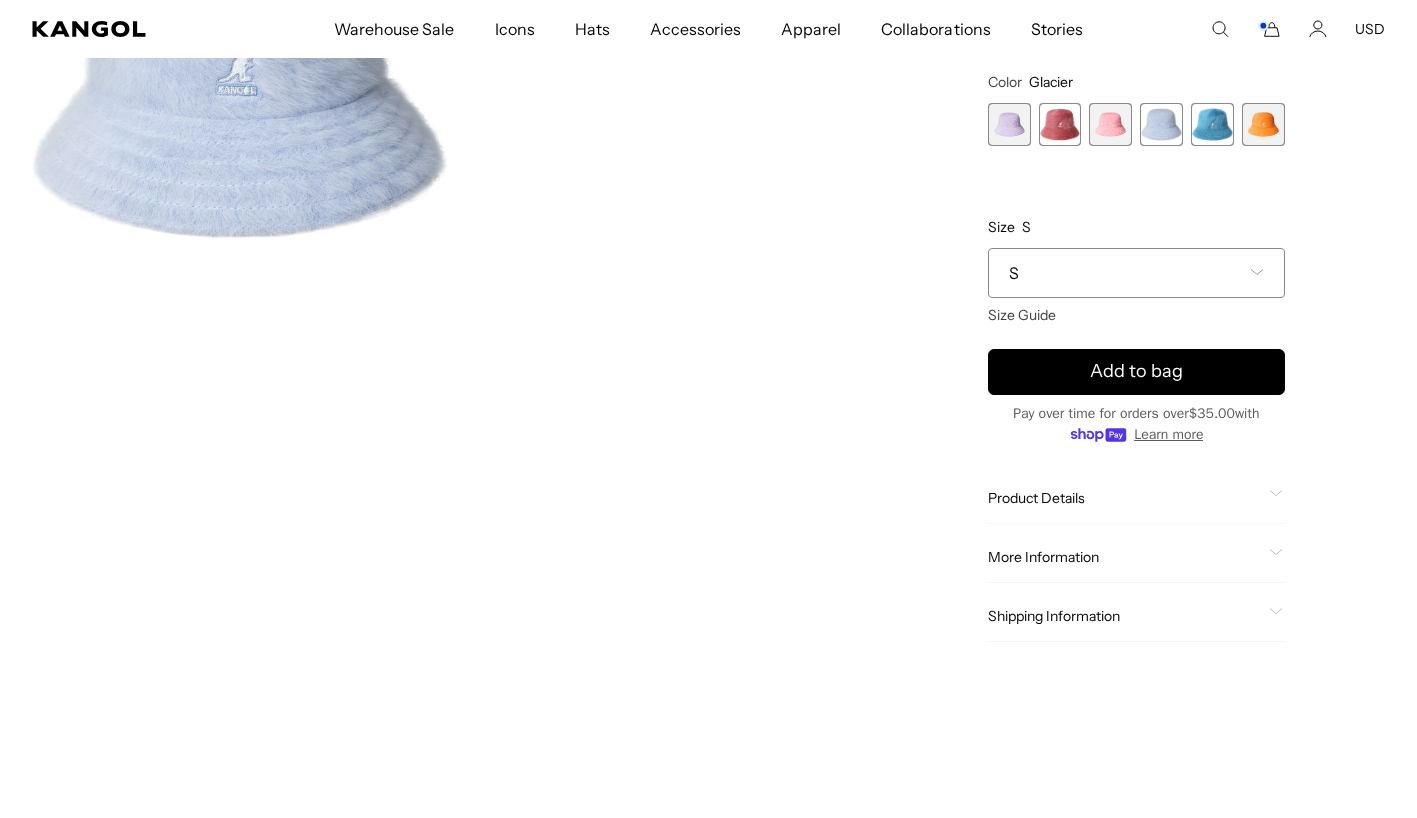 click on "S" at bounding box center [1136, 273] 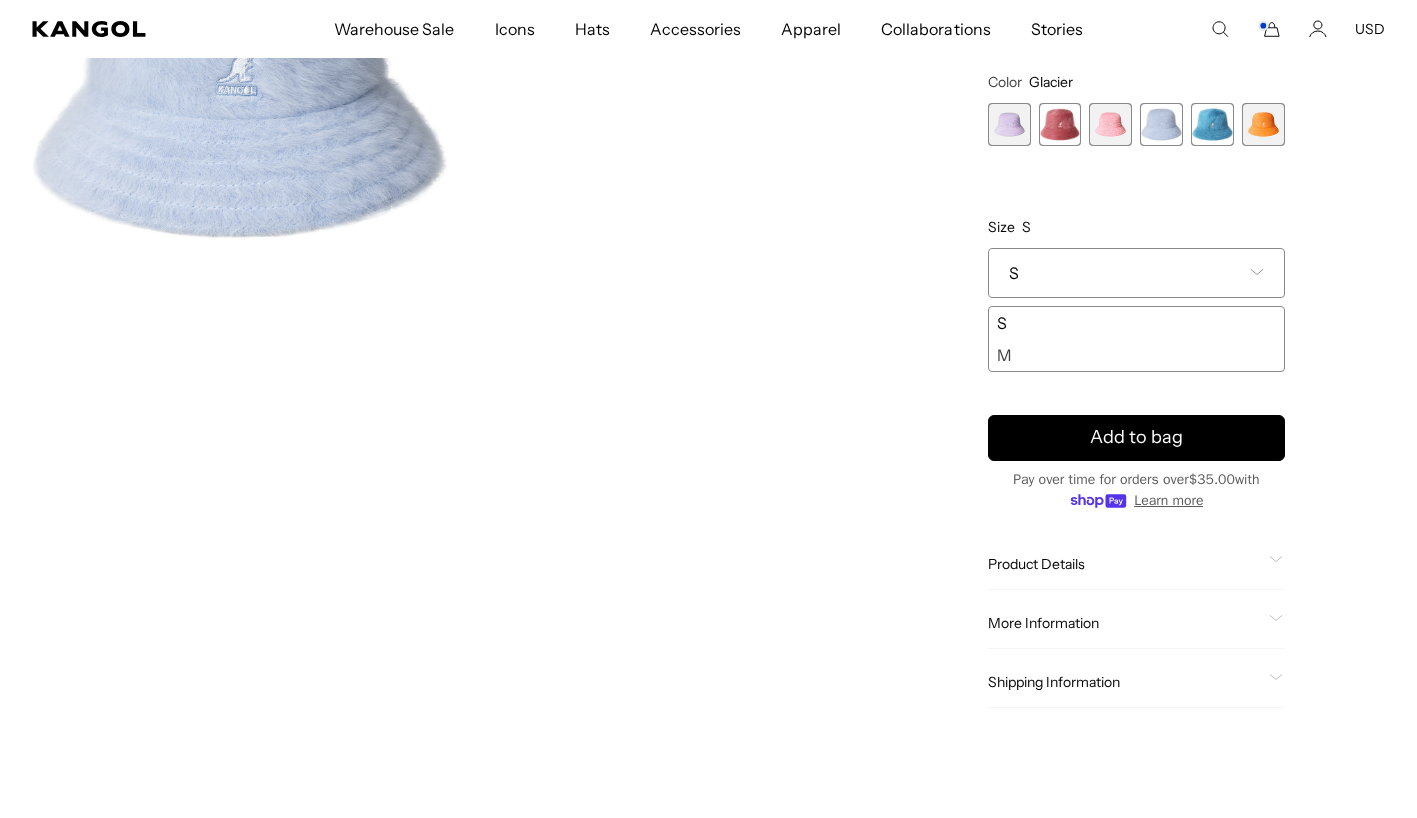 click on "S" at bounding box center [1136, 273] 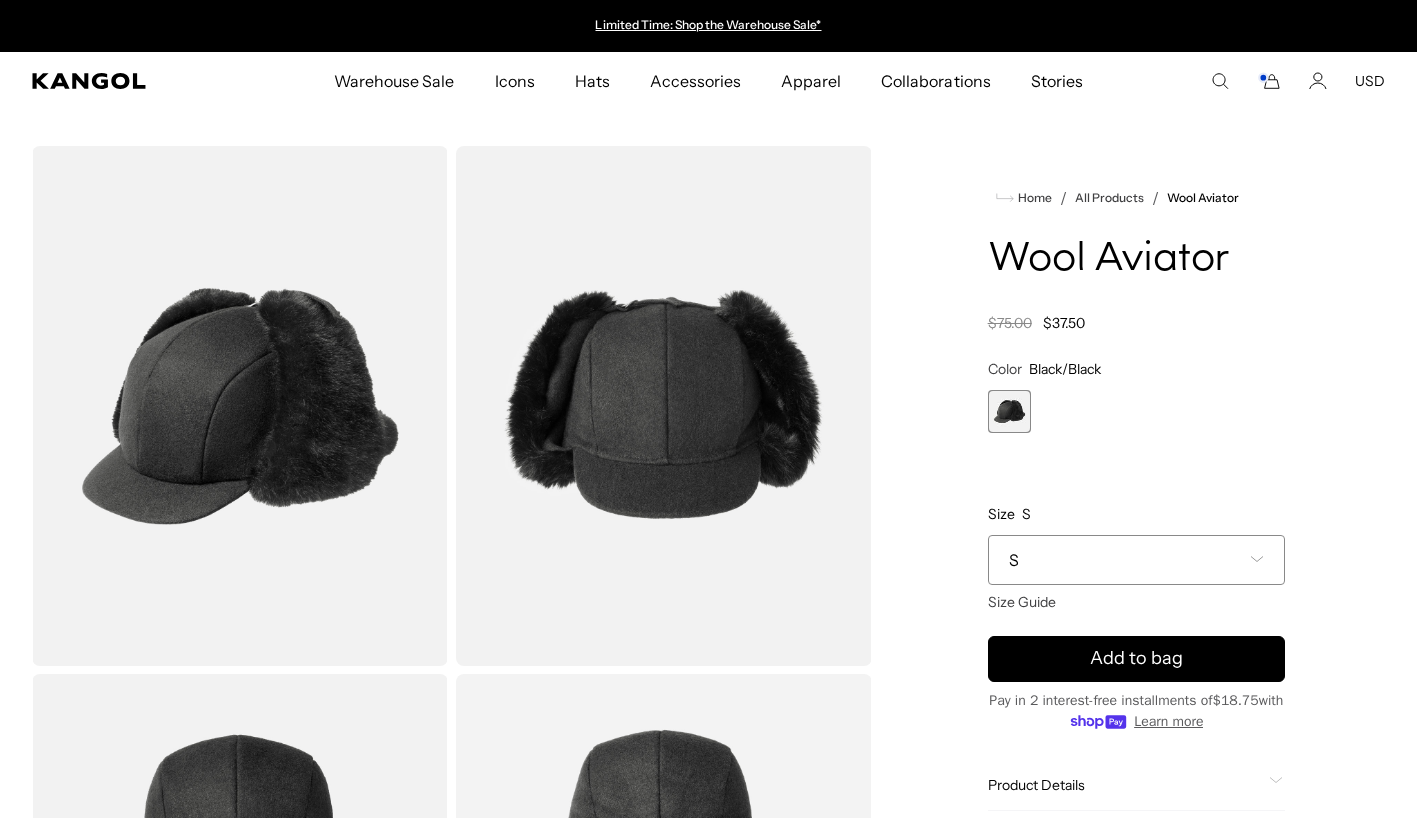 click on "S" at bounding box center (1136, 560) 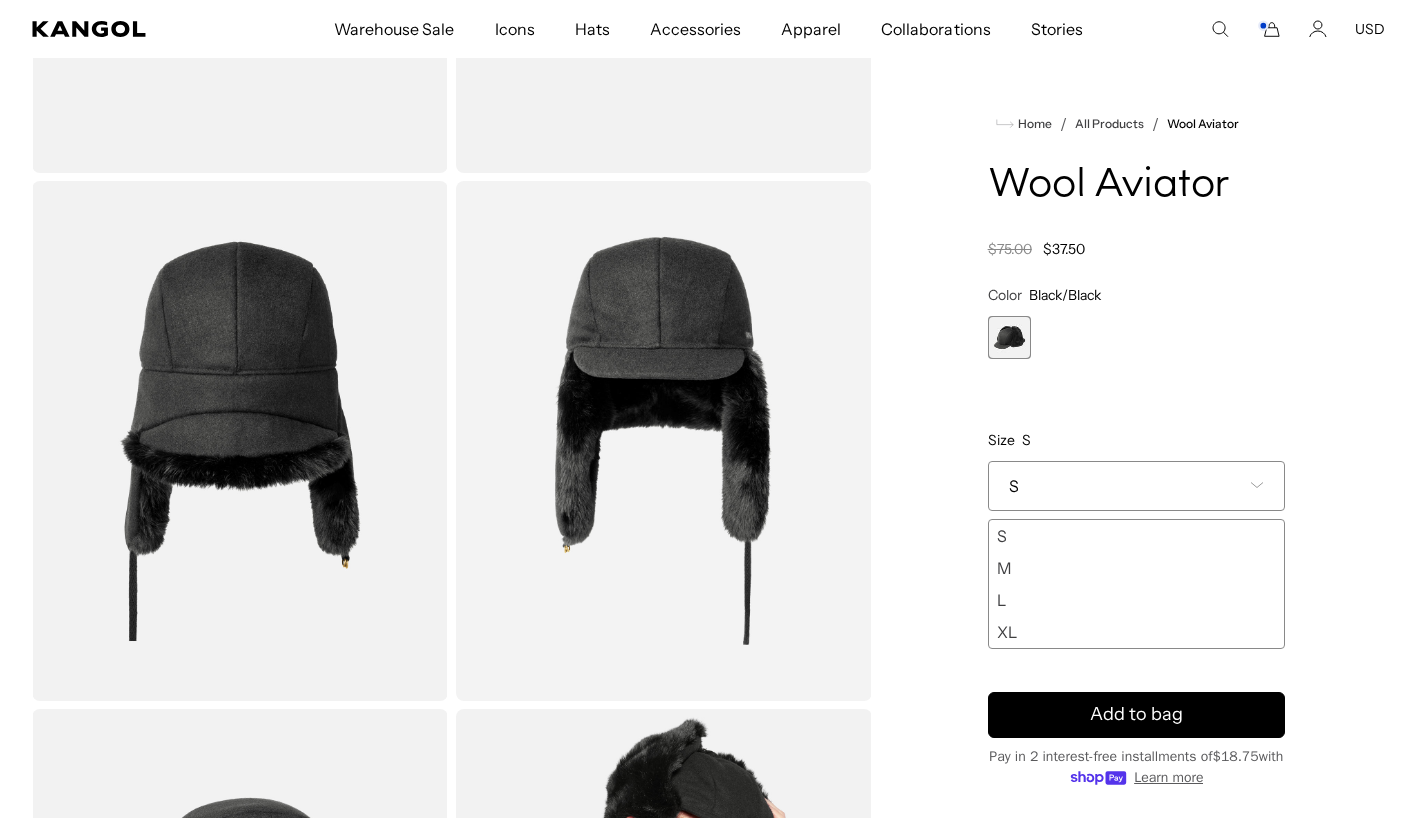 scroll, scrollTop: 543, scrollLeft: 0, axis: vertical 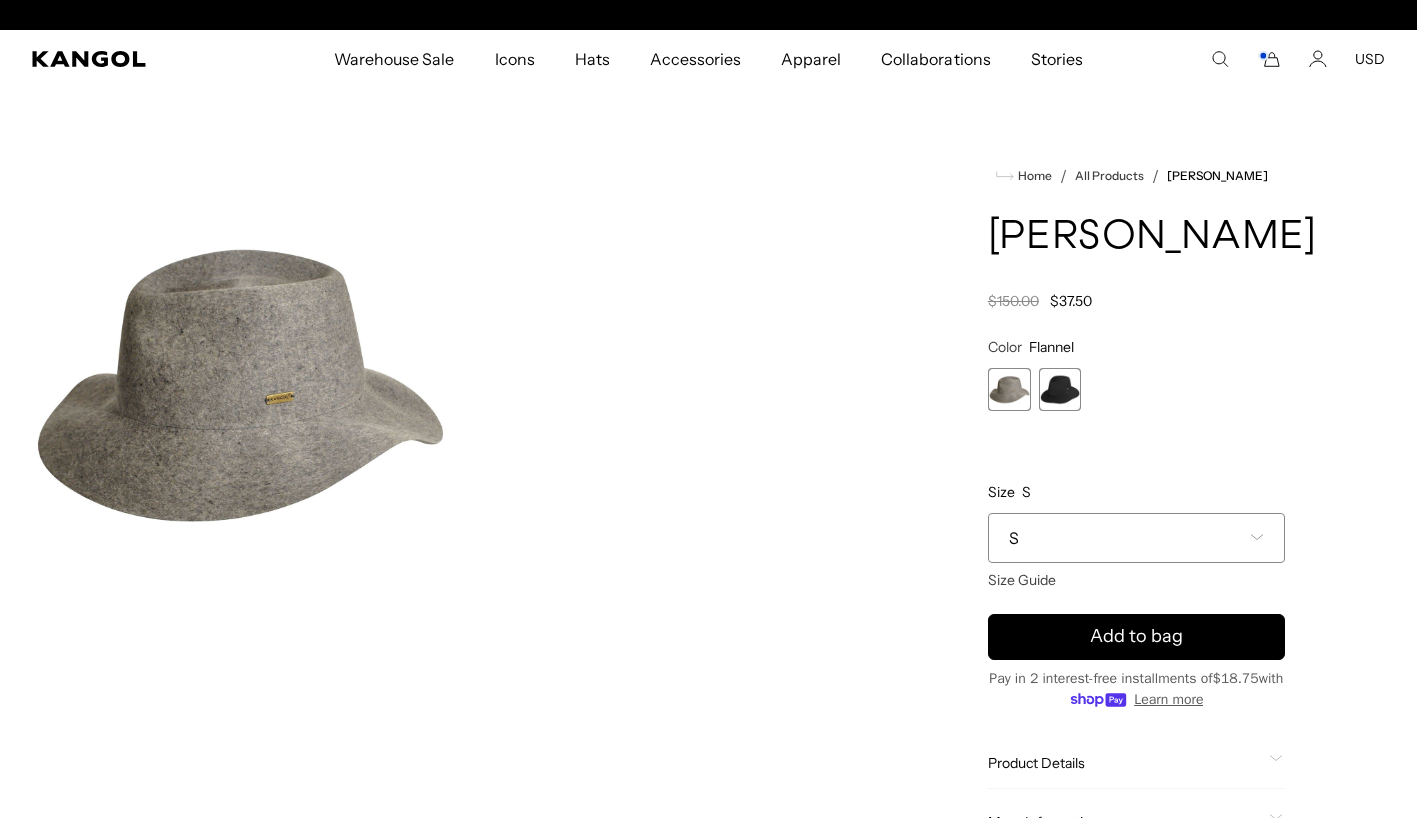 click on "Limited Time: Shop the Warehouse Sale*
Limited Time: Shop the Warehouse Sale*
Free Shipping on orders $79+ to the Continental US  Order before 1pm for expedited delivery.
Free Shipping on orders $79+ to the Continental US Order before 1pm for expedited delivery." at bounding box center (708, 4) 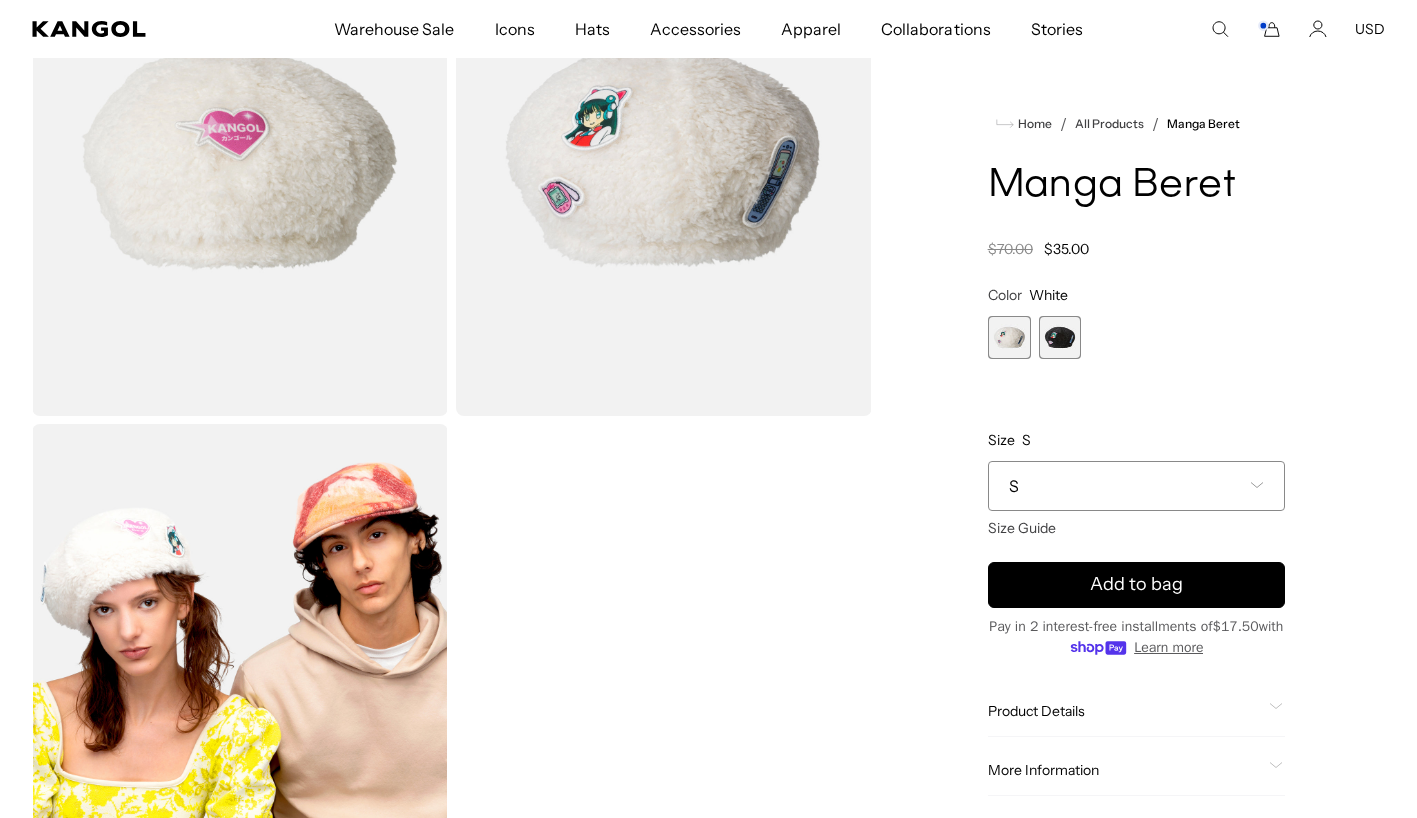 scroll, scrollTop: 233, scrollLeft: 0, axis: vertical 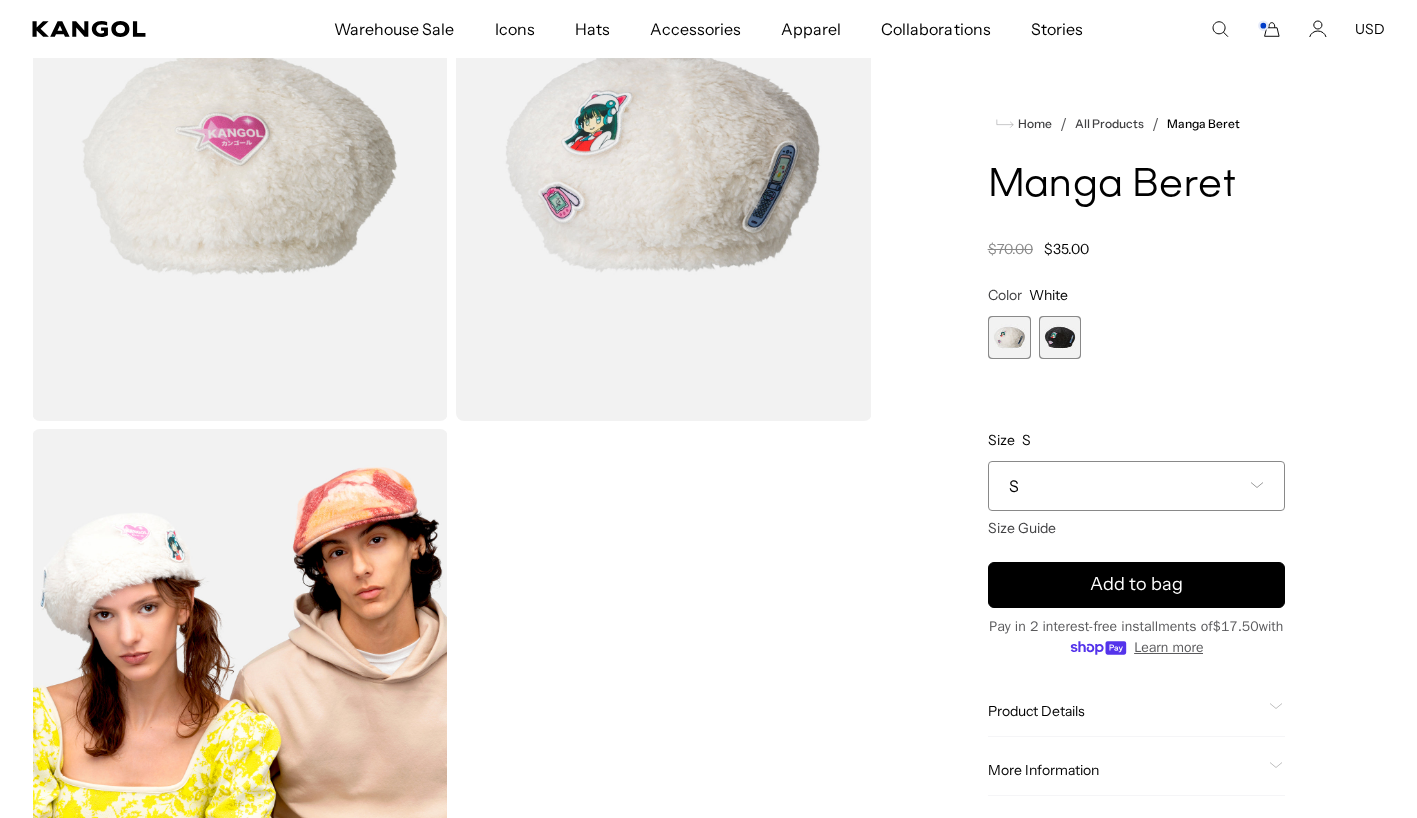 click at bounding box center [1060, 337] 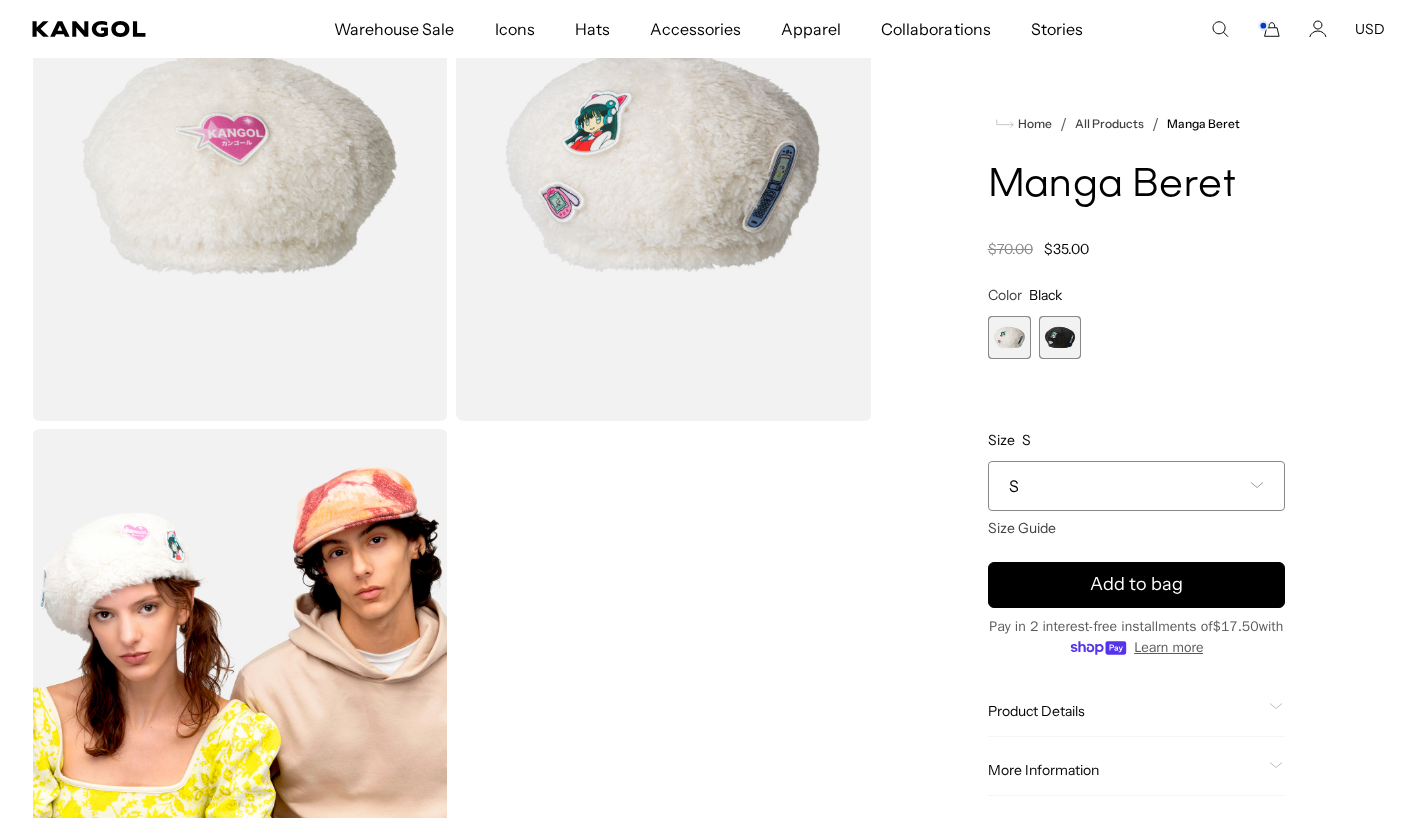 scroll, scrollTop: 0, scrollLeft: 0, axis: both 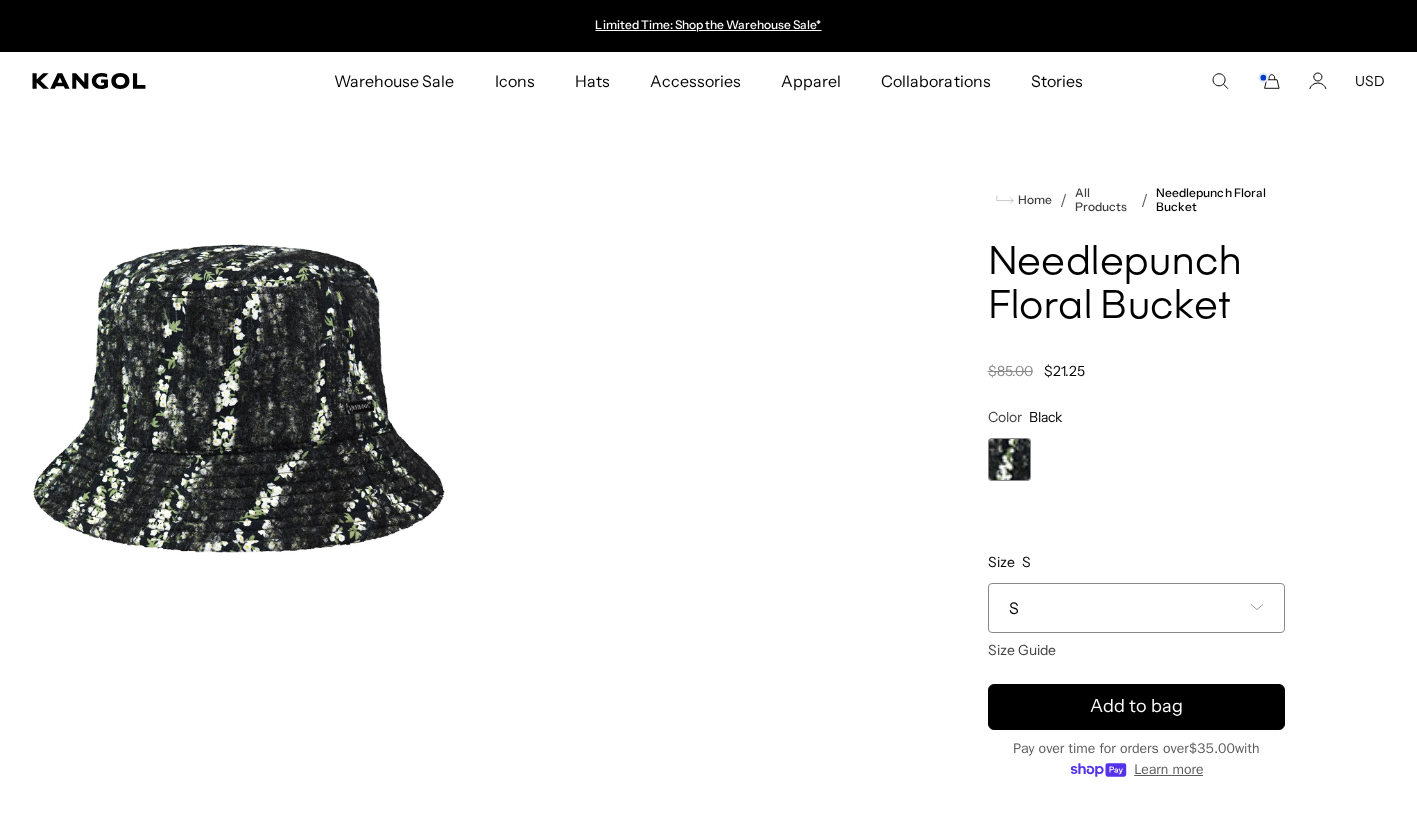 click on "S" at bounding box center (1136, 608) 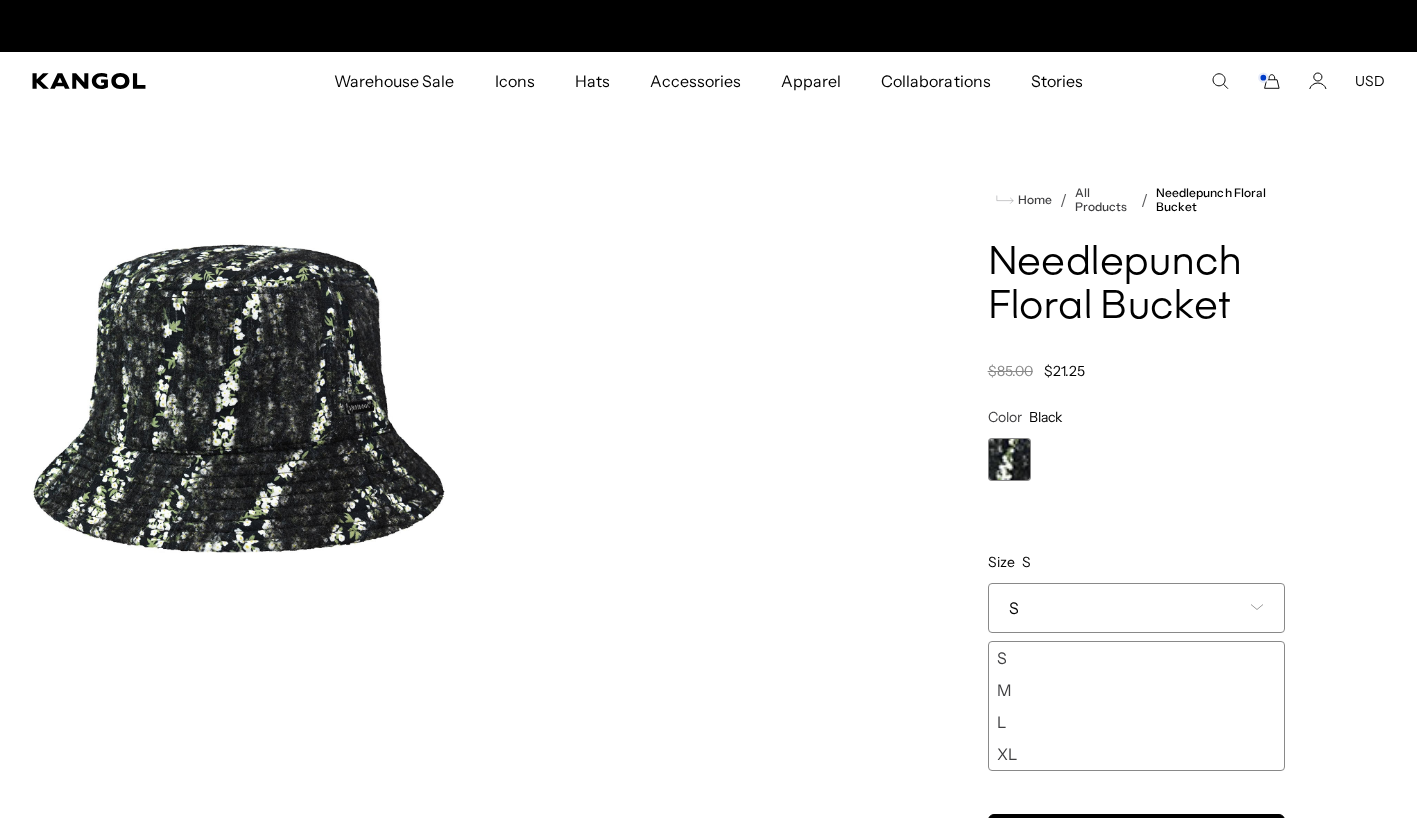 scroll, scrollTop: 0, scrollLeft: 412, axis: horizontal 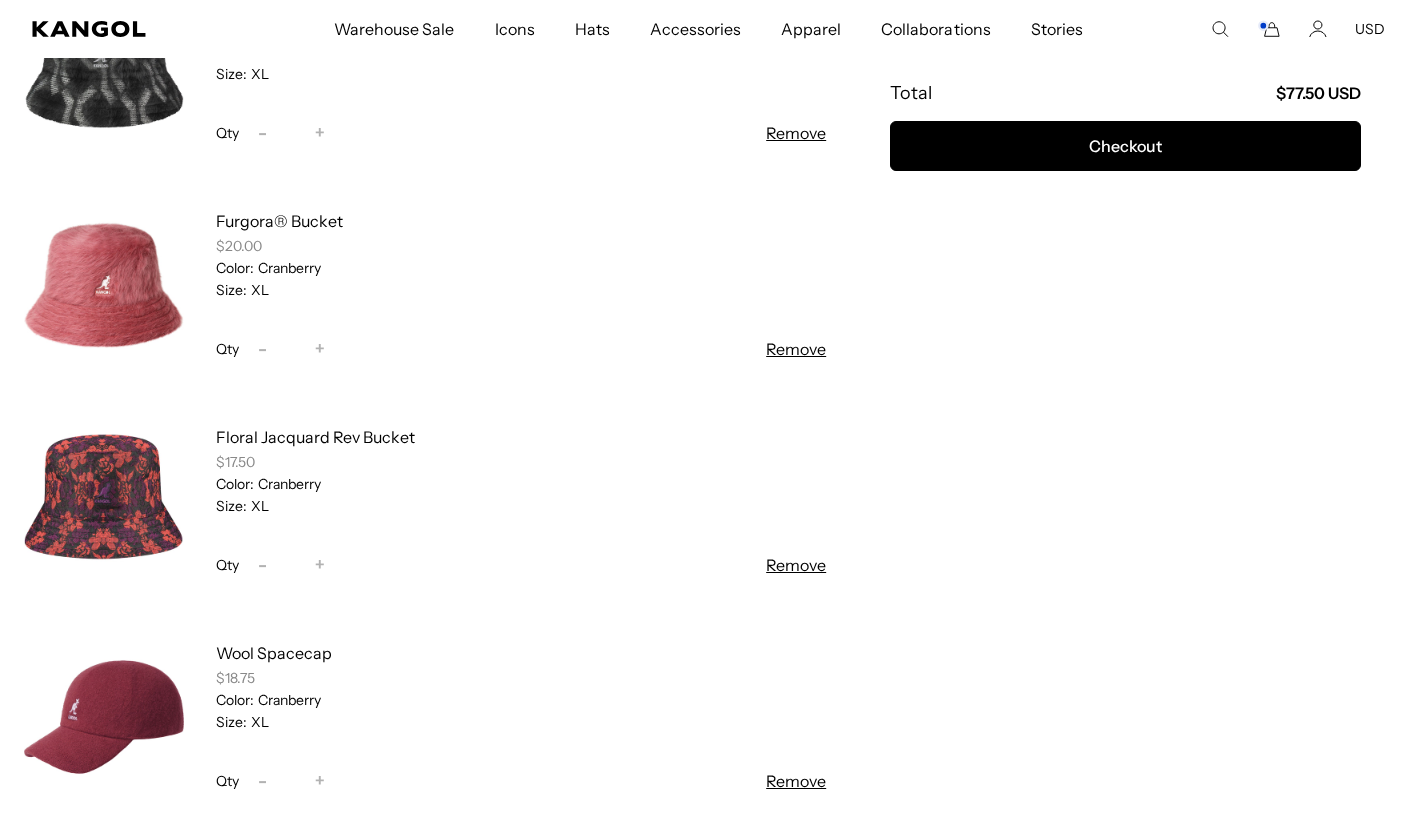click on "Checkout" at bounding box center [1125, 146] 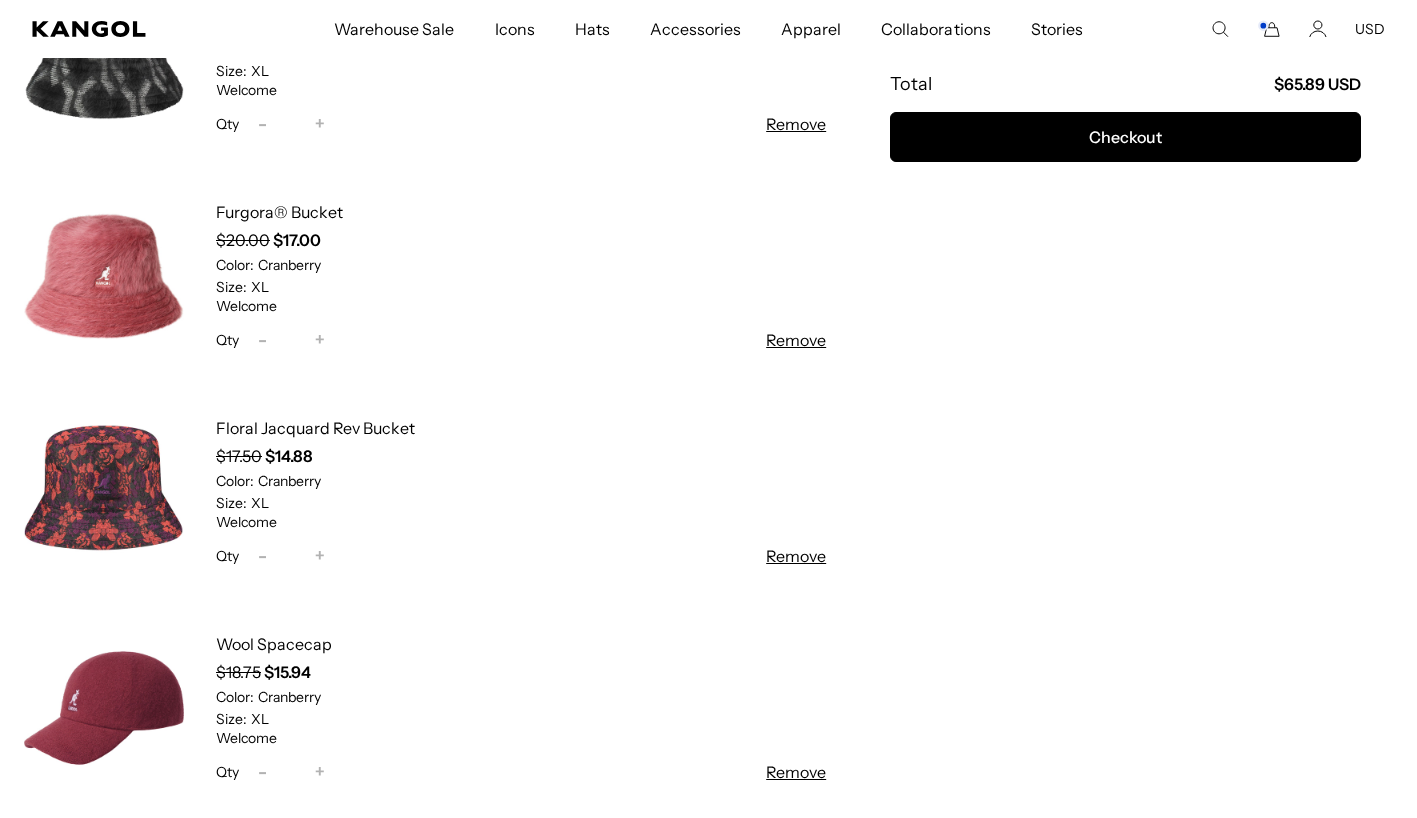 scroll, scrollTop: 572, scrollLeft: 0, axis: vertical 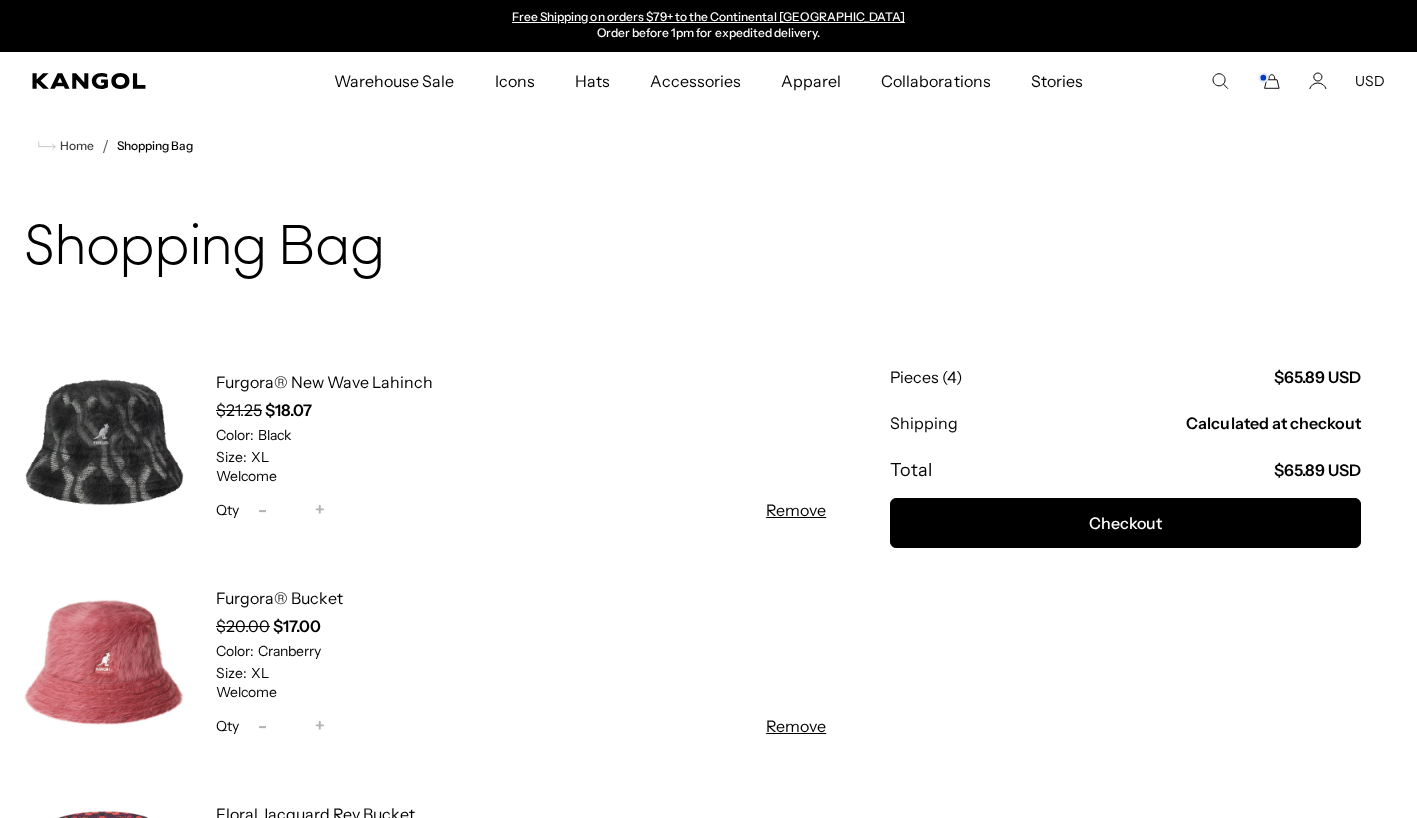 click on "Warehouse Sale" at bounding box center (394, 81) 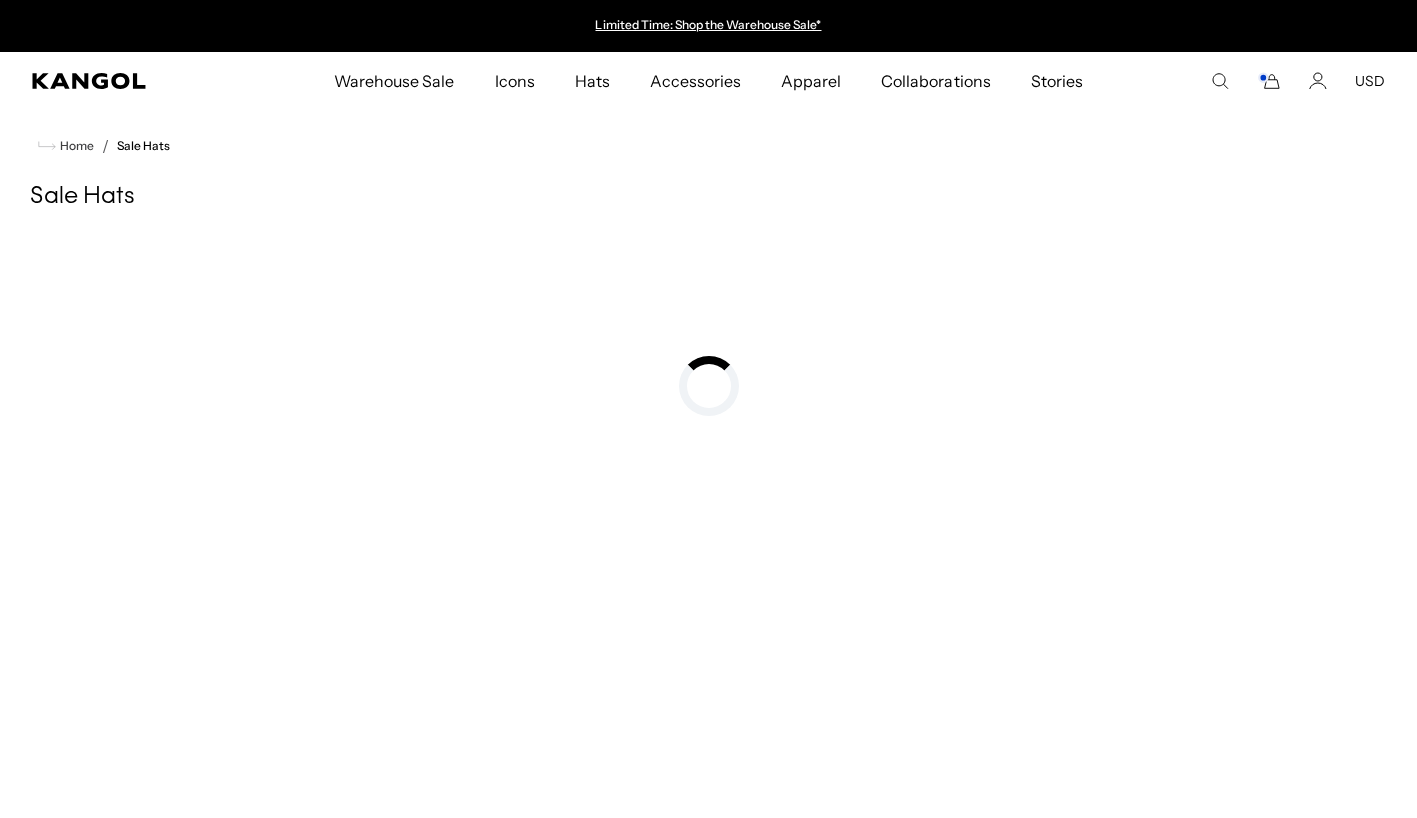 scroll, scrollTop: 0, scrollLeft: 0, axis: both 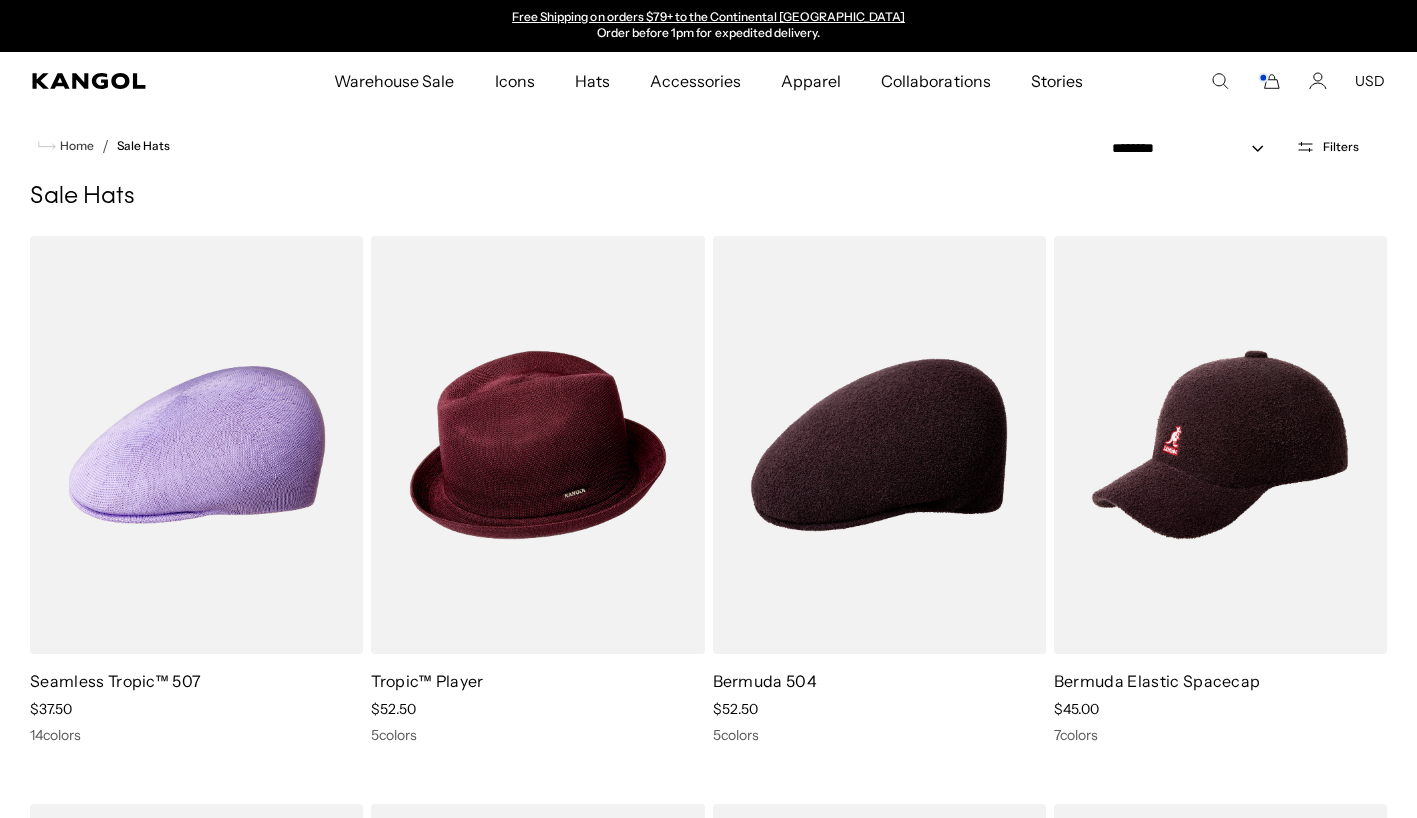 click at bounding box center [0, 0] 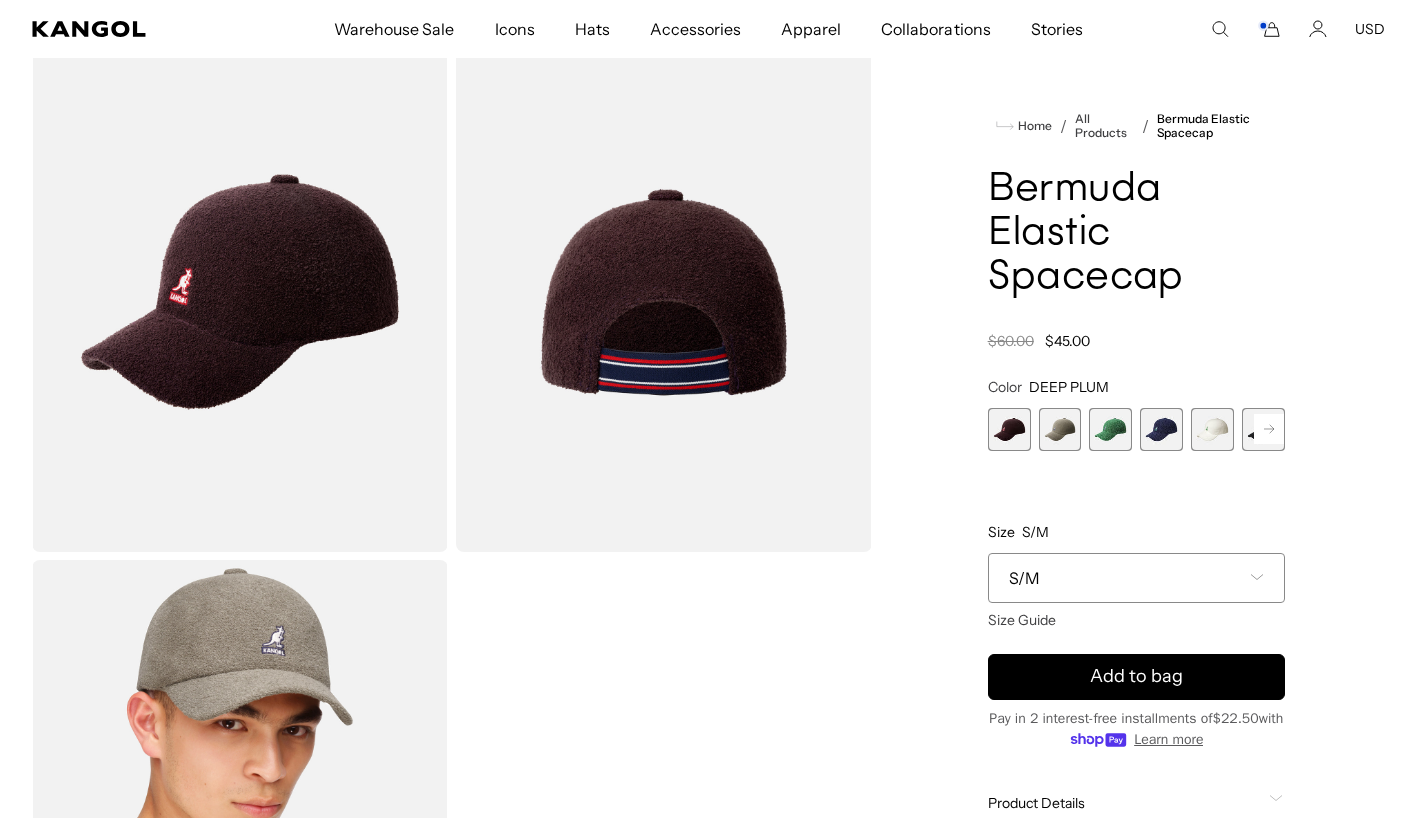 scroll, scrollTop: 113, scrollLeft: 0, axis: vertical 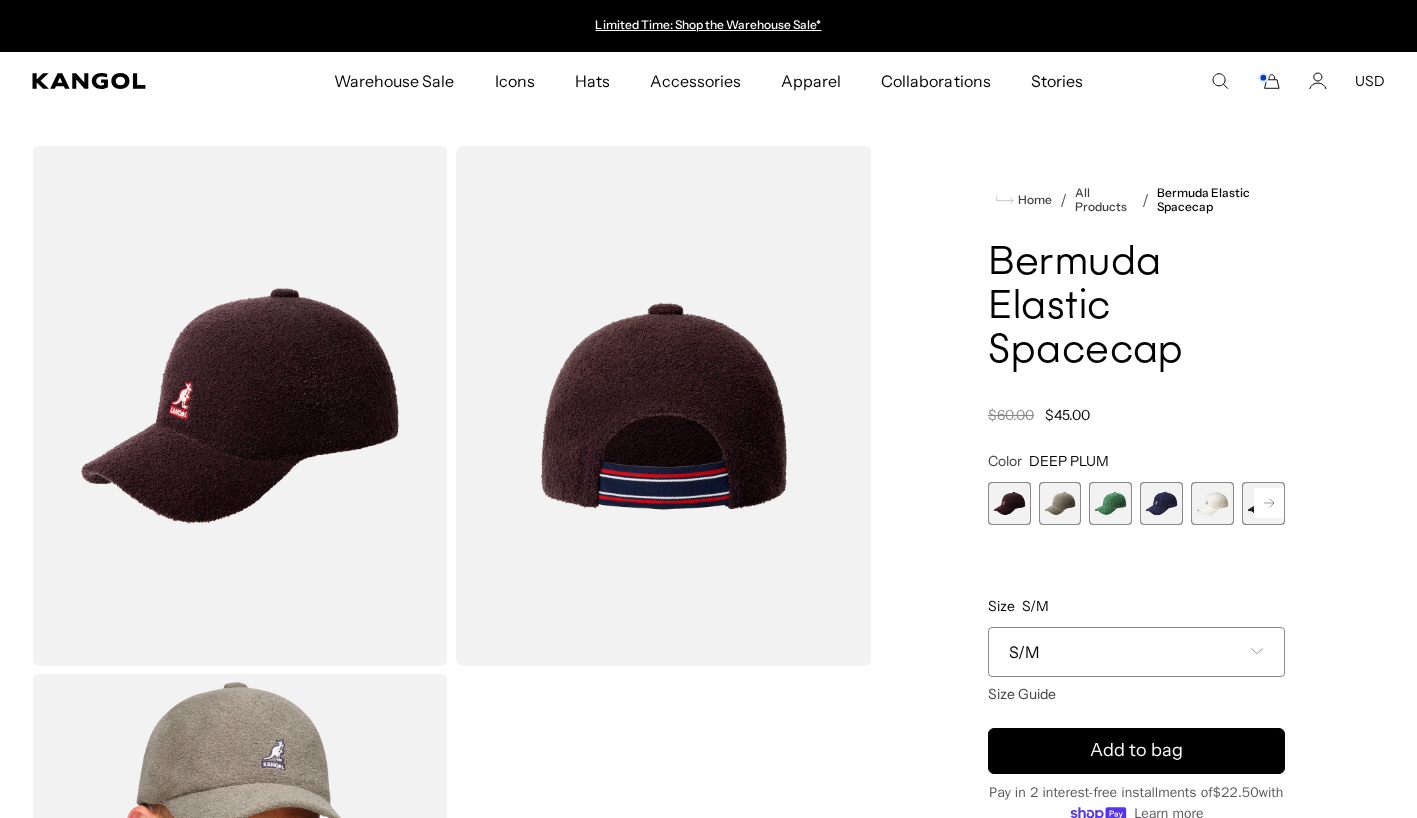 click on "Warehouse Sale" at bounding box center (394, 81) 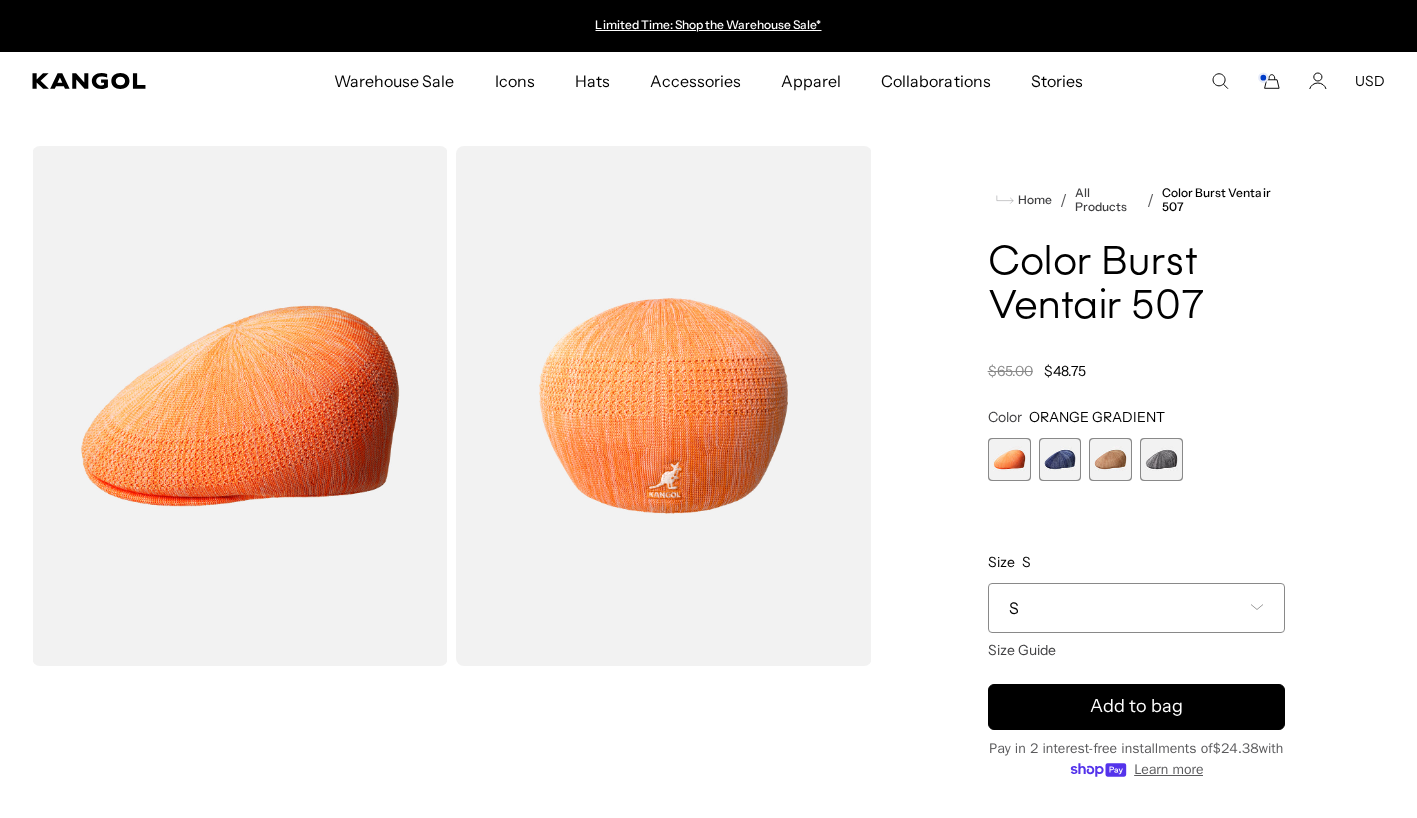 scroll, scrollTop: 0, scrollLeft: 0, axis: both 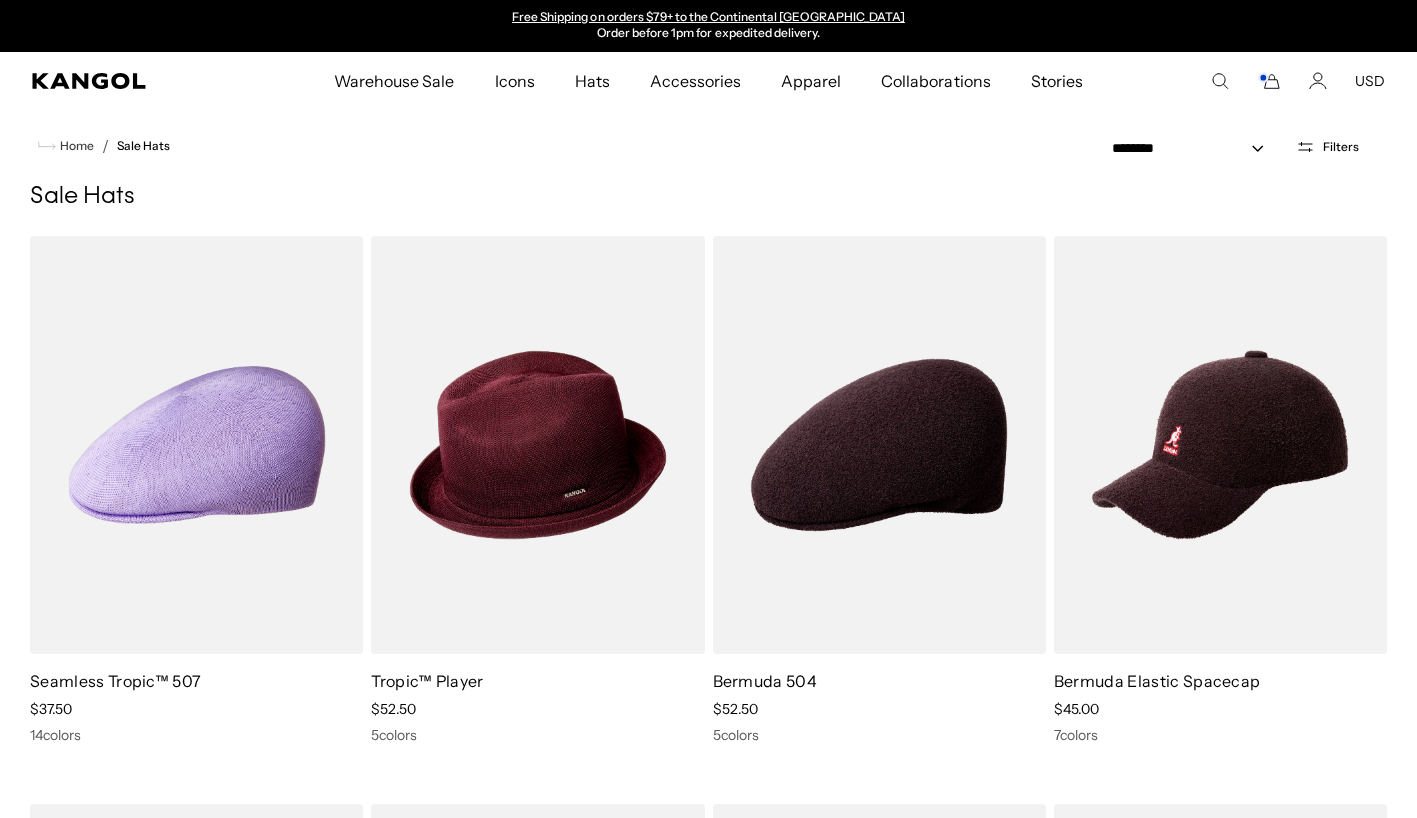 click on "Warehouse Sale" at bounding box center [394, 81] 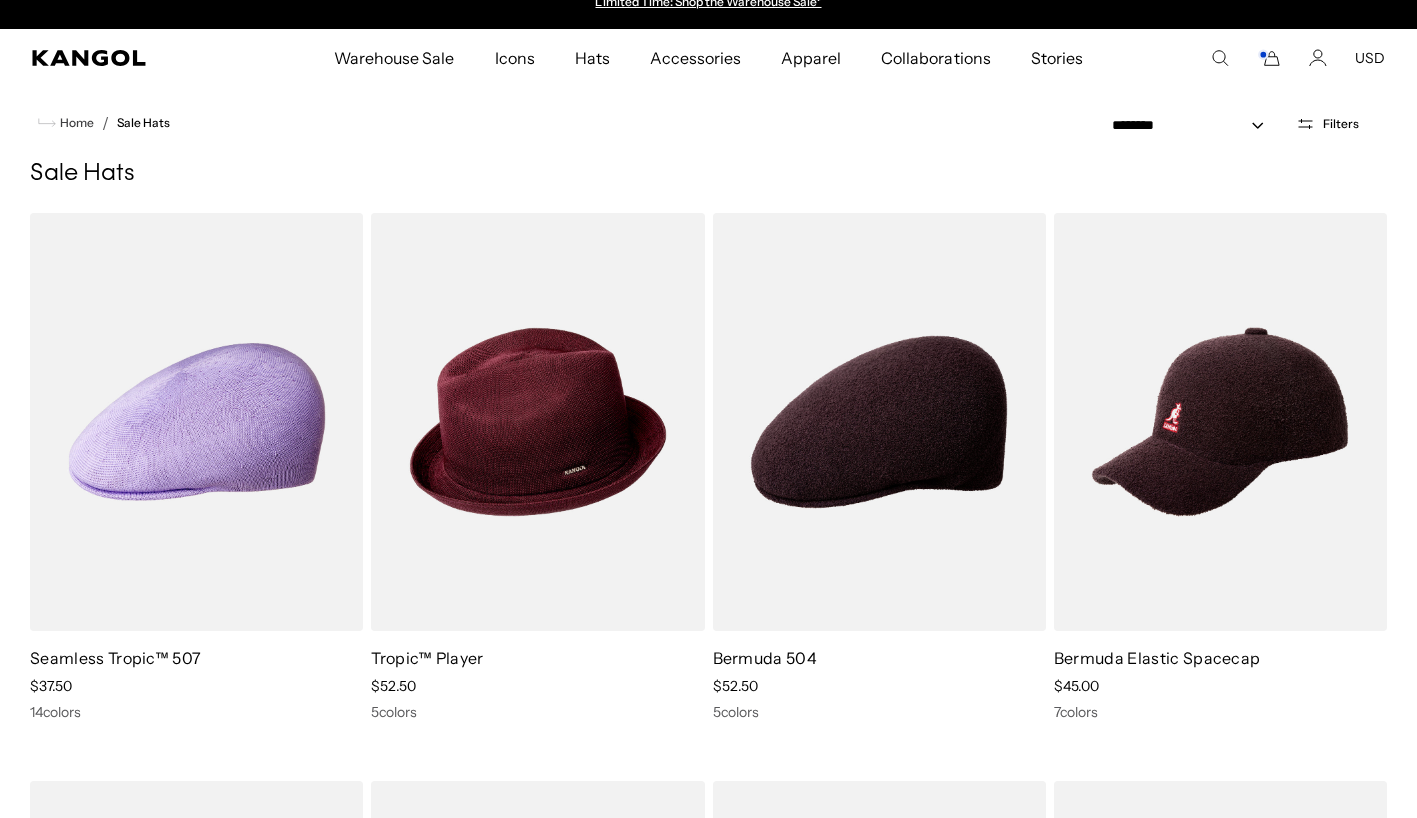 scroll, scrollTop: 0, scrollLeft: 0, axis: both 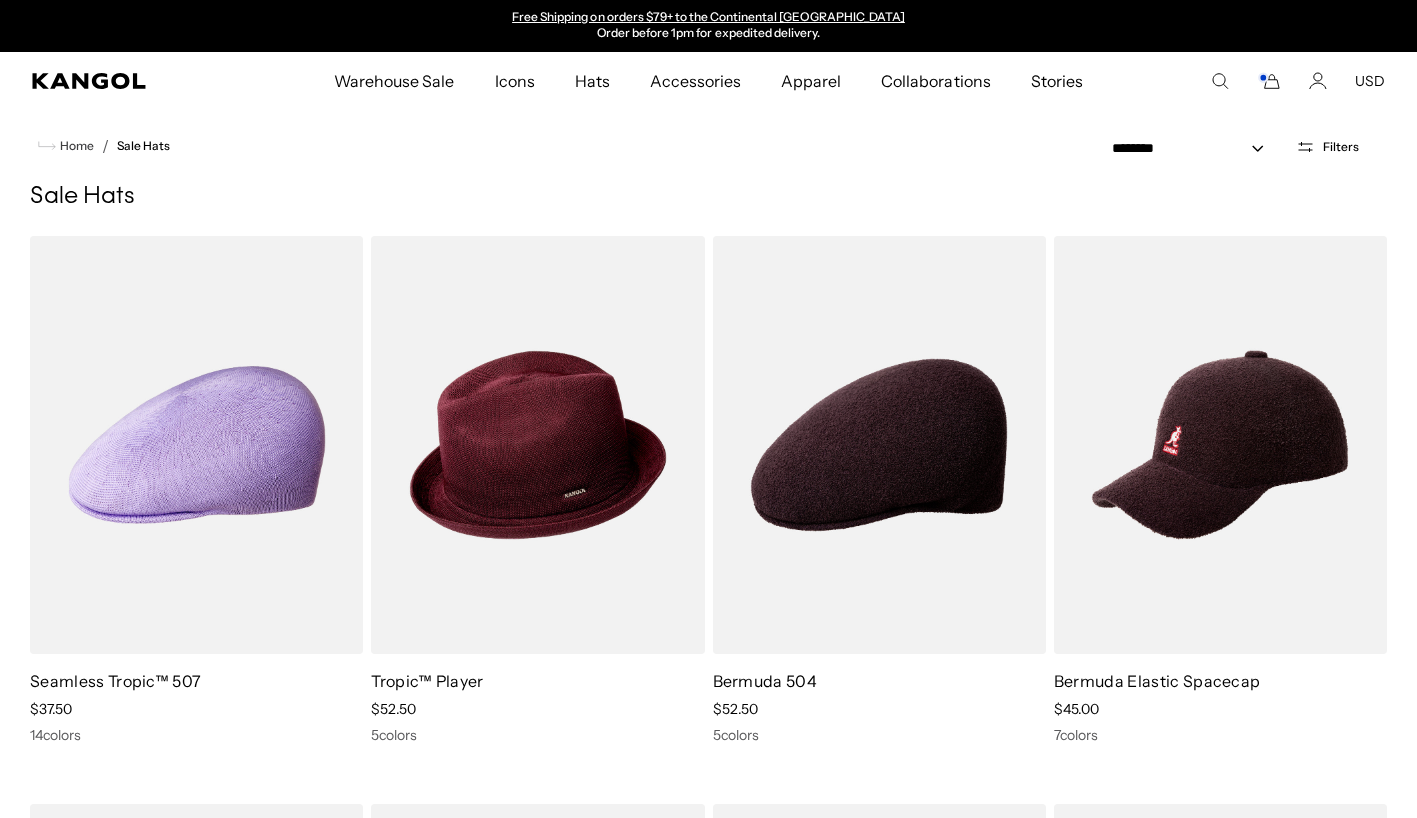 click on "Warehouse Sale" at bounding box center [394, 81] 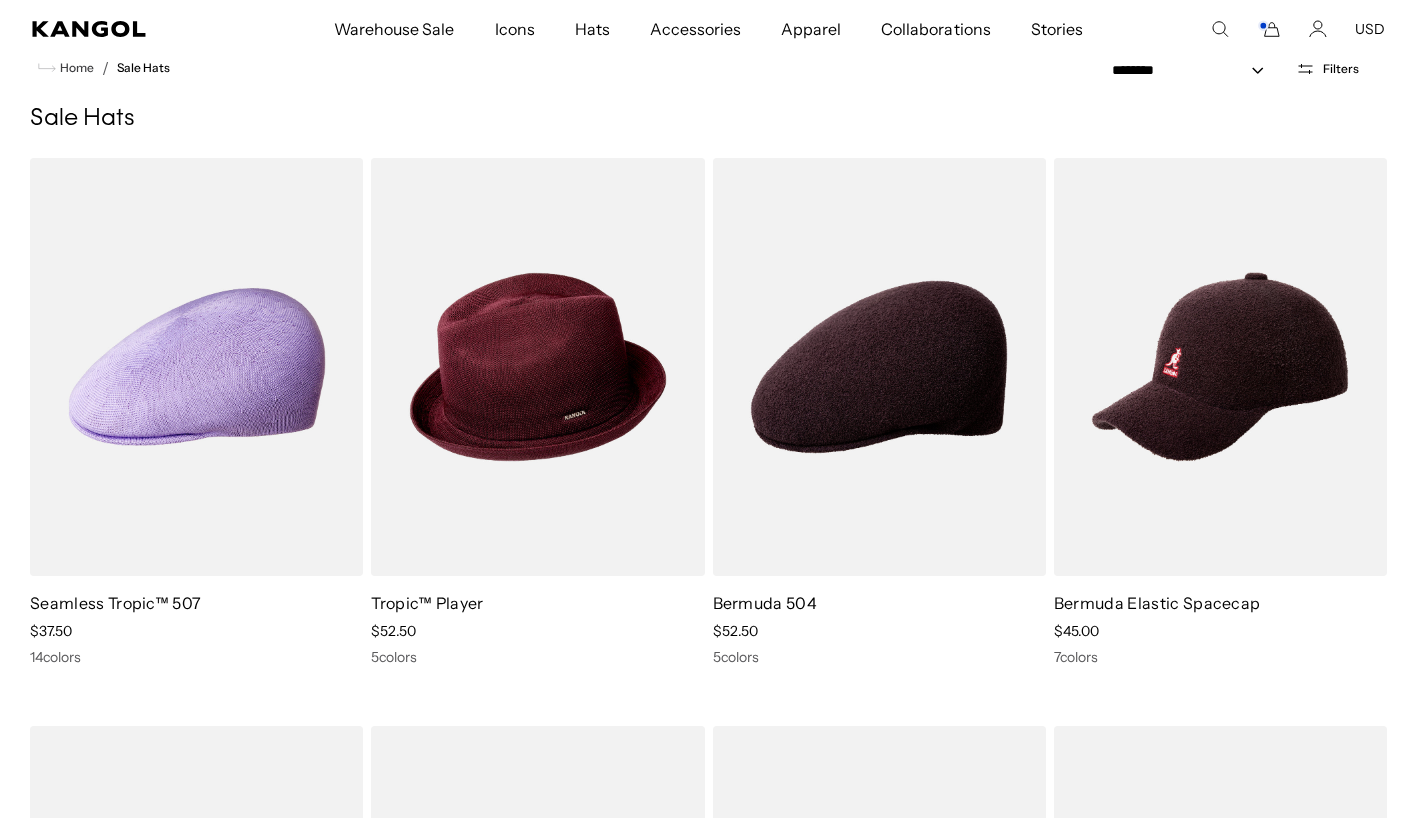 scroll, scrollTop: 0, scrollLeft: 0, axis: both 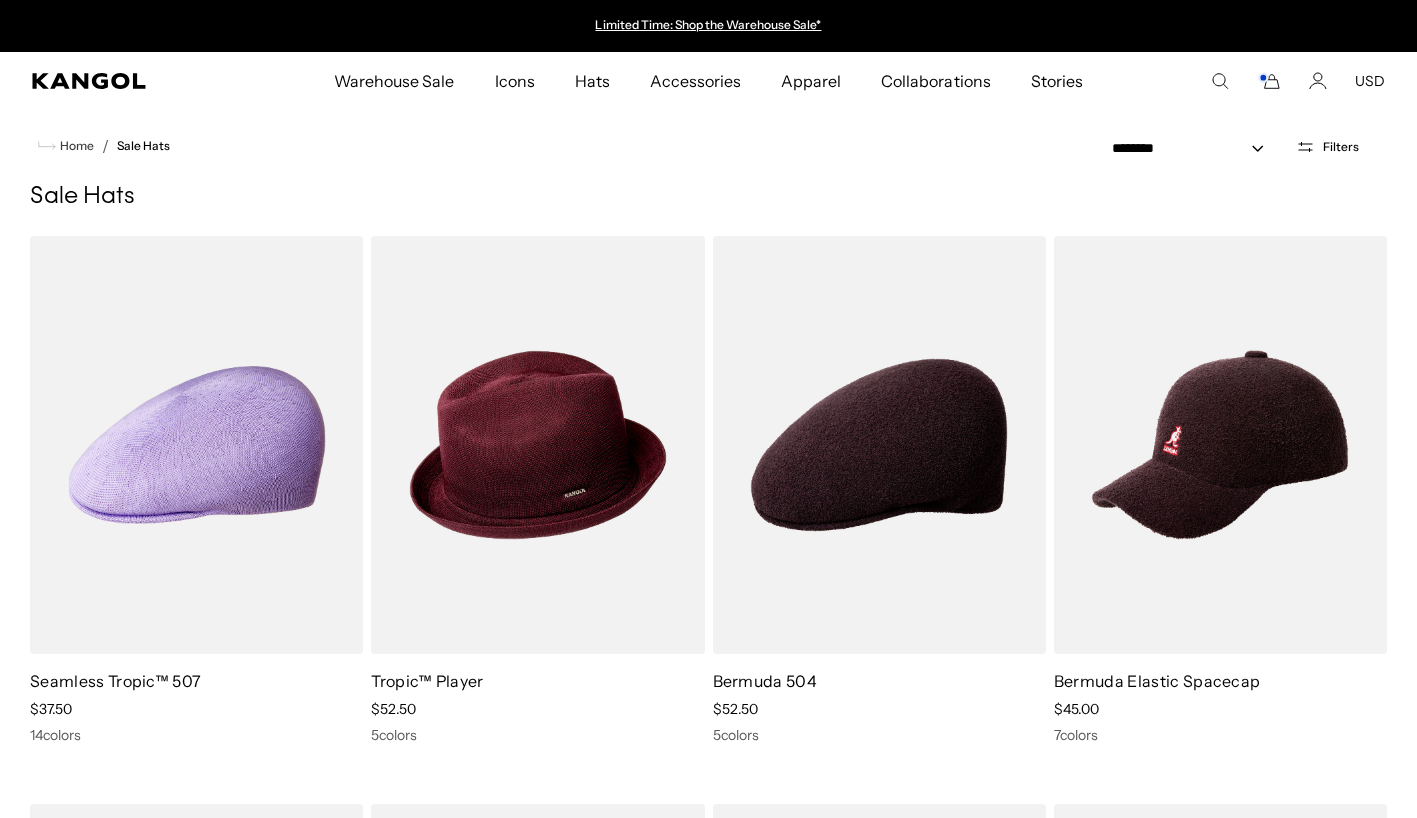 click 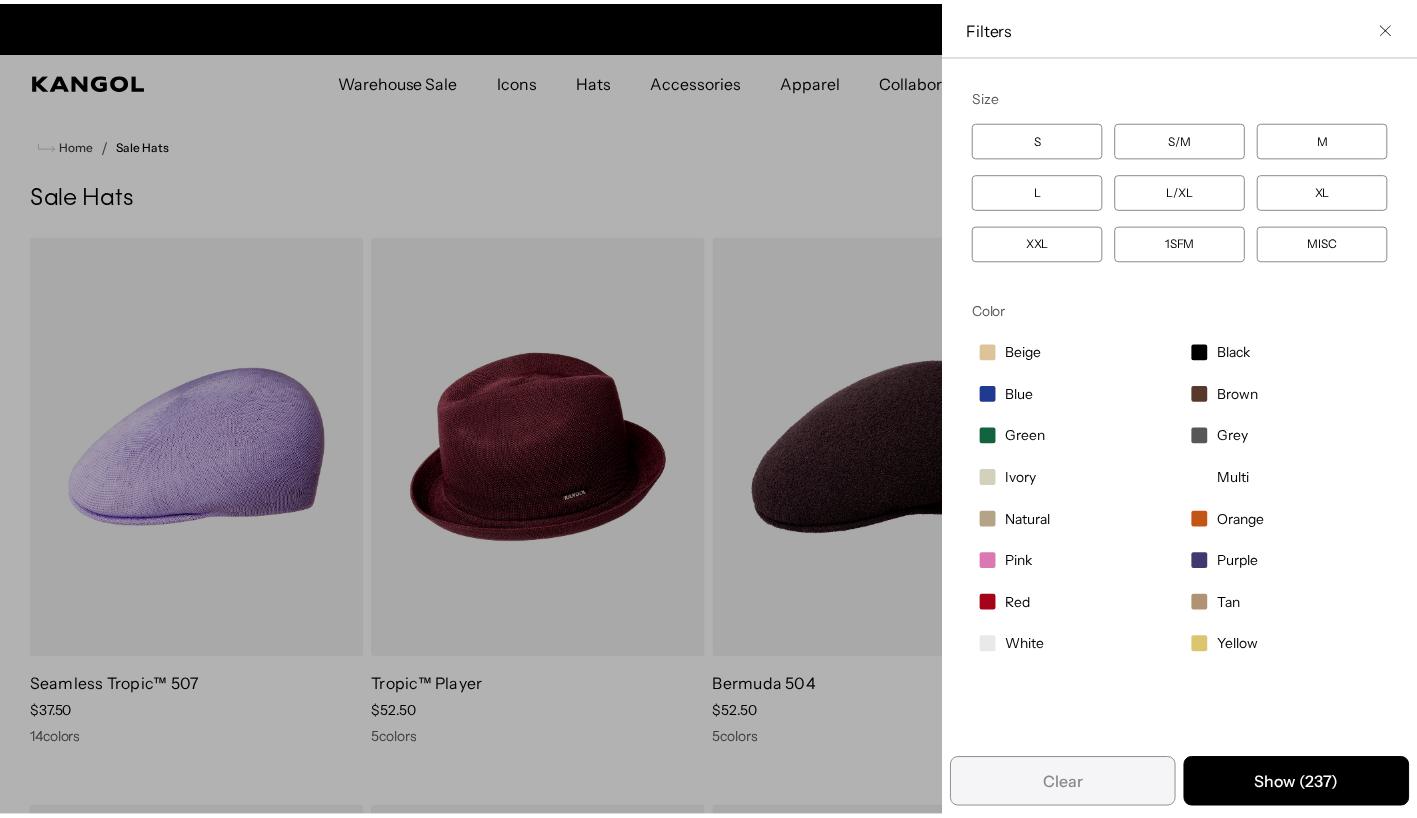 scroll, scrollTop: 0, scrollLeft: 412, axis: horizontal 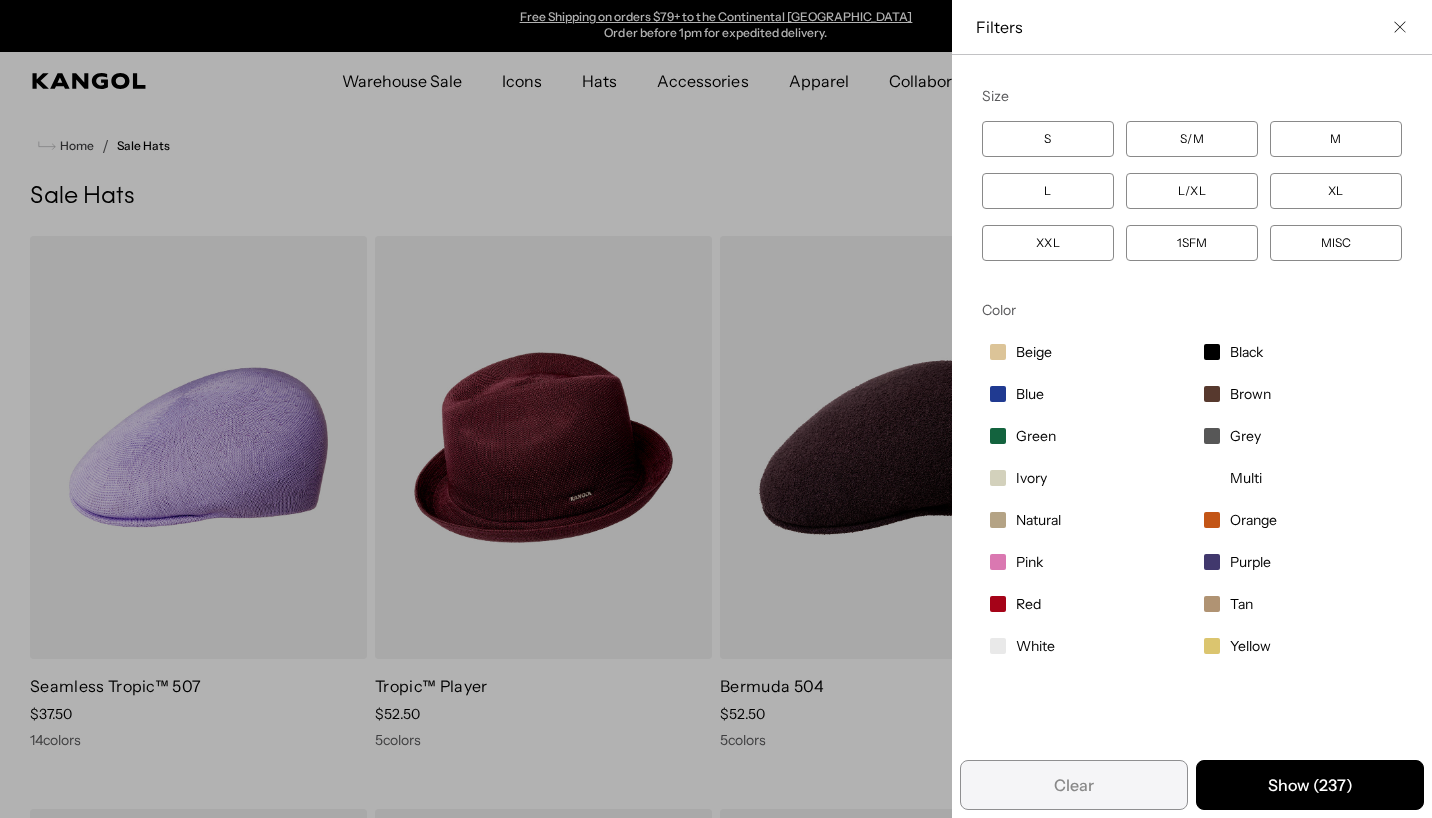 click on "Brown" at bounding box center (1250, 394) 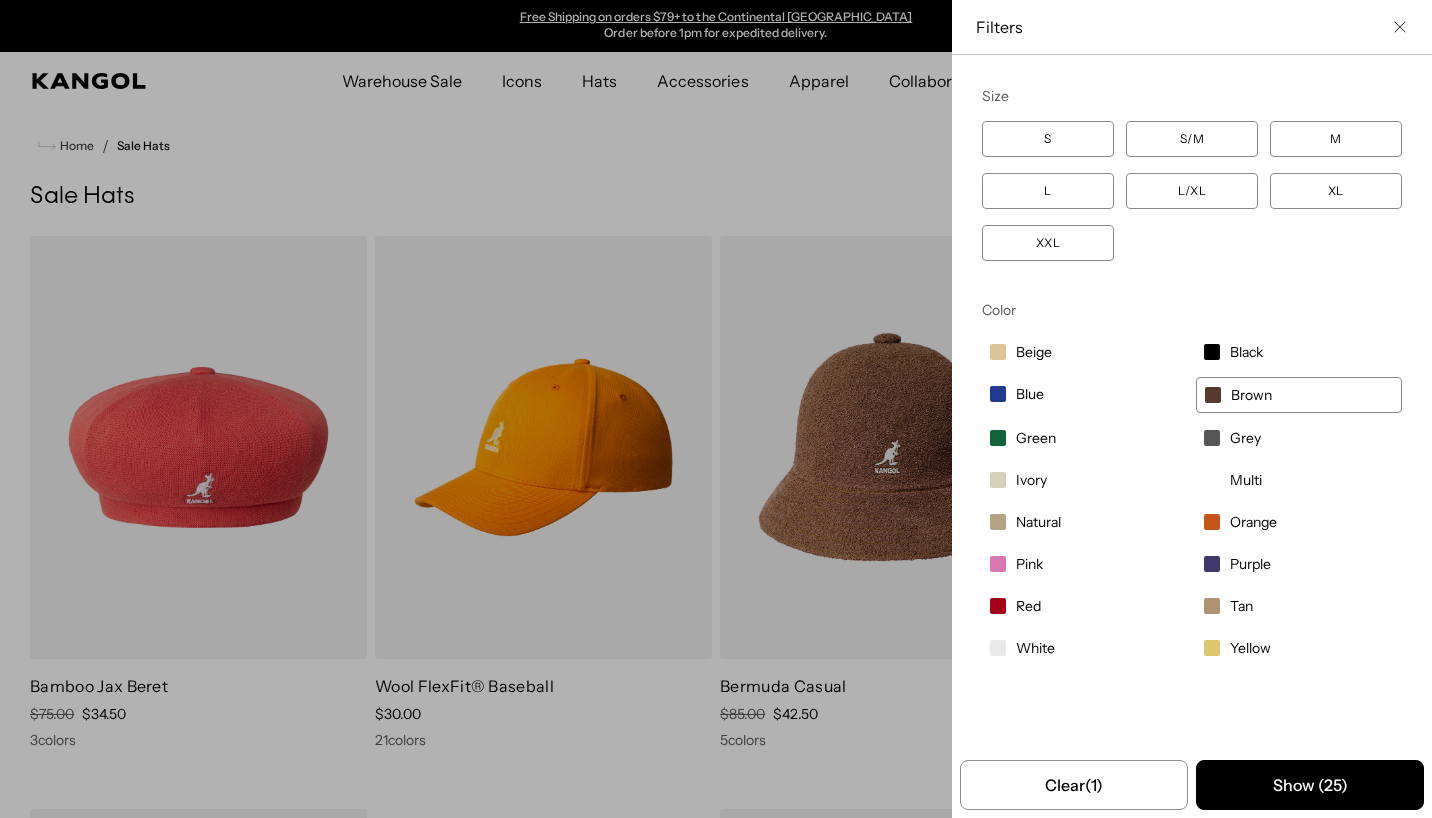 click at bounding box center [716, 409] 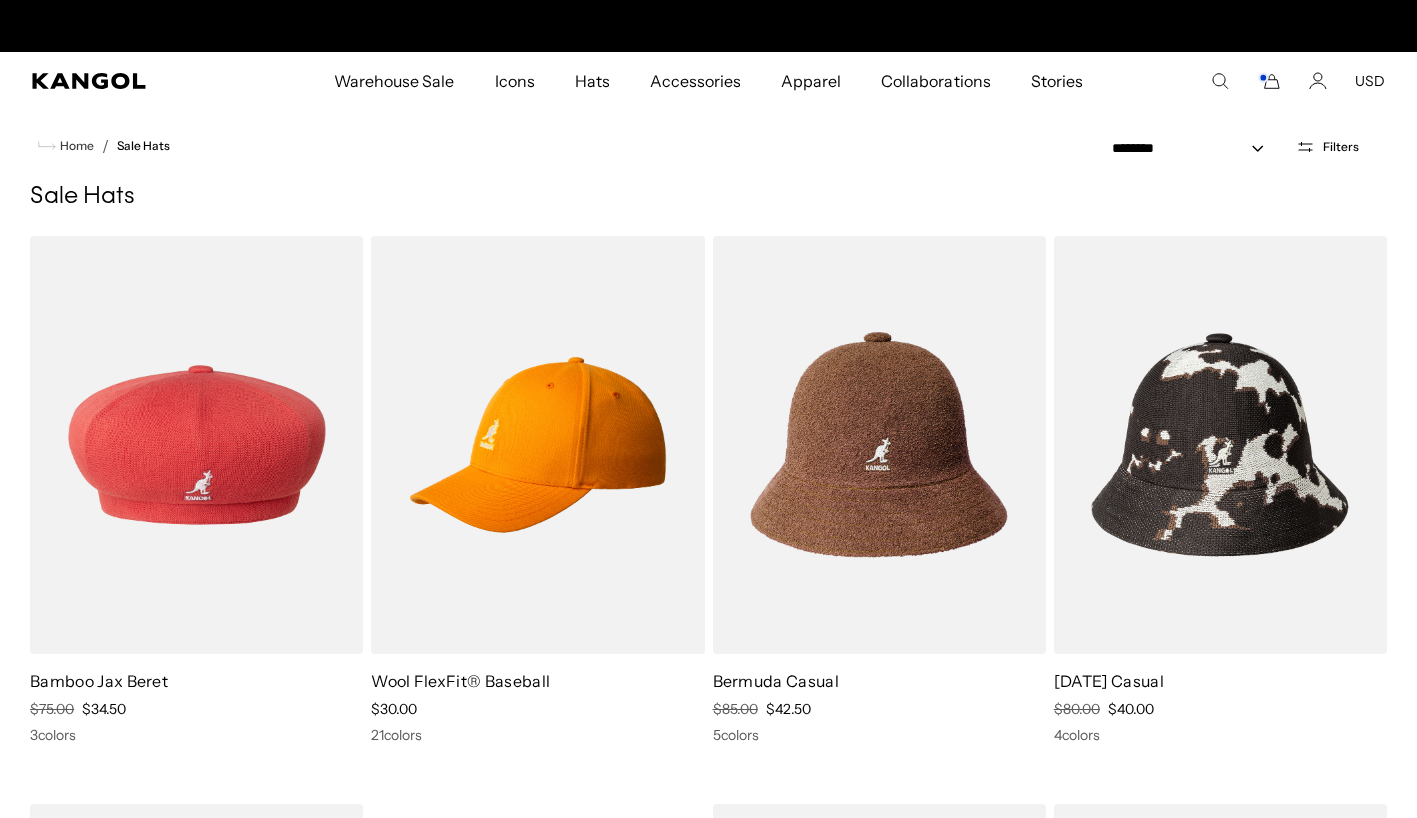 scroll, scrollTop: 0, scrollLeft: 0, axis: both 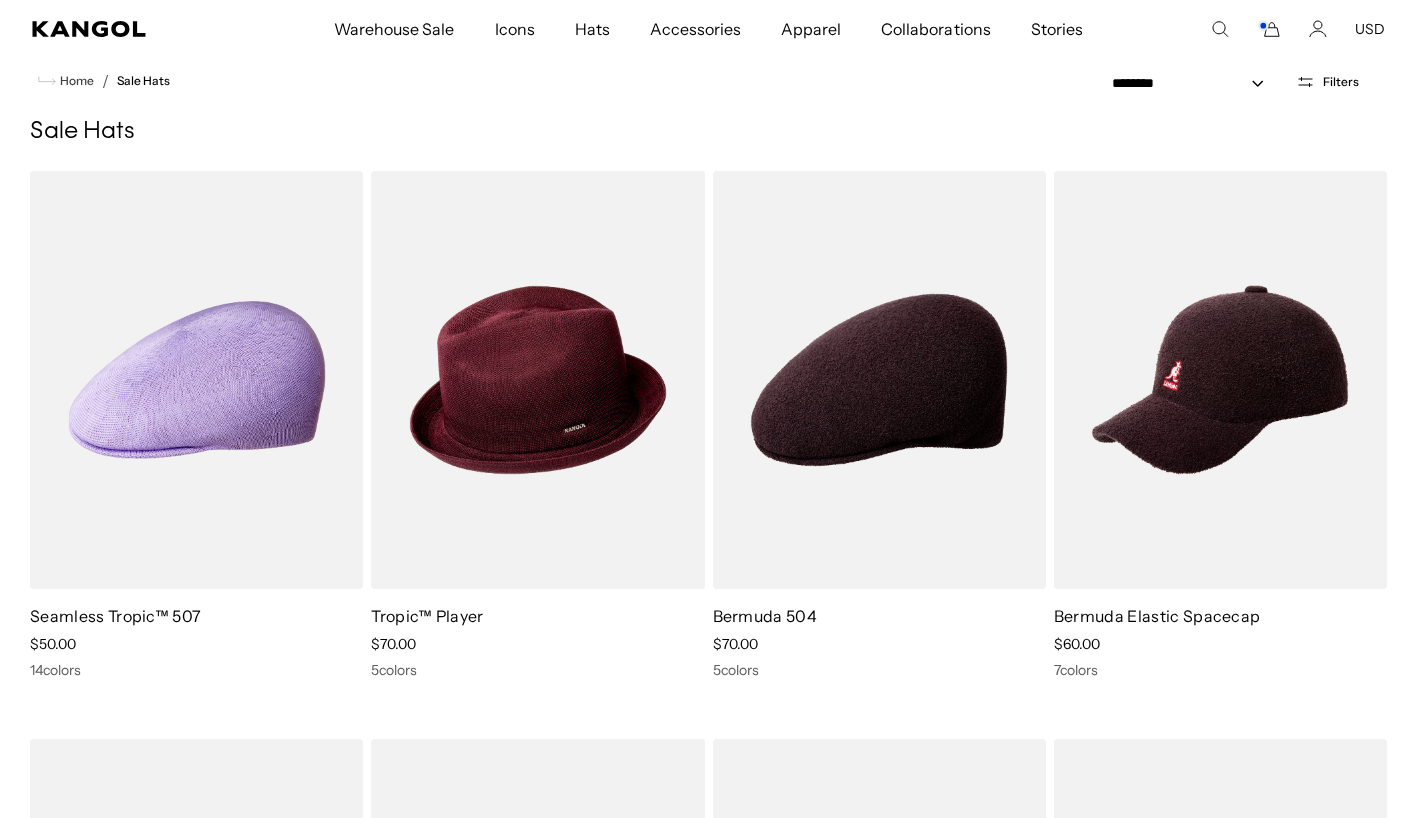 click at bounding box center (0, 0) 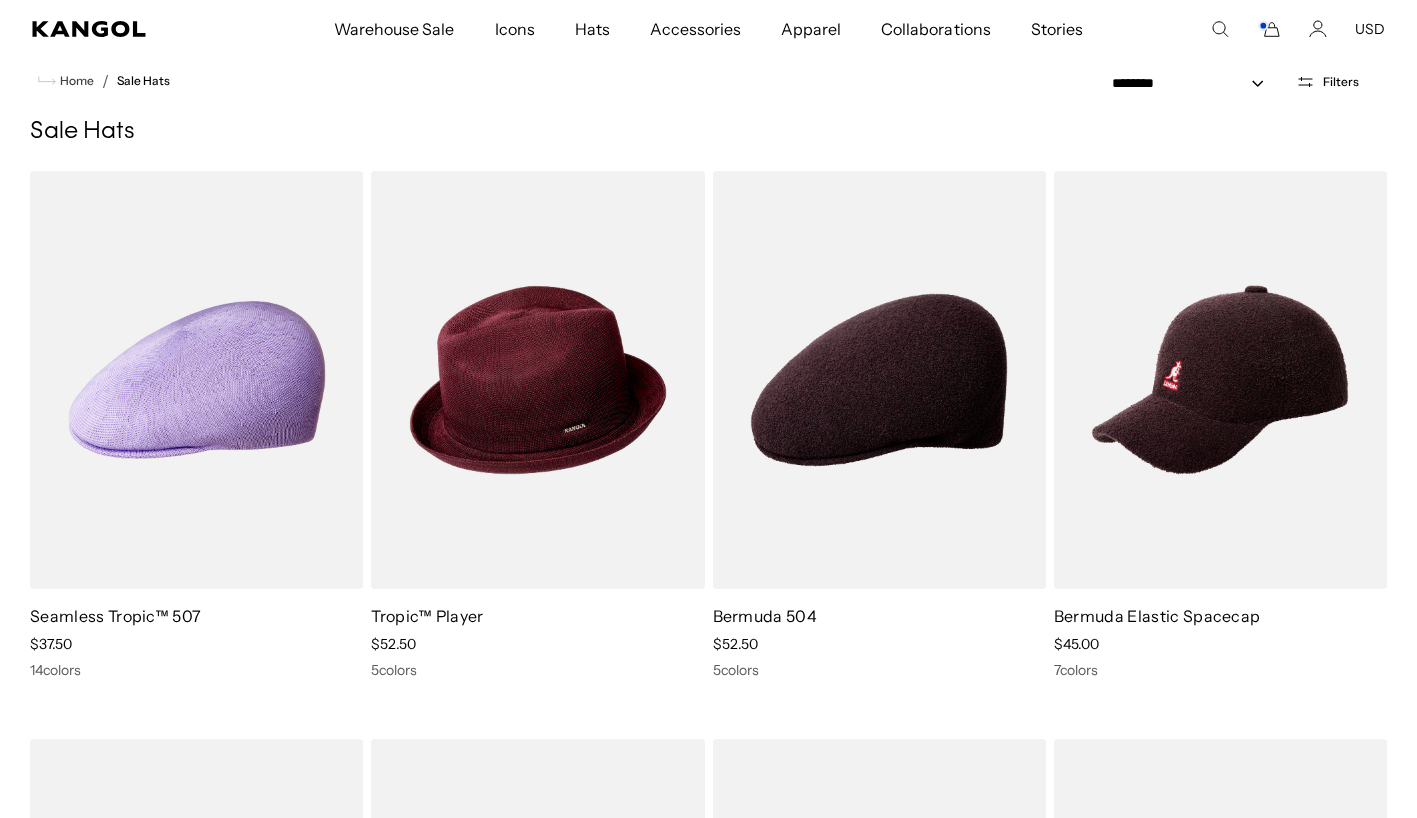 scroll, scrollTop: 70, scrollLeft: 0, axis: vertical 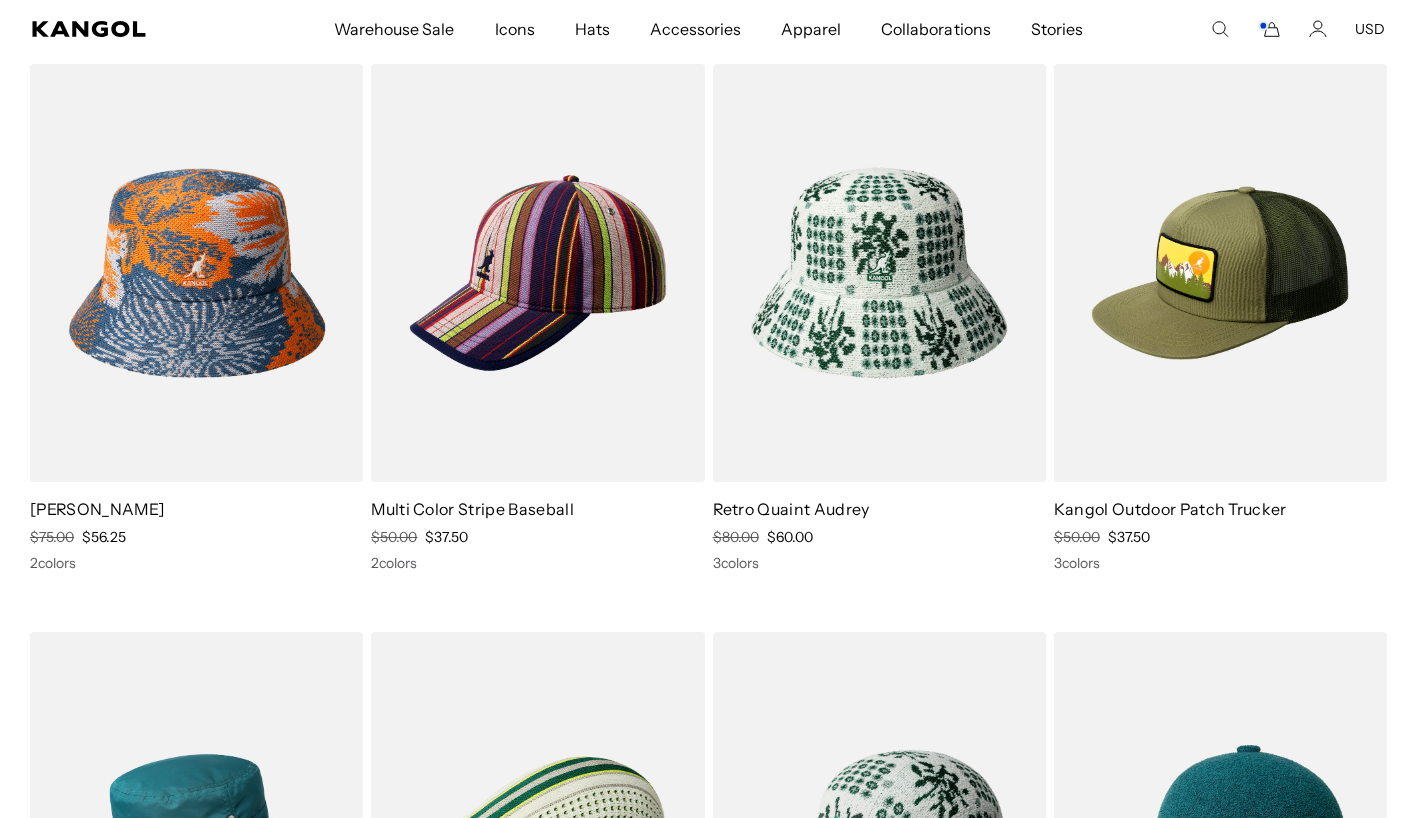 click at bounding box center (0, 0) 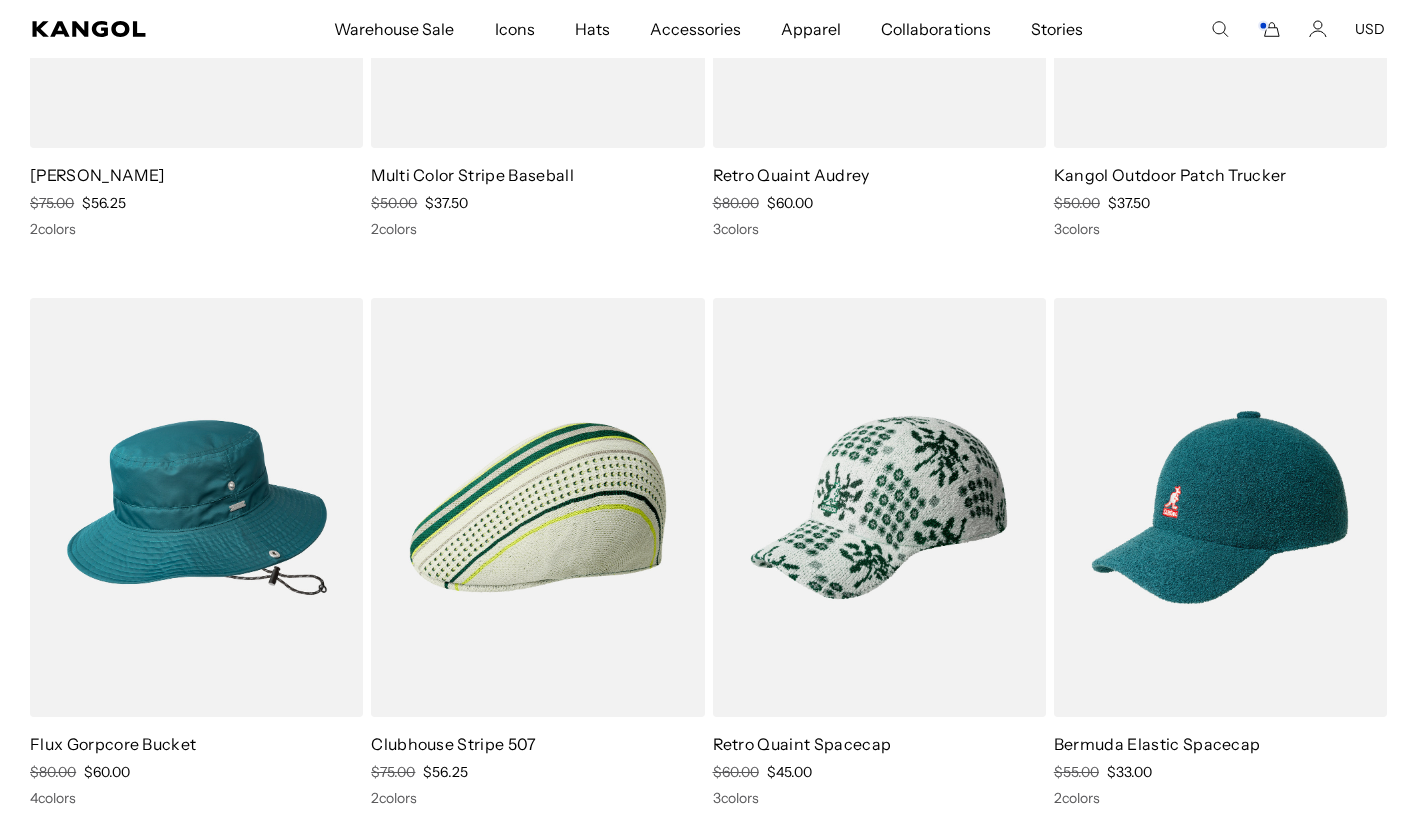 scroll, scrollTop: 0, scrollLeft: 0, axis: both 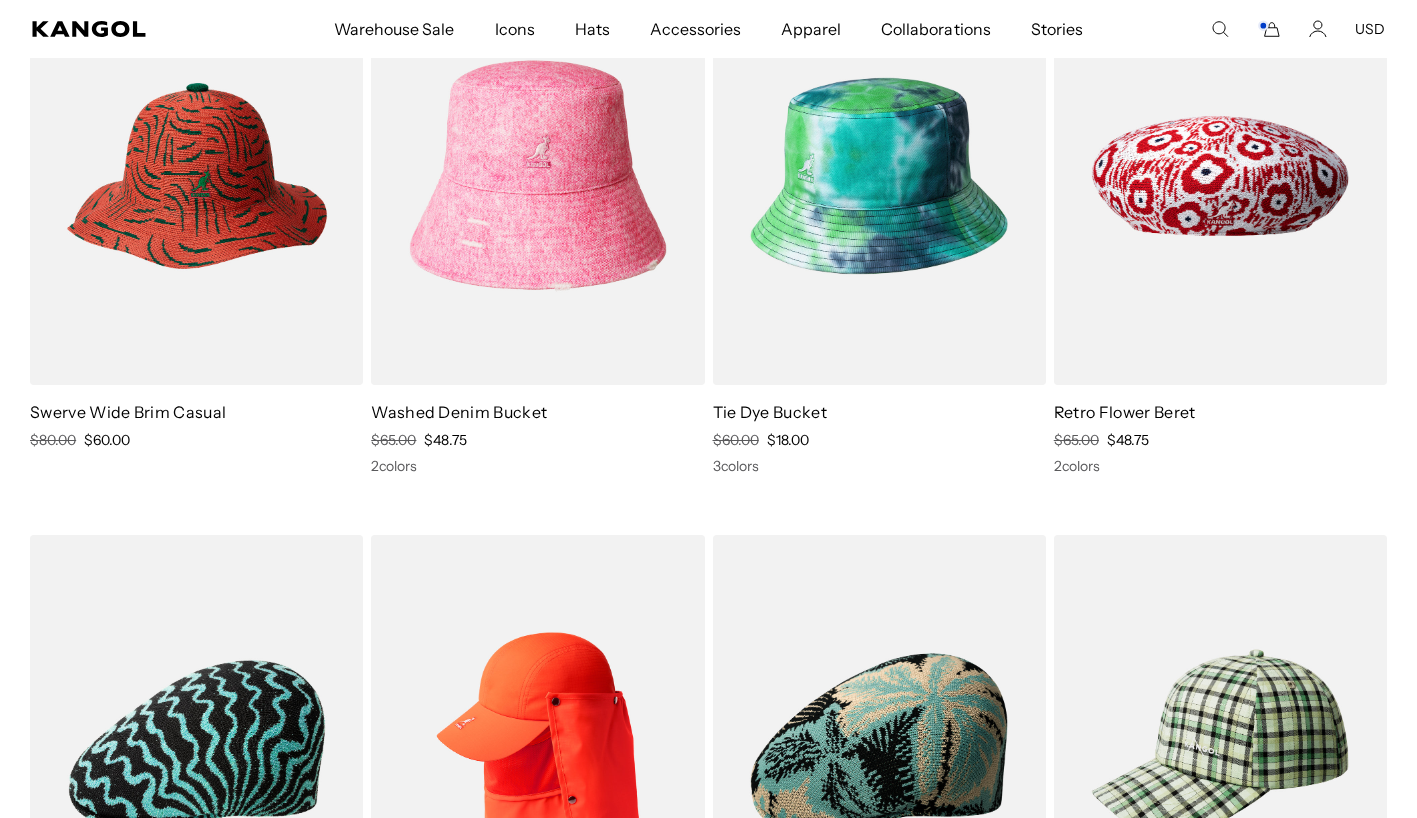 click at bounding box center (196, 176) 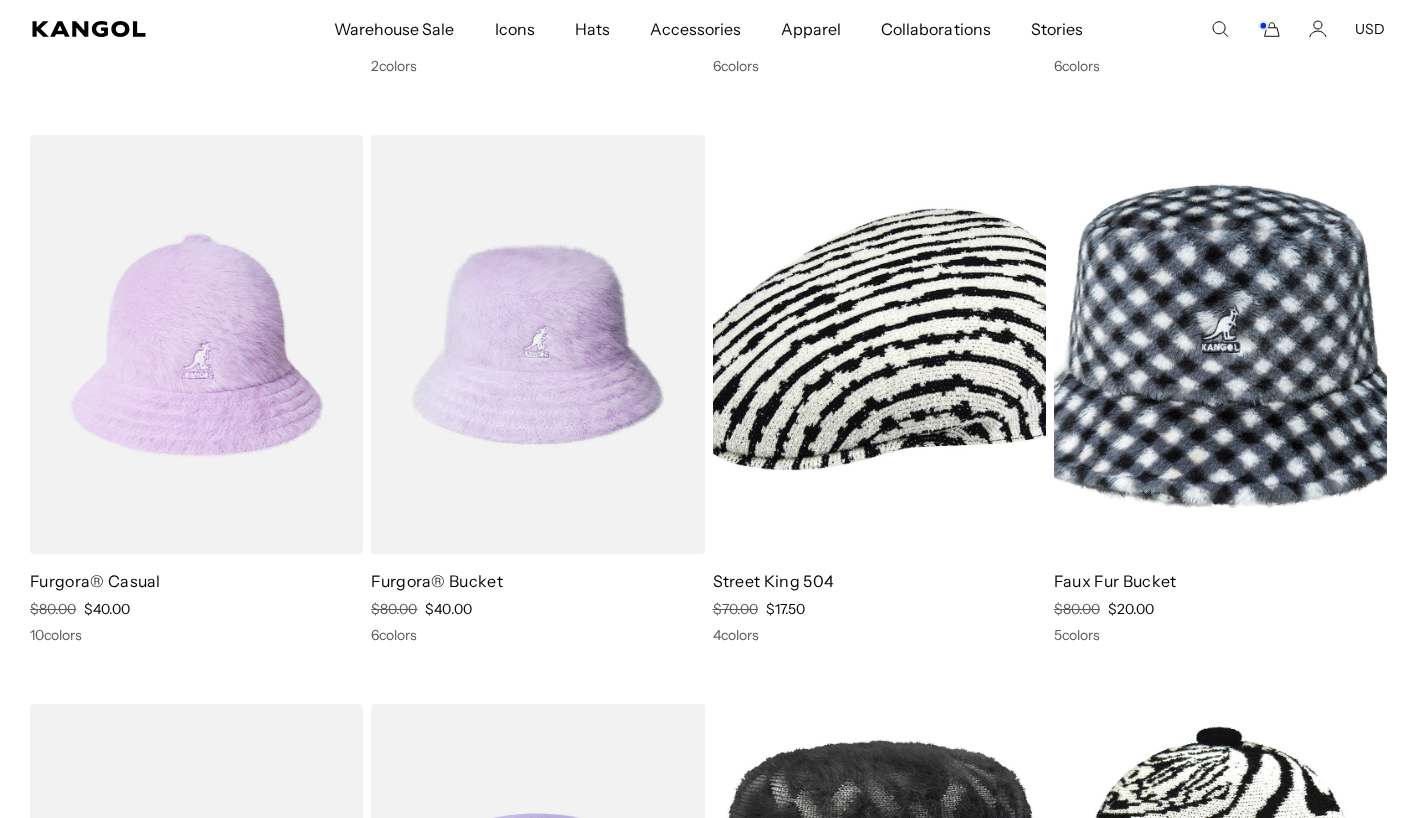 click at bounding box center [0, 0] 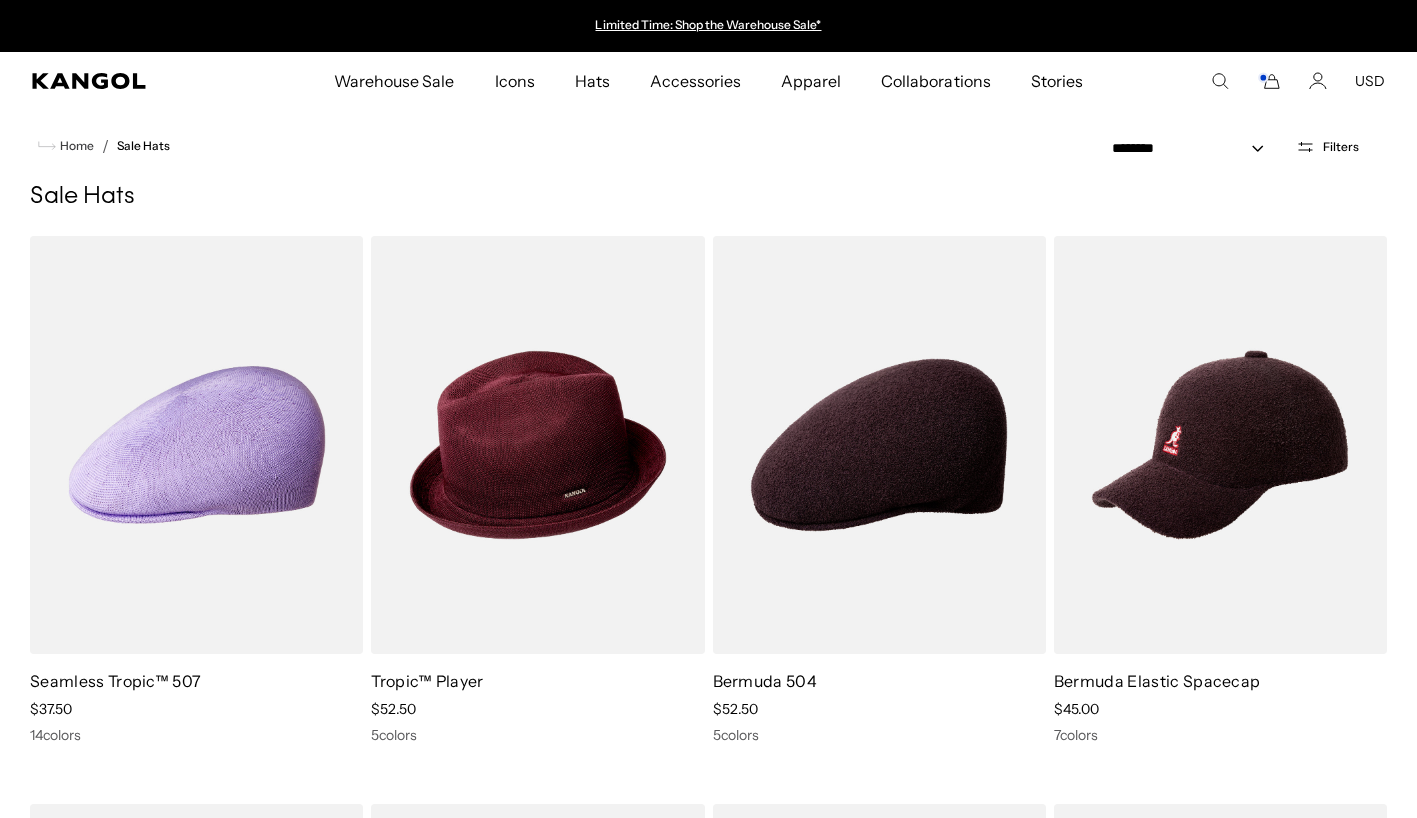 click 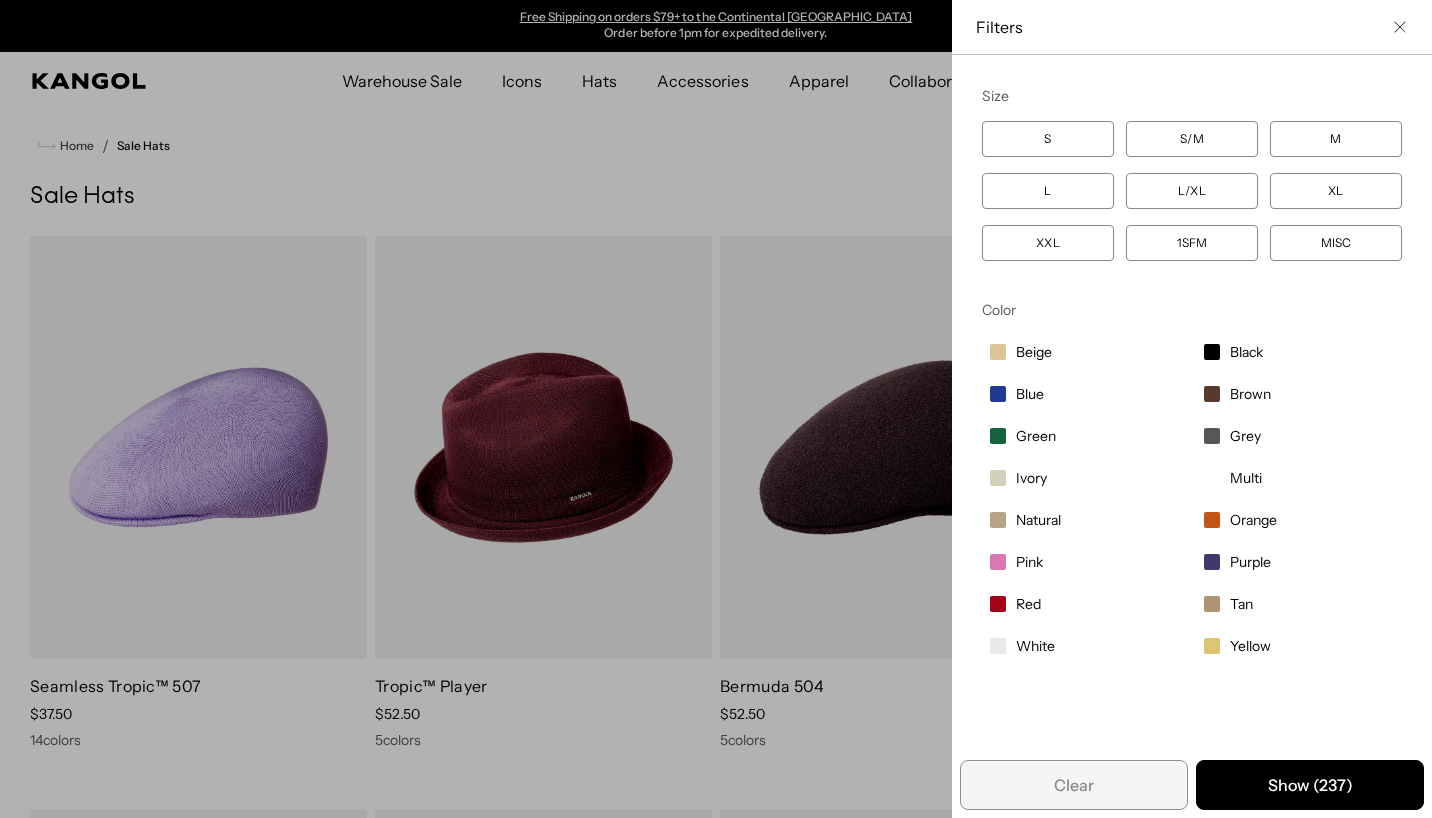 click on "Black" at bounding box center [1246, 352] 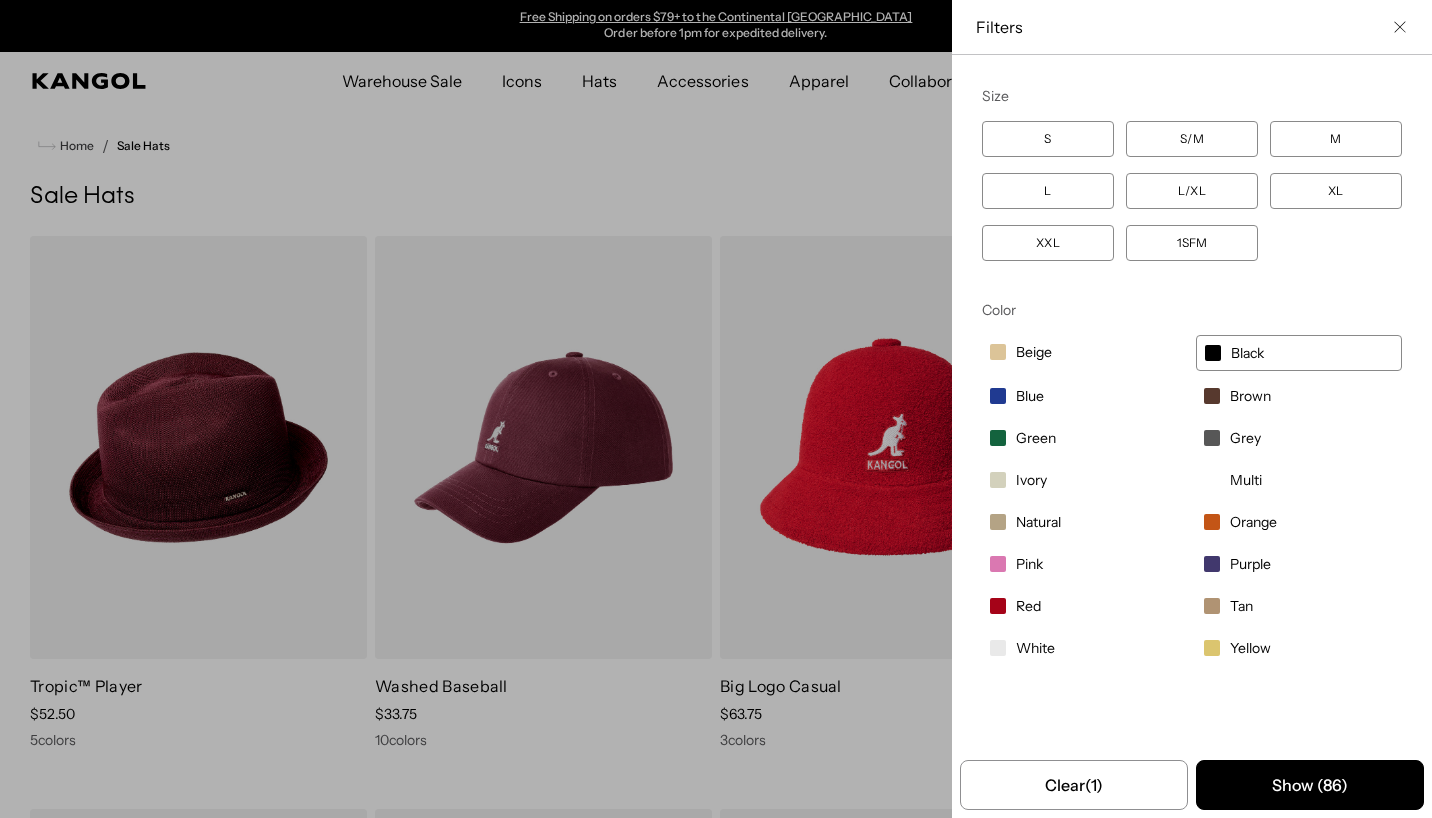 click at bounding box center (716, 409) 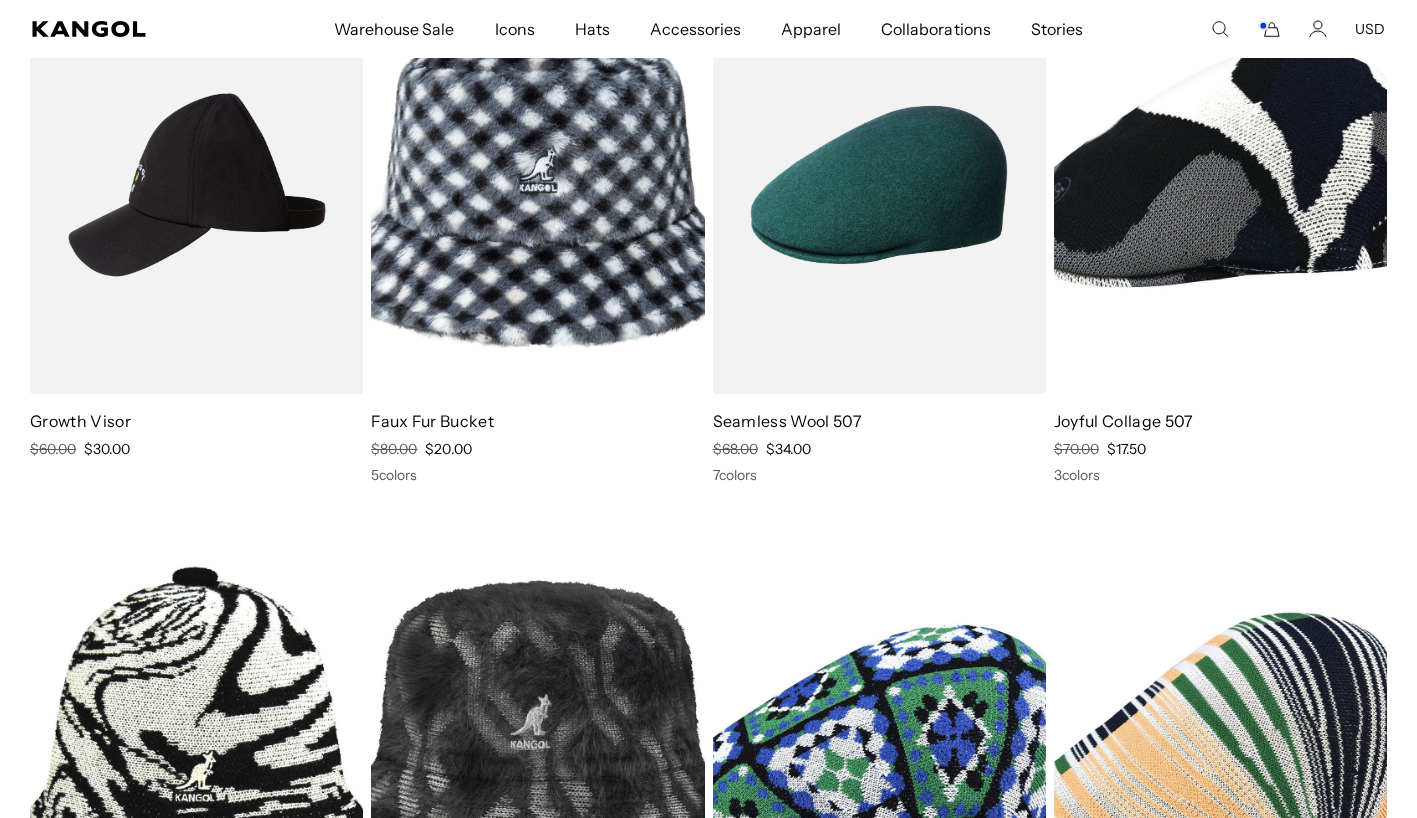 click at bounding box center (0, 0) 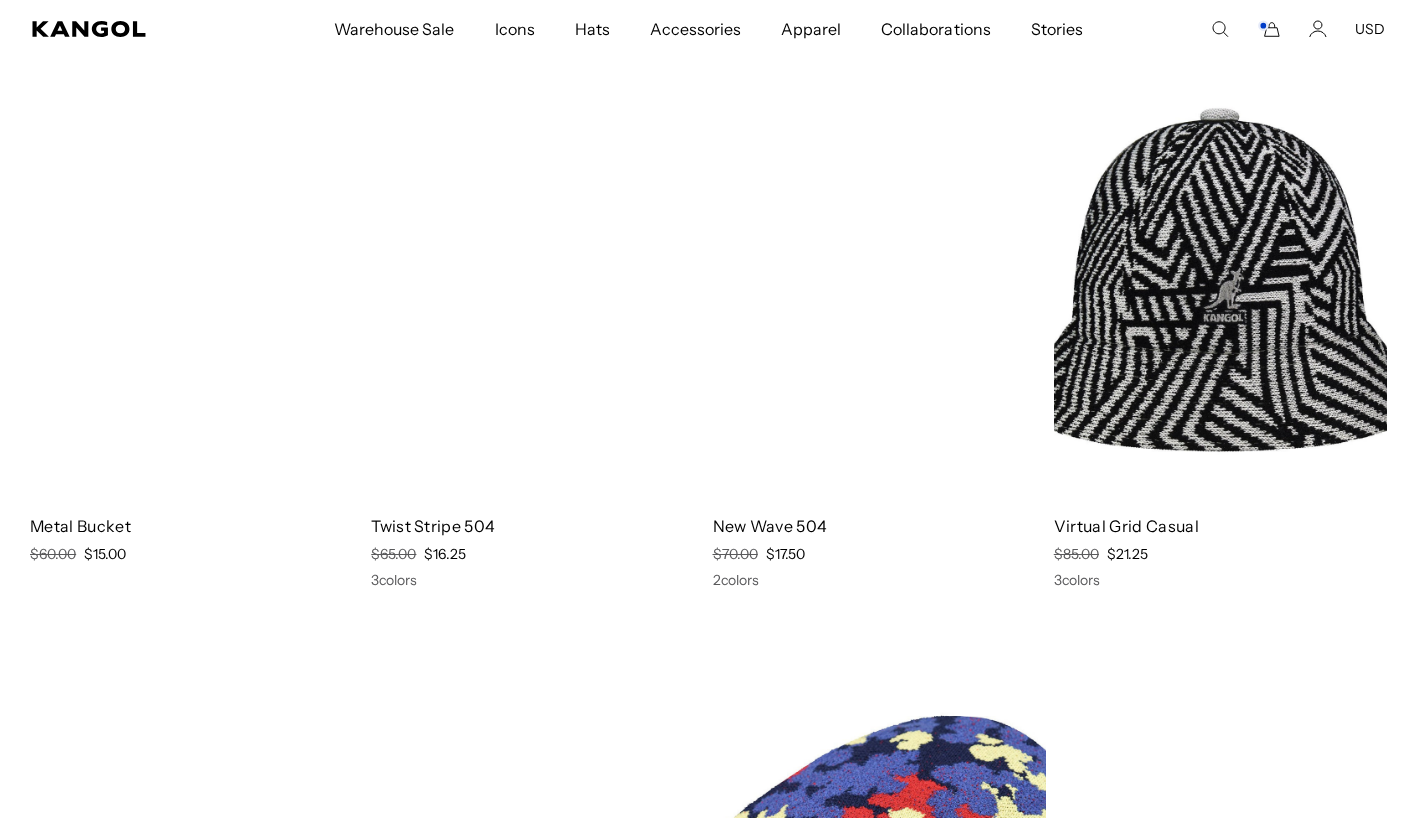 scroll, scrollTop: 5268, scrollLeft: 0, axis: vertical 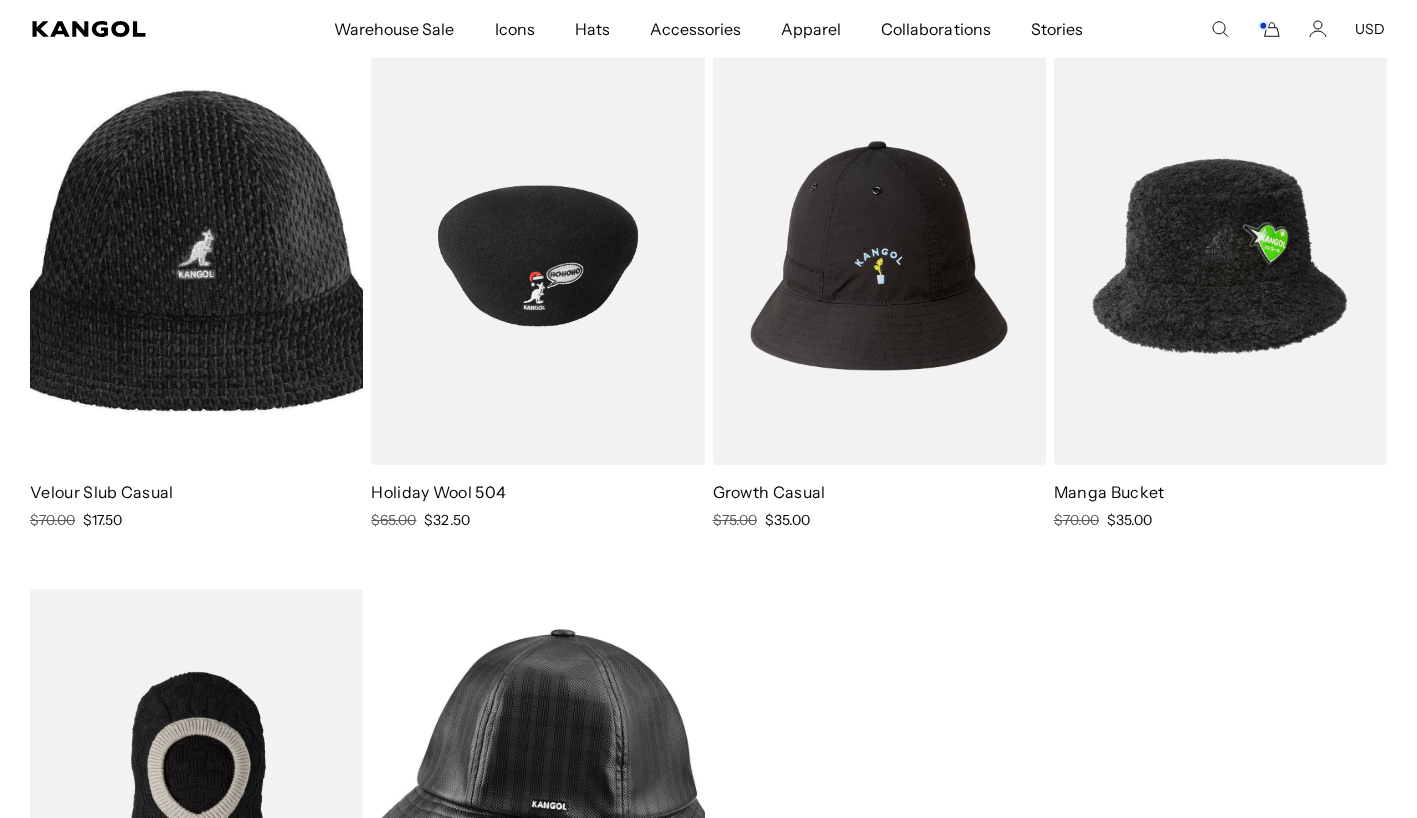 click at bounding box center [0, 0] 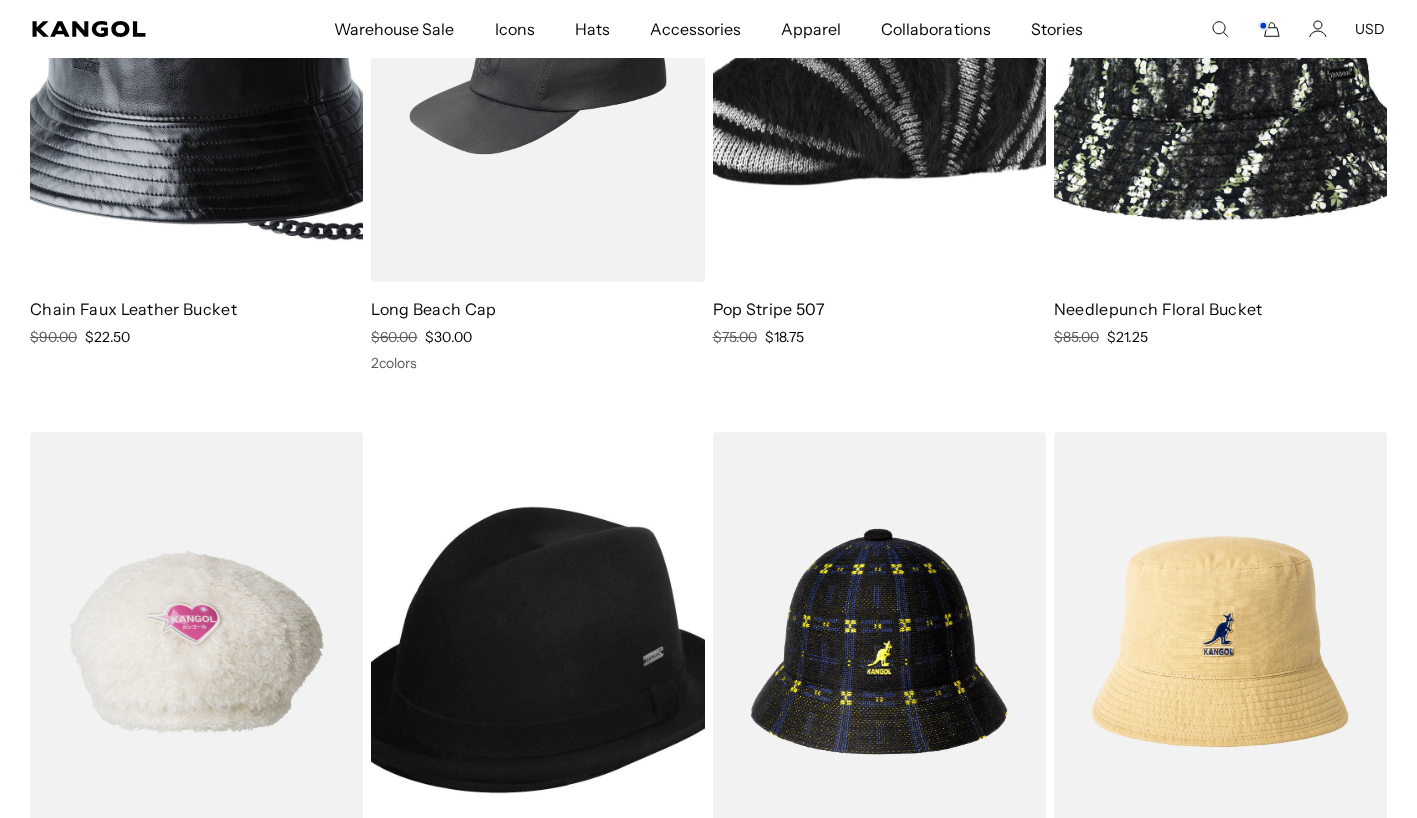 scroll, scrollTop: 10352, scrollLeft: 0, axis: vertical 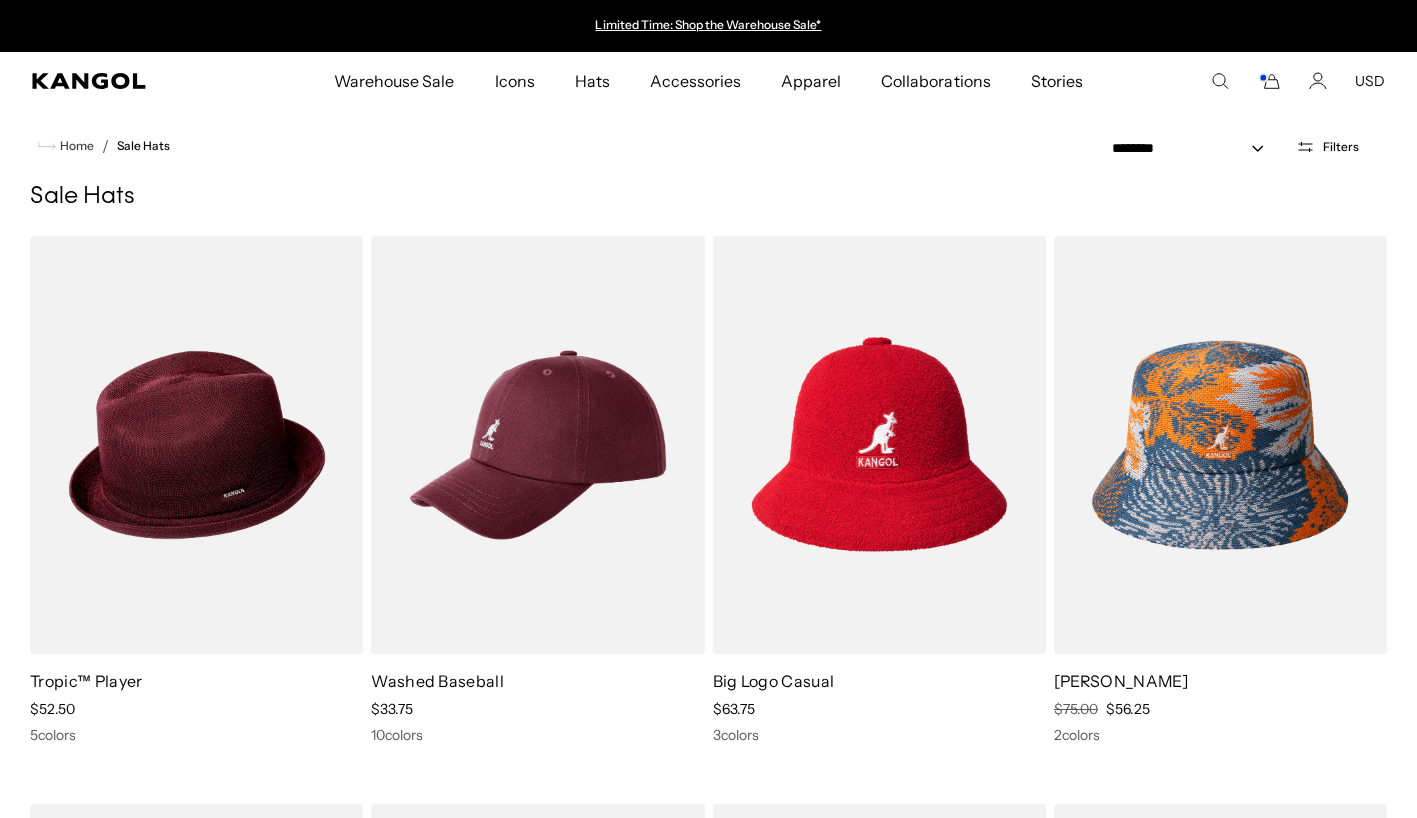 click at bounding box center [0, 0] 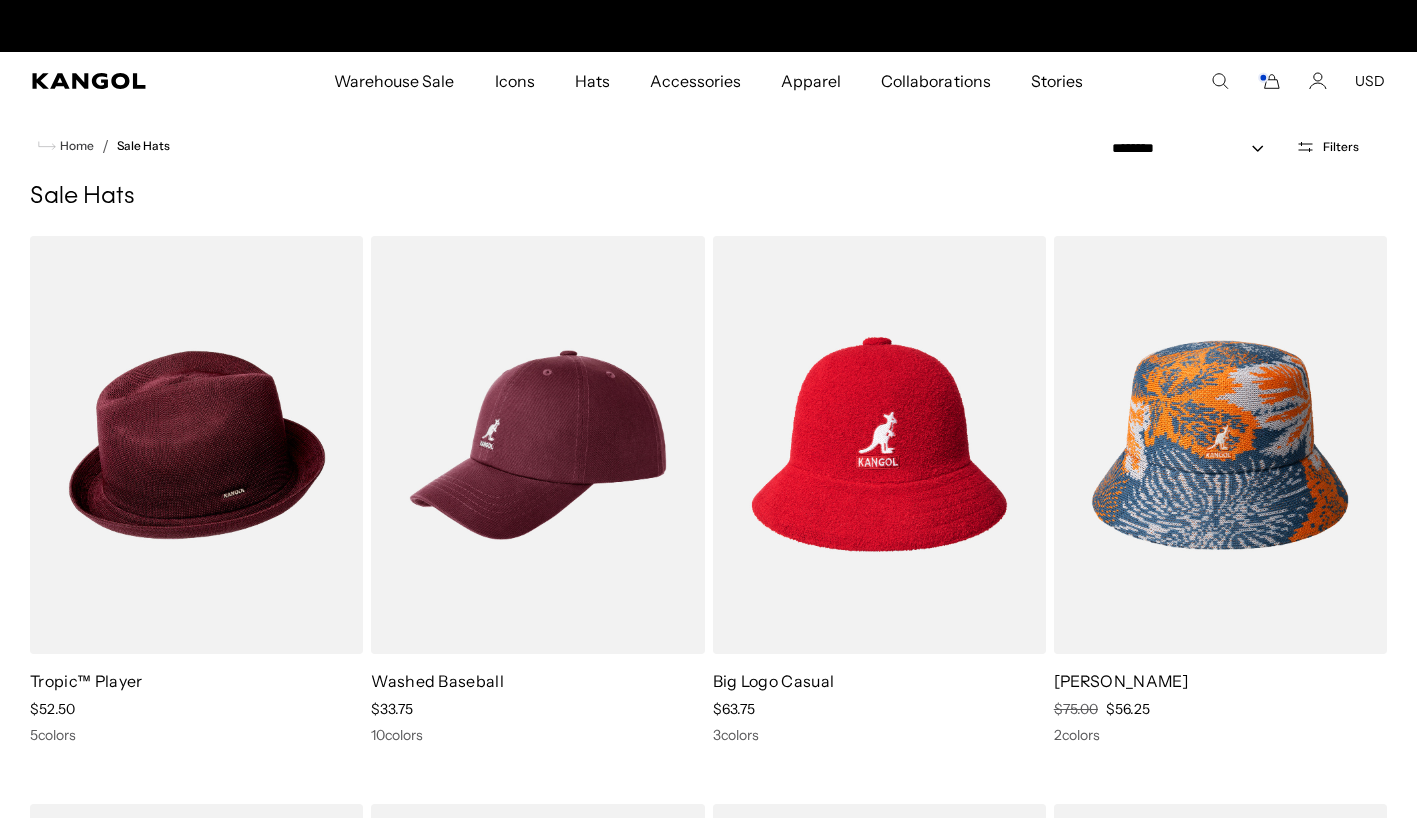 scroll, scrollTop: 0, scrollLeft: 412, axis: horizontal 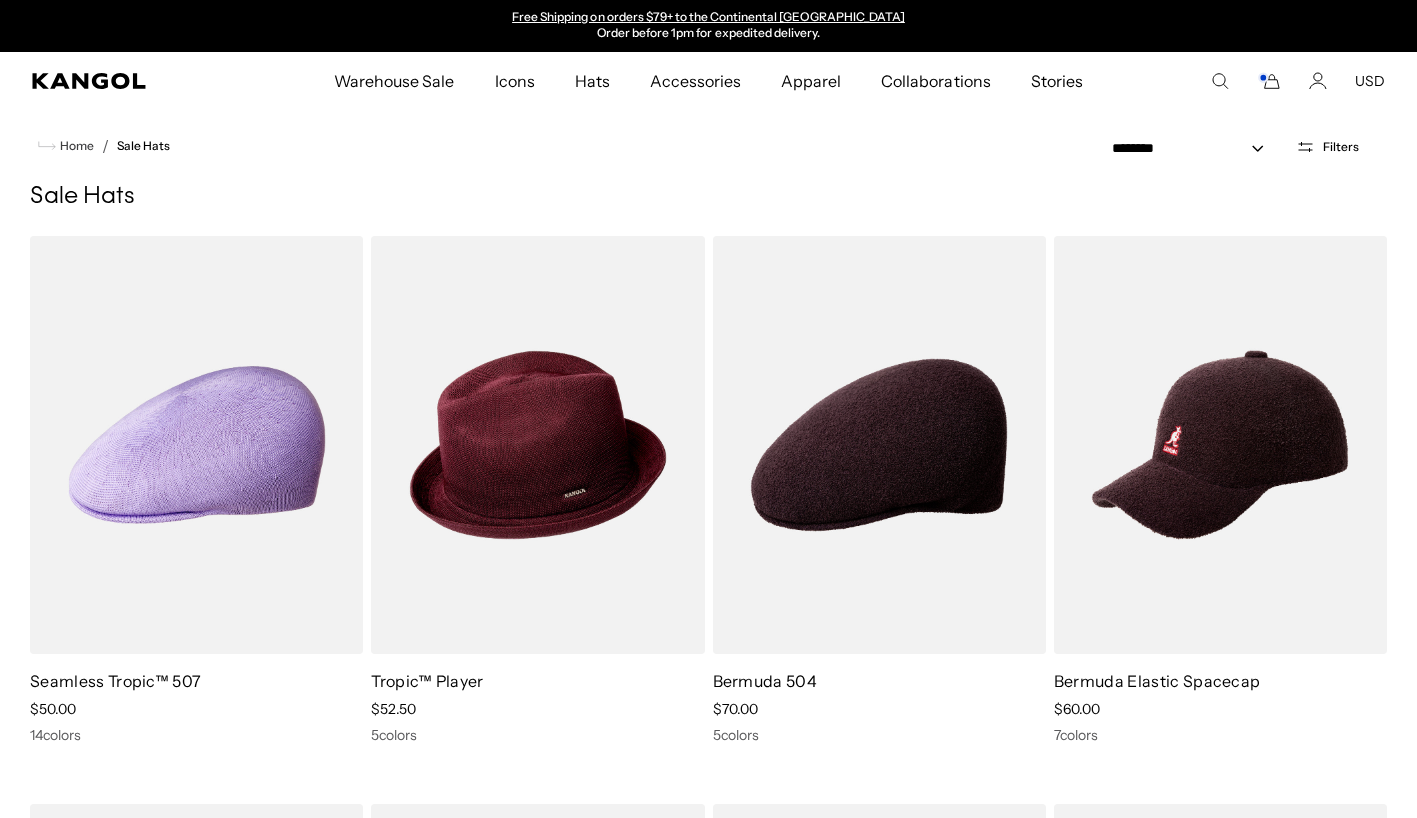click at bounding box center (0, 0) 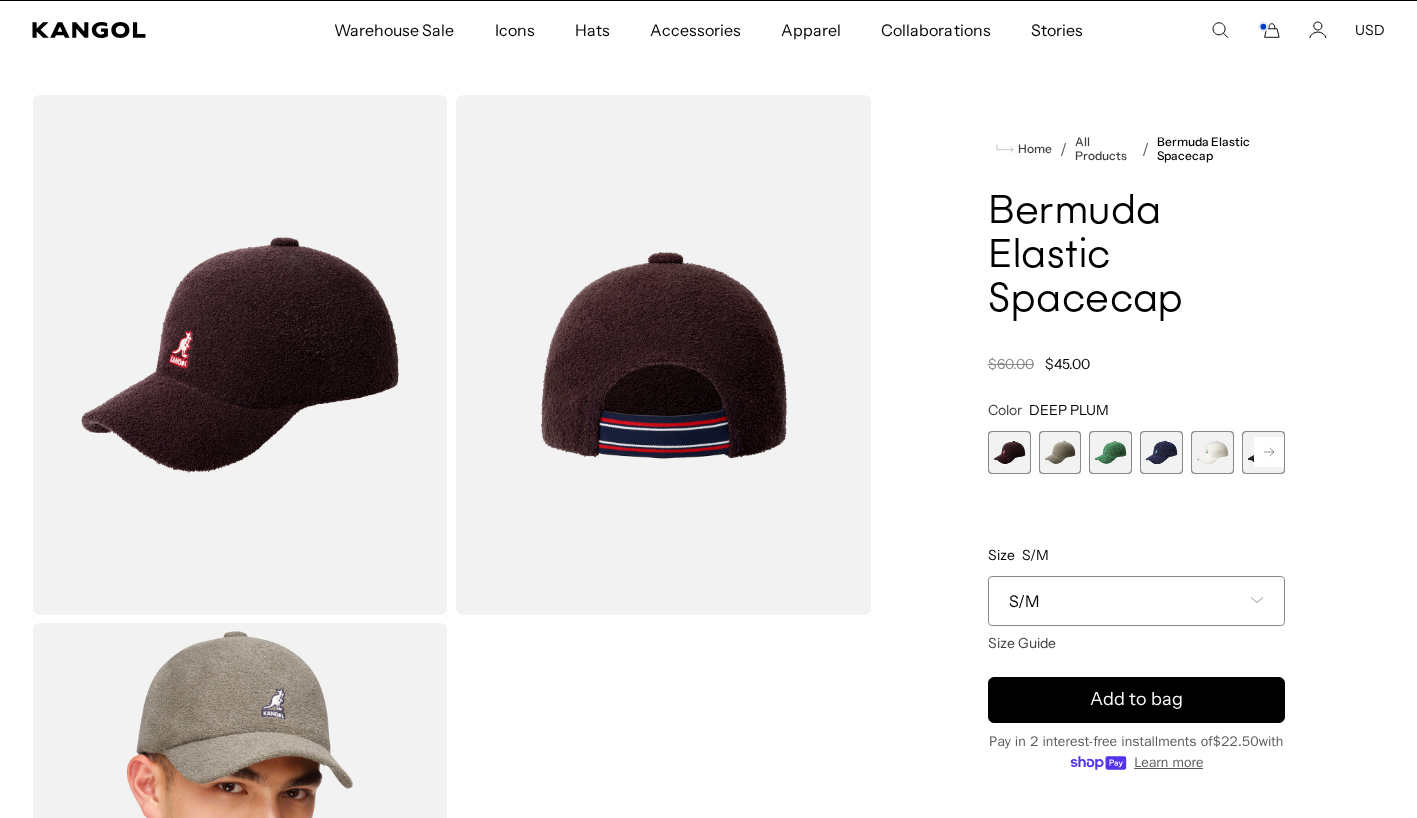 click 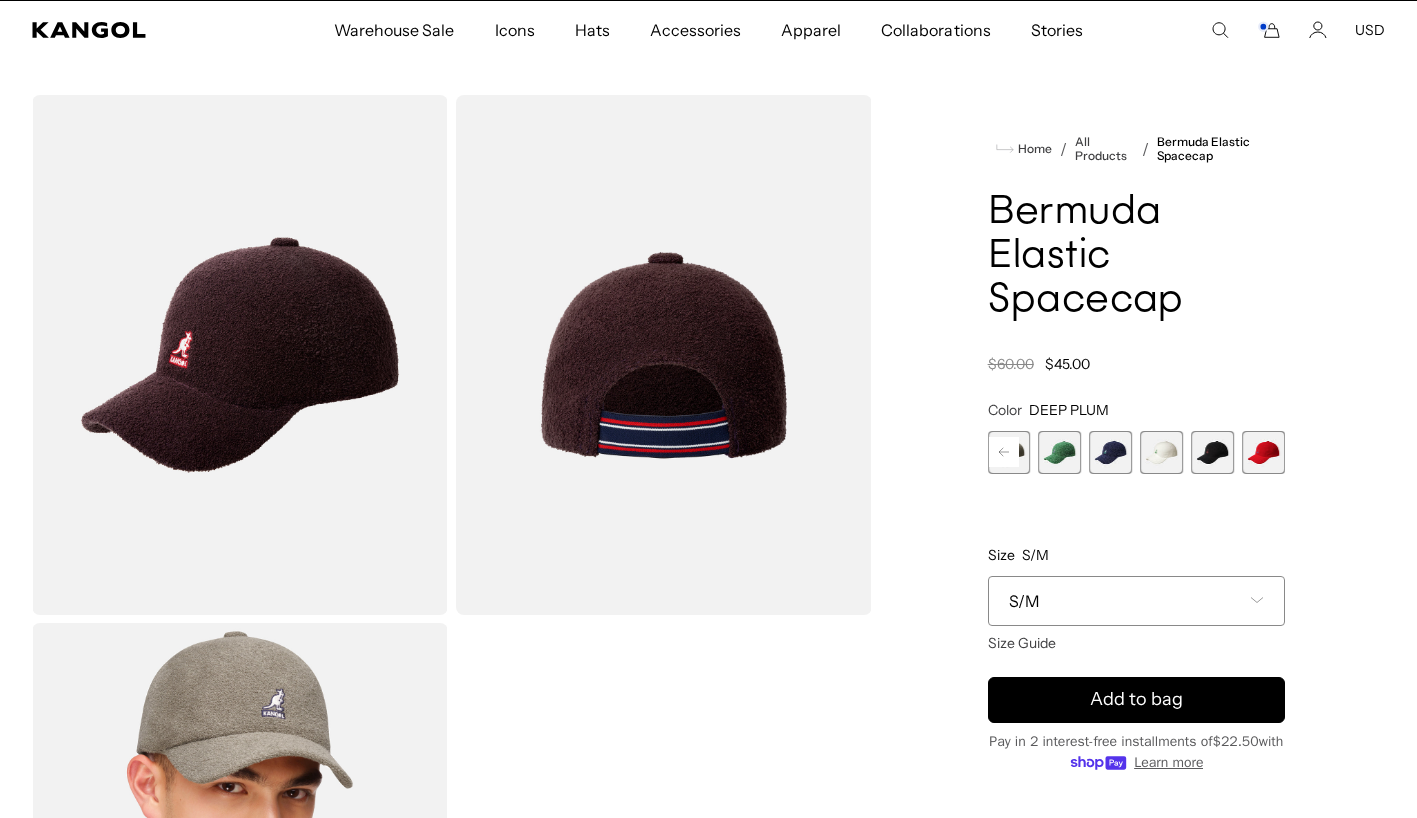click at bounding box center [1263, 452] 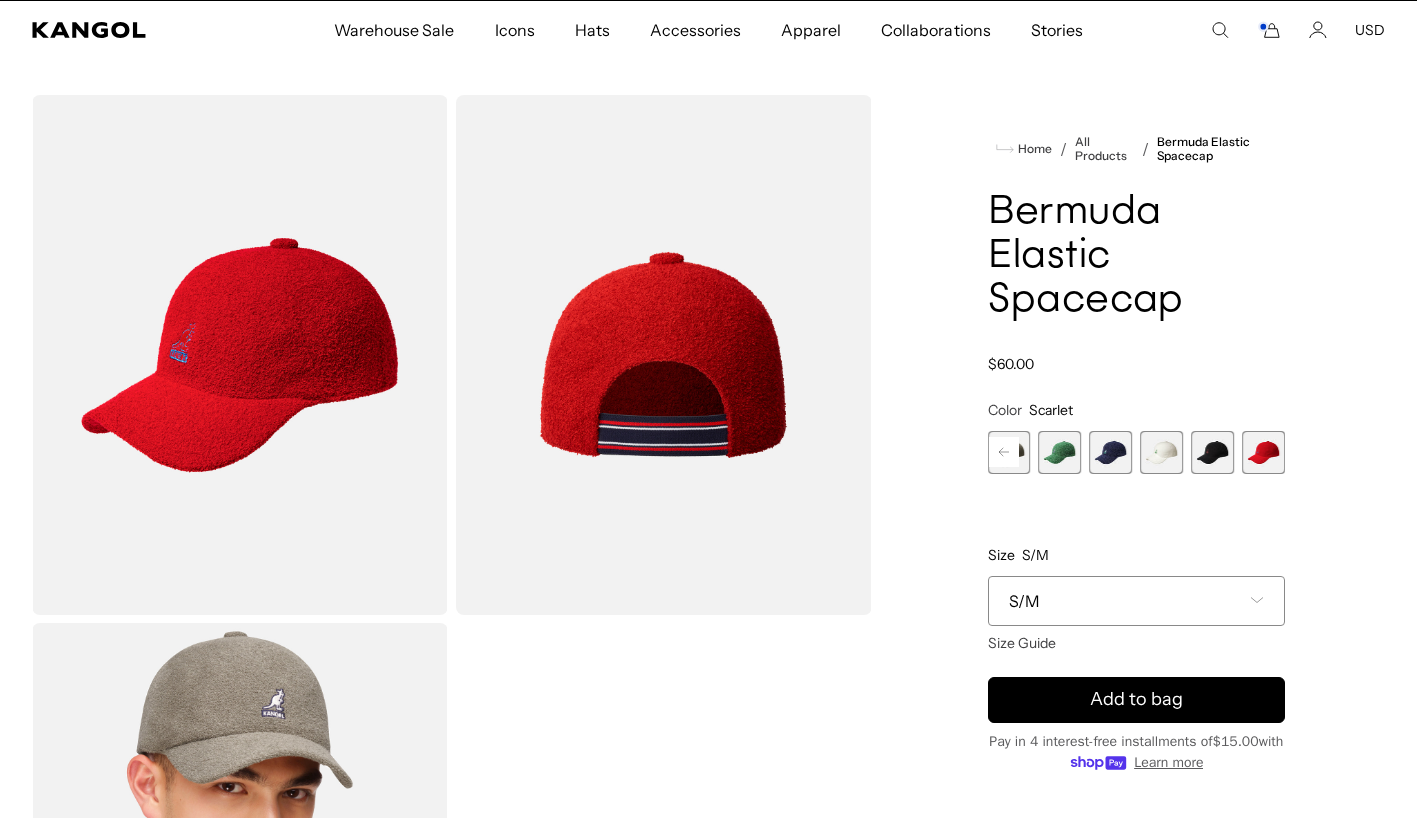 click at bounding box center [1212, 452] 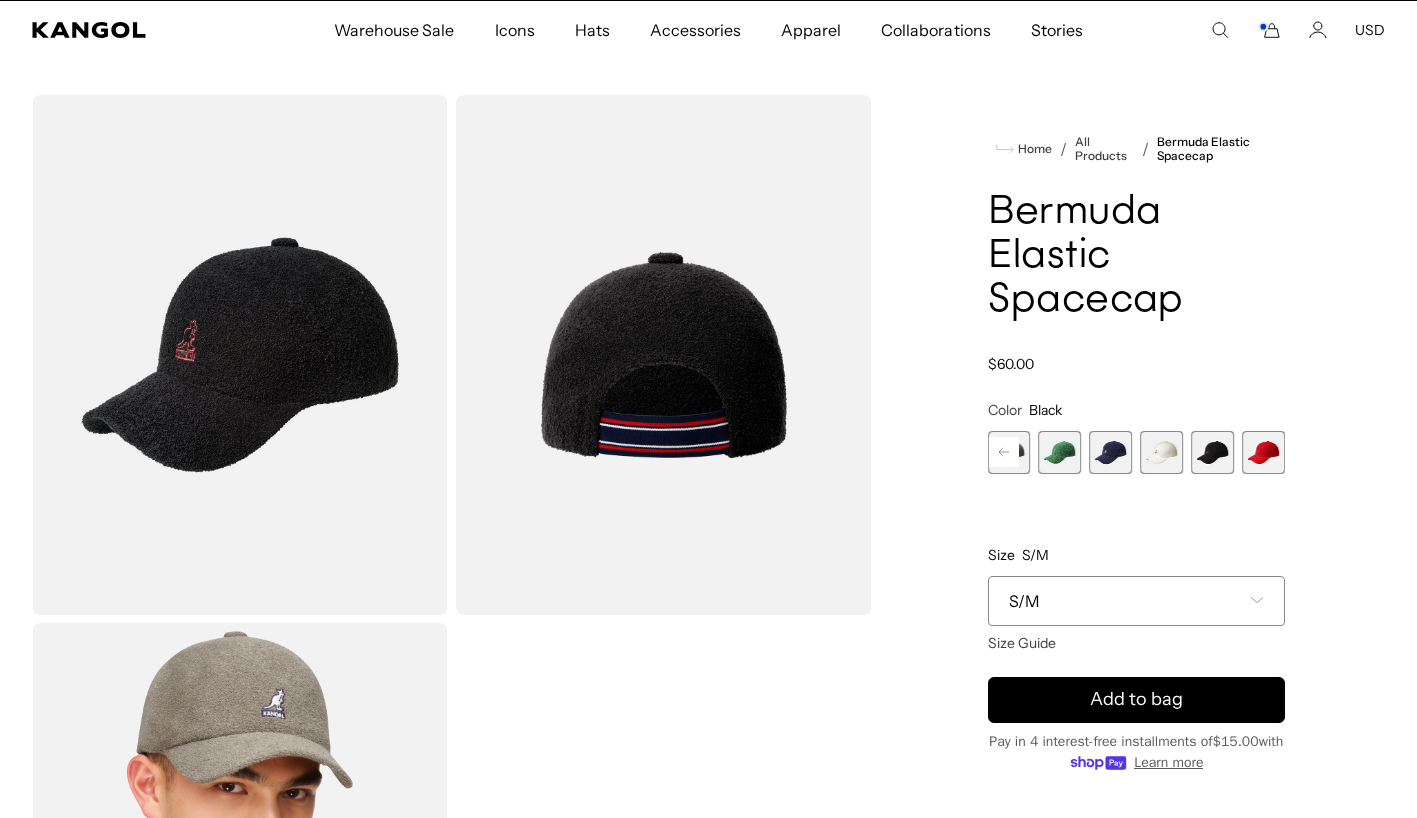 scroll, scrollTop: 0, scrollLeft: 412, axis: horizontal 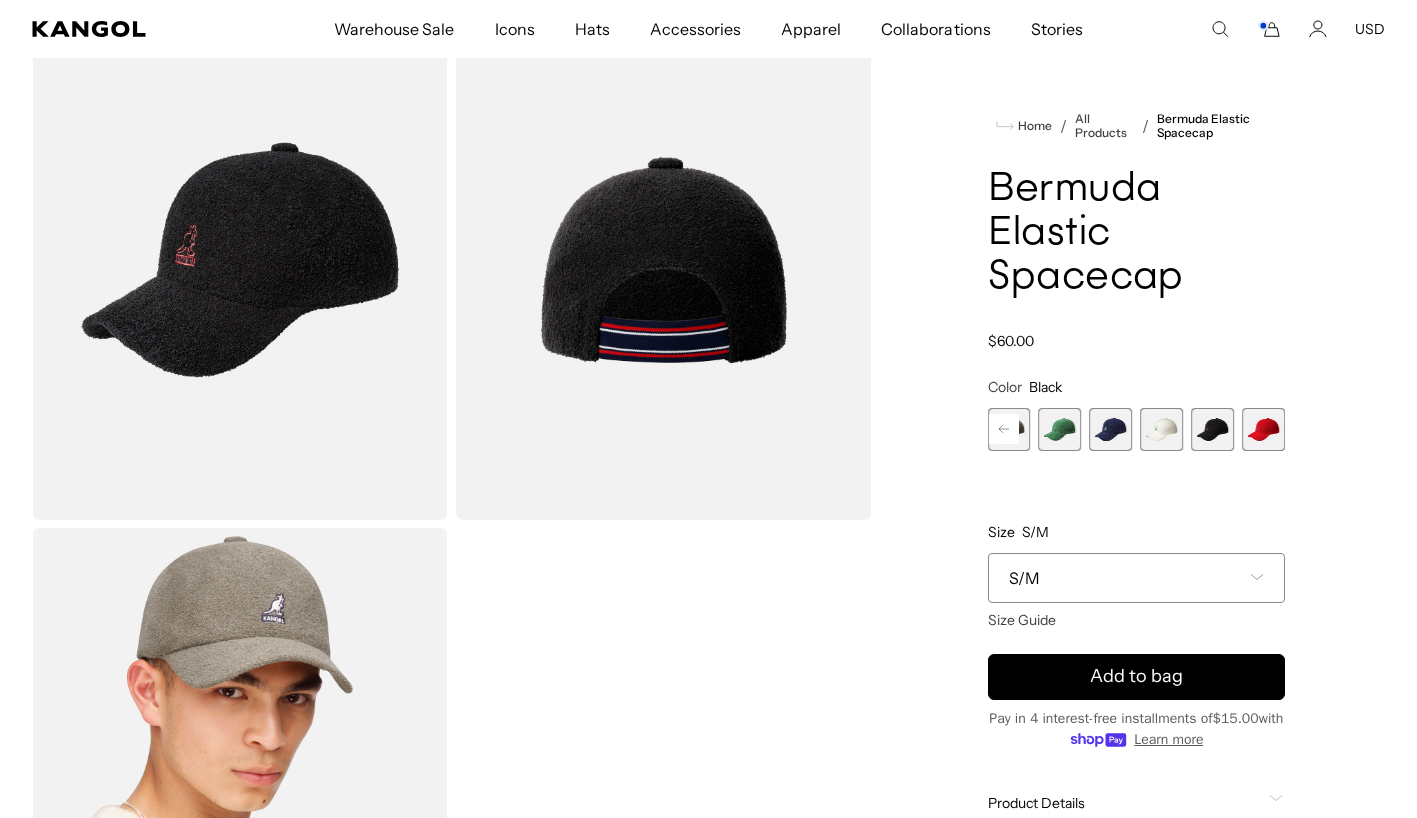 click at bounding box center (1161, 429) 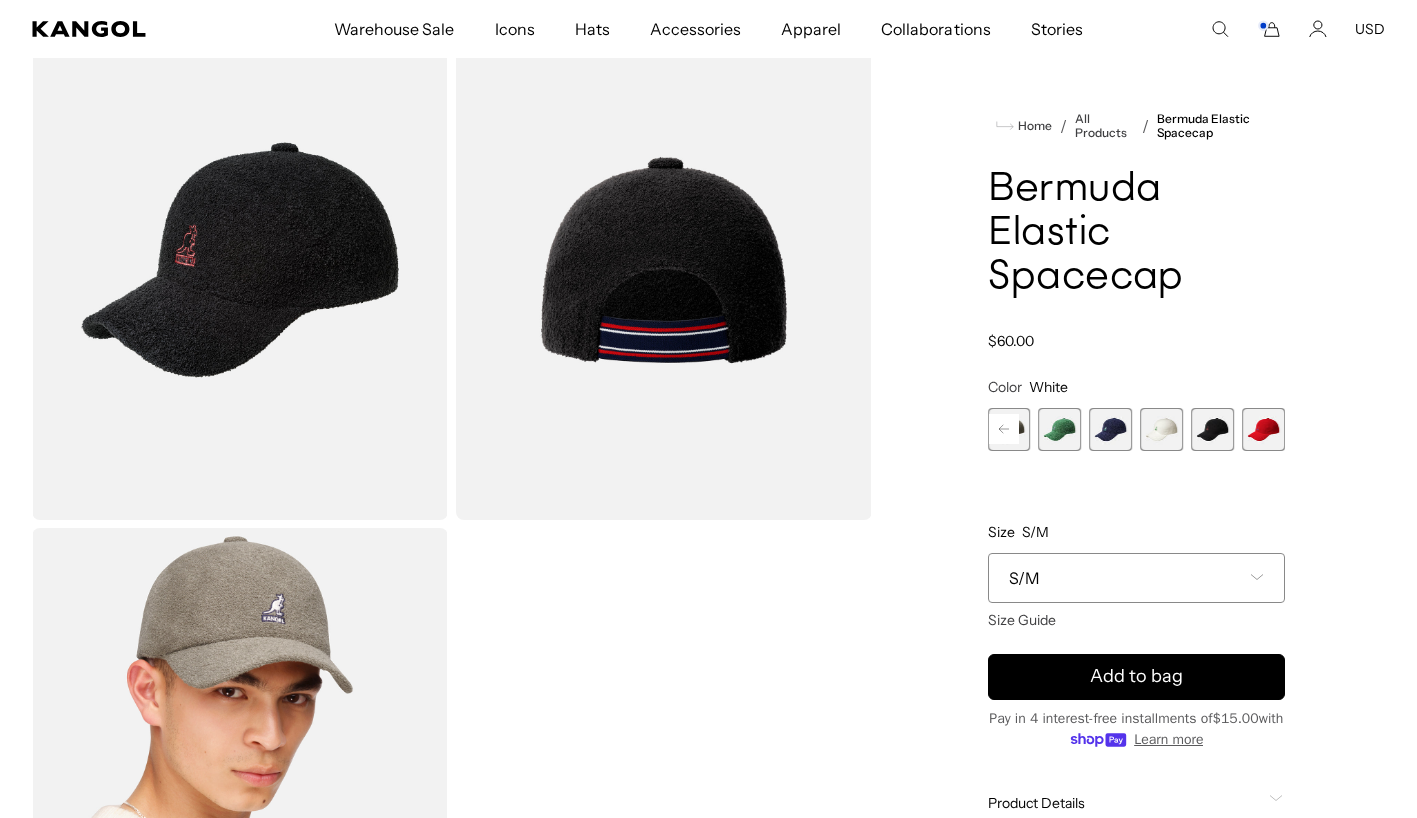 scroll, scrollTop: 0, scrollLeft: 0, axis: both 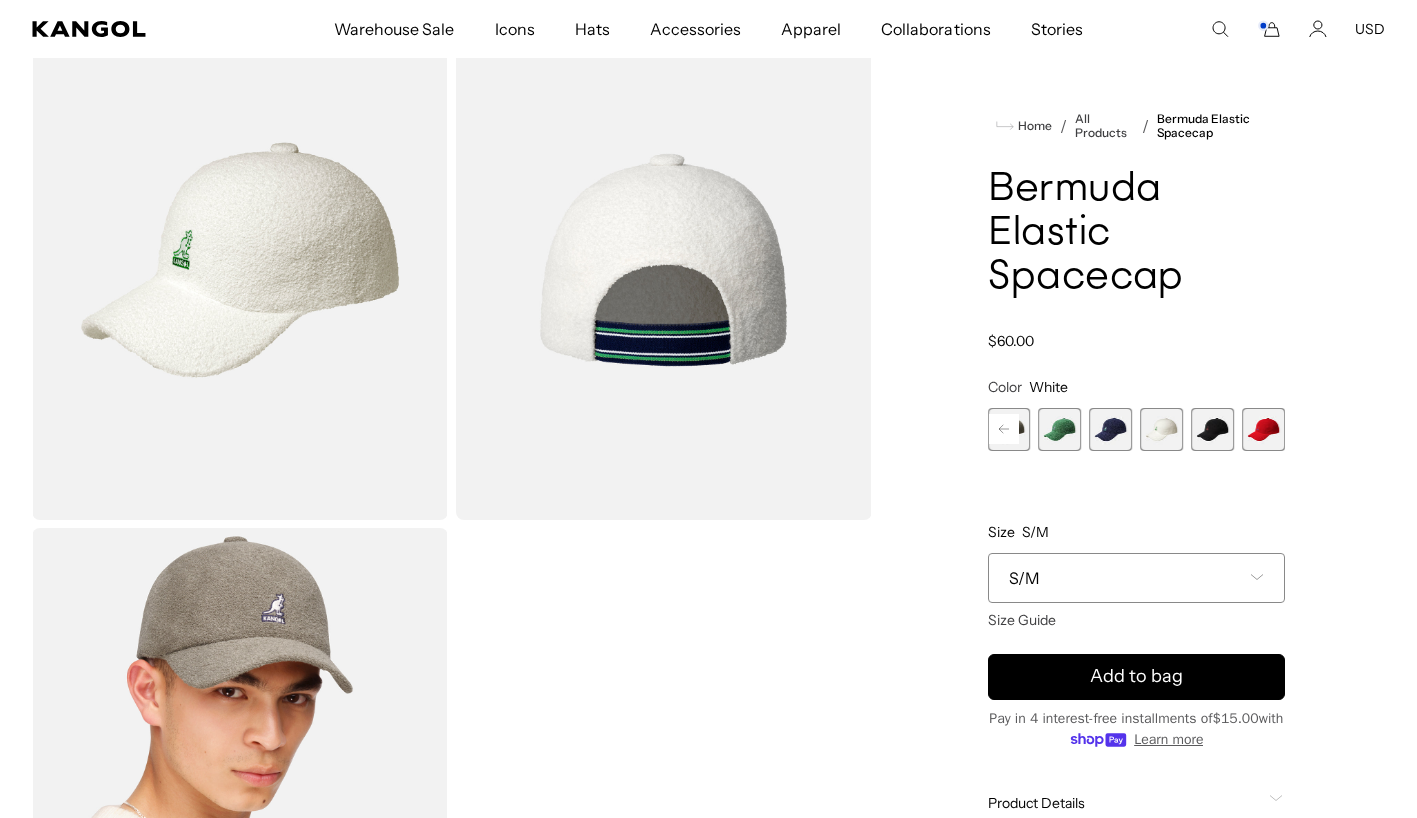 click at bounding box center [1110, 429] 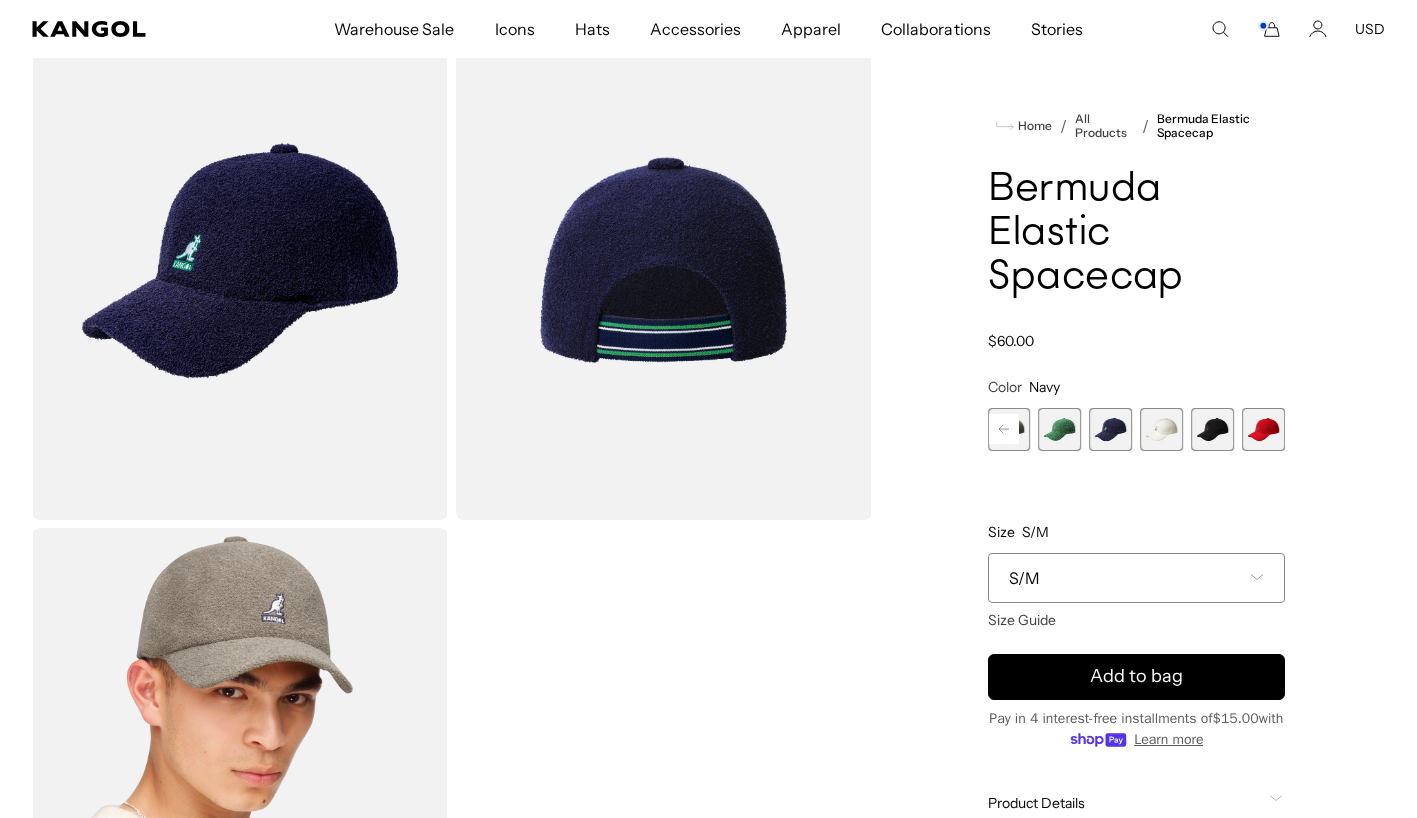click 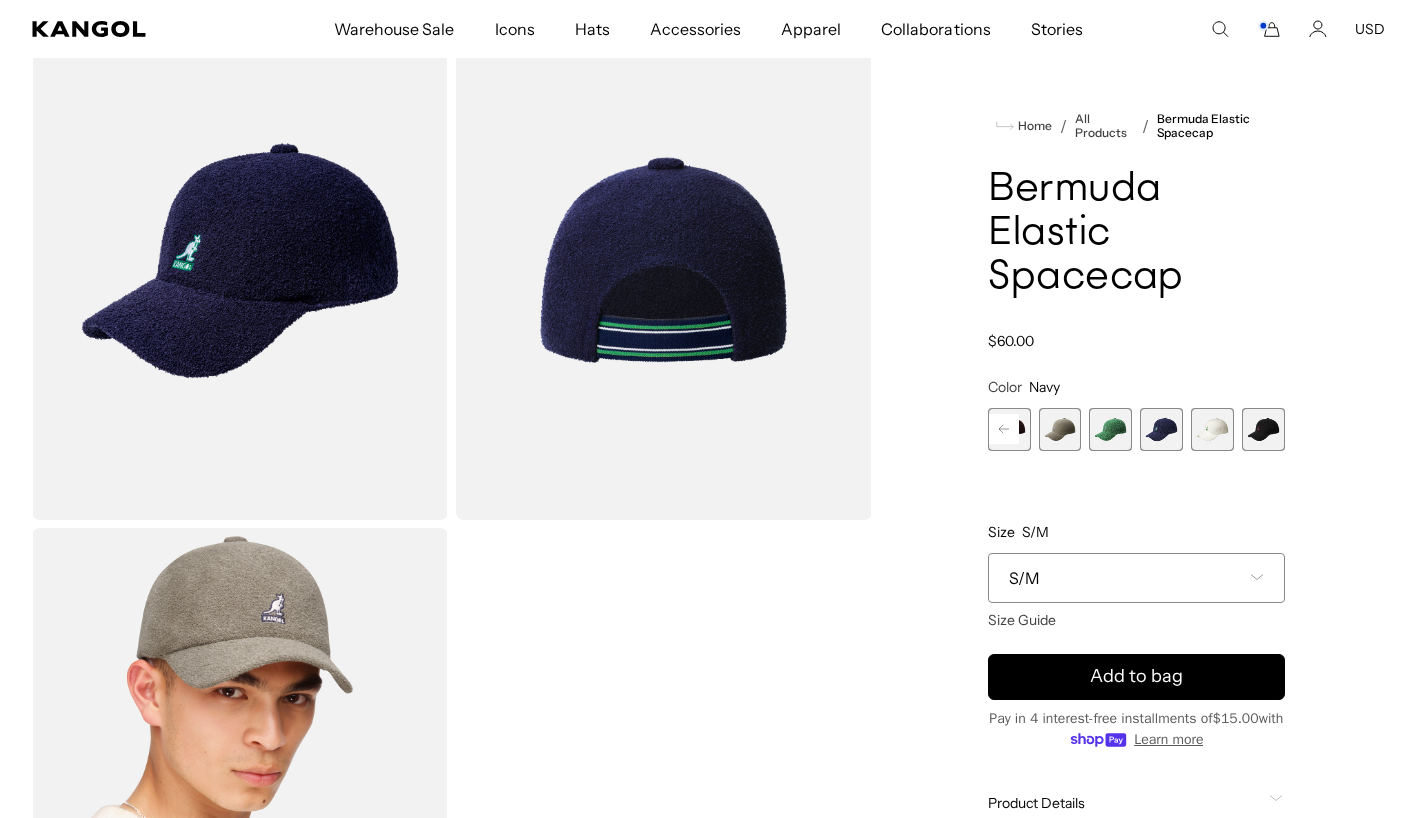 scroll, scrollTop: 0, scrollLeft: 412, axis: horizontal 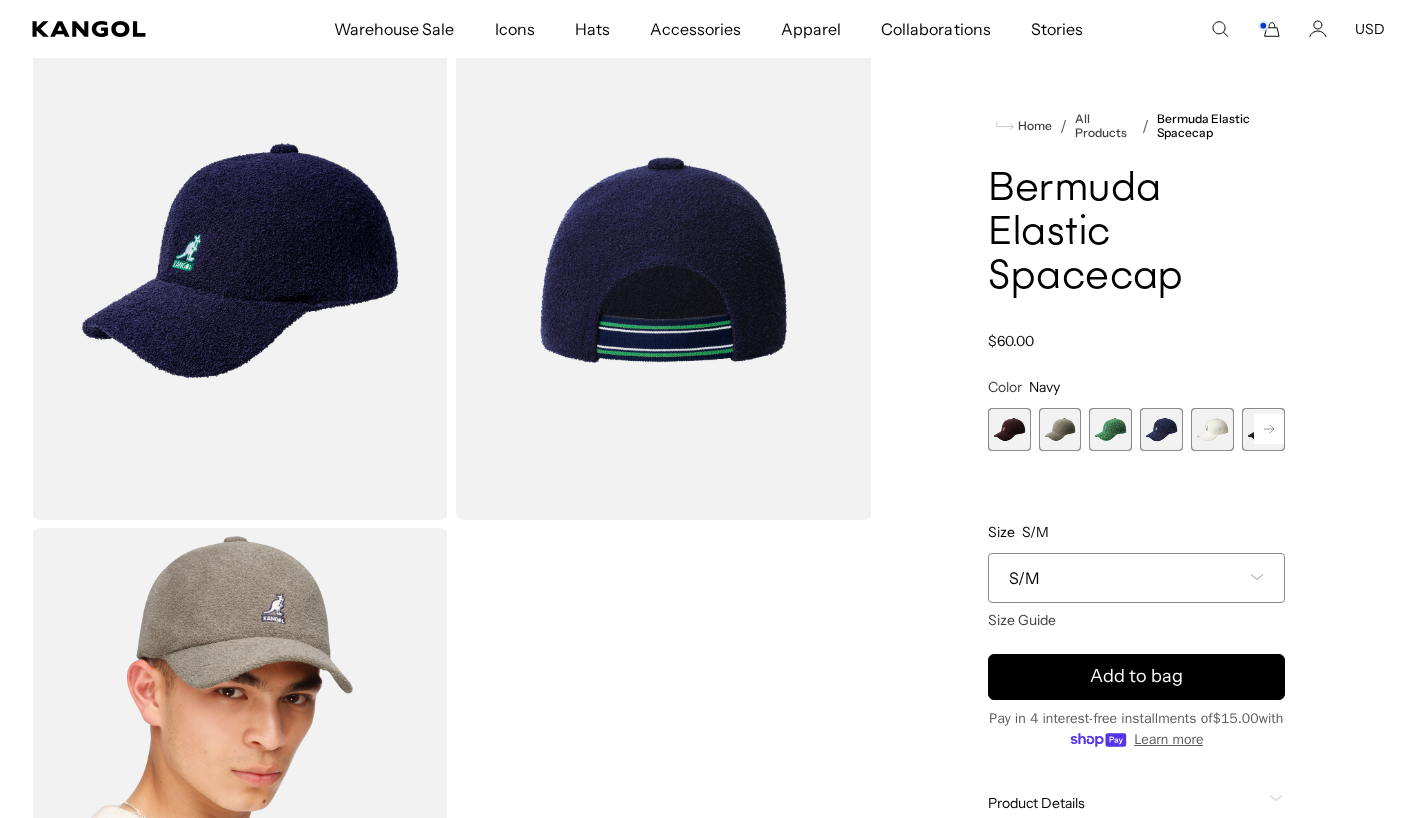 click at bounding box center [1009, 429] 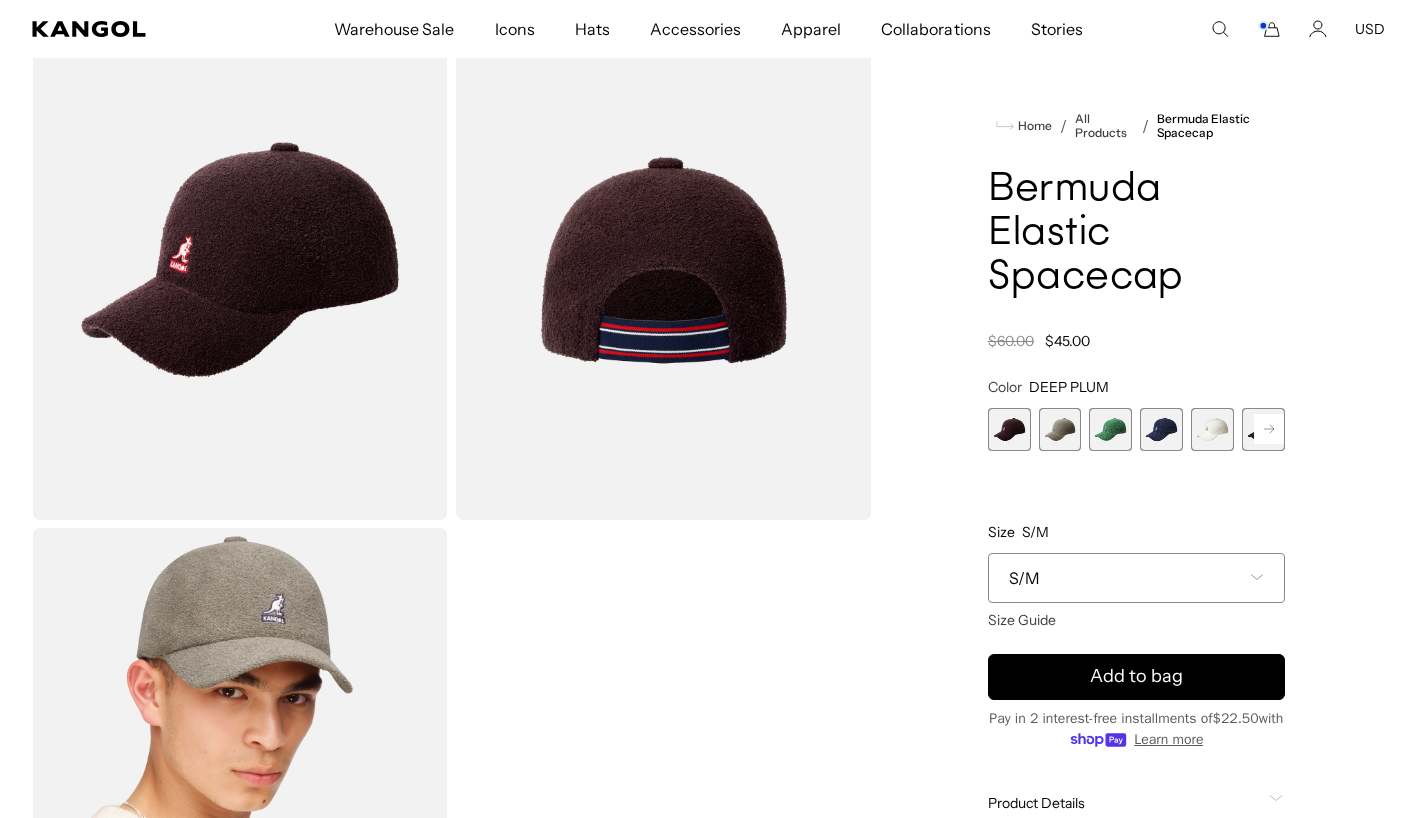 click at bounding box center (1009, 429) 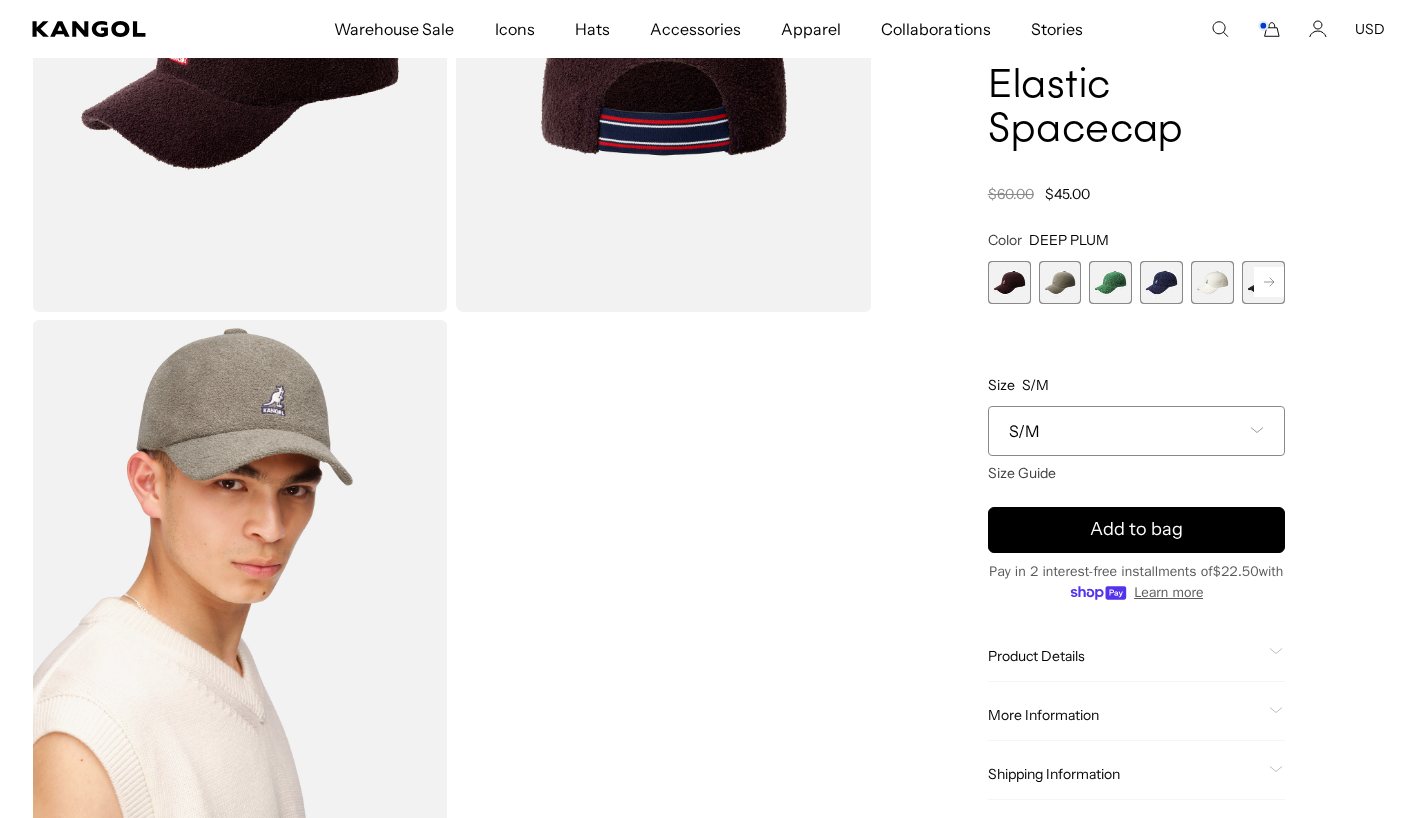 scroll, scrollTop: 250, scrollLeft: 0, axis: vertical 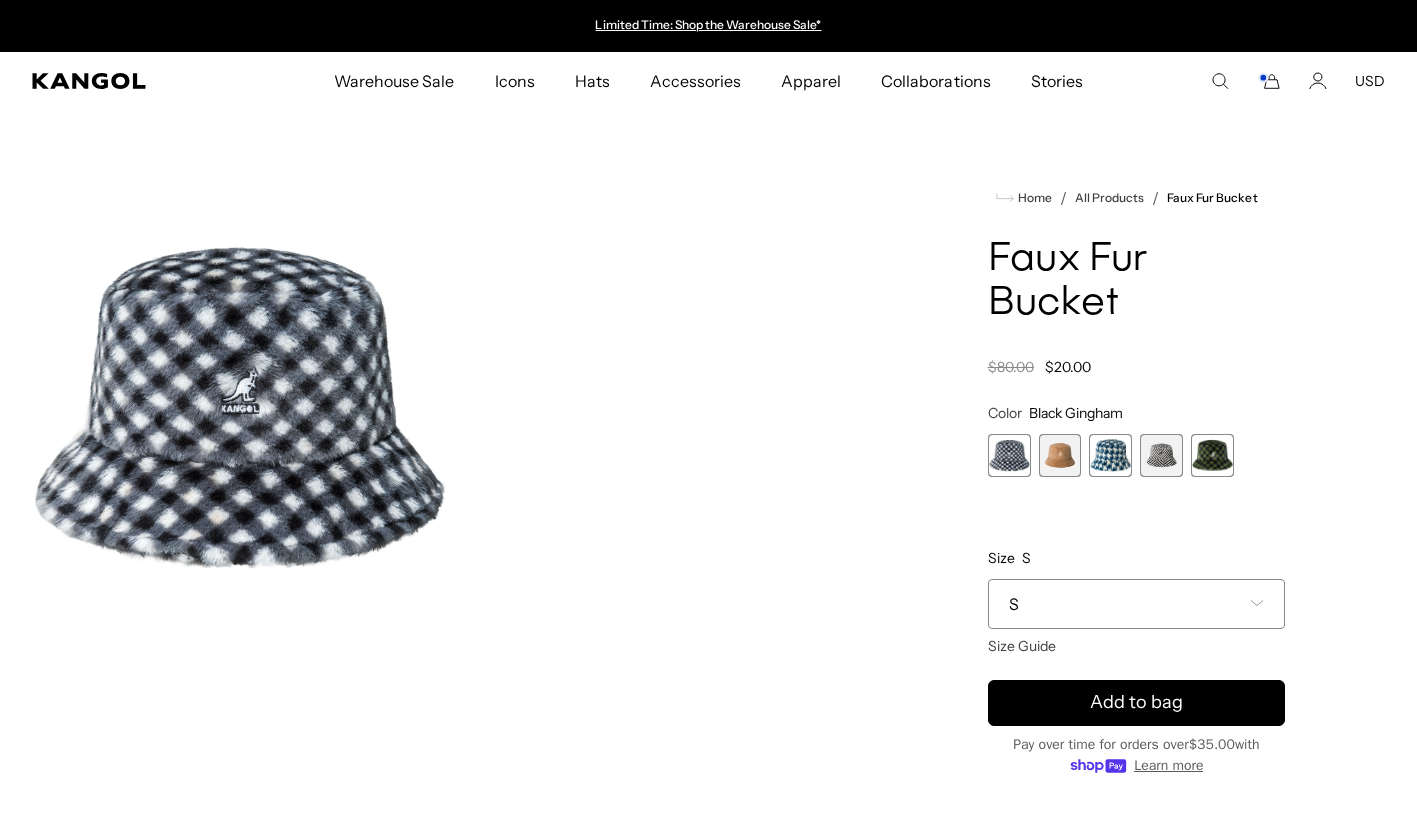 click at bounding box center [1212, 455] 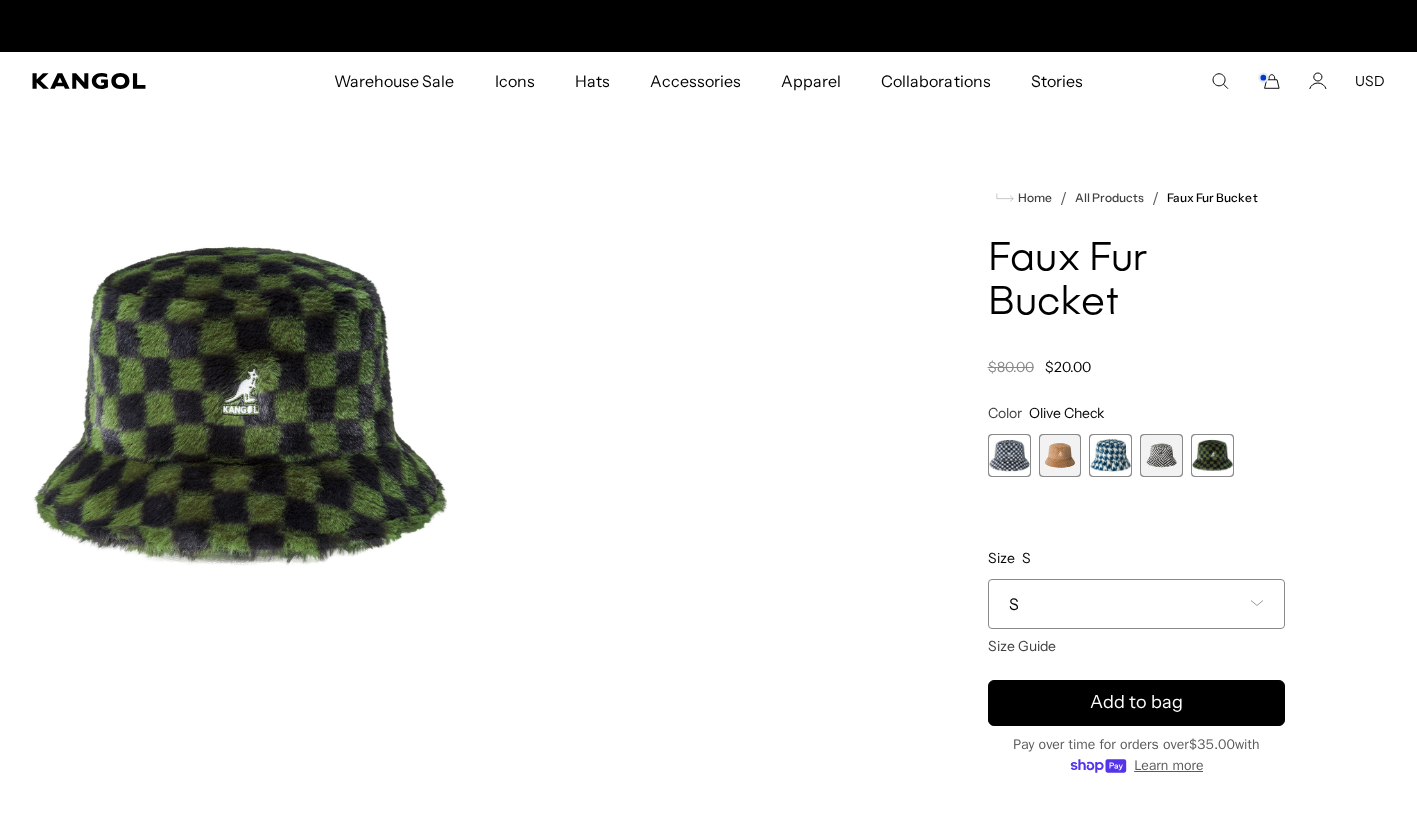 scroll, scrollTop: 0, scrollLeft: 412, axis: horizontal 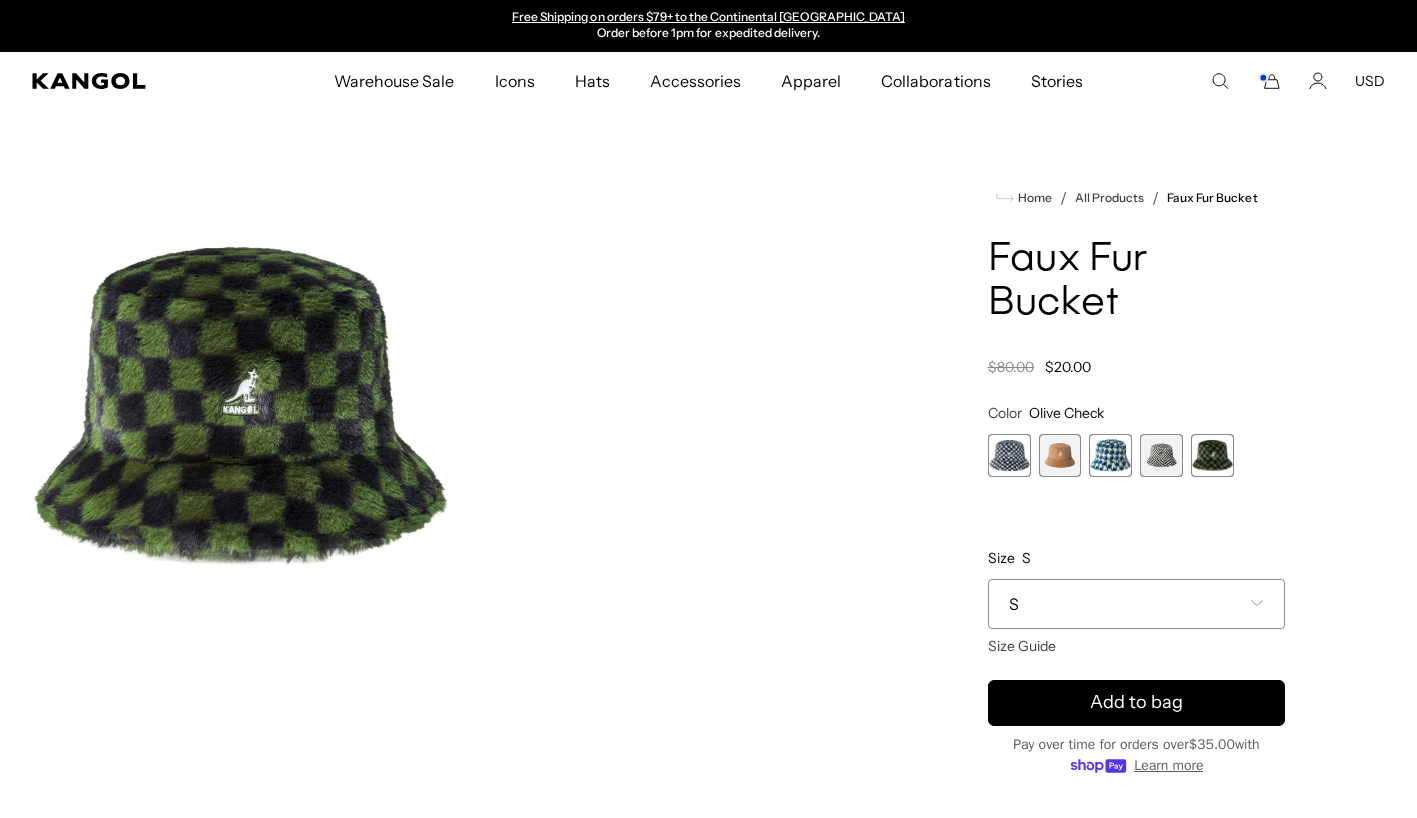 click on "S" at bounding box center (1136, 604) 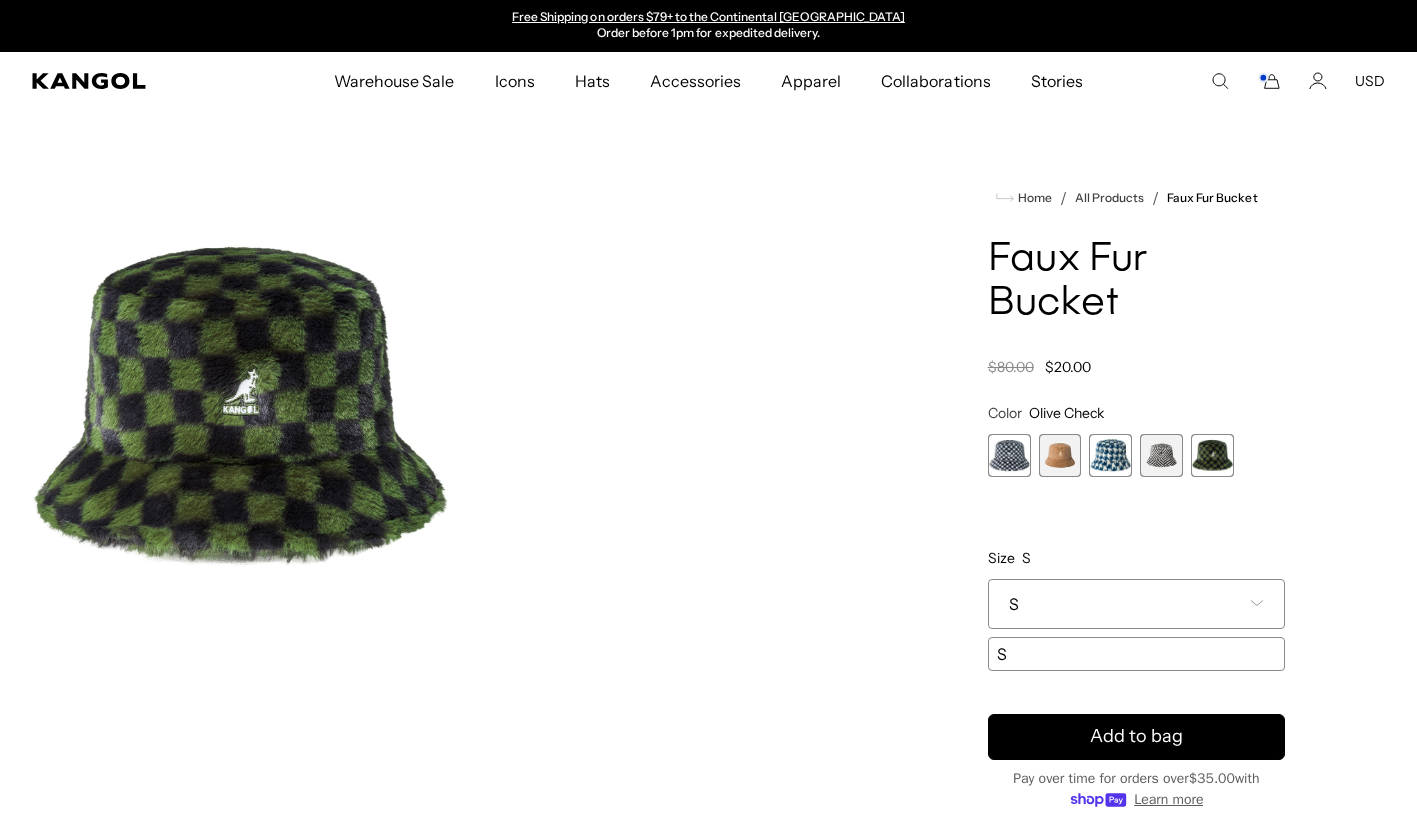 click at bounding box center (1161, 455) 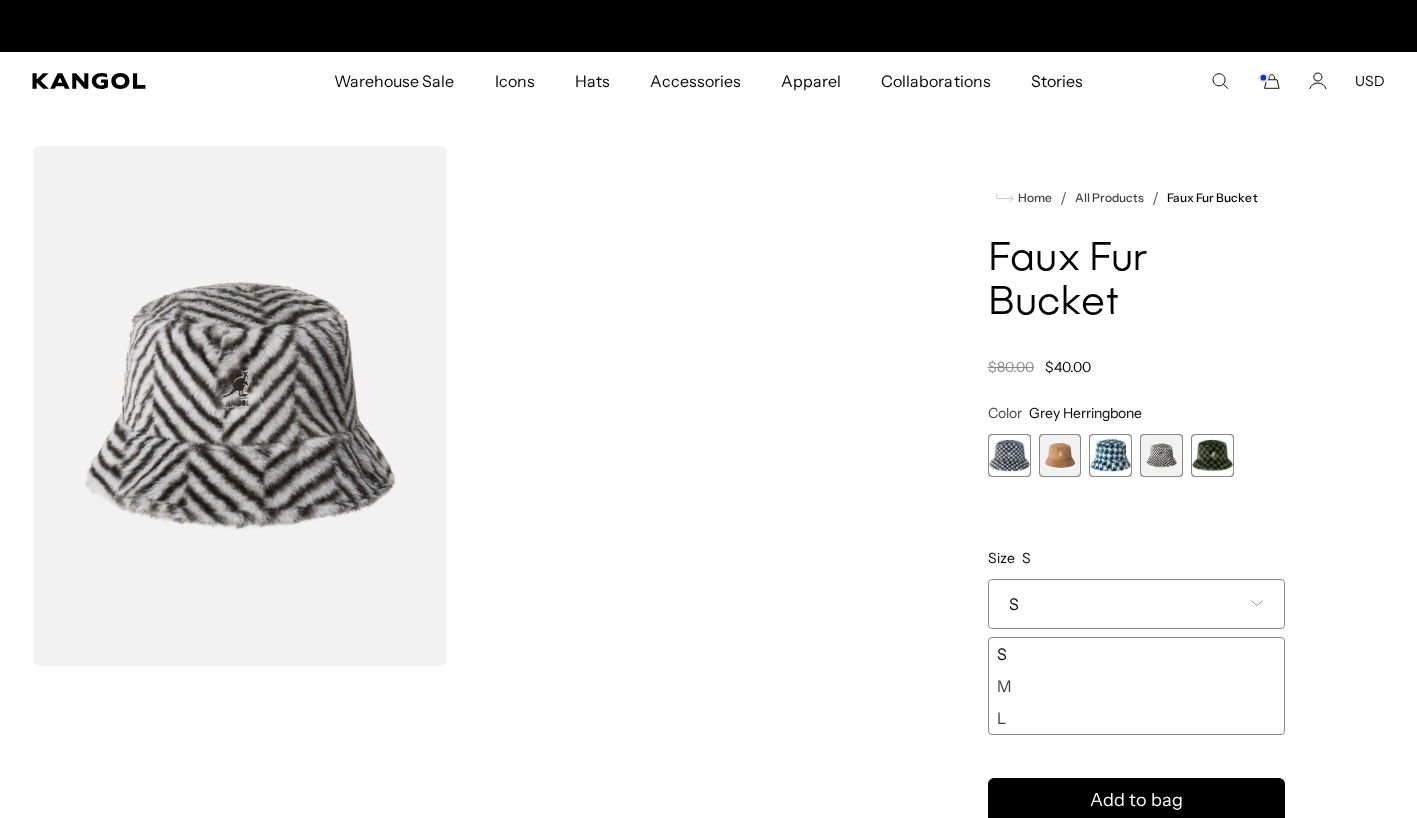 click at bounding box center (1110, 455) 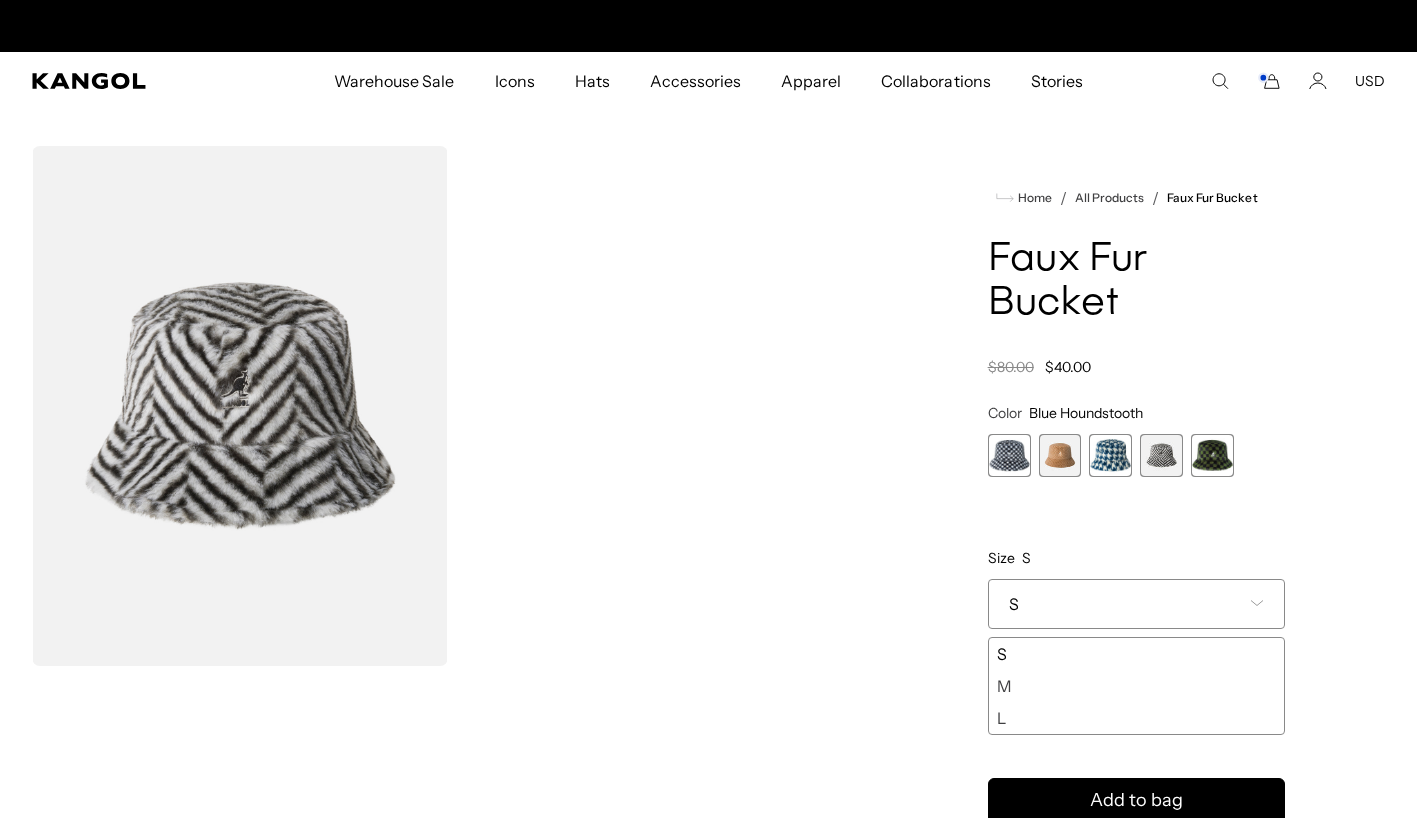 scroll, scrollTop: 0, scrollLeft: 0, axis: both 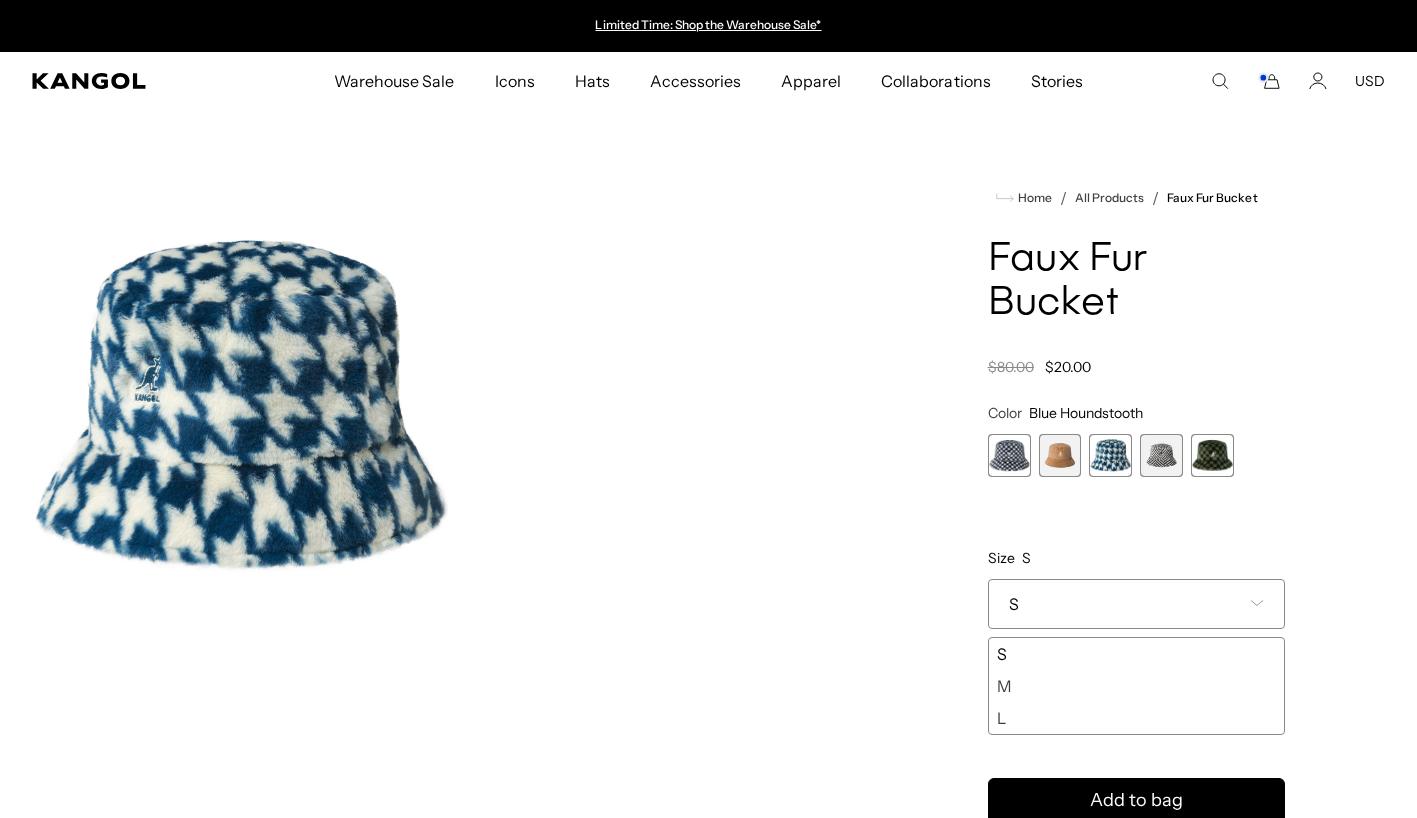 click at bounding box center (1060, 455) 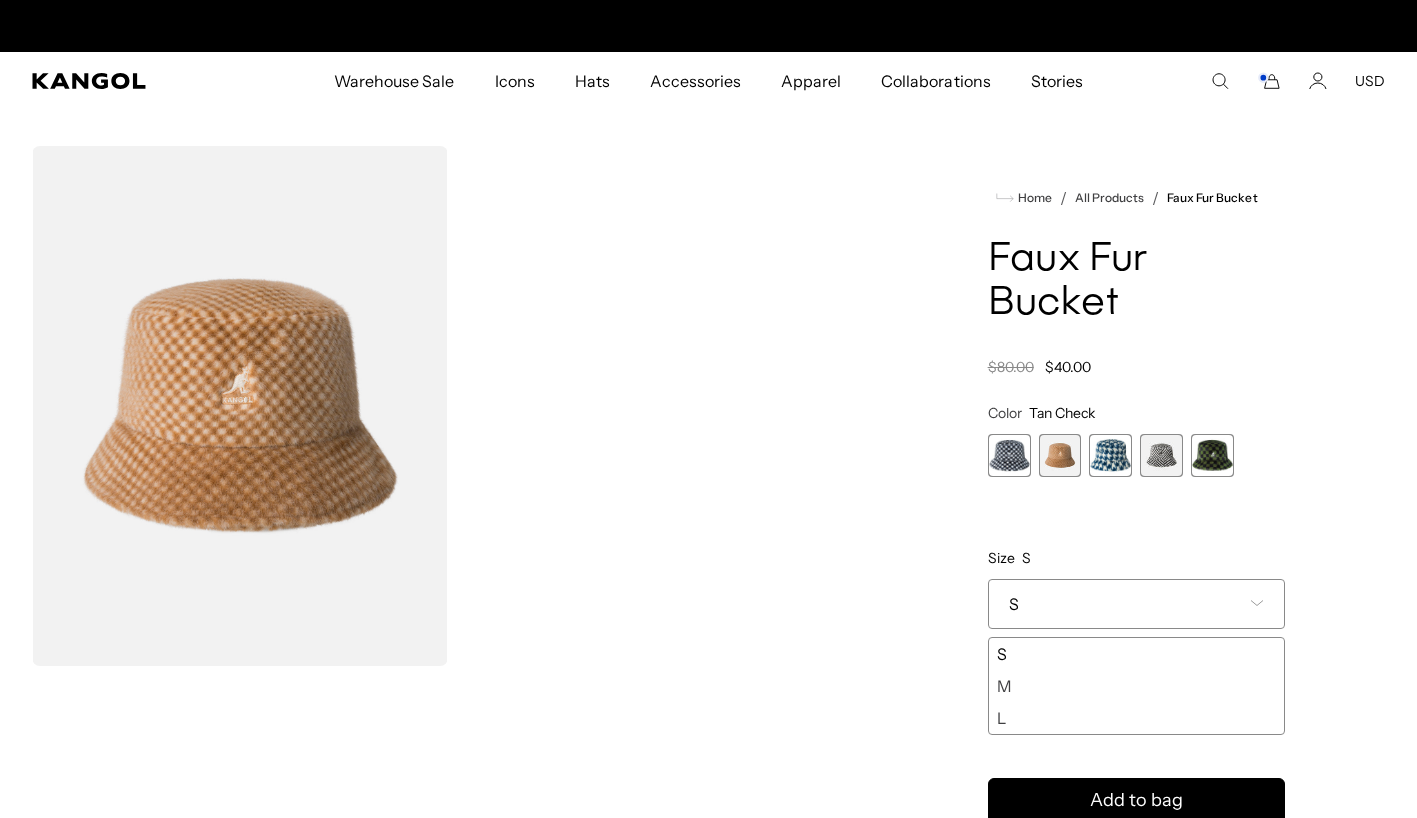 click at bounding box center [1009, 455] 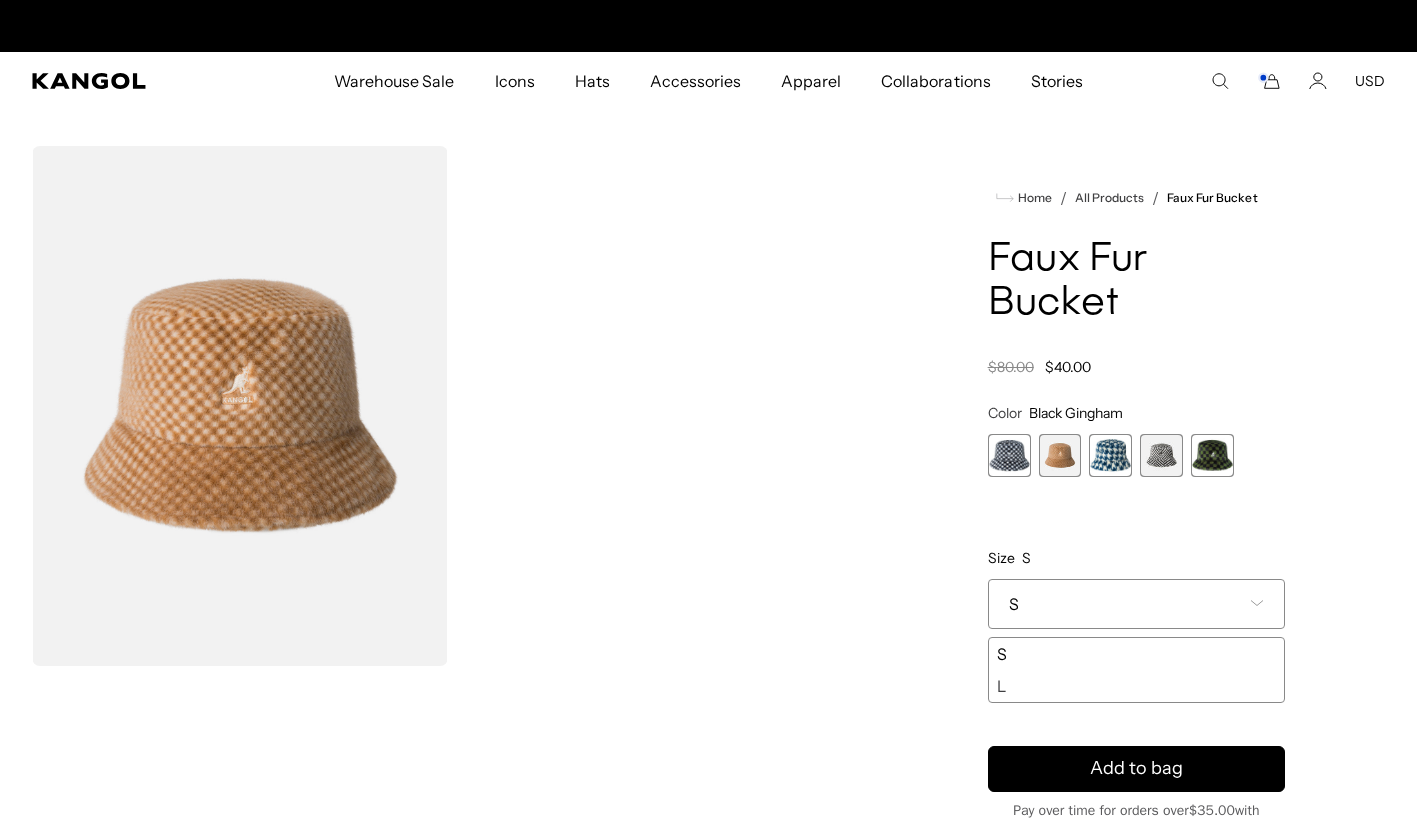 scroll, scrollTop: 0, scrollLeft: 412, axis: horizontal 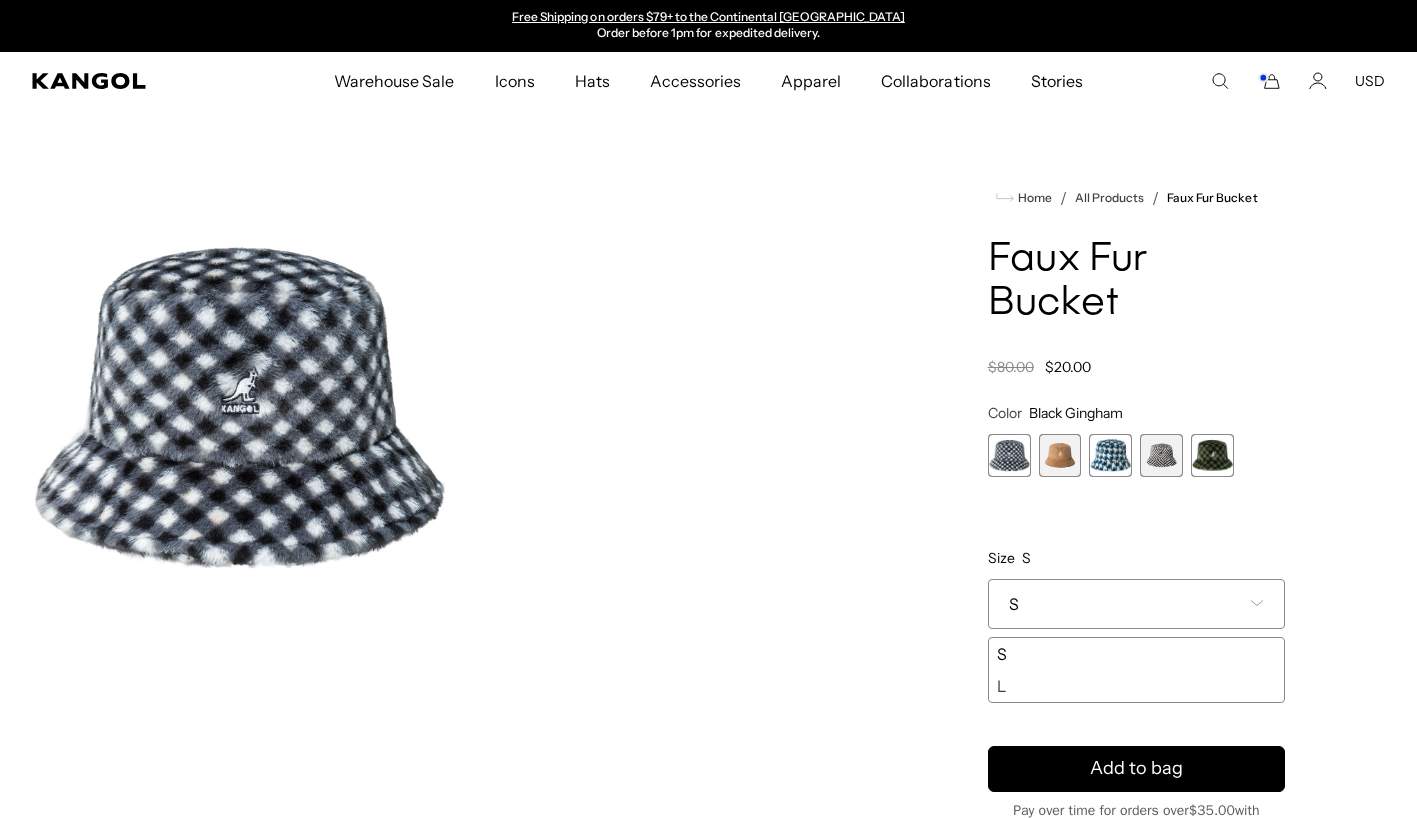 click at bounding box center (1060, 455) 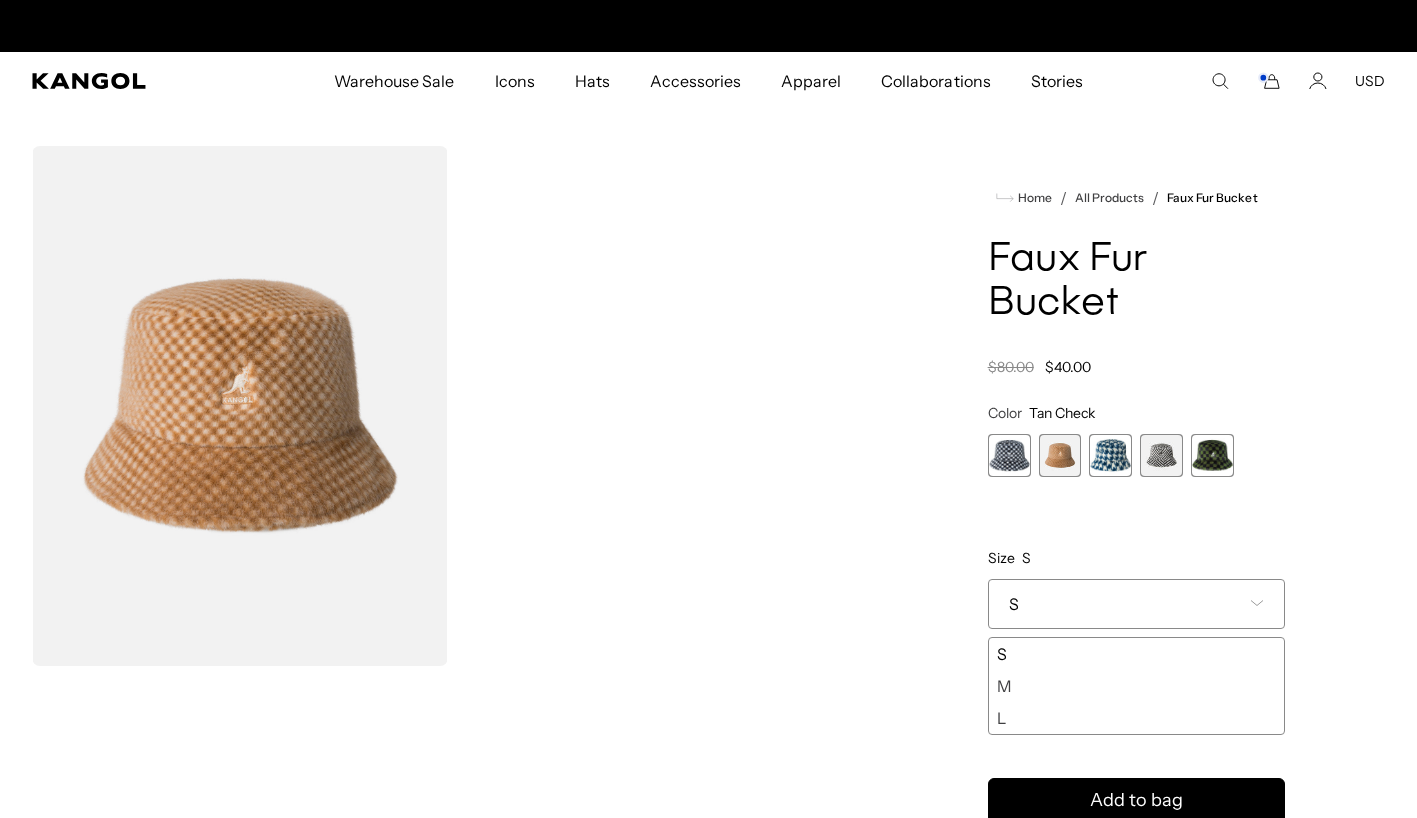 scroll, scrollTop: 0, scrollLeft: 0, axis: both 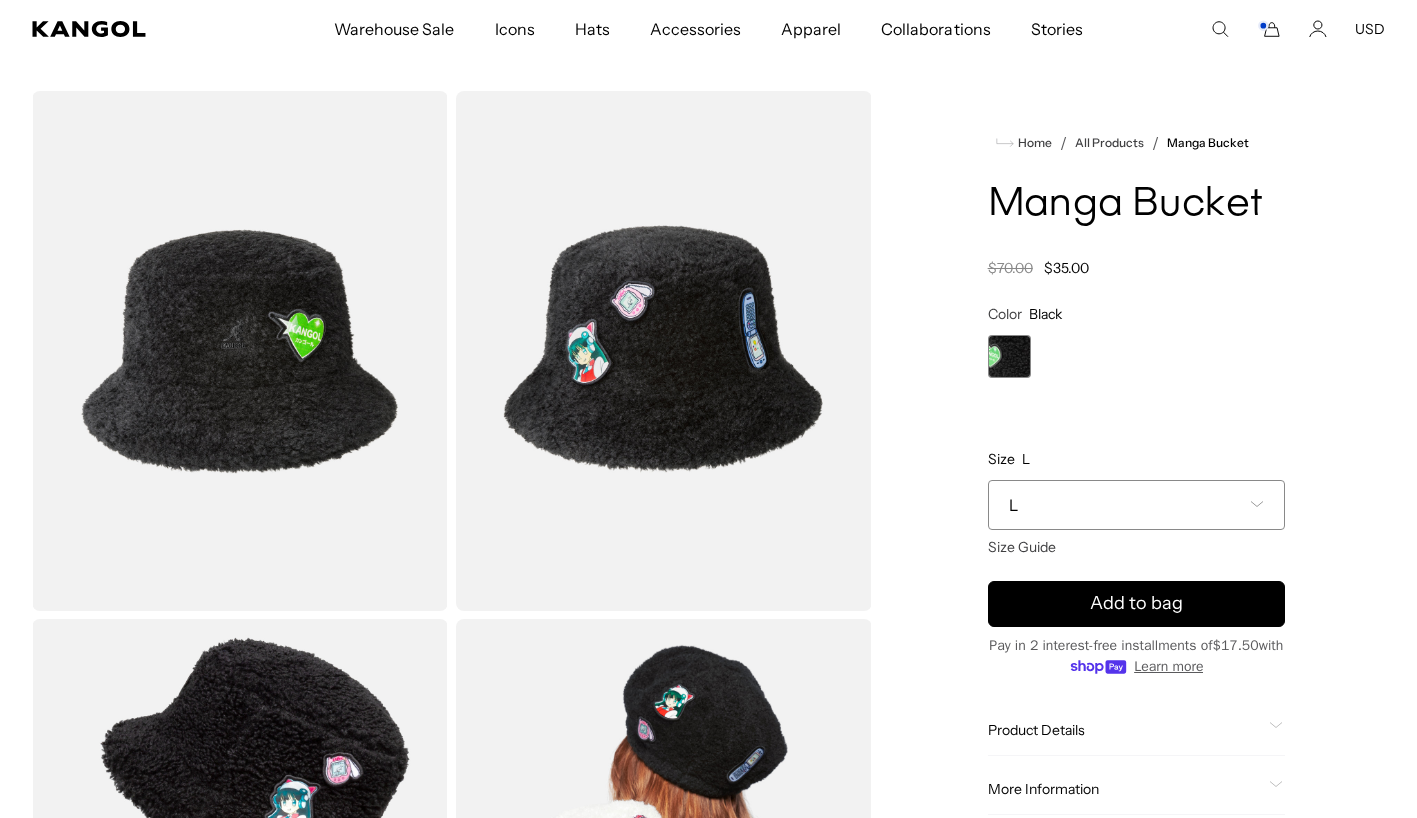 click on "L" at bounding box center (1136, 505) 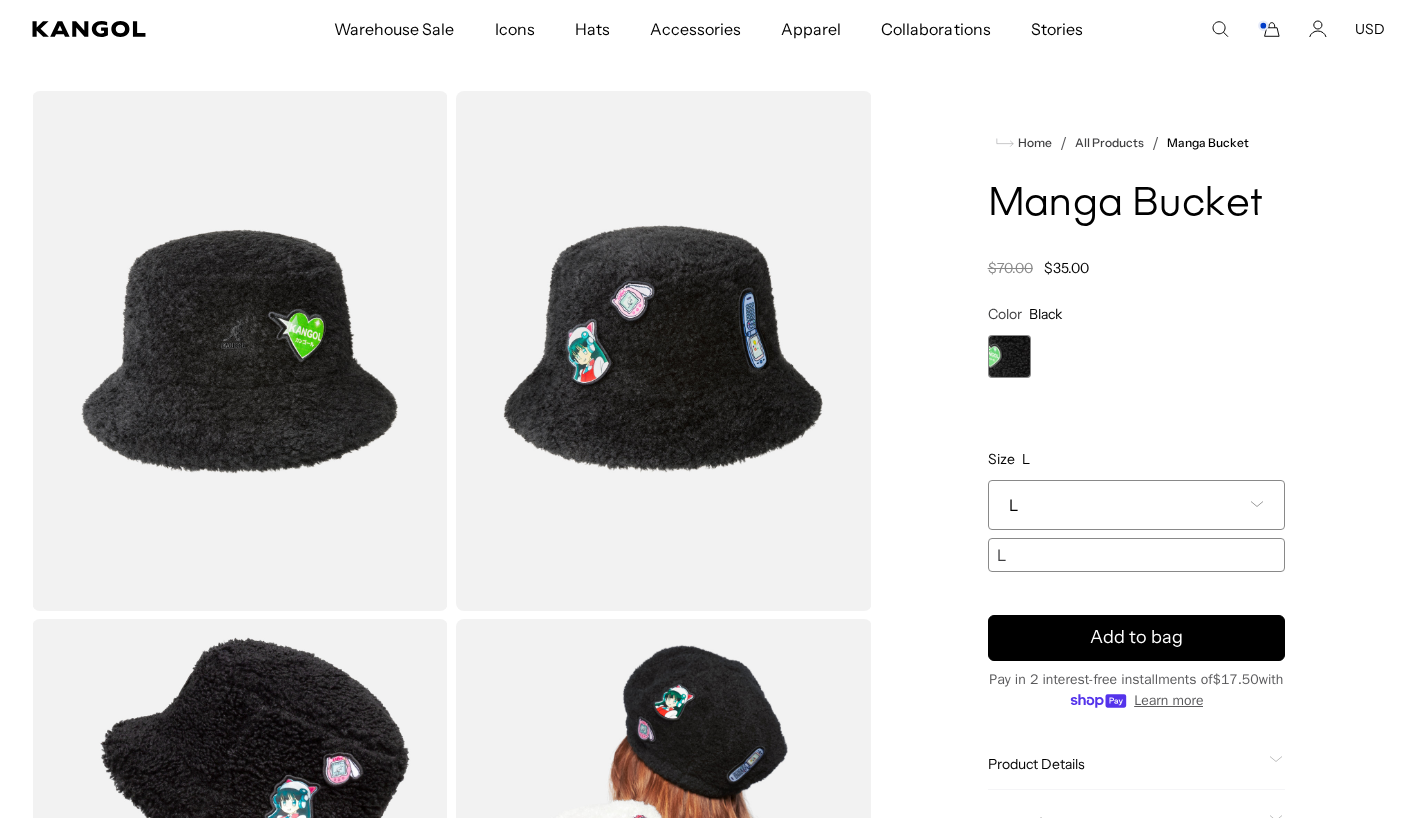 click on "L" at bounding box center [1136, 505] 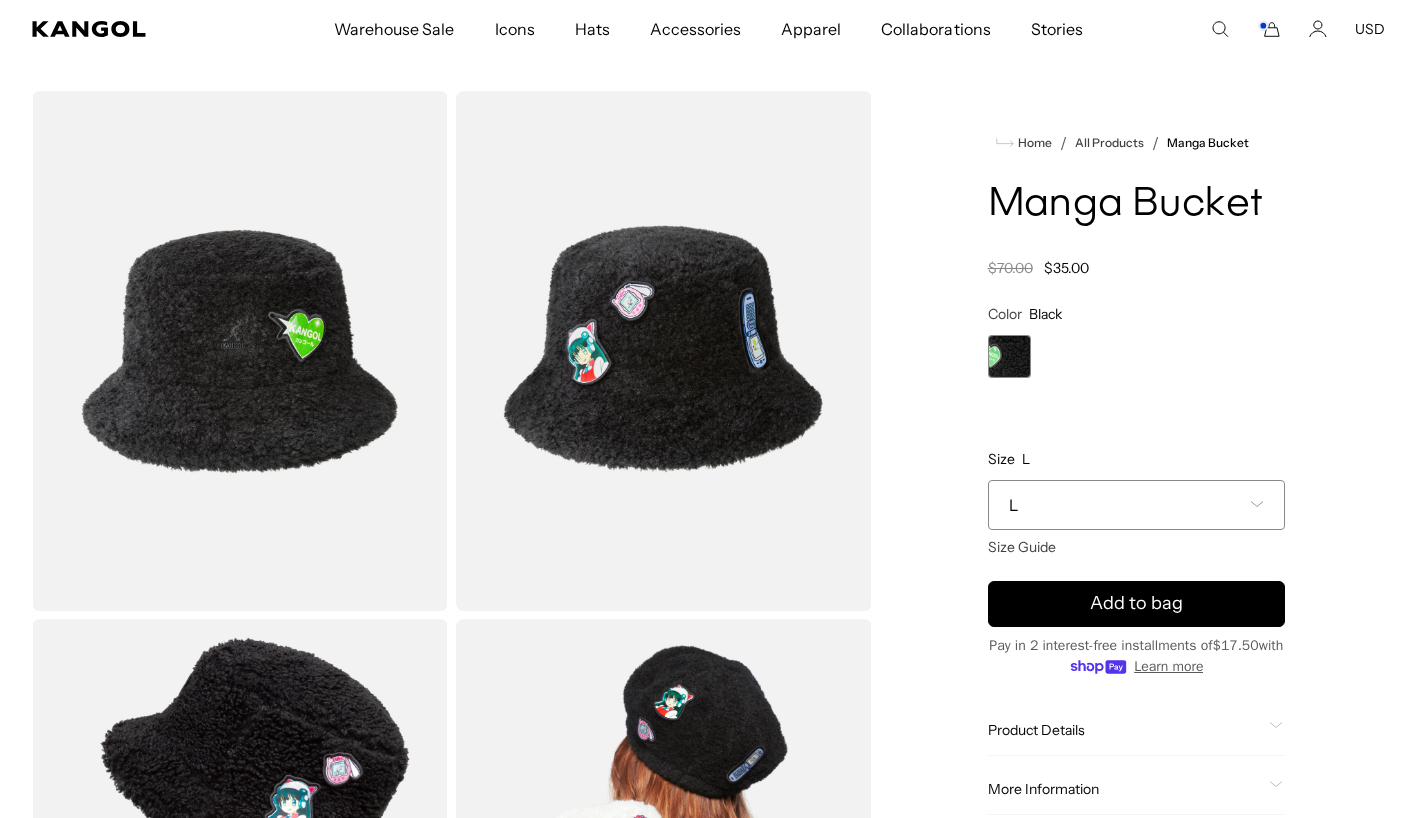 scroll, scrollTop: 0, scrollLeft: 412, axis: horizontal 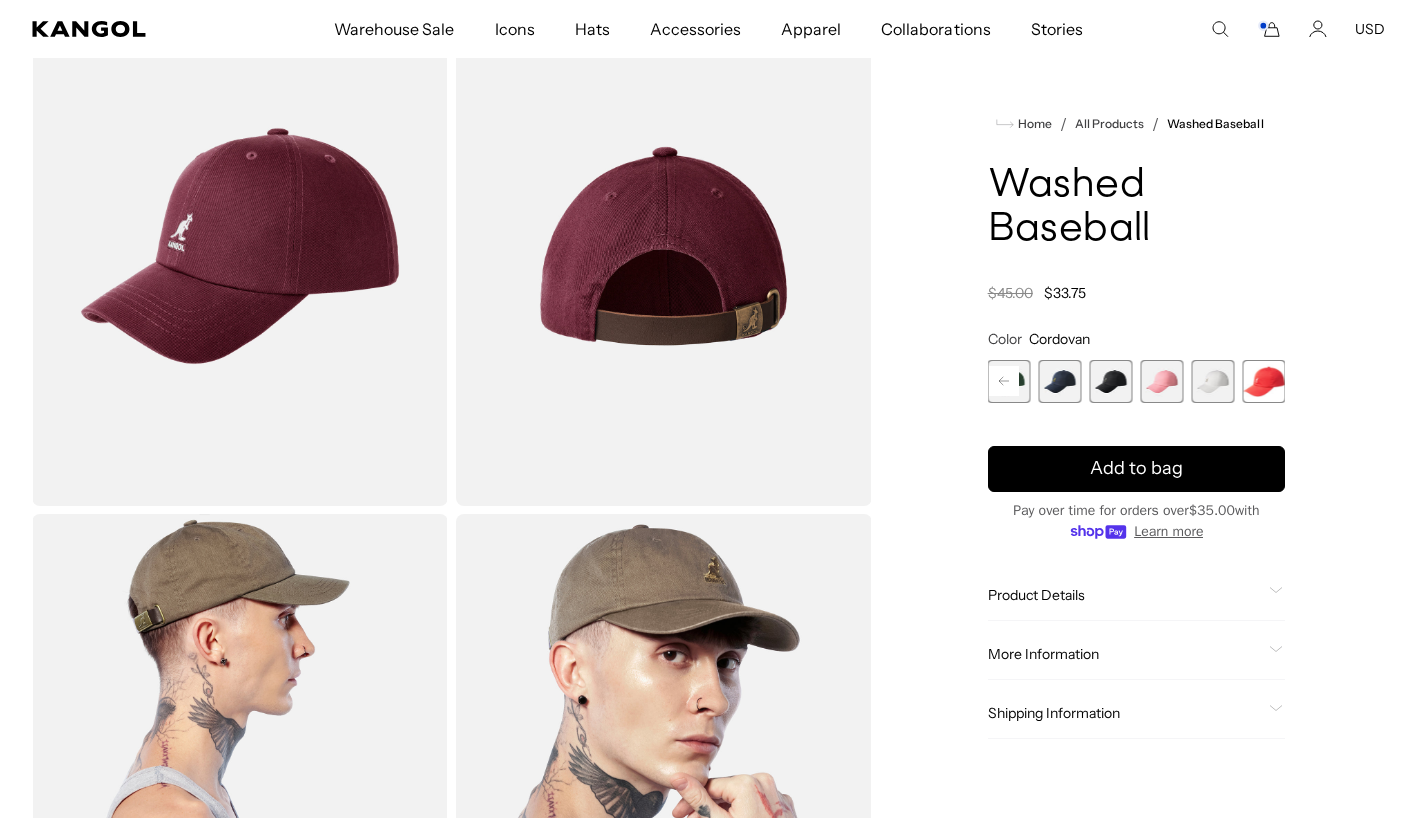 click at bounding box center (1110, 381) 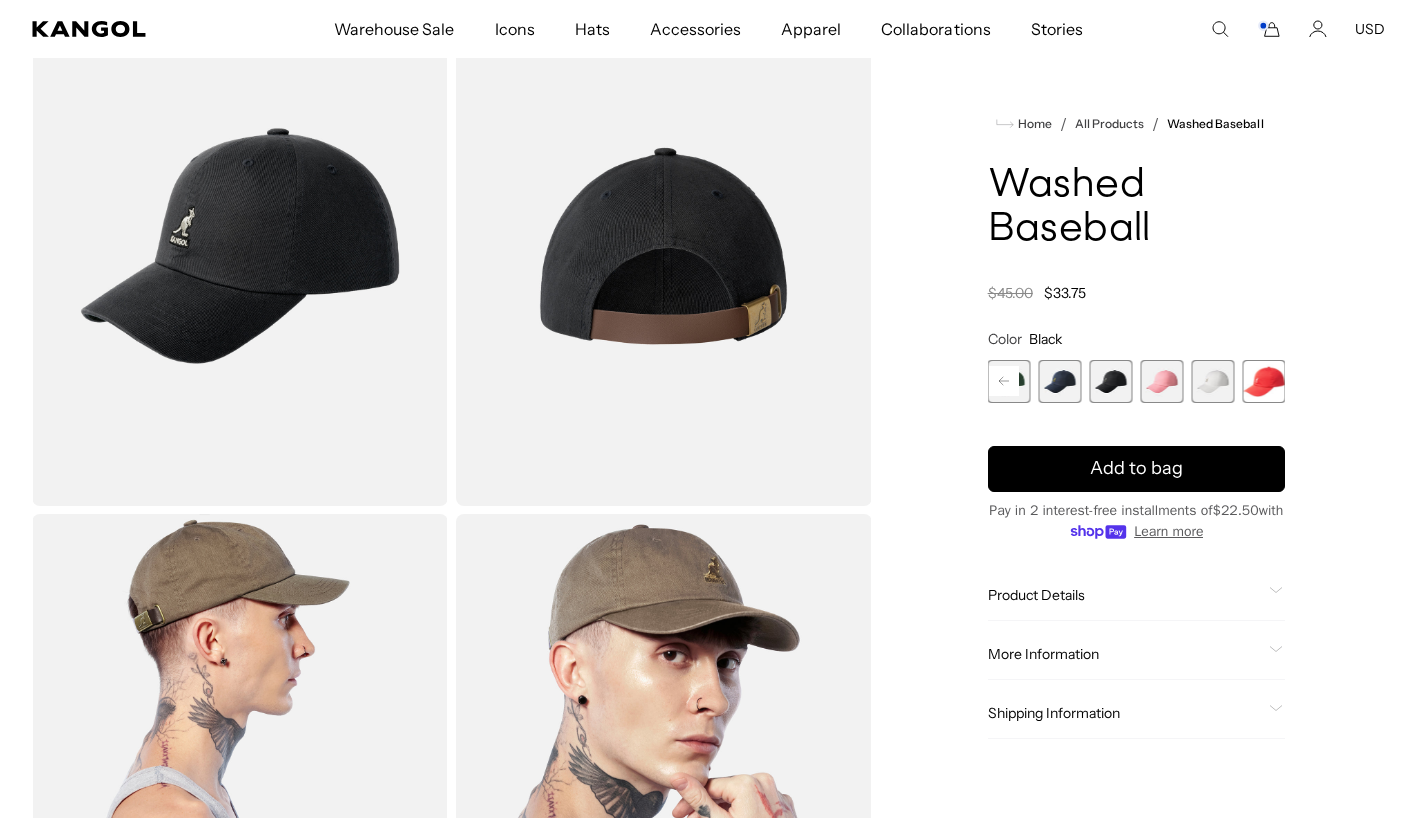 scroll, scrollTop: 0, scrollLeft: 0, axis: both 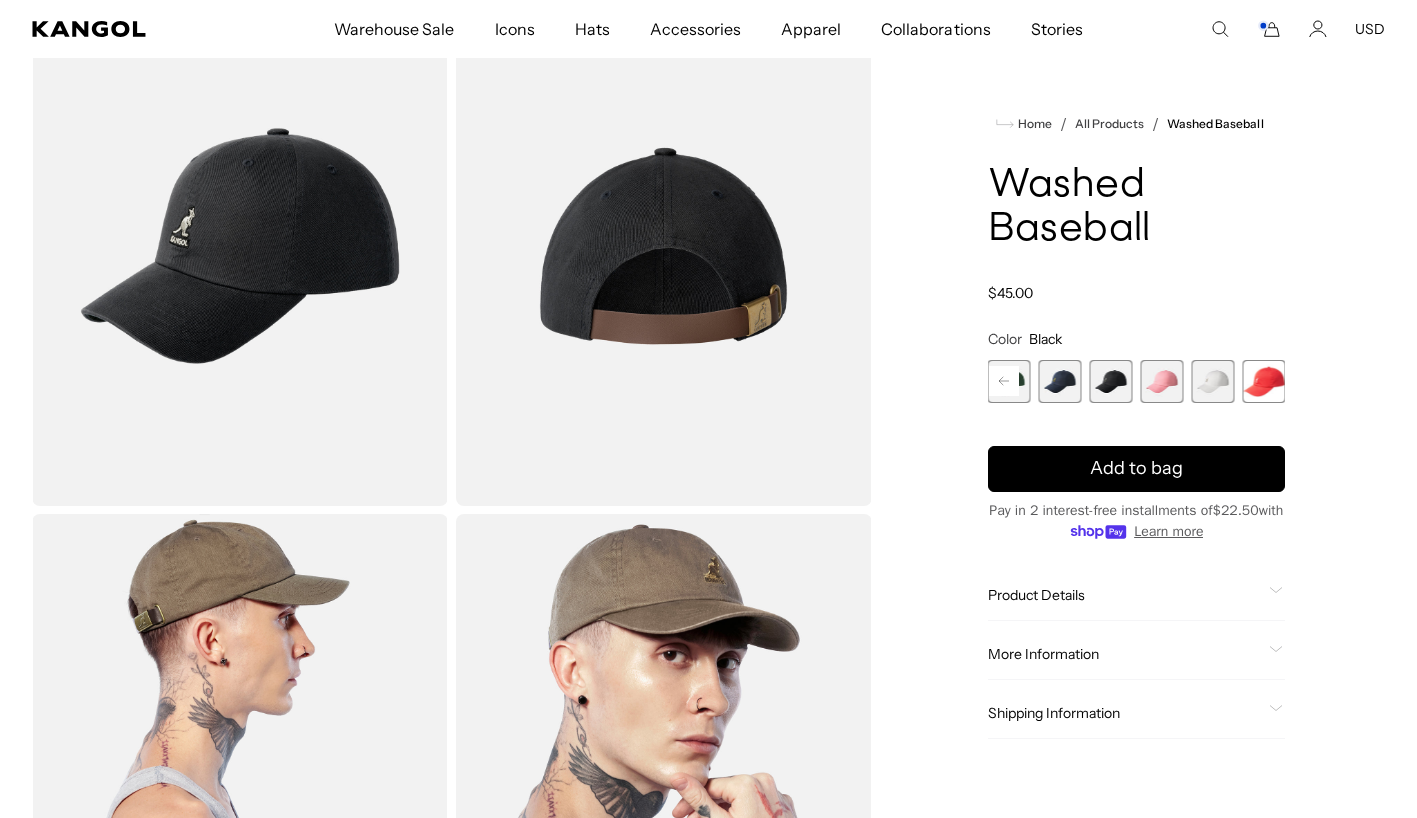 click at bounding box center [1161, 381] 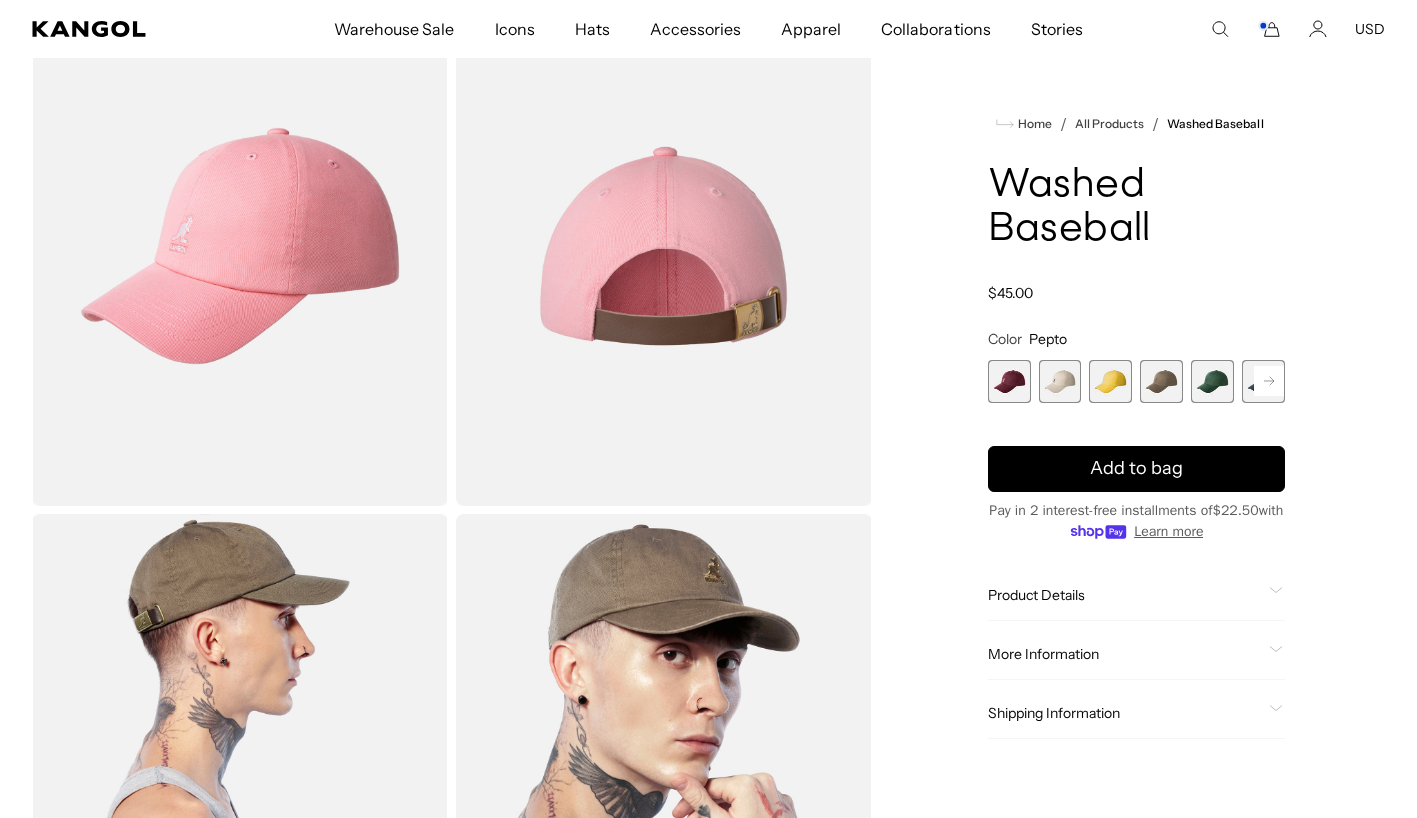 scroll, scrollTop: 0, scrollLeft: 412, axis: horizontal 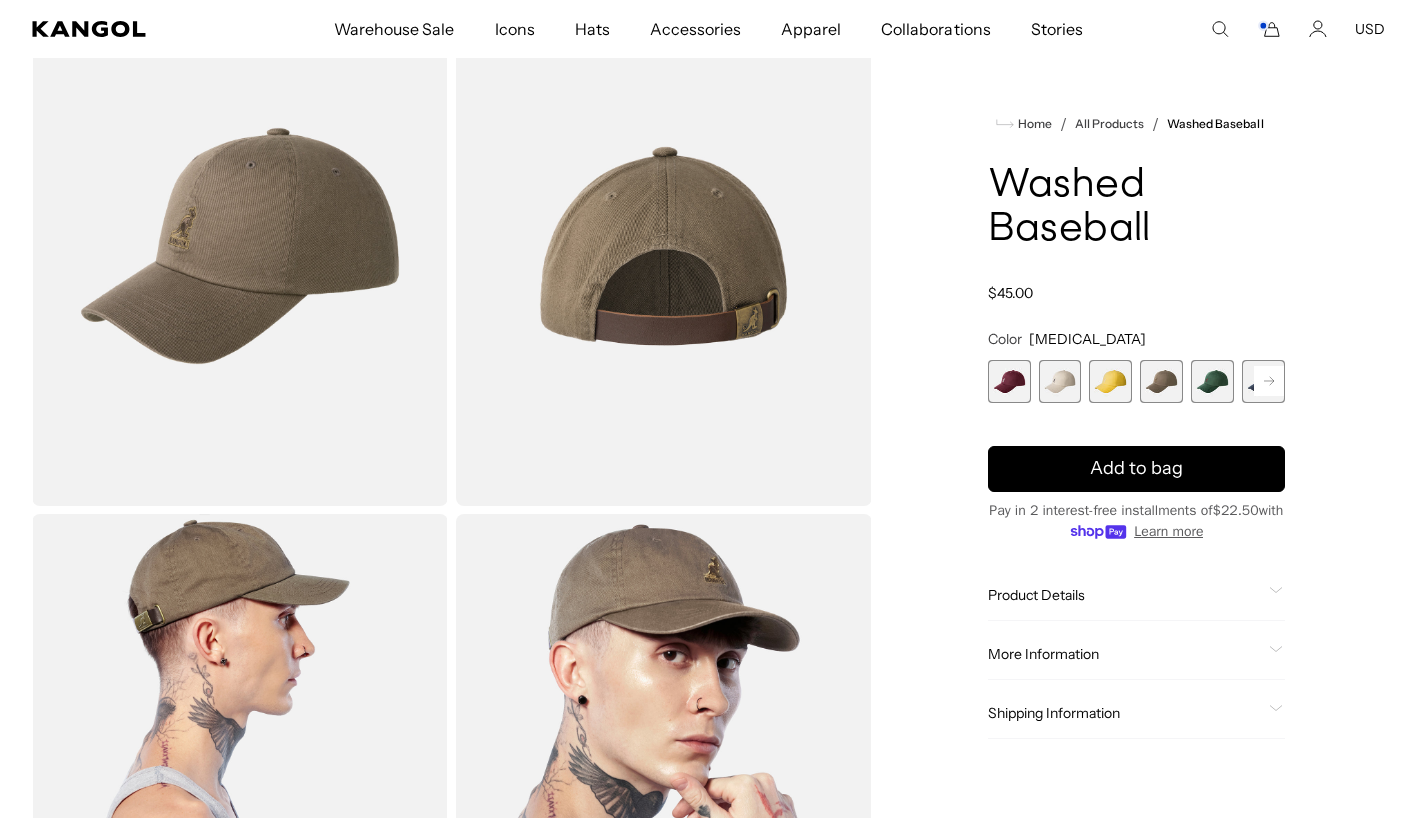 click at bounding box center [1110, 381] 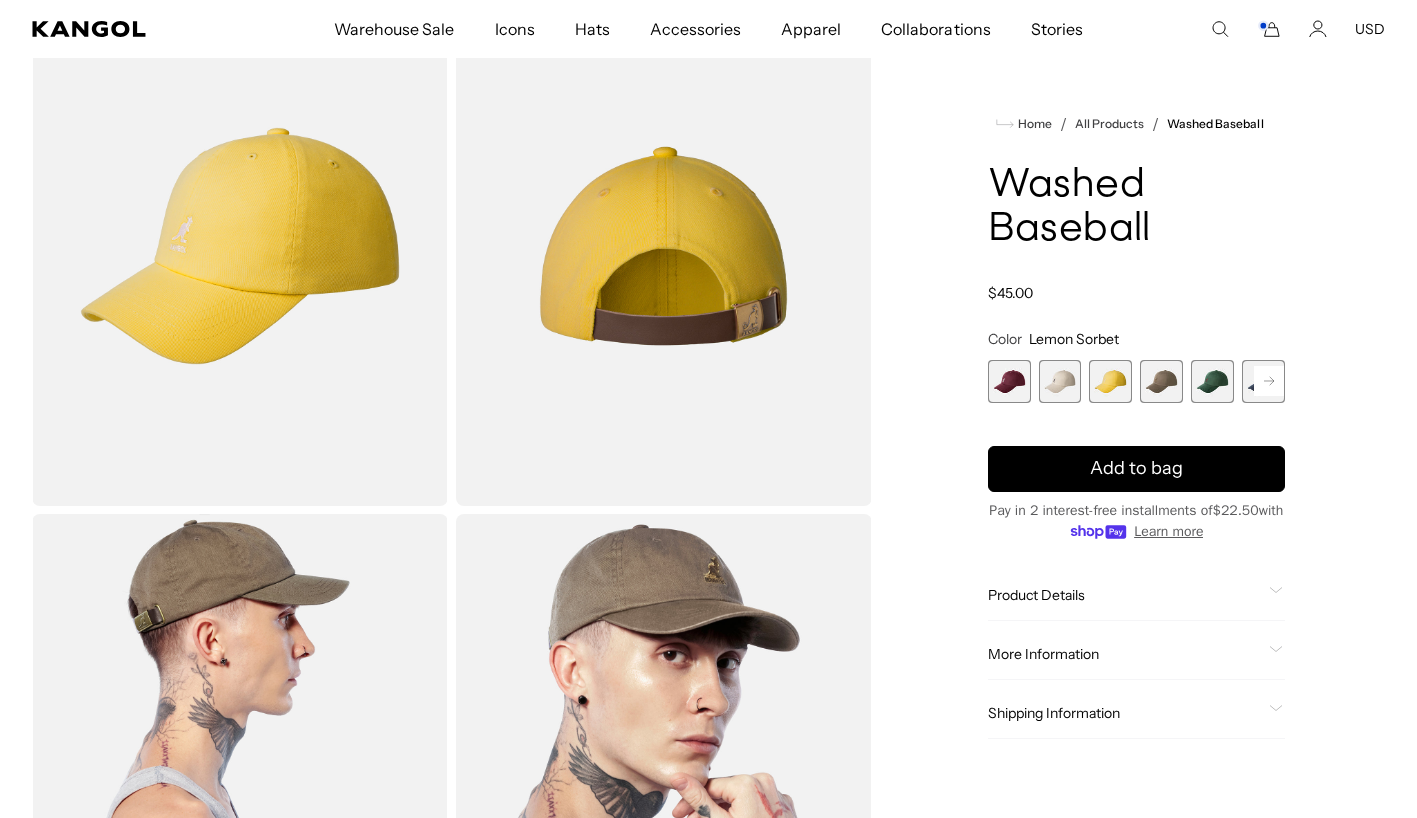 scroll, scrollTop: 0, scrollLeft: 0, axis: both 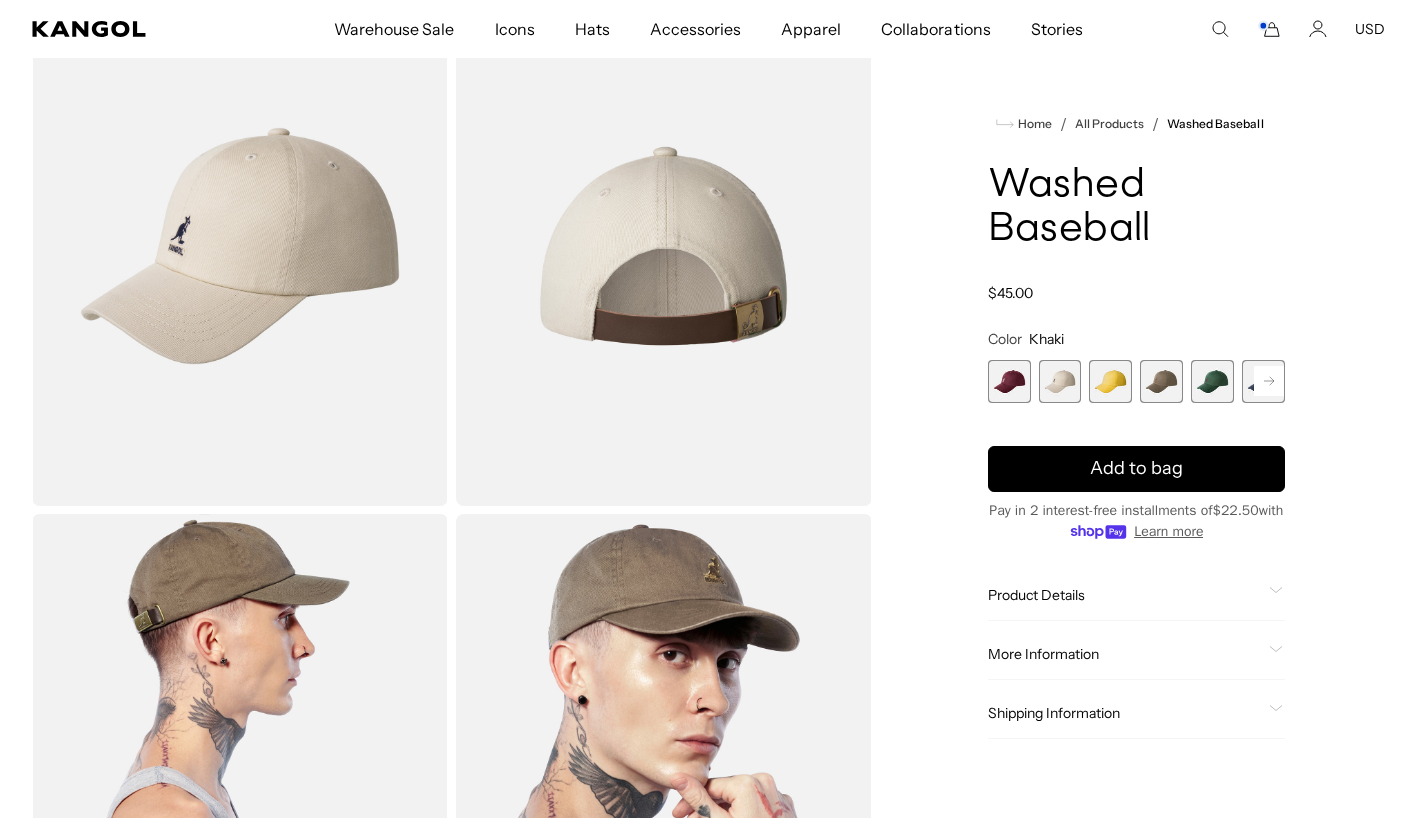click on "Warehouse Sale
Warehouse Sale
Limited Time: Select Spring Styles on Sale
All Sale Hats
All Sale Accessories
Icons
Icons" at bounding box center [708, 29] 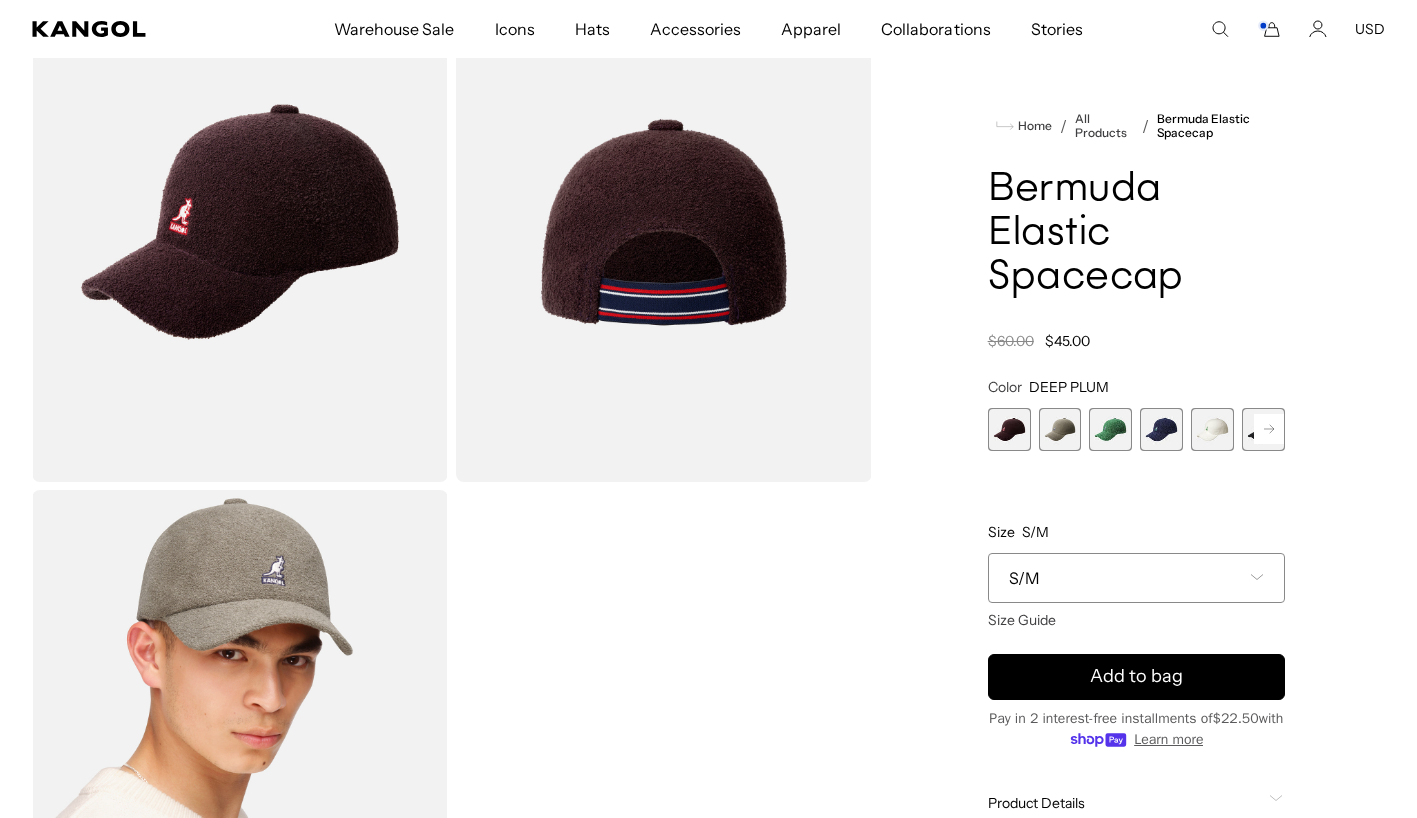 scroll, scrollTop: 149, scrollLeft: 0, axis: vertical 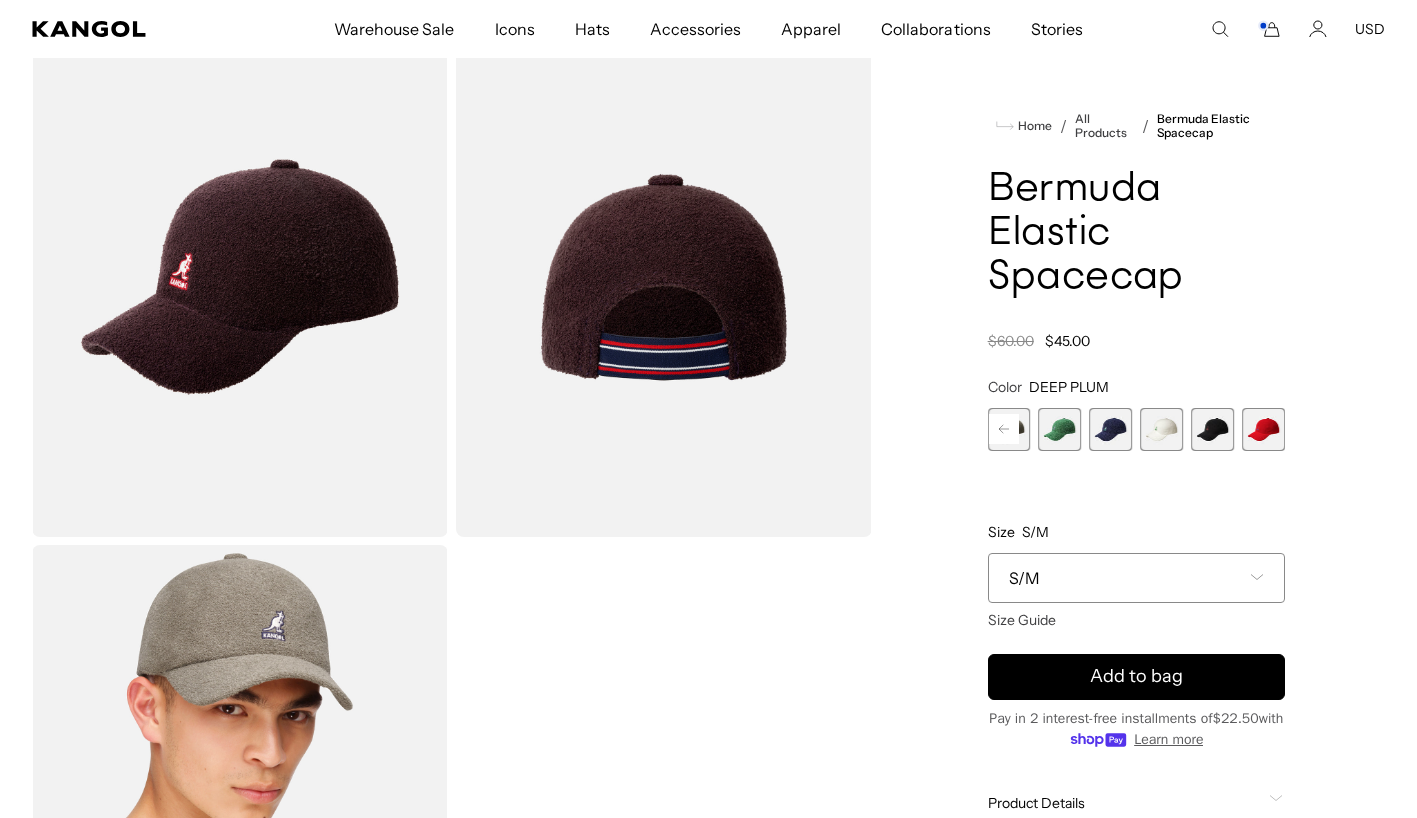 click at bounding box center (1212, 429) 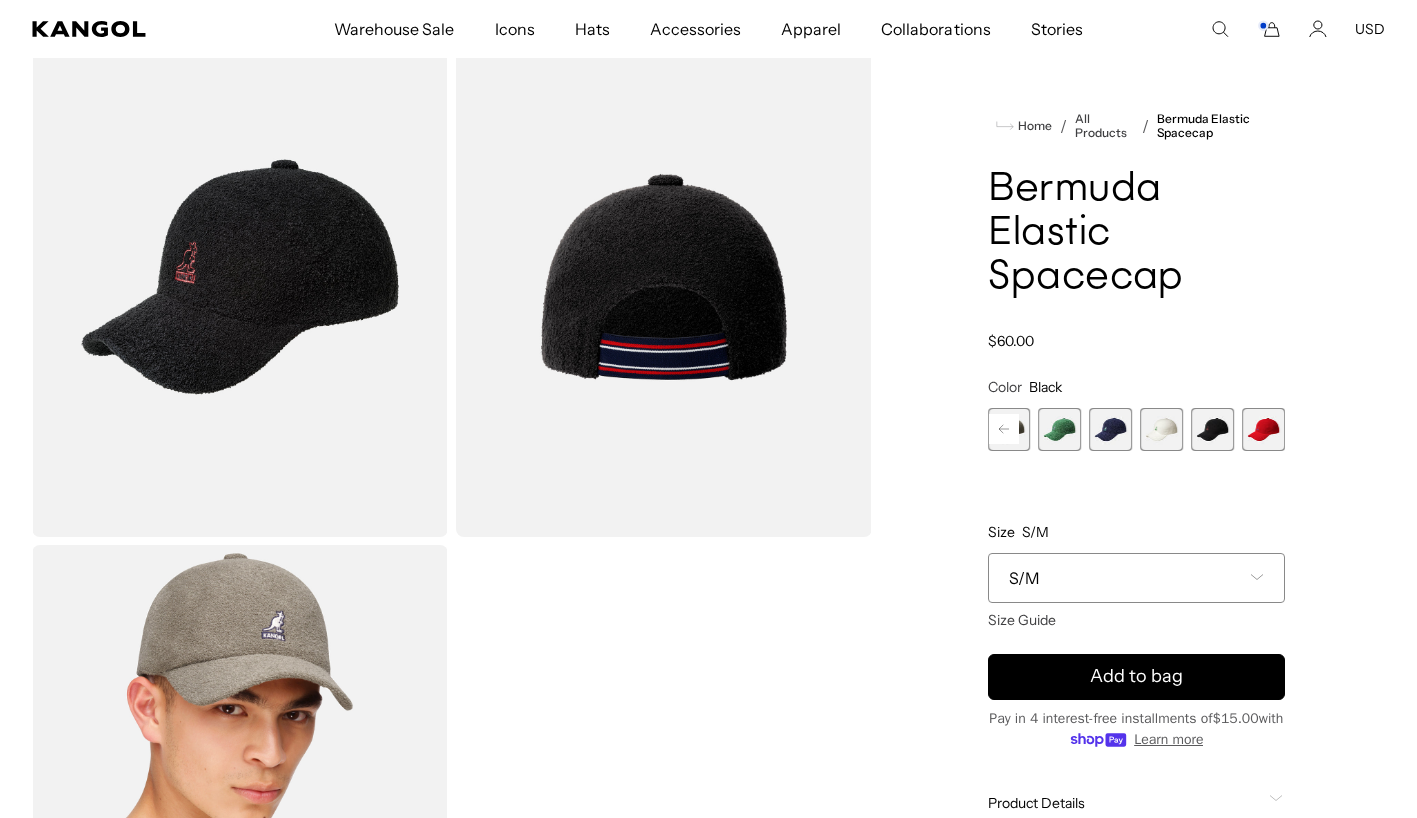 scroll, scrollTop: 0, scrollLeft: 0, axis: both 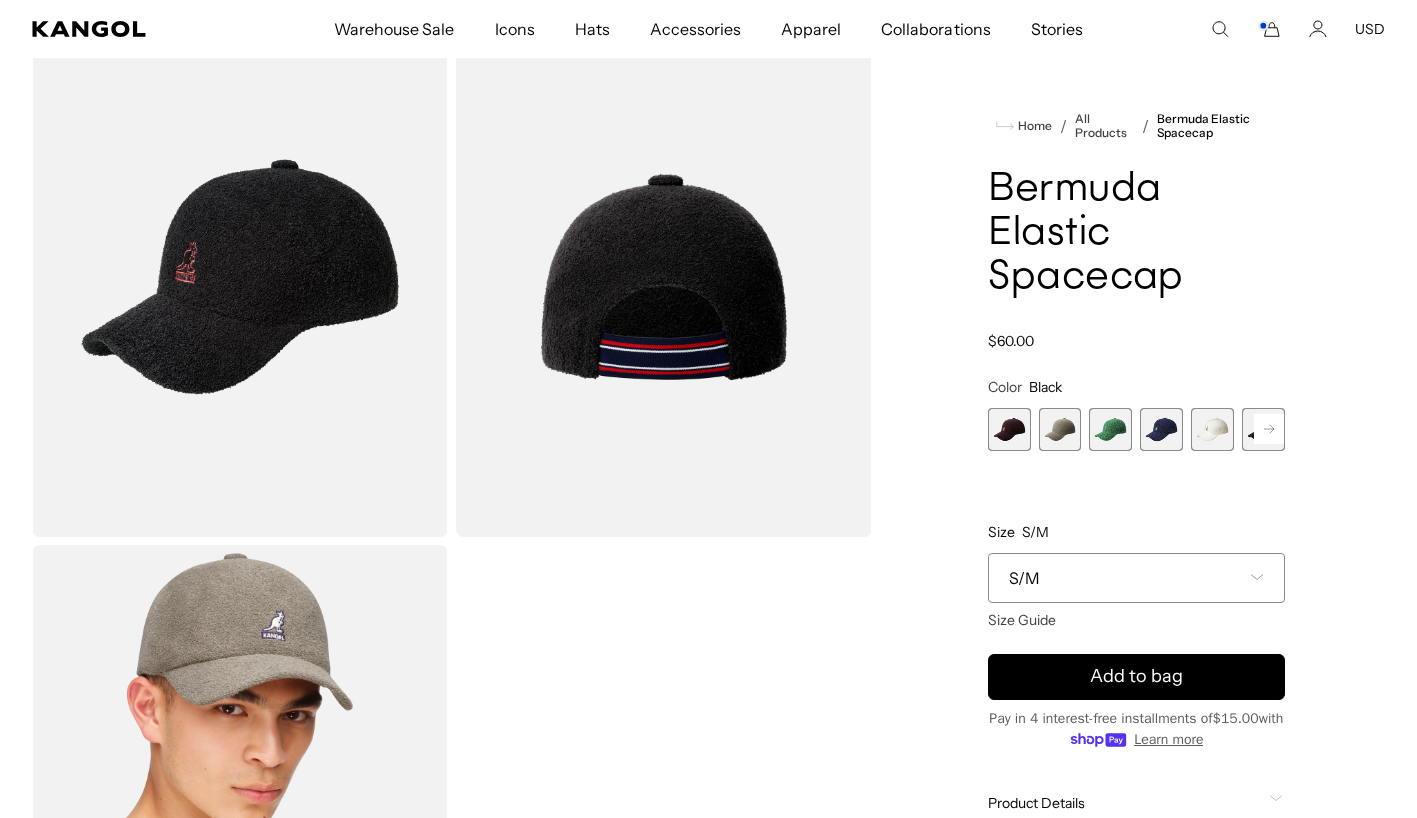 click at bounding box center [1009, 429] 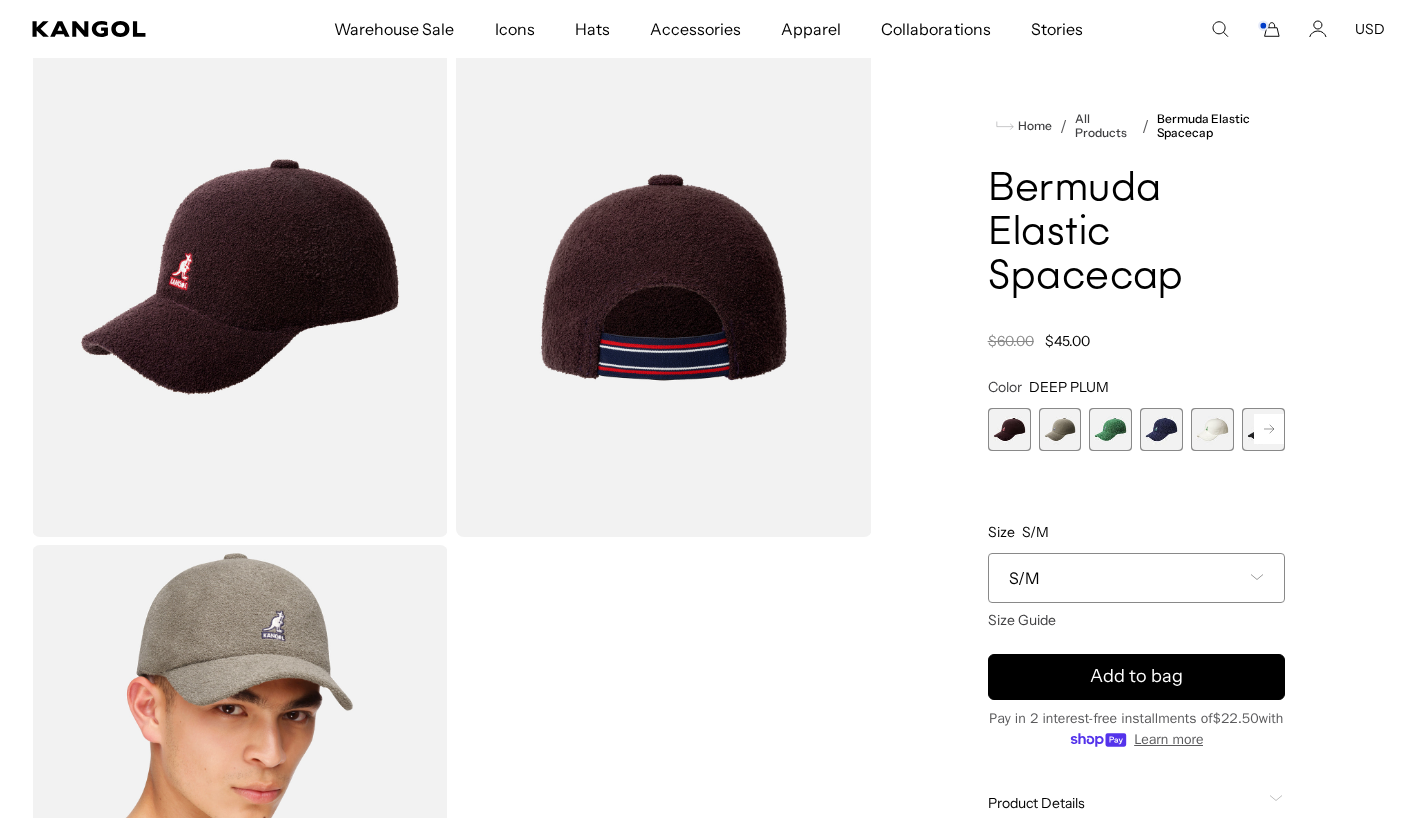 scroll, scrollTop: 0, scrollLeft: 412, axis: horizontal 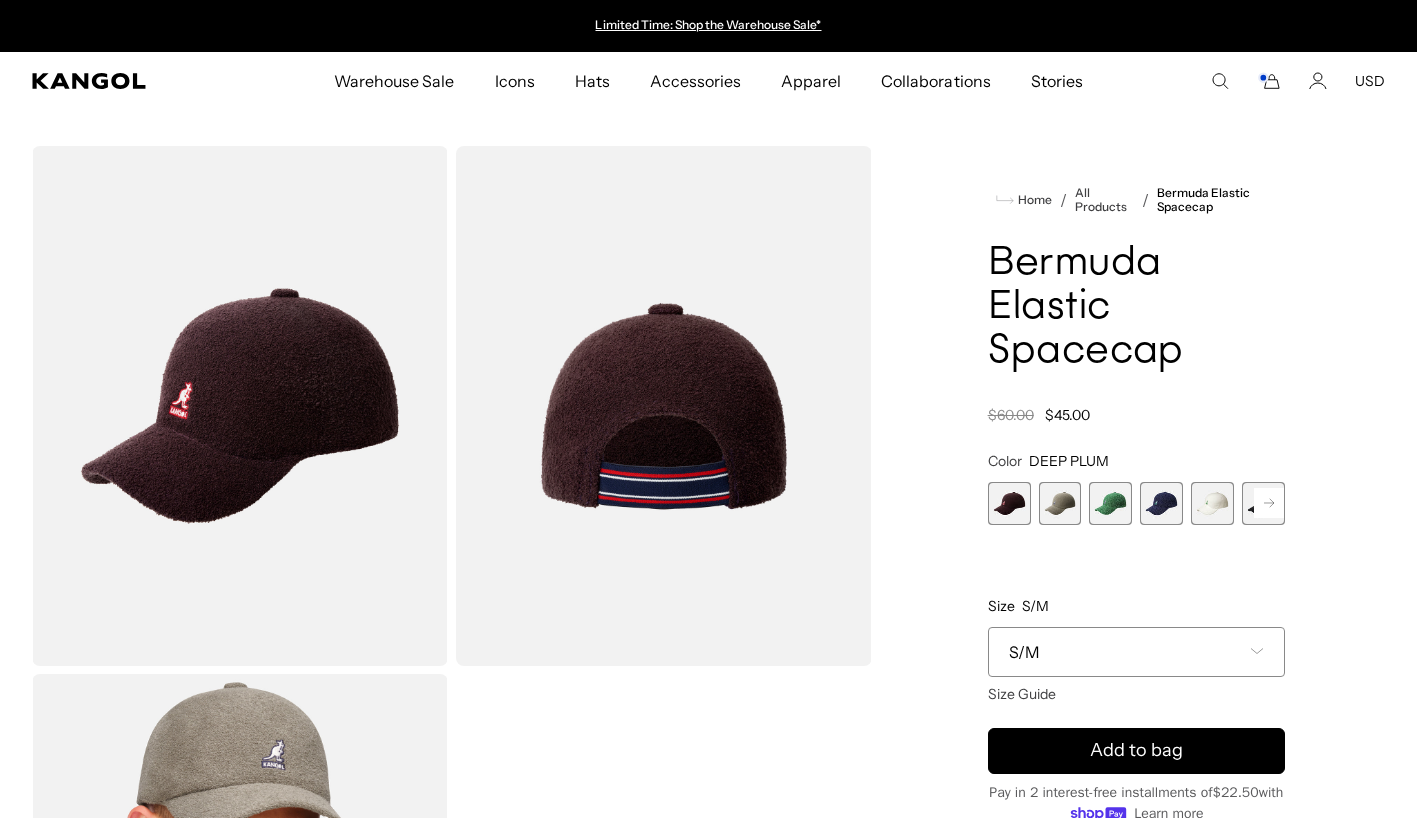 click on "Warehouse Sale" at bounding box center (394, 81) 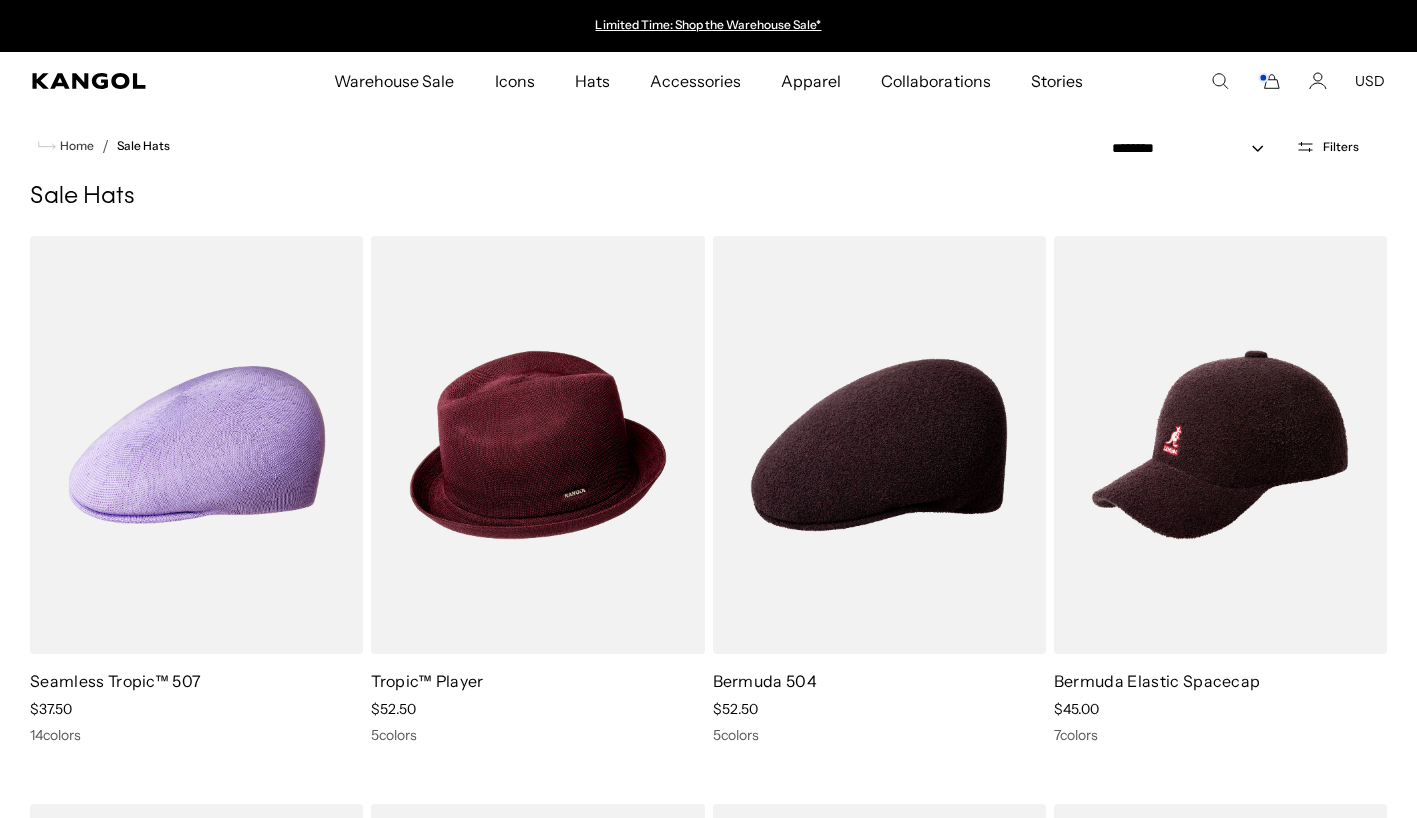 scroll, scrollTop: 0, scrollLeft: 0, axis: both 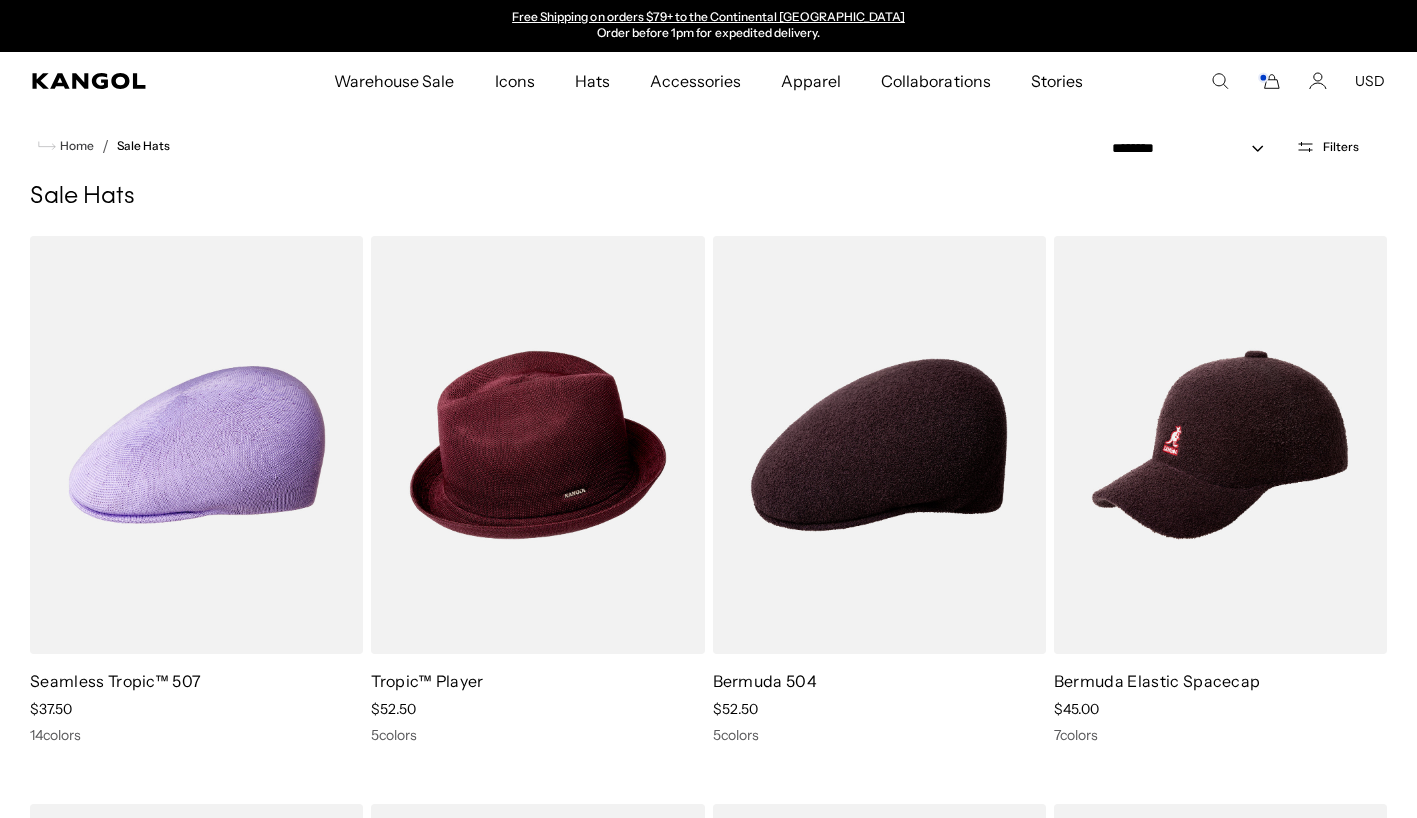 click 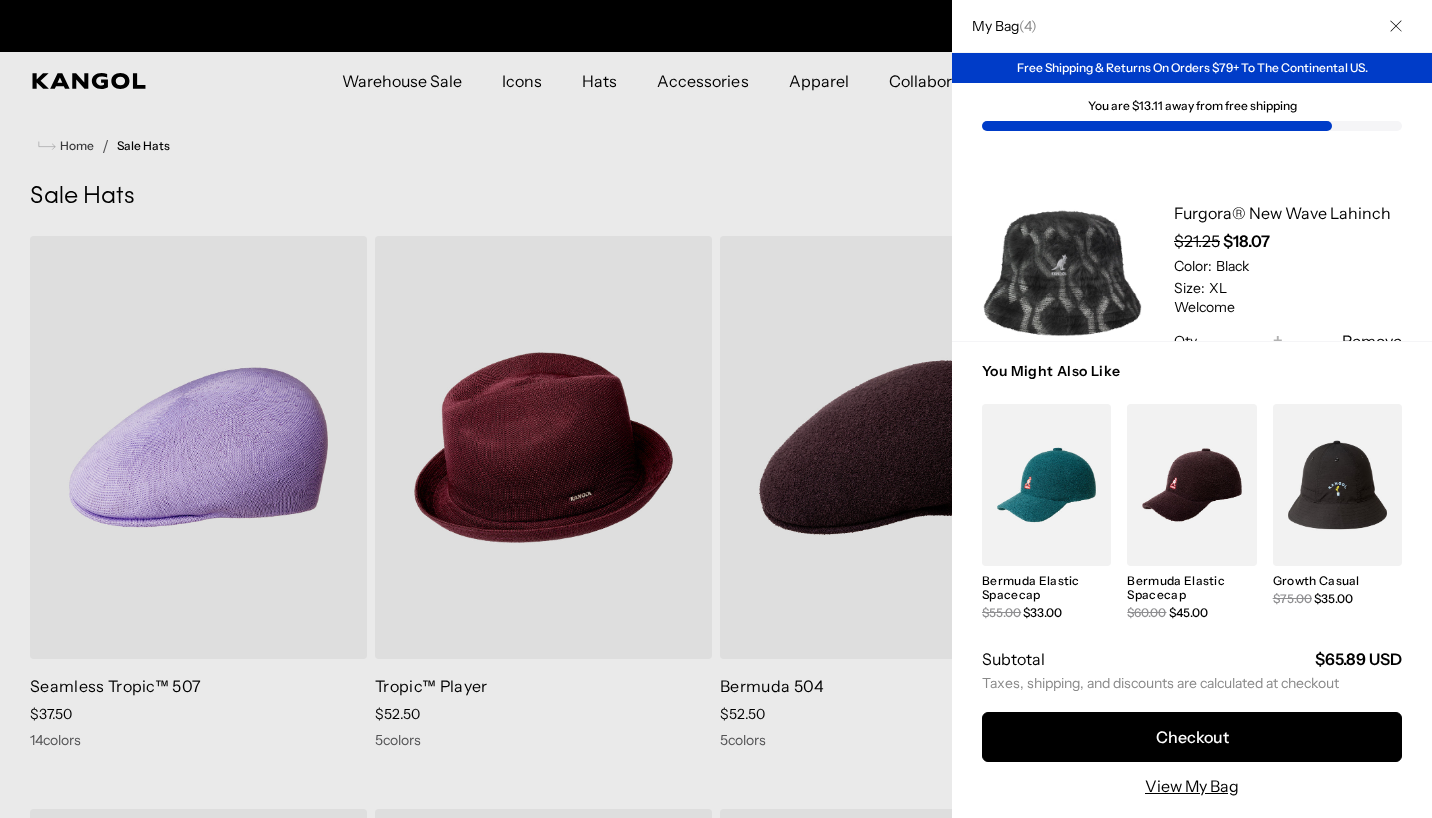 scroll, scrollTop: 0, scrollLeft: 0, axis: both 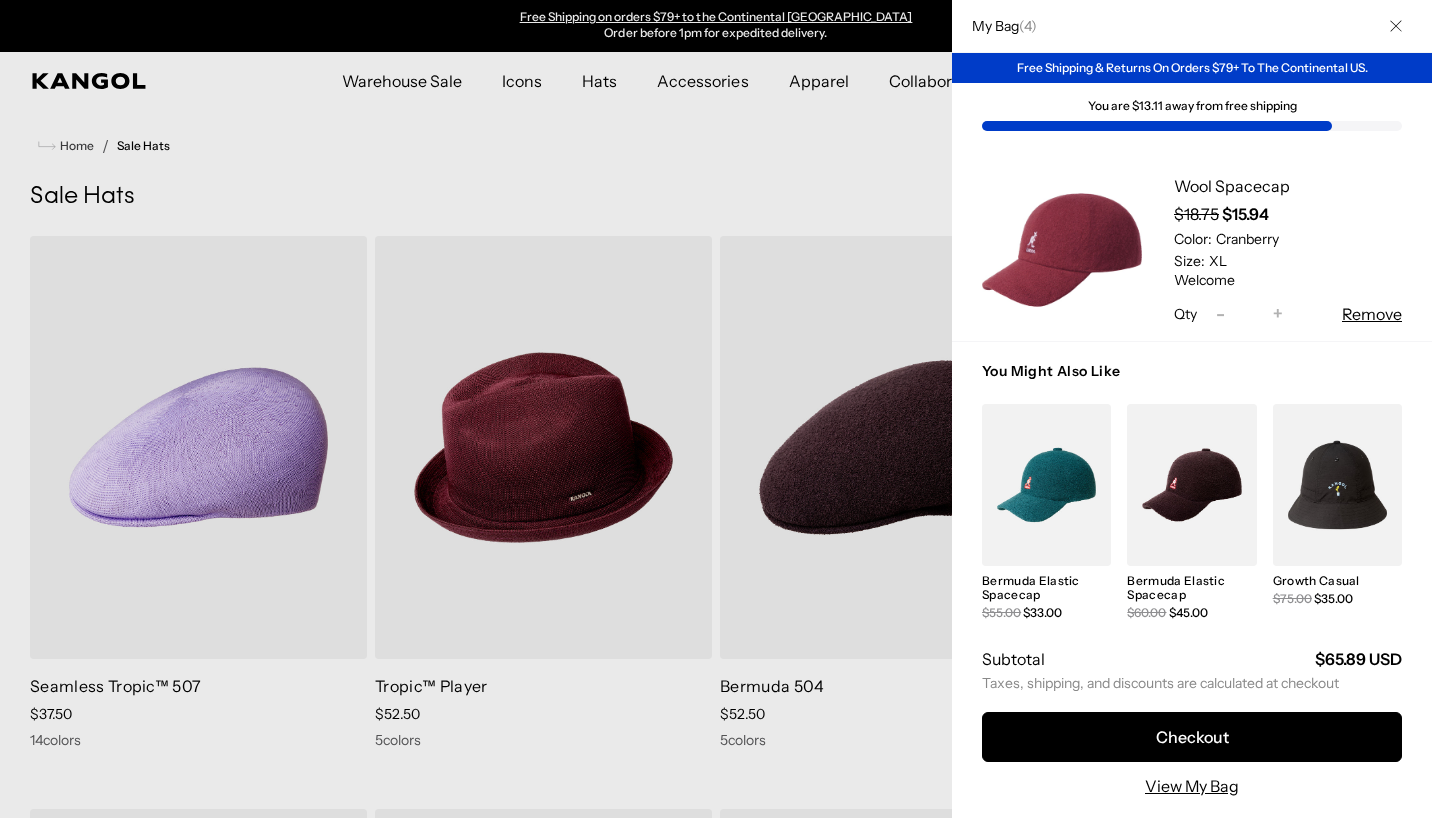 click at bounding box center (1062, 250) 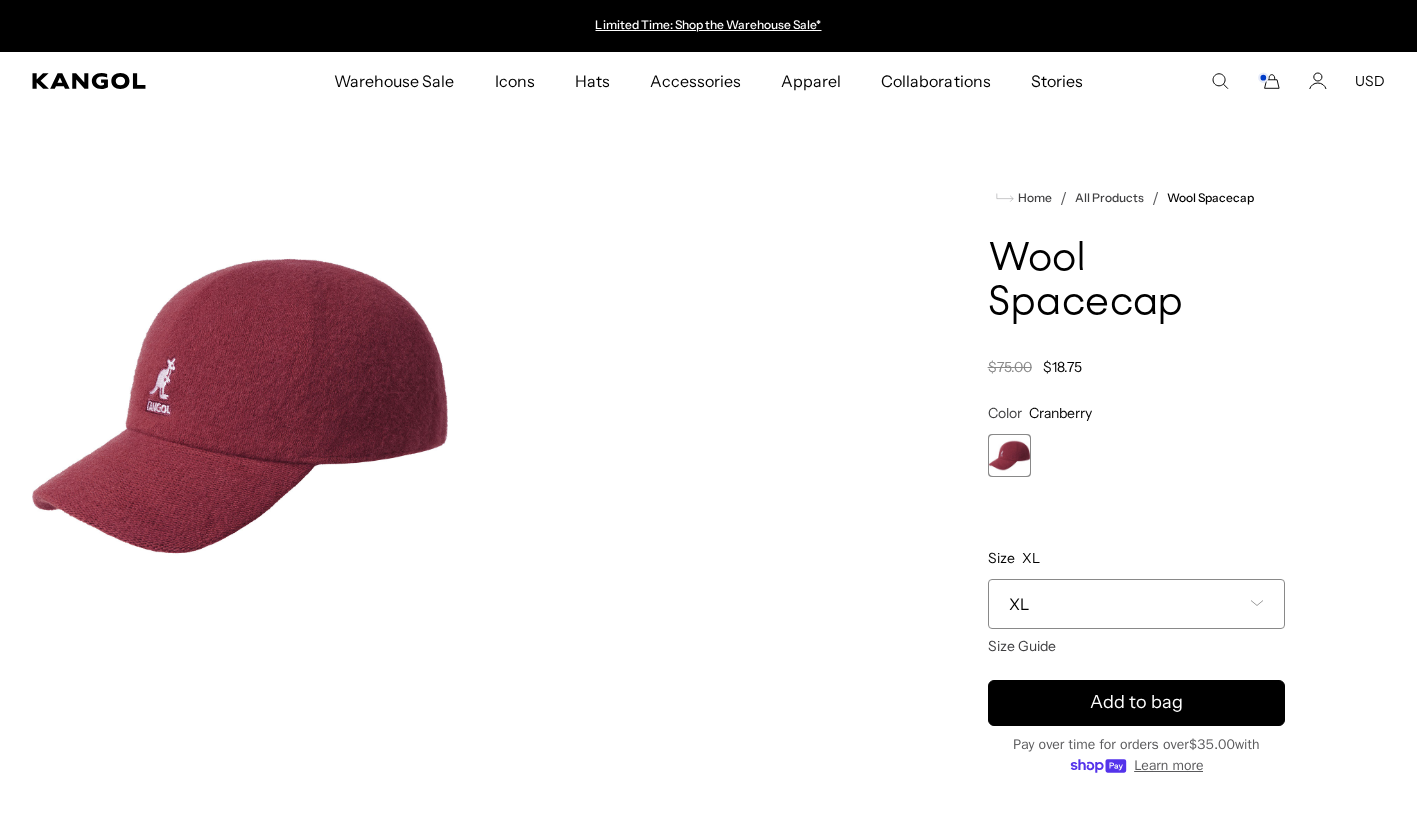 scroll, scrollTop: 0, scrollLeft: 0, axis: both 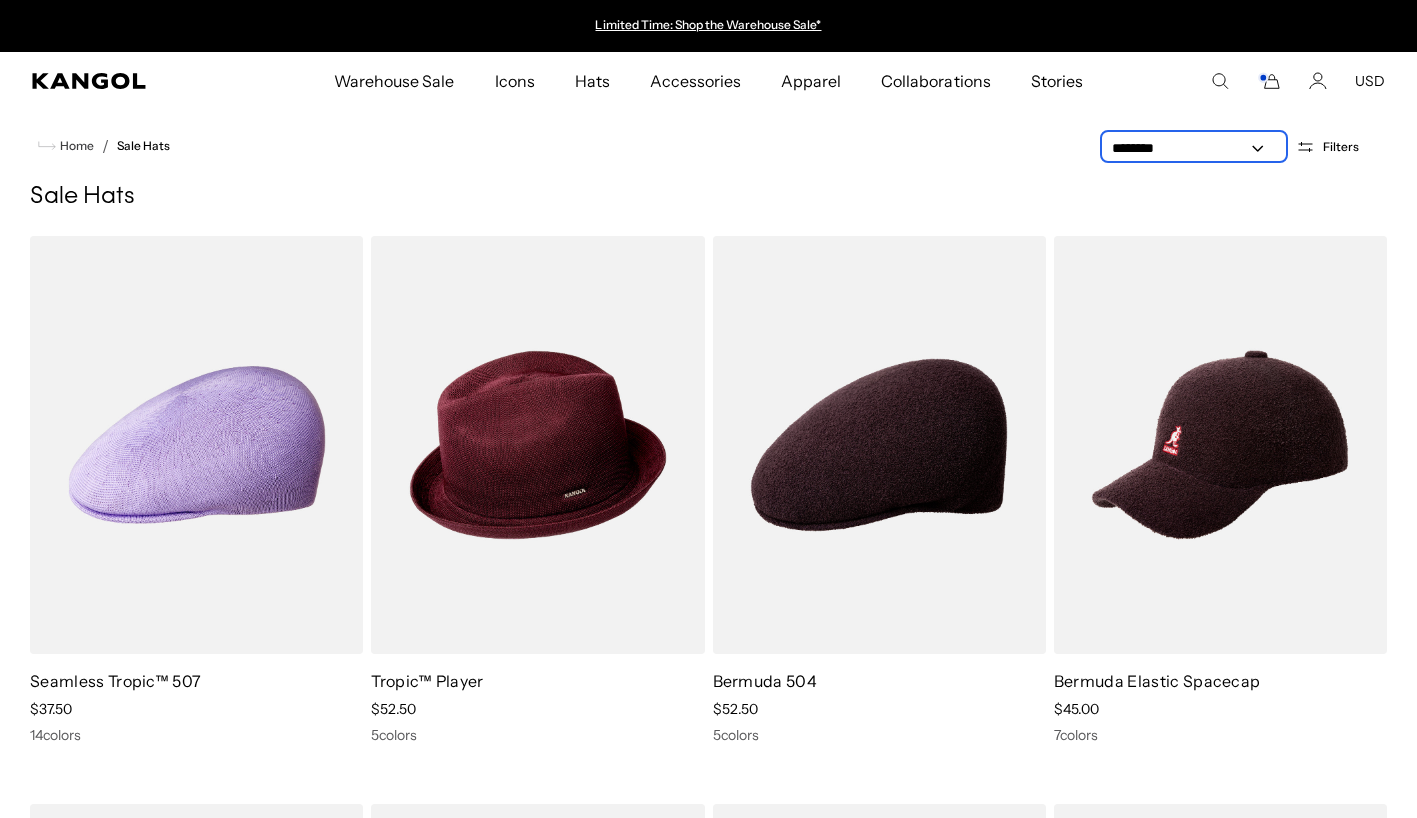 click on "**********" at bounding box center [1194, 148] 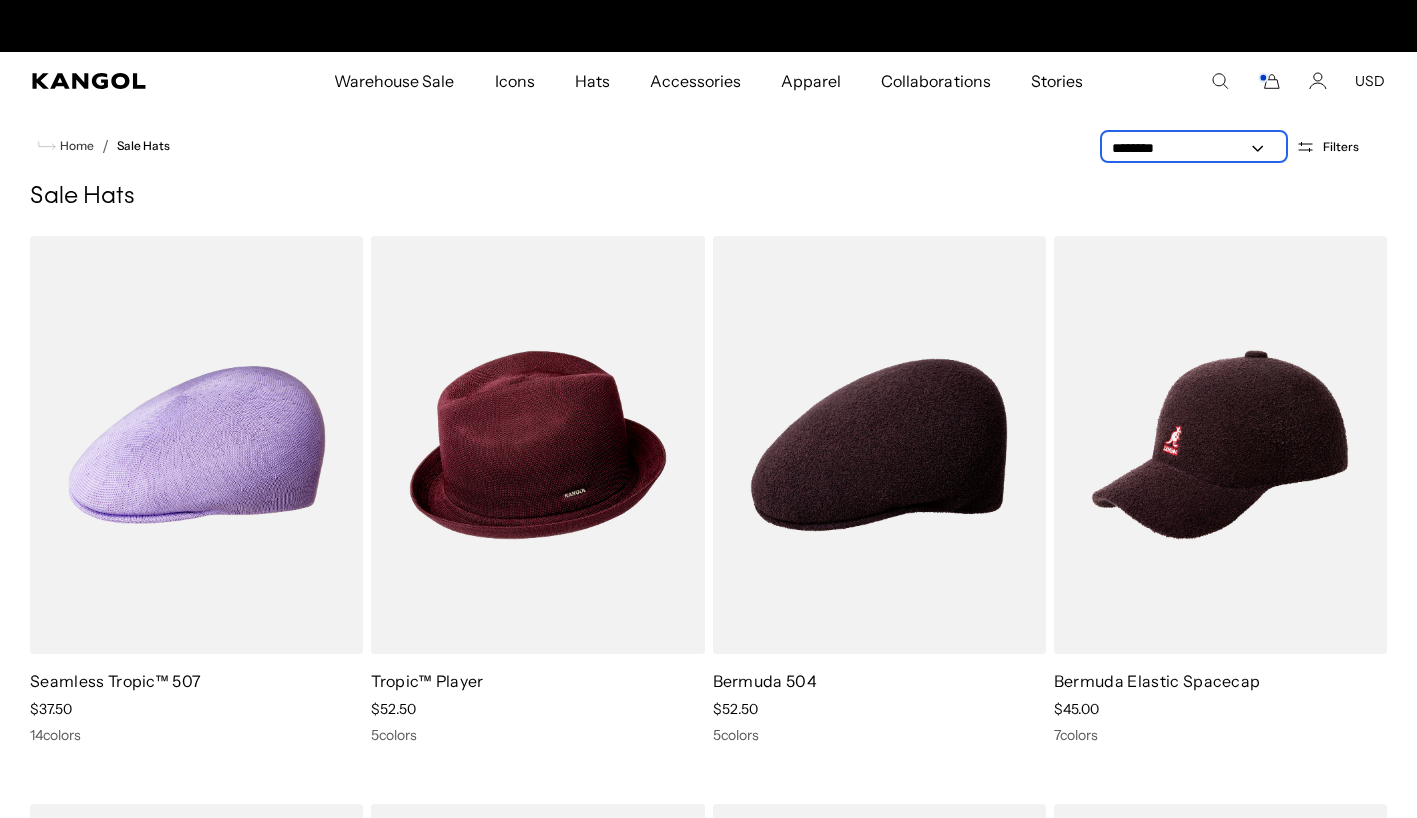 scroll, scrollTop: 0, scrollLeft: 412, axis: horizontal 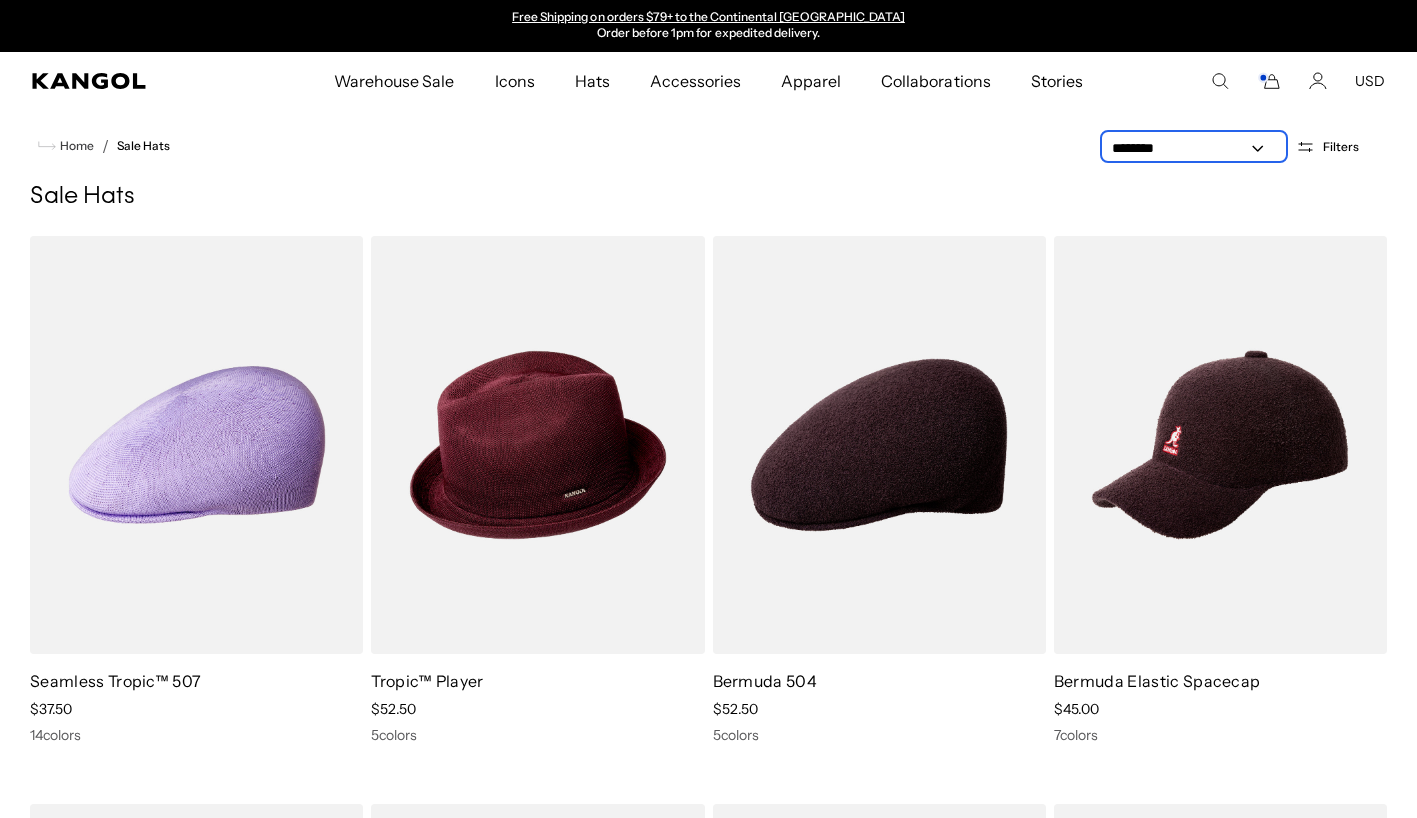 select on "*****" 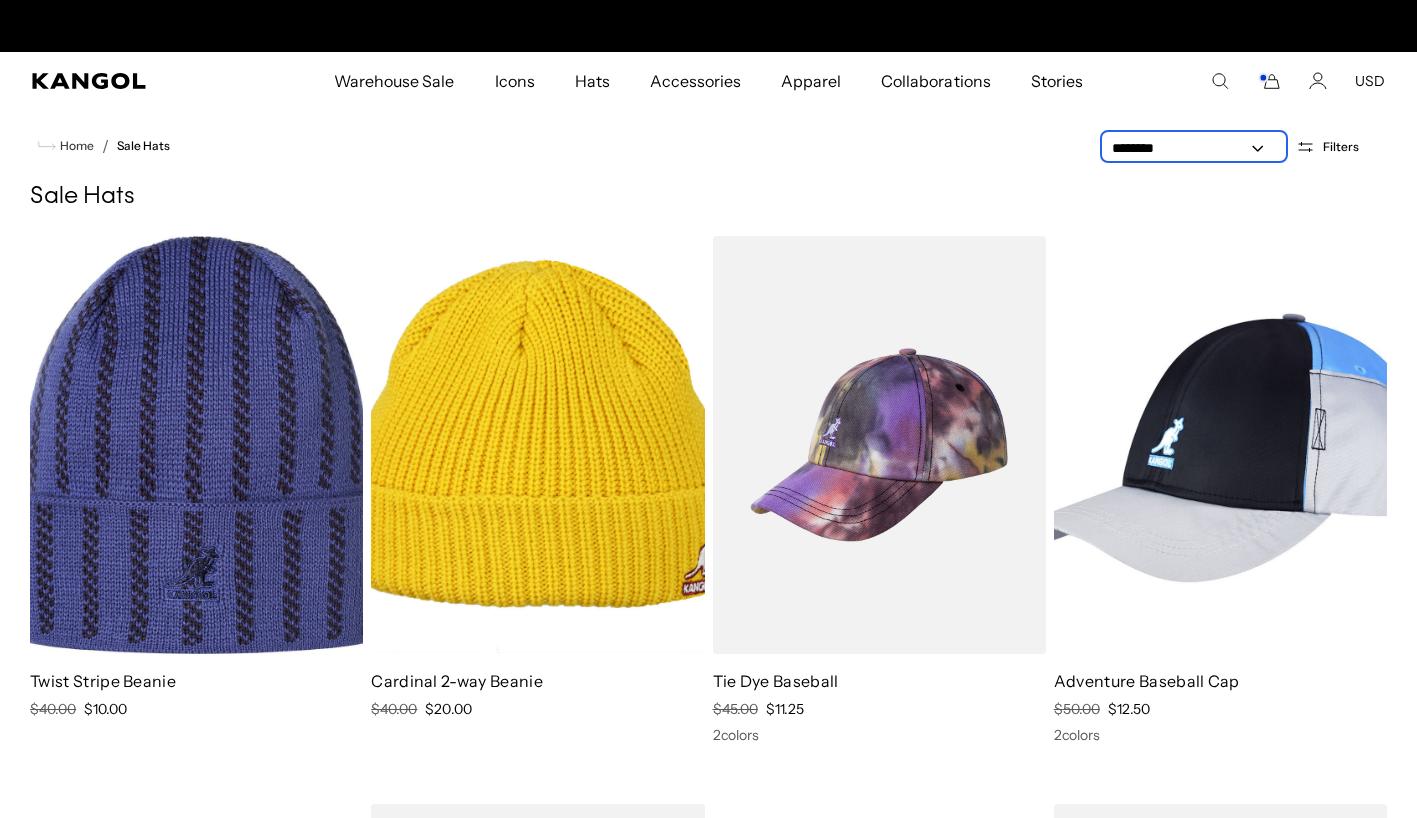 scroll, scrollTop: 0, scrollLeft: 412, axis: horizontal 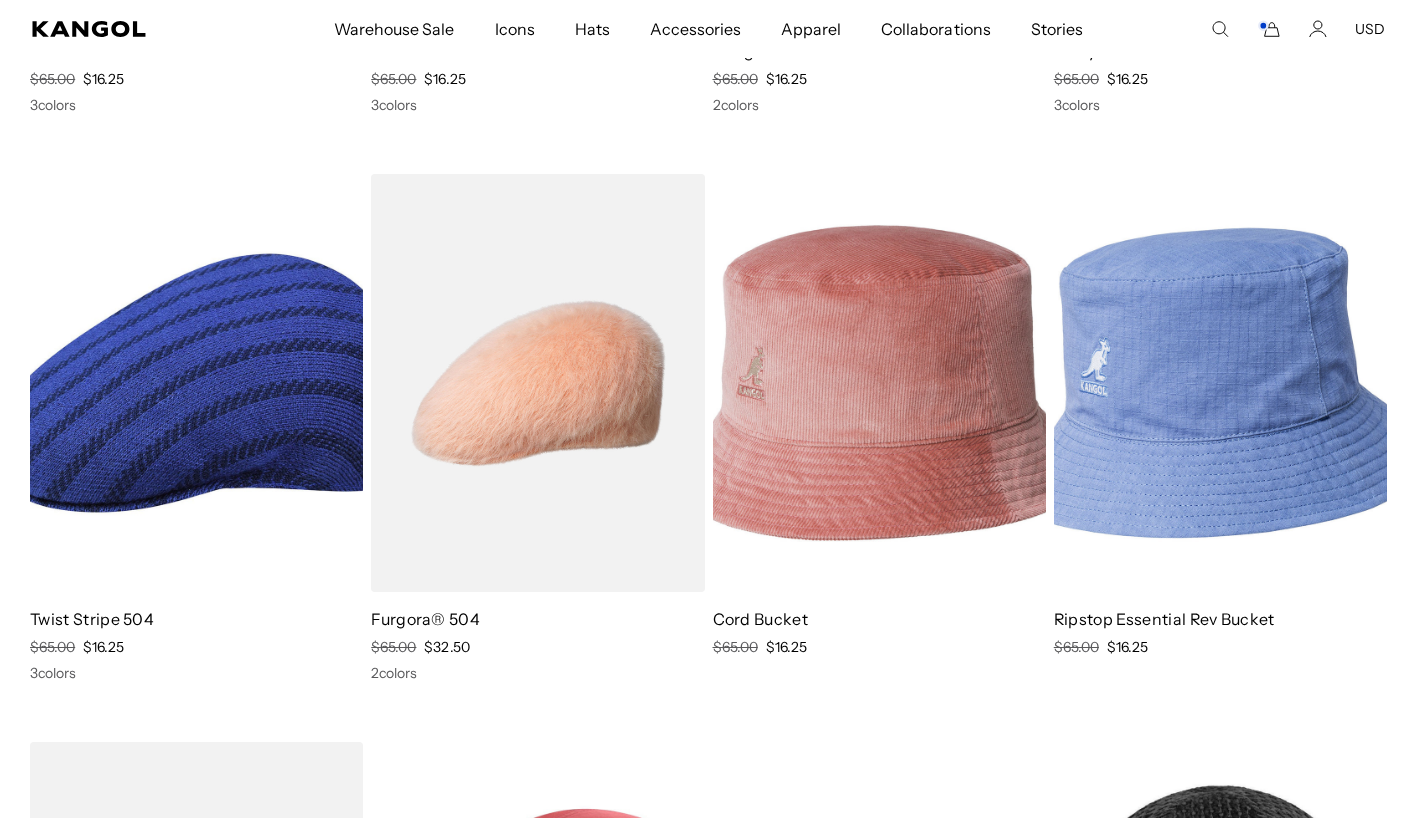 click at bounding box center (879, 383) 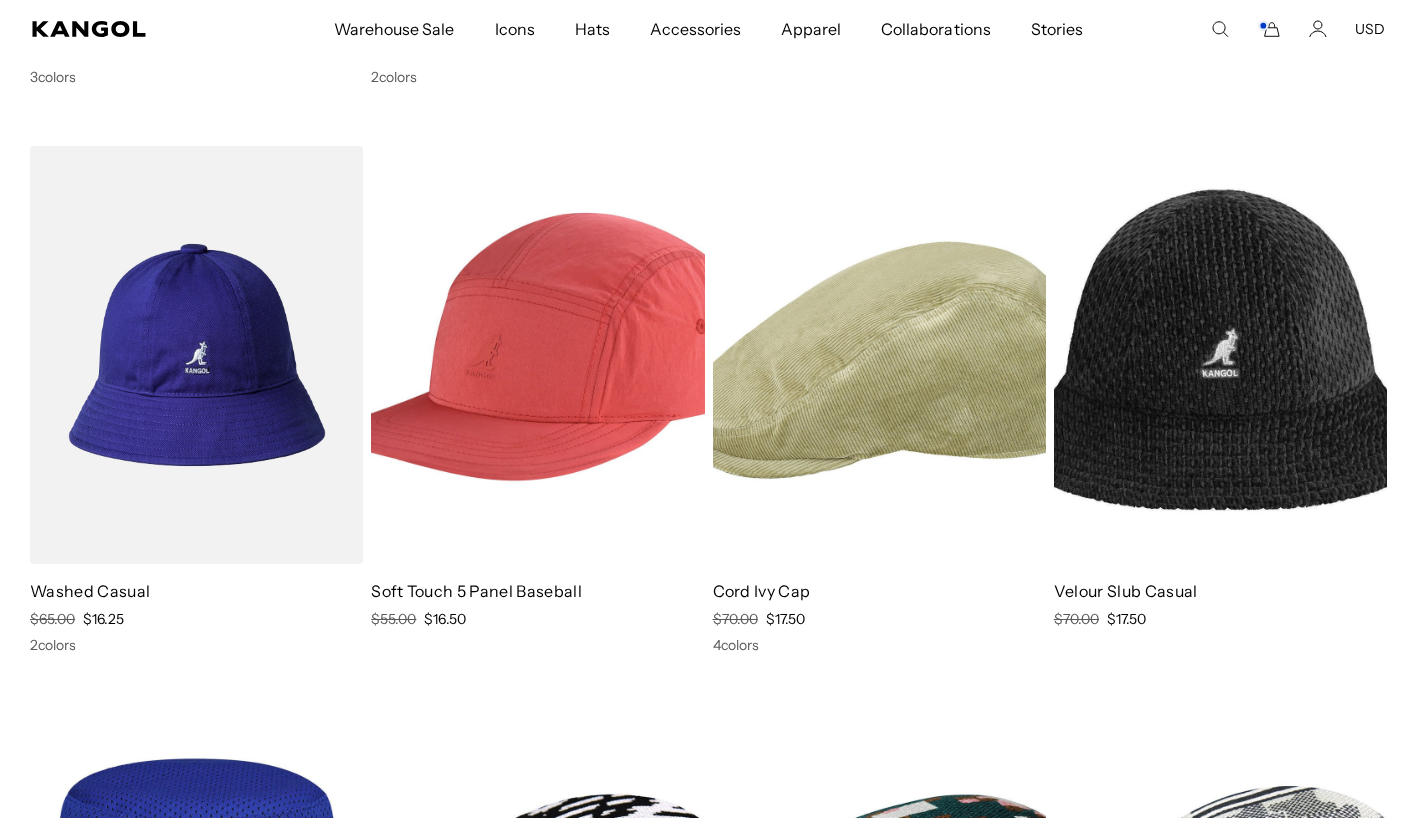 scroll, scrollTop: 4799, scrollLeft: 0, axis: vertical 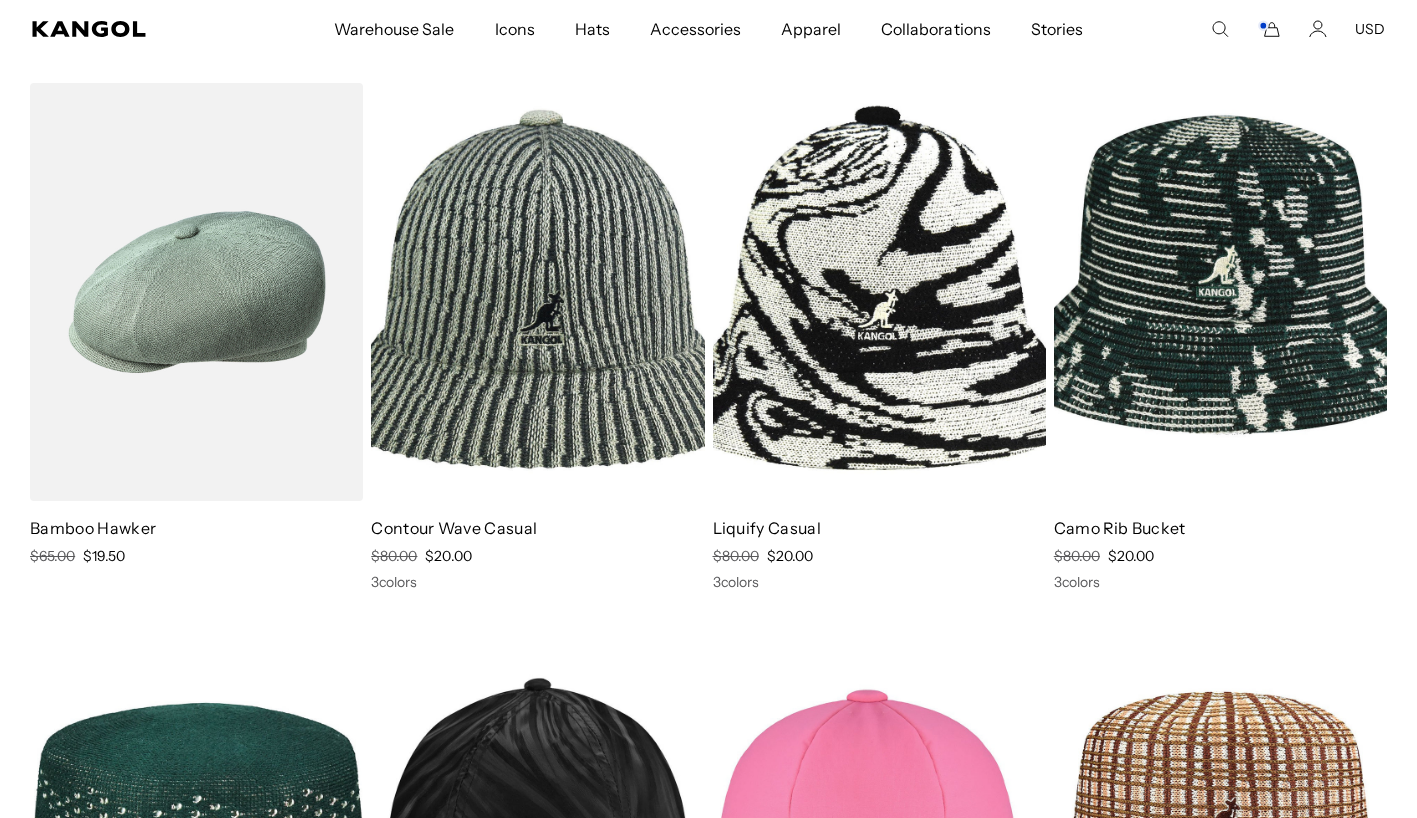 click at bounding box center (0, 0) 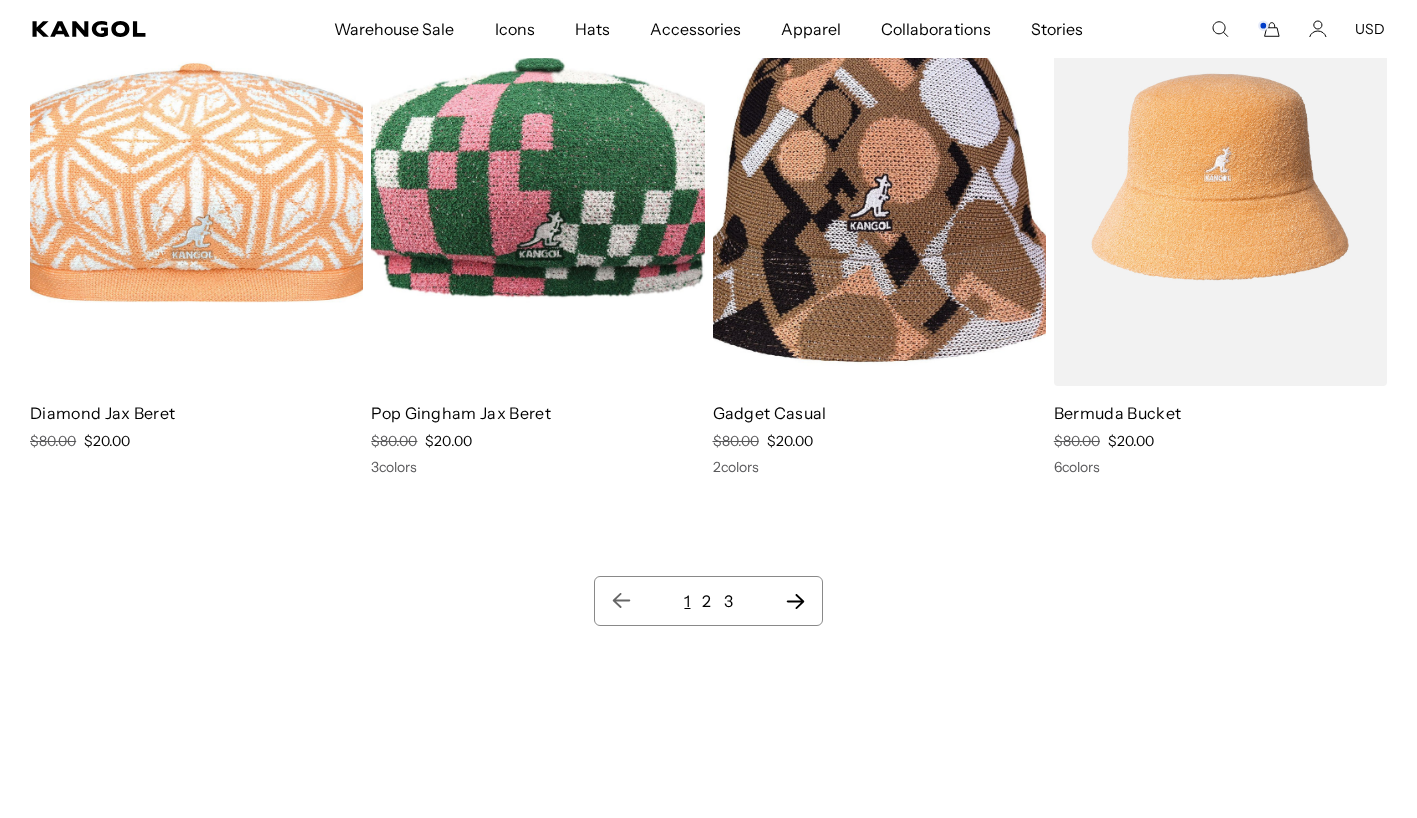 click on "2" at bounding box center [706, 601] 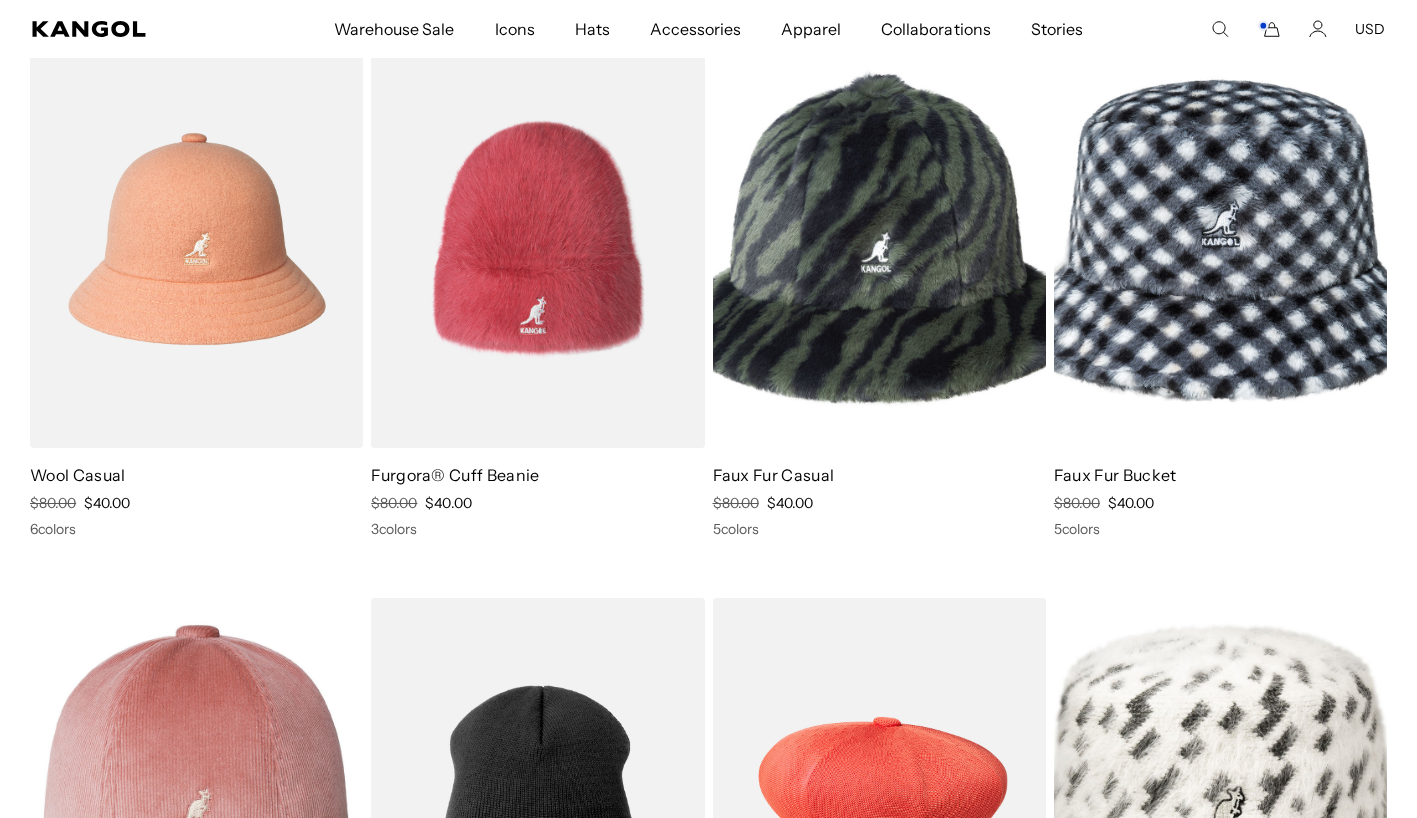 click at bounding box center (0, 0) 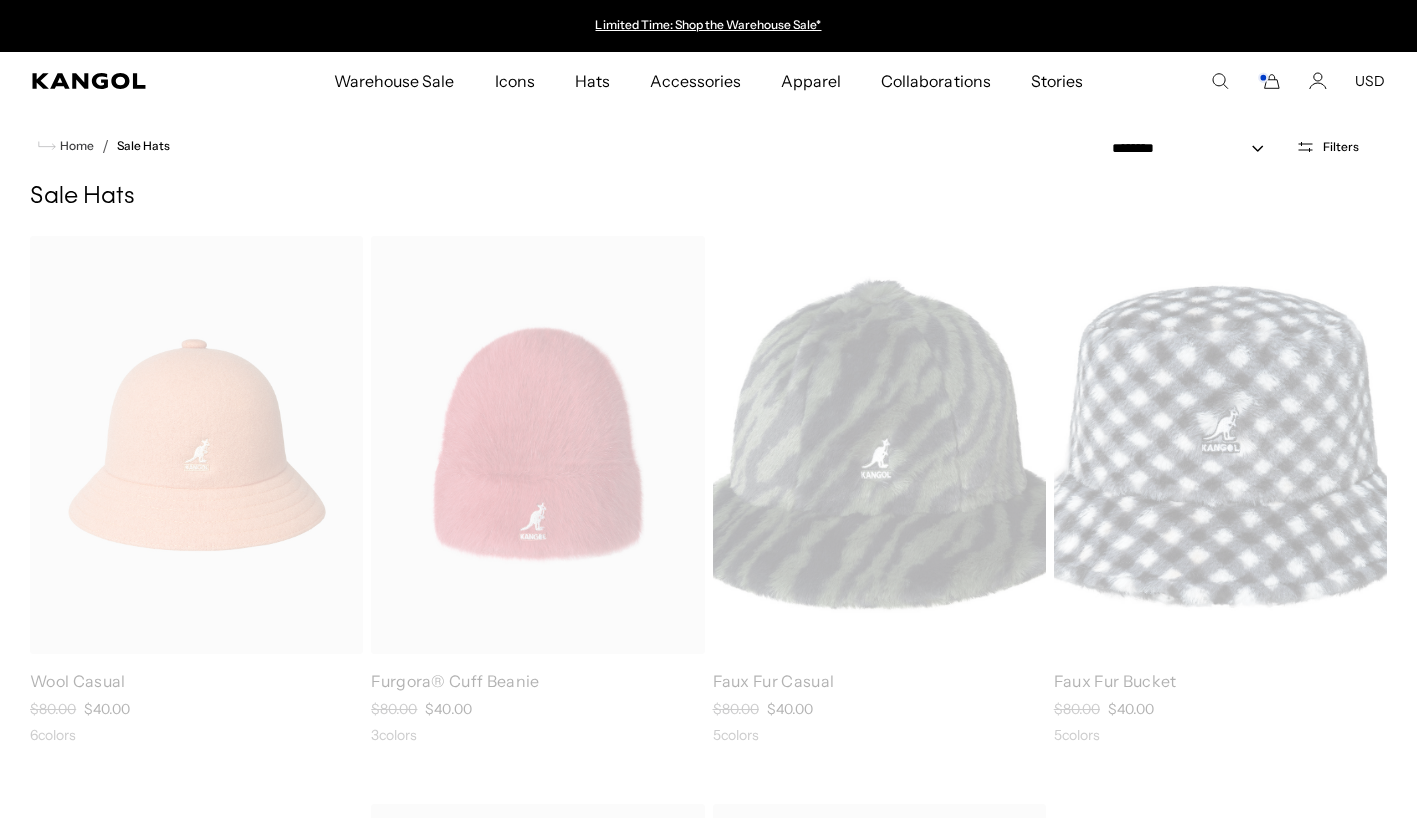 scroll, scrollTop: 13289, scrollLeft: 0, axis: vertical 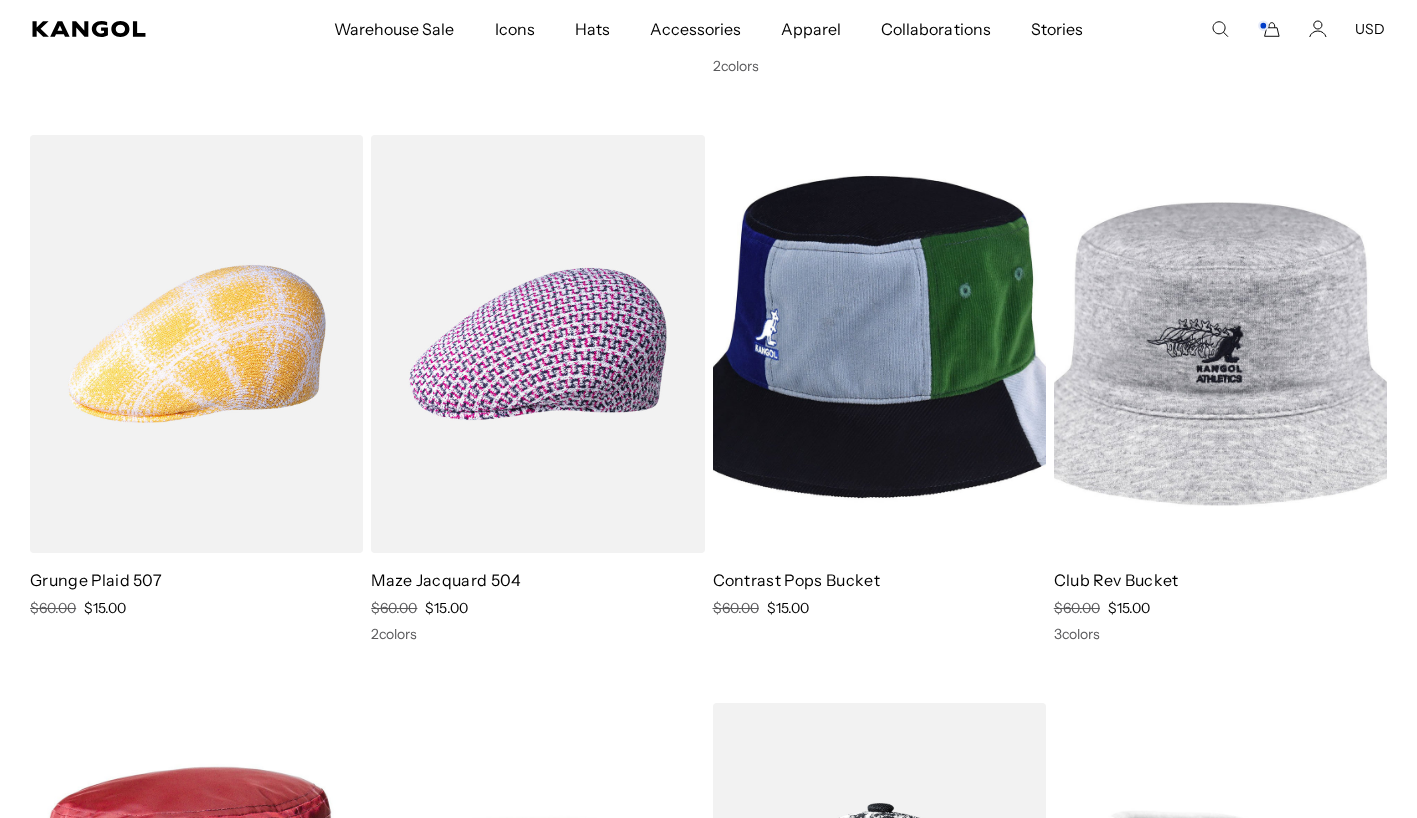 click at bounding box center [879, 344] 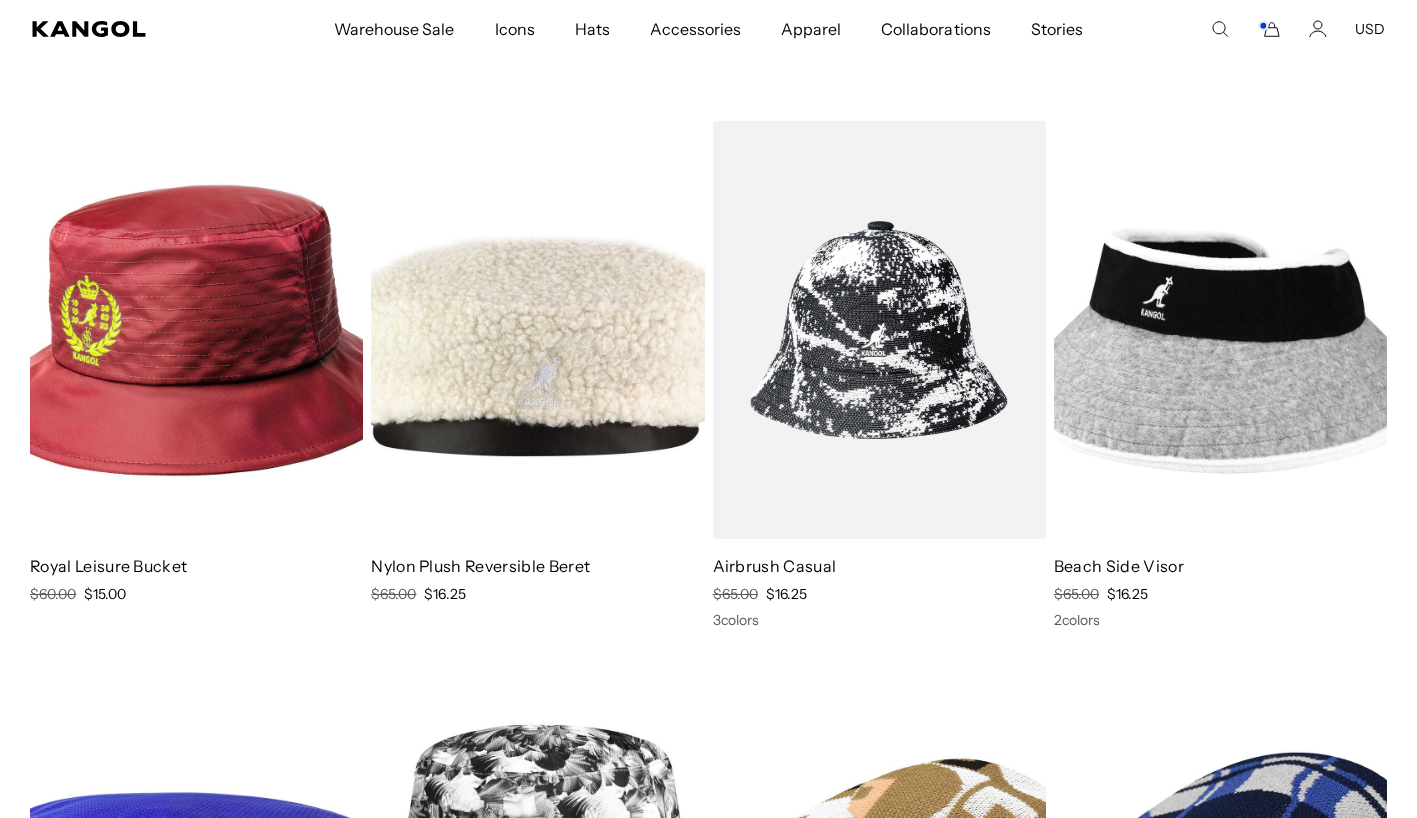 scroll, scrollTop: 3156, scrollLeft: 0, axis: vertical 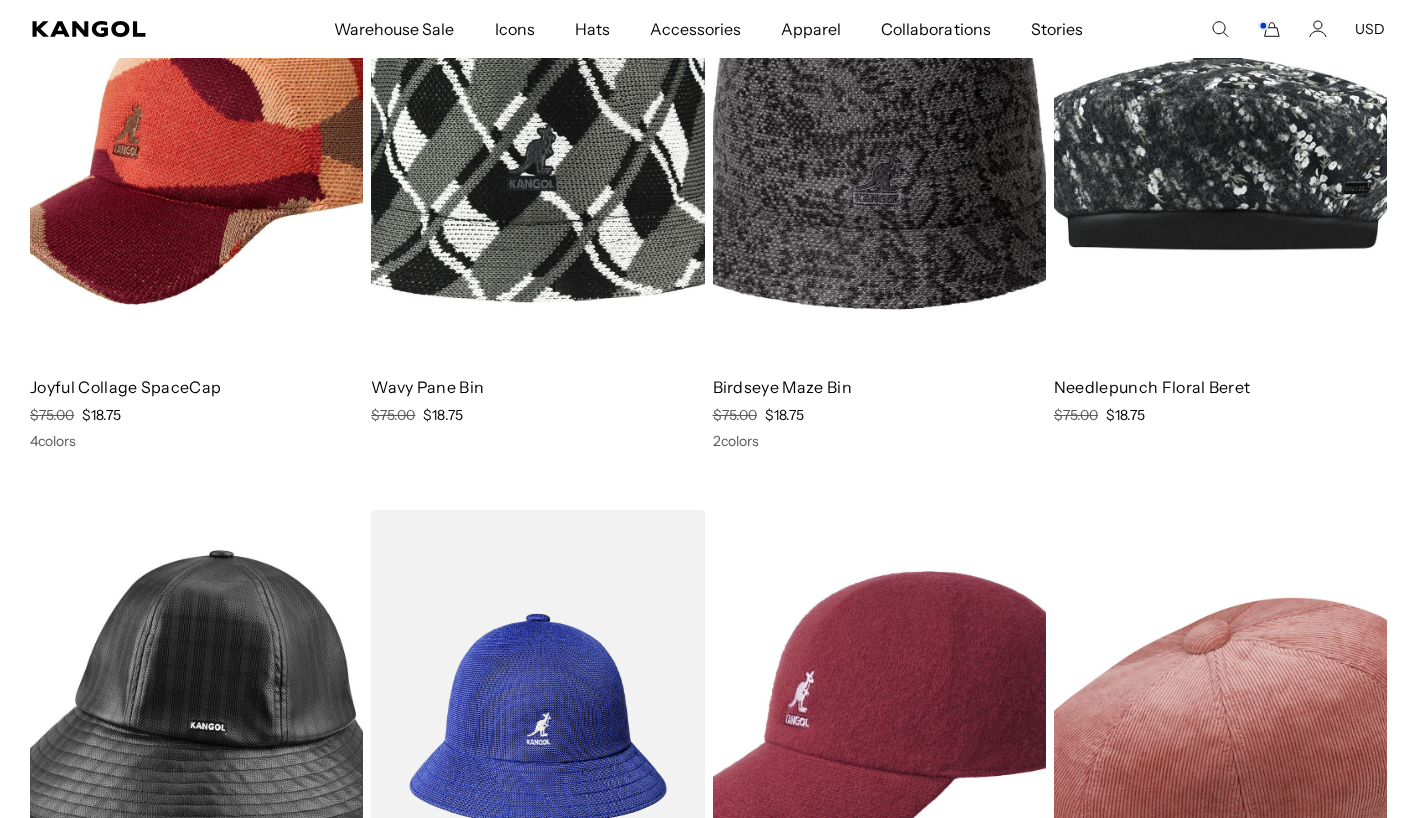click at bounding box center (0, 0) 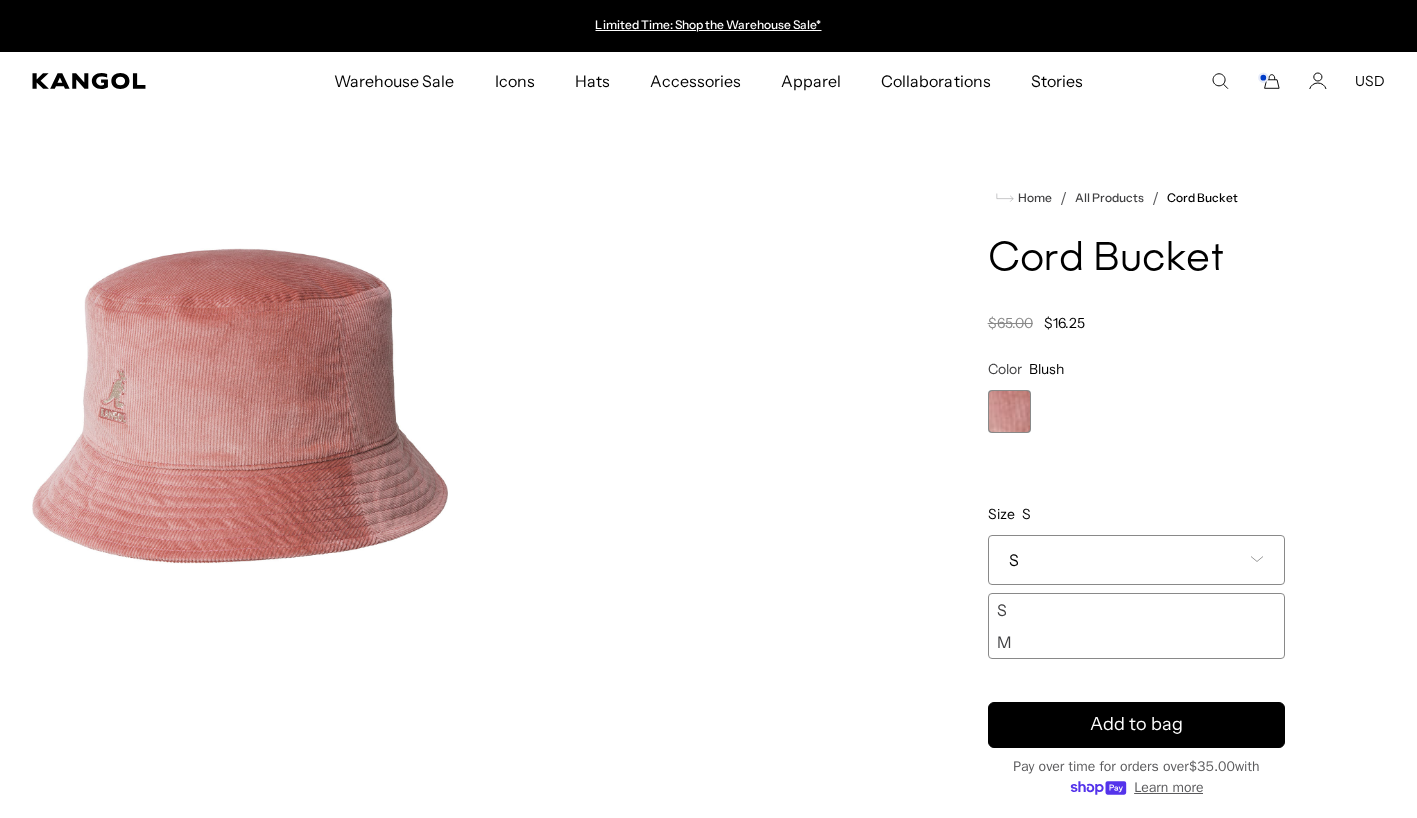 scroll, scrollTop: 0, scrollLeft: 0, axis: both 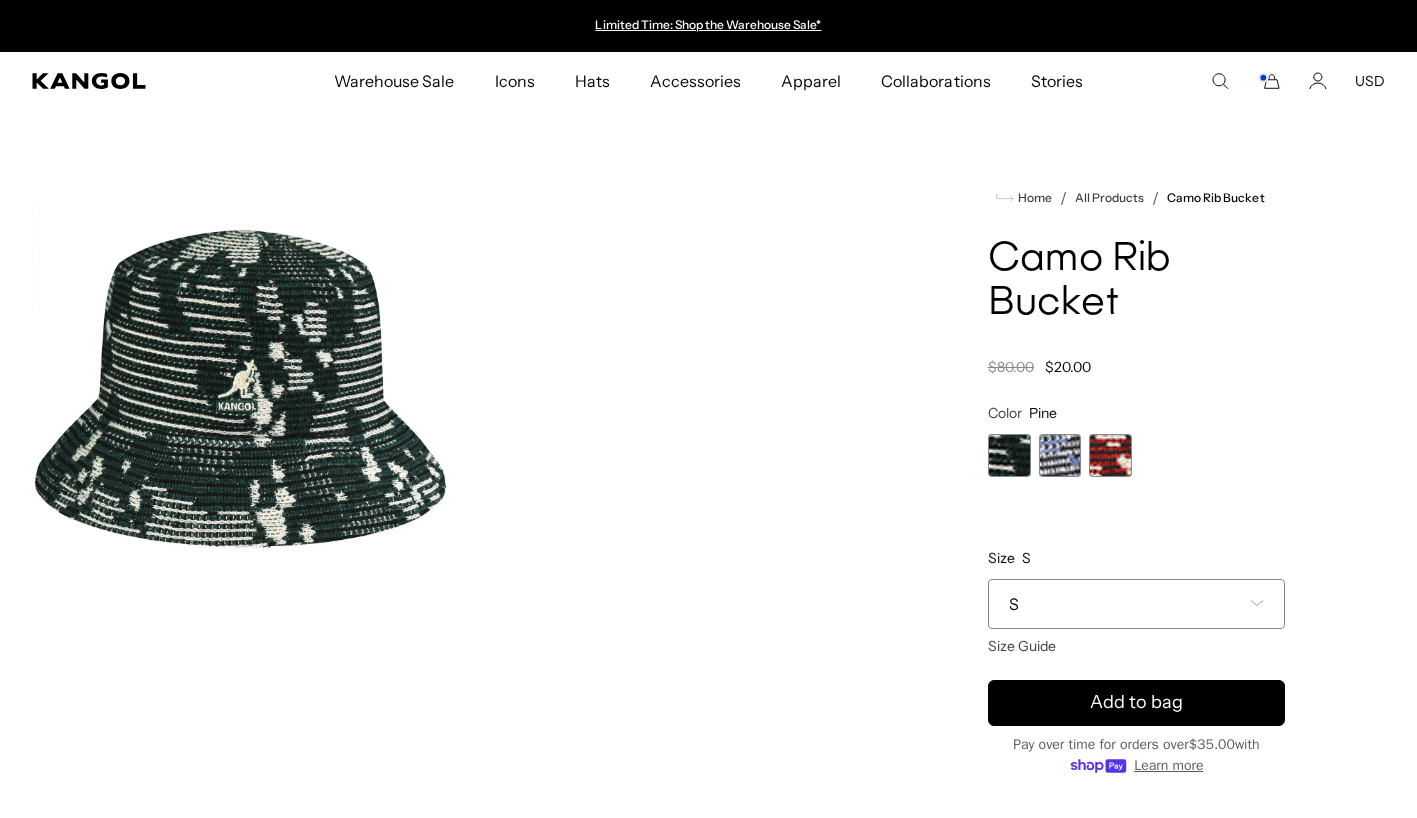 click at bounding box center (1110, 455) 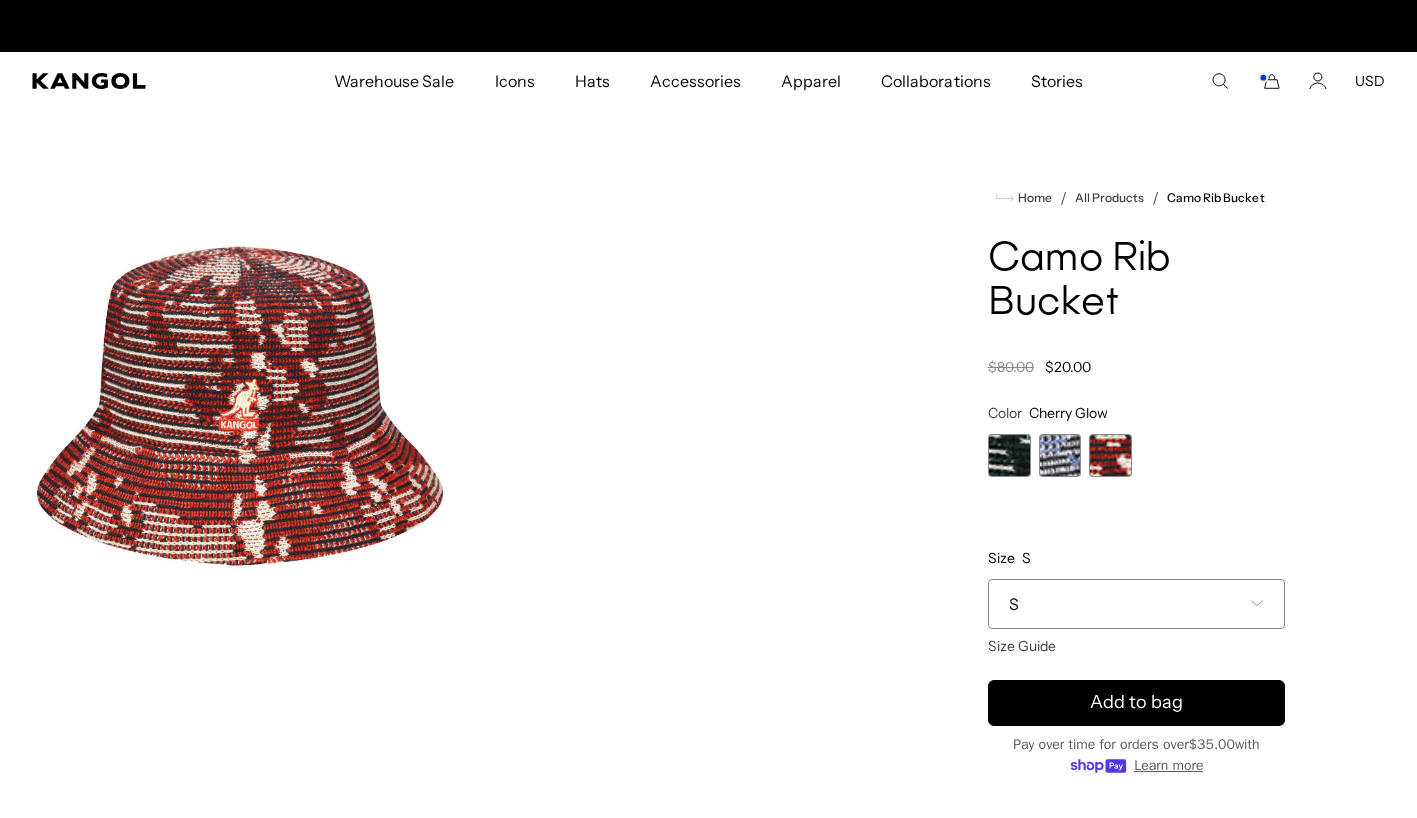 scroll, scrollTop: 0, scrollLeft: 412, axis: horizontal 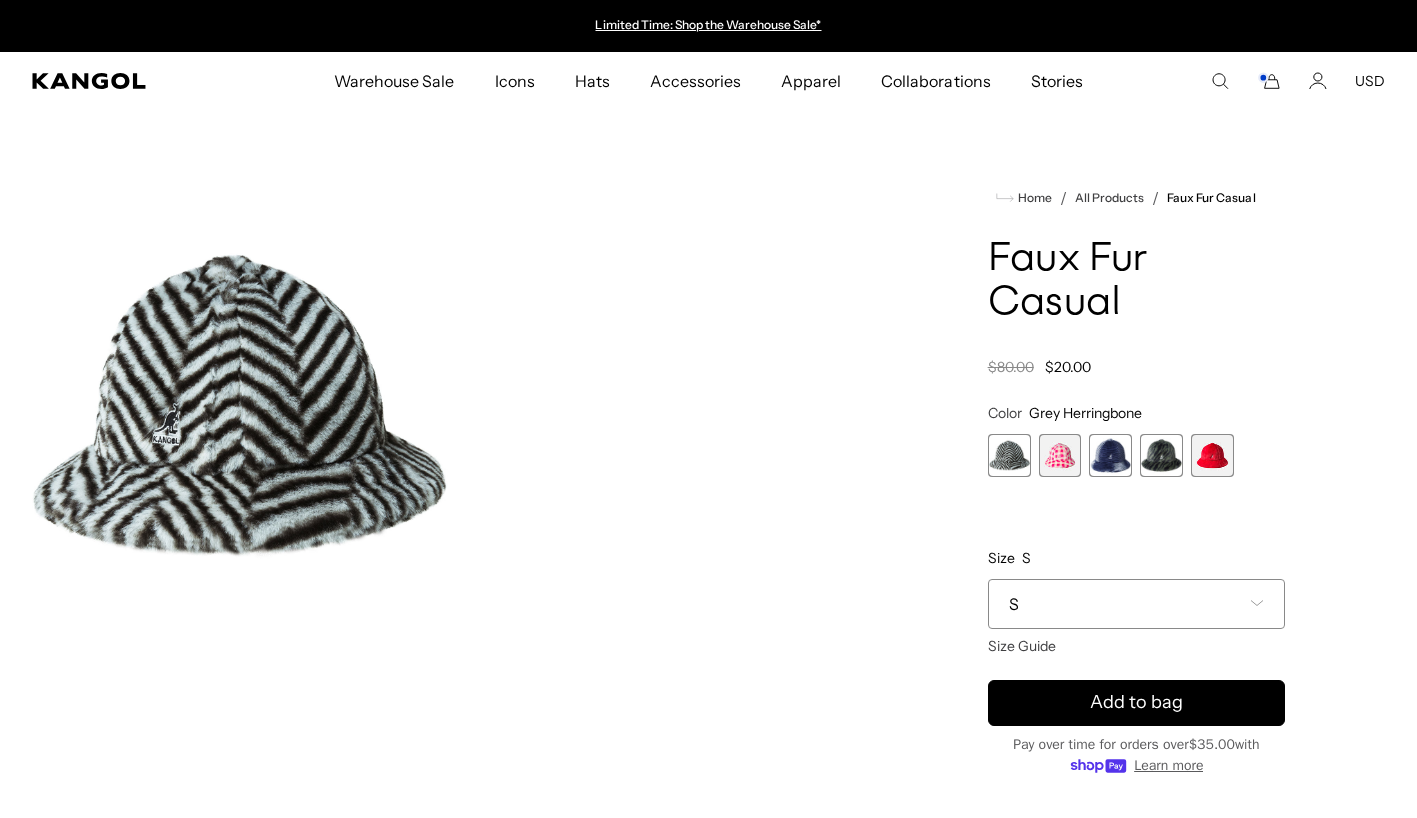 click at bounding box center [1161, 455] 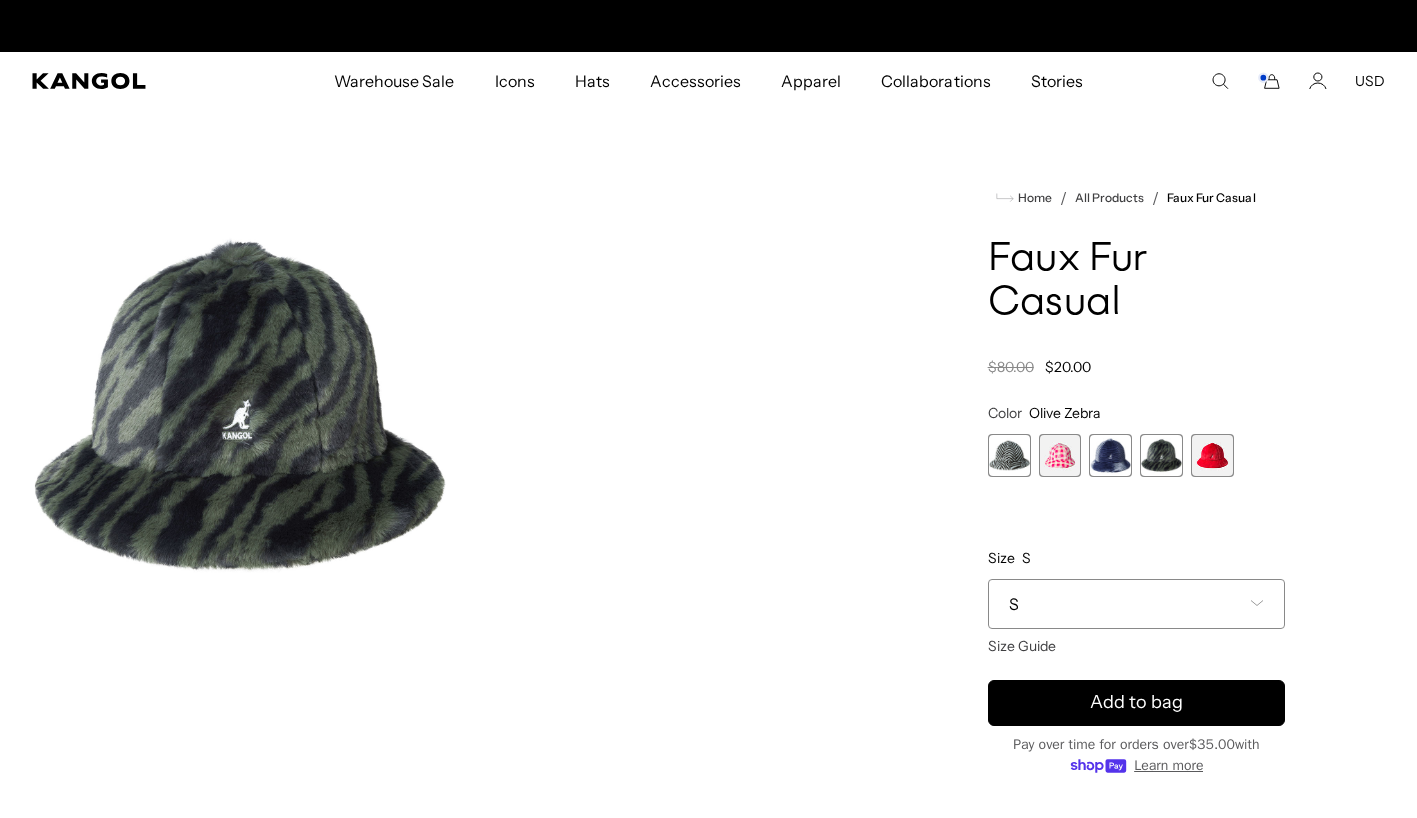 scroll, scrollTop: 0, scrollLeft: 412, axis: horizontal 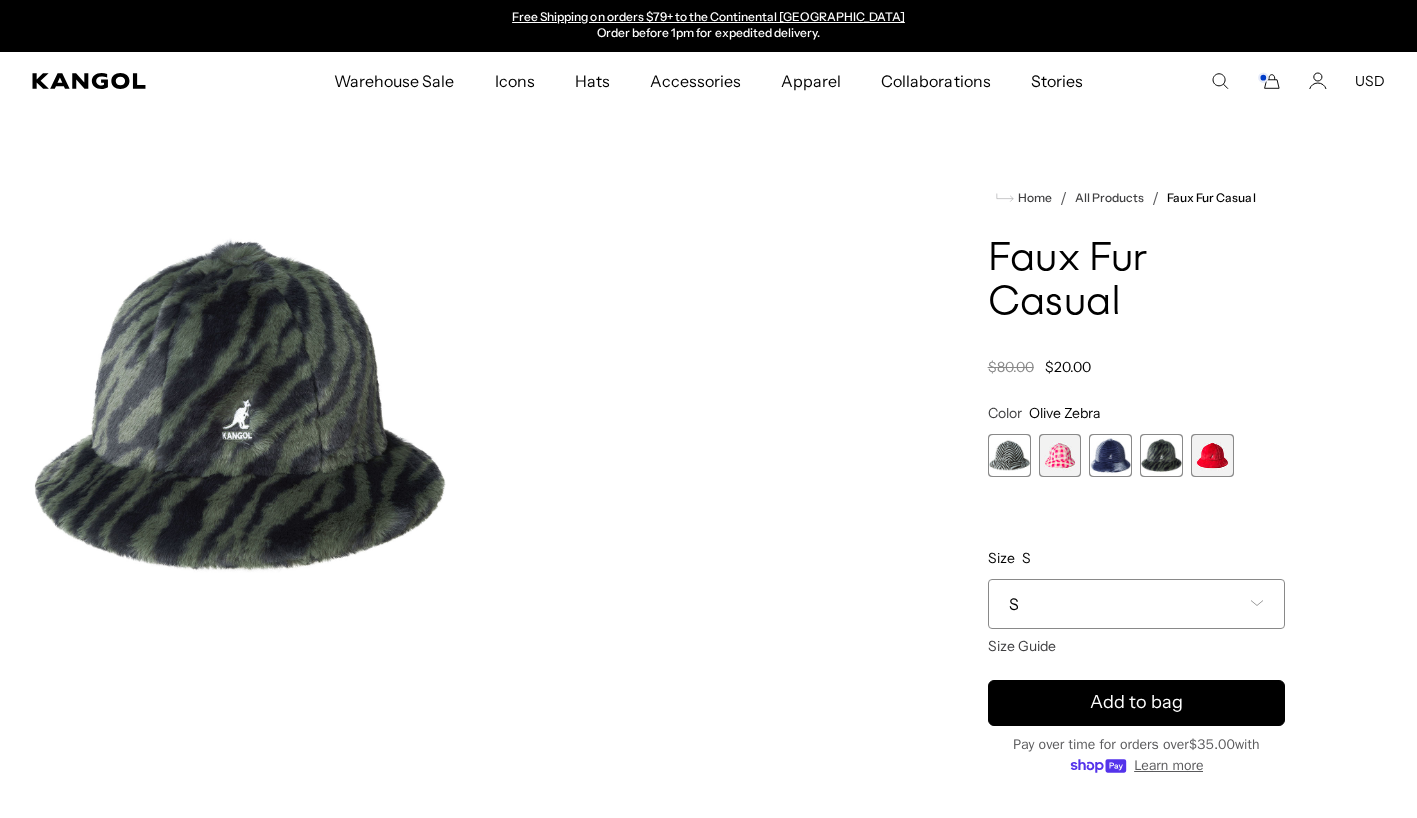 click on "S" at bounding box center (1136, 604) 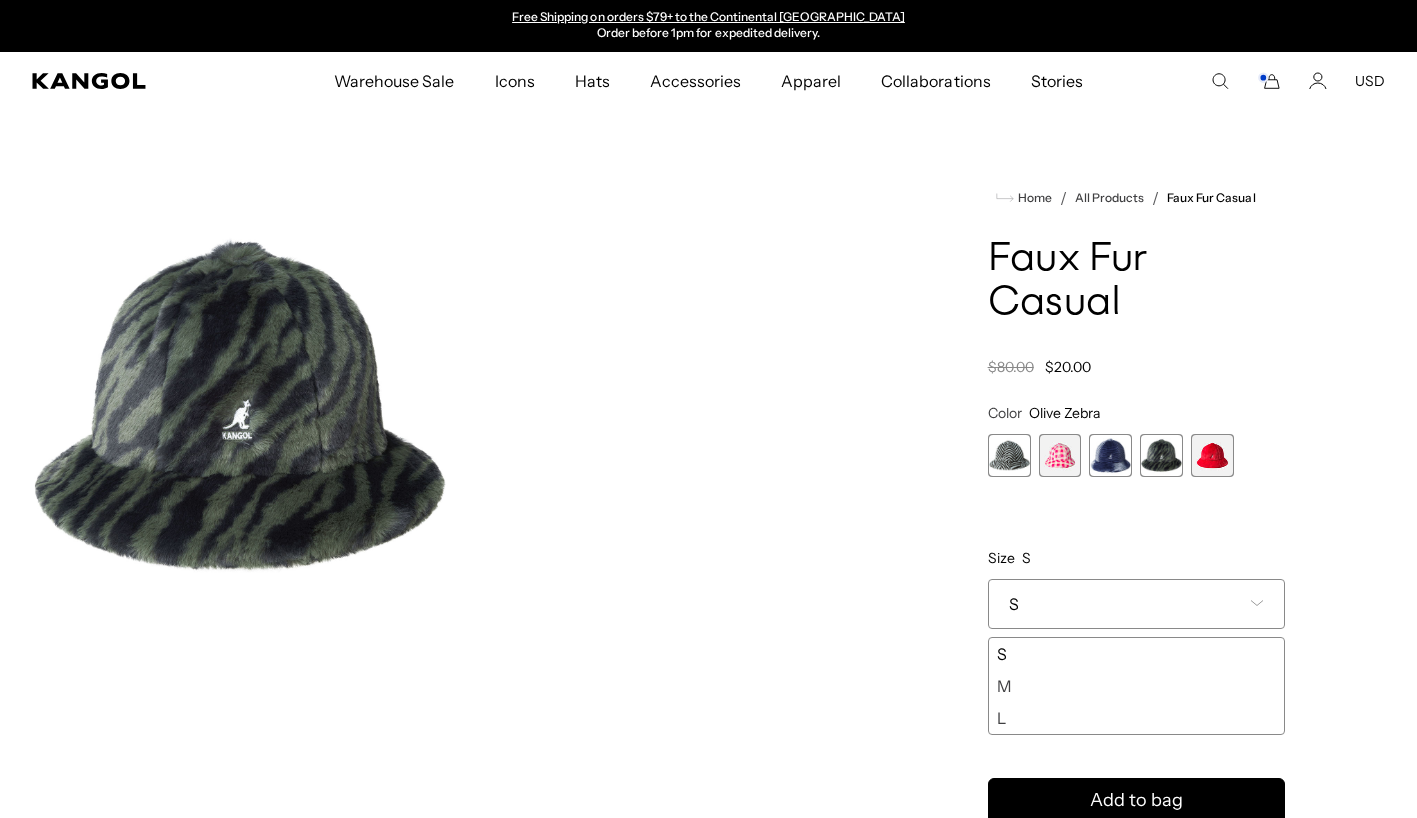 click at bounding box center (1110, 455) 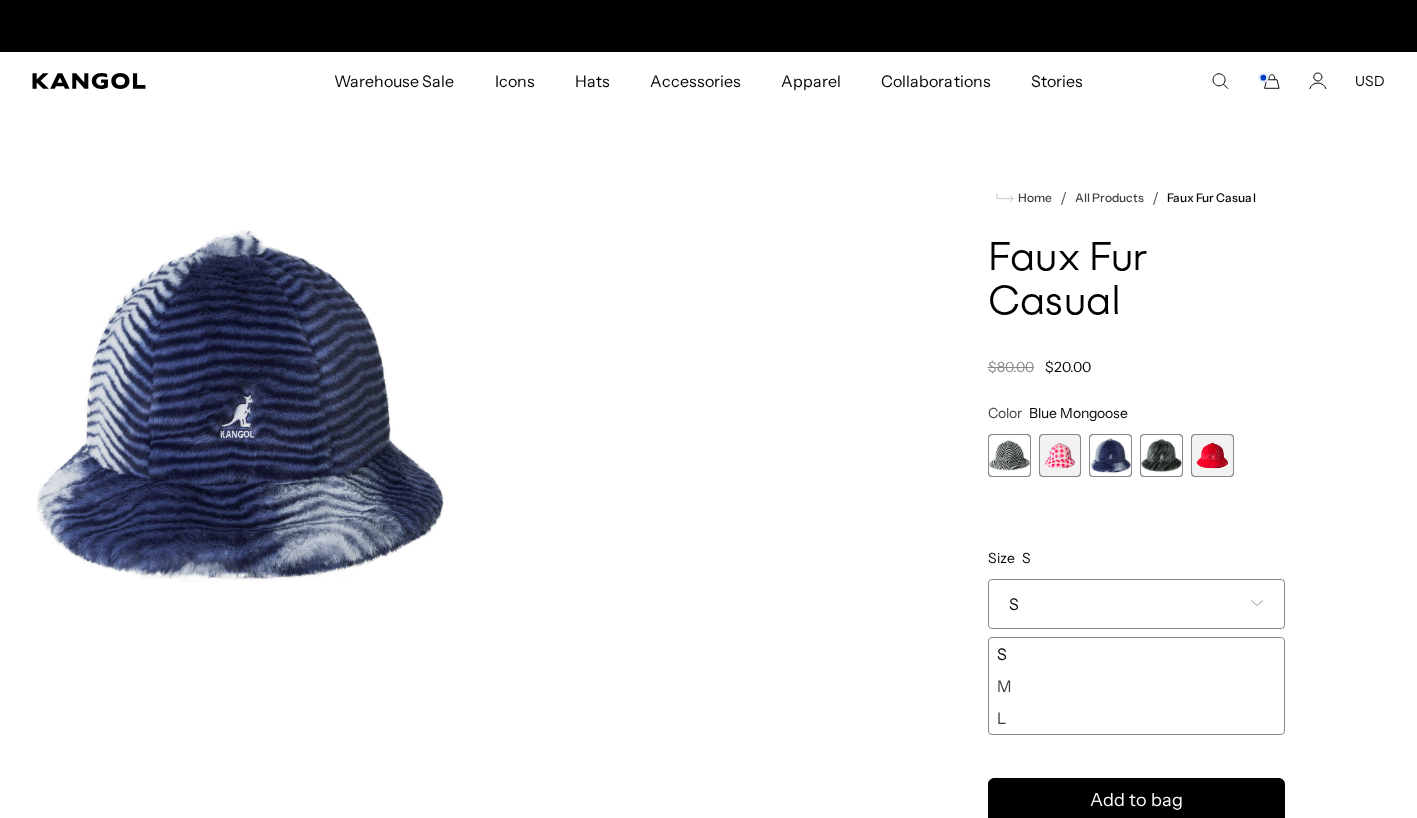 scroll, scrollTop: 0, scrollLeft: 0, axis: both 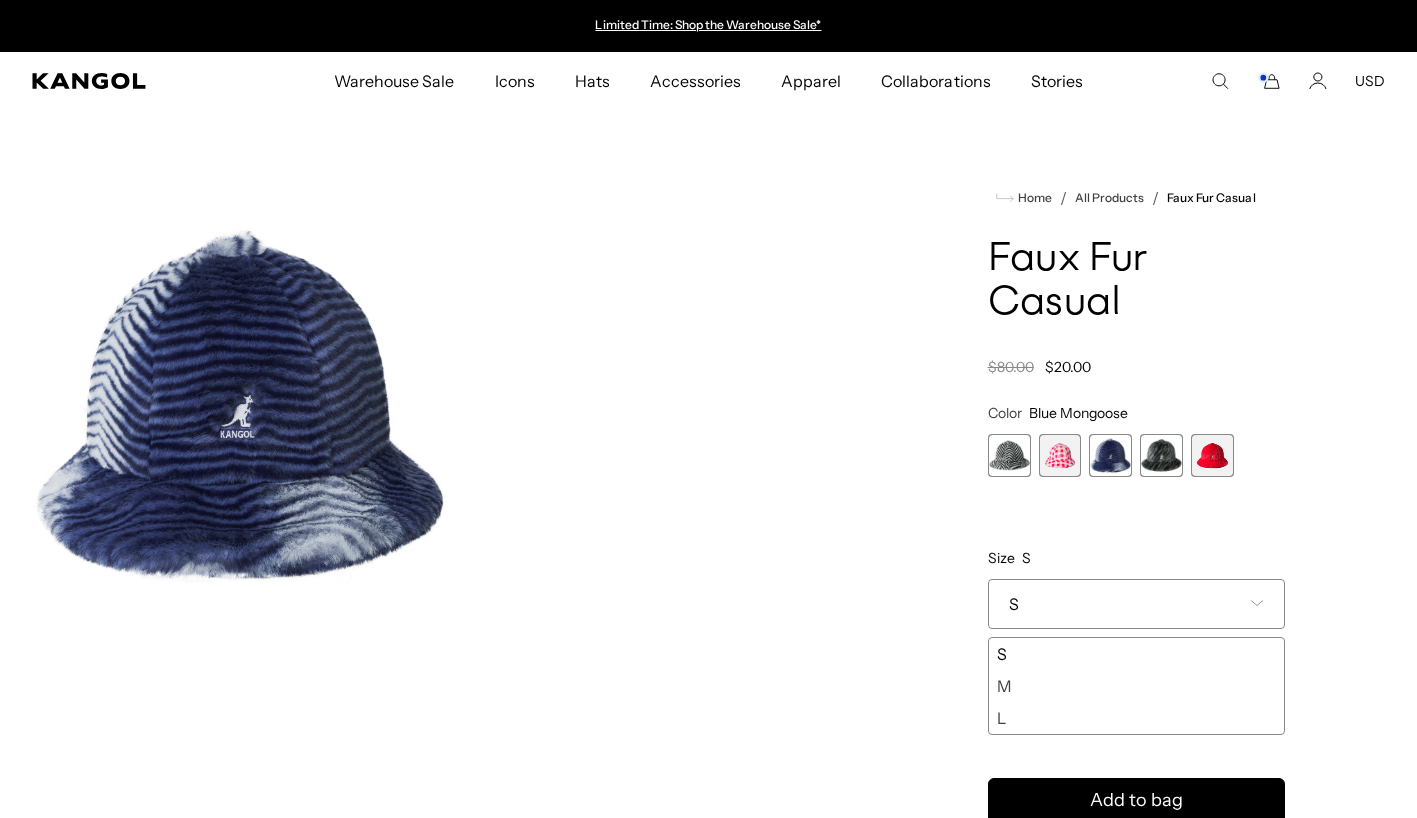 click at bounding box center [1060, 455] 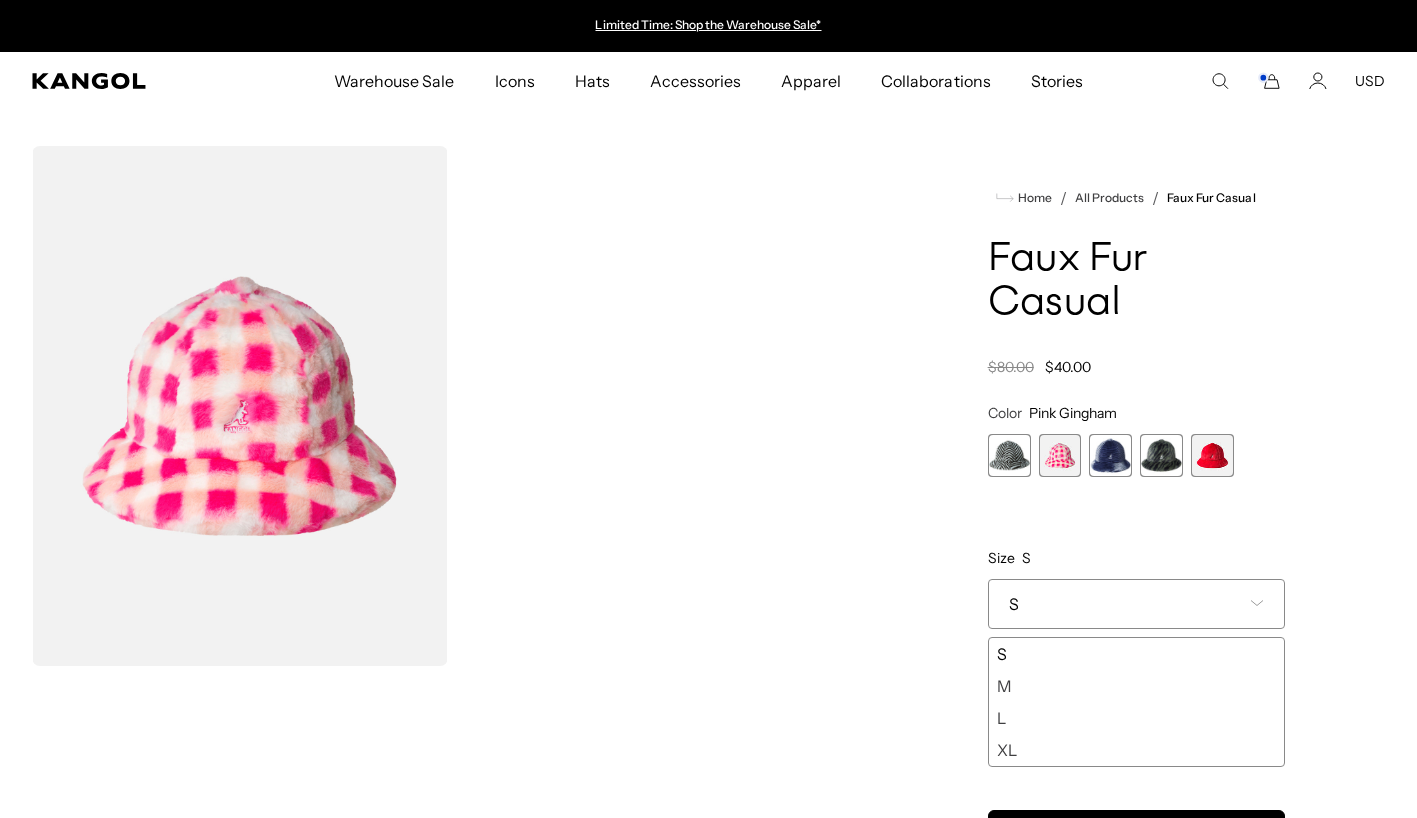 click at bounding box center (1009, 455) 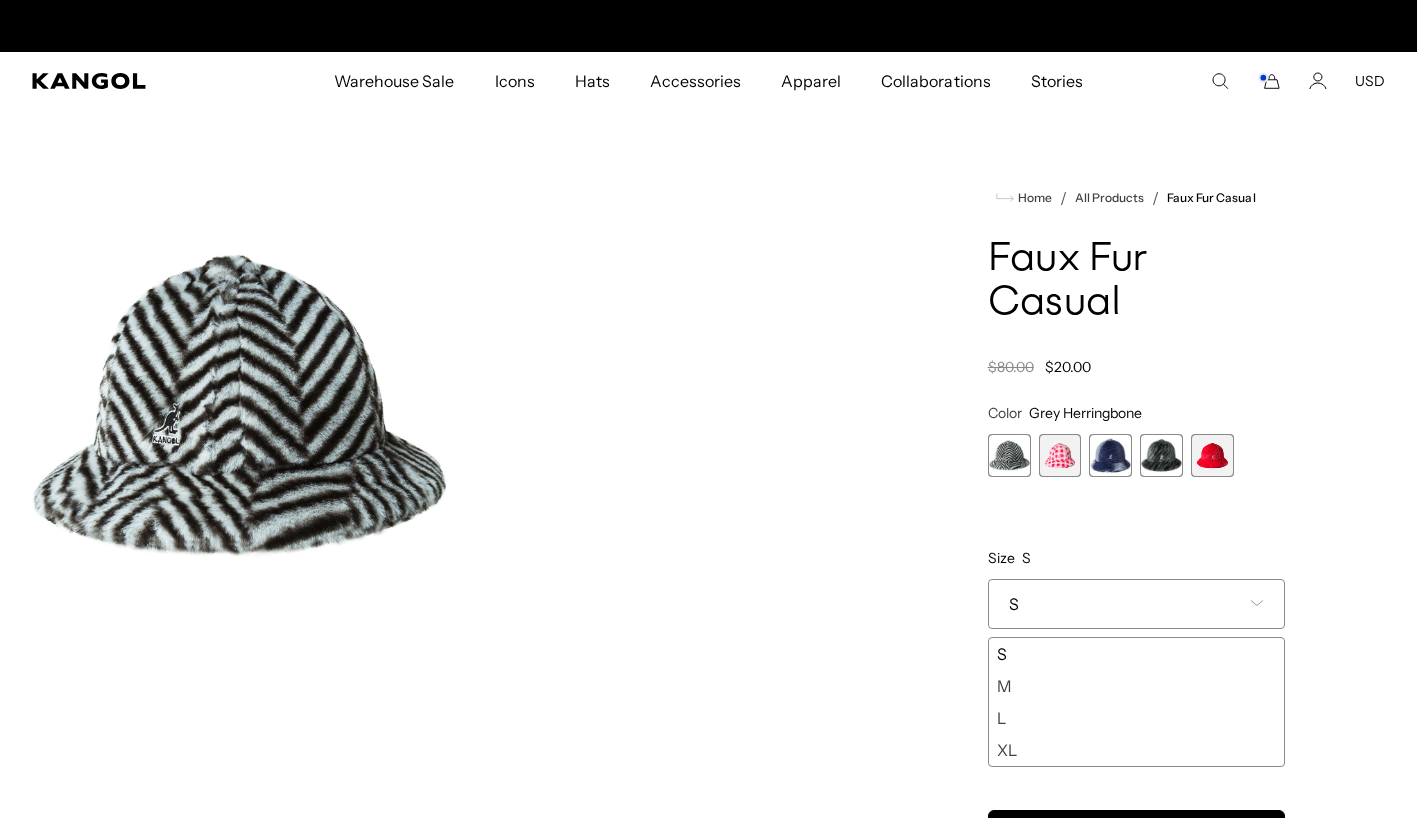 scroll, scrollTop: 0, scrollLeft: 412, axis: horizontal 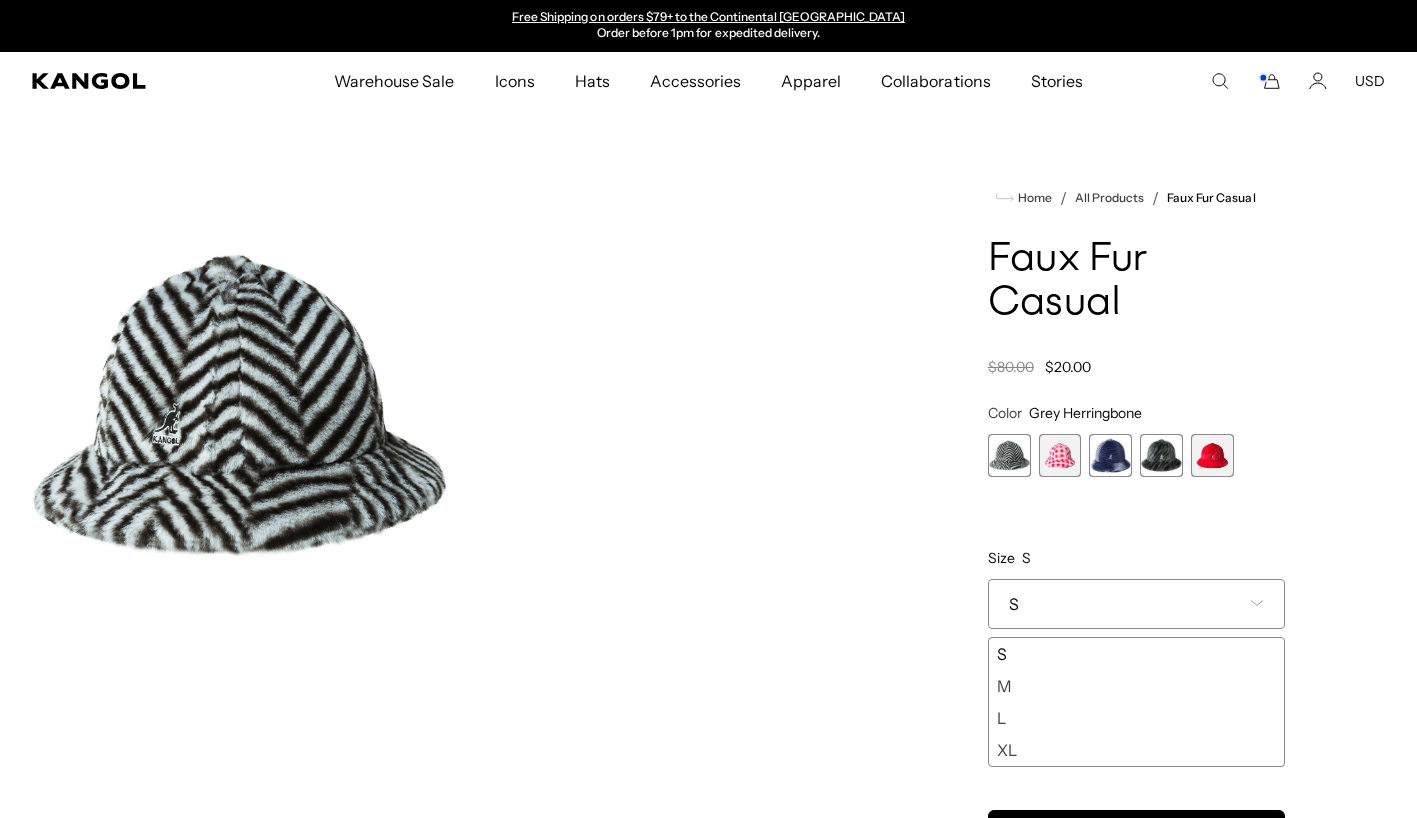click at bounding box center (1212, 455) 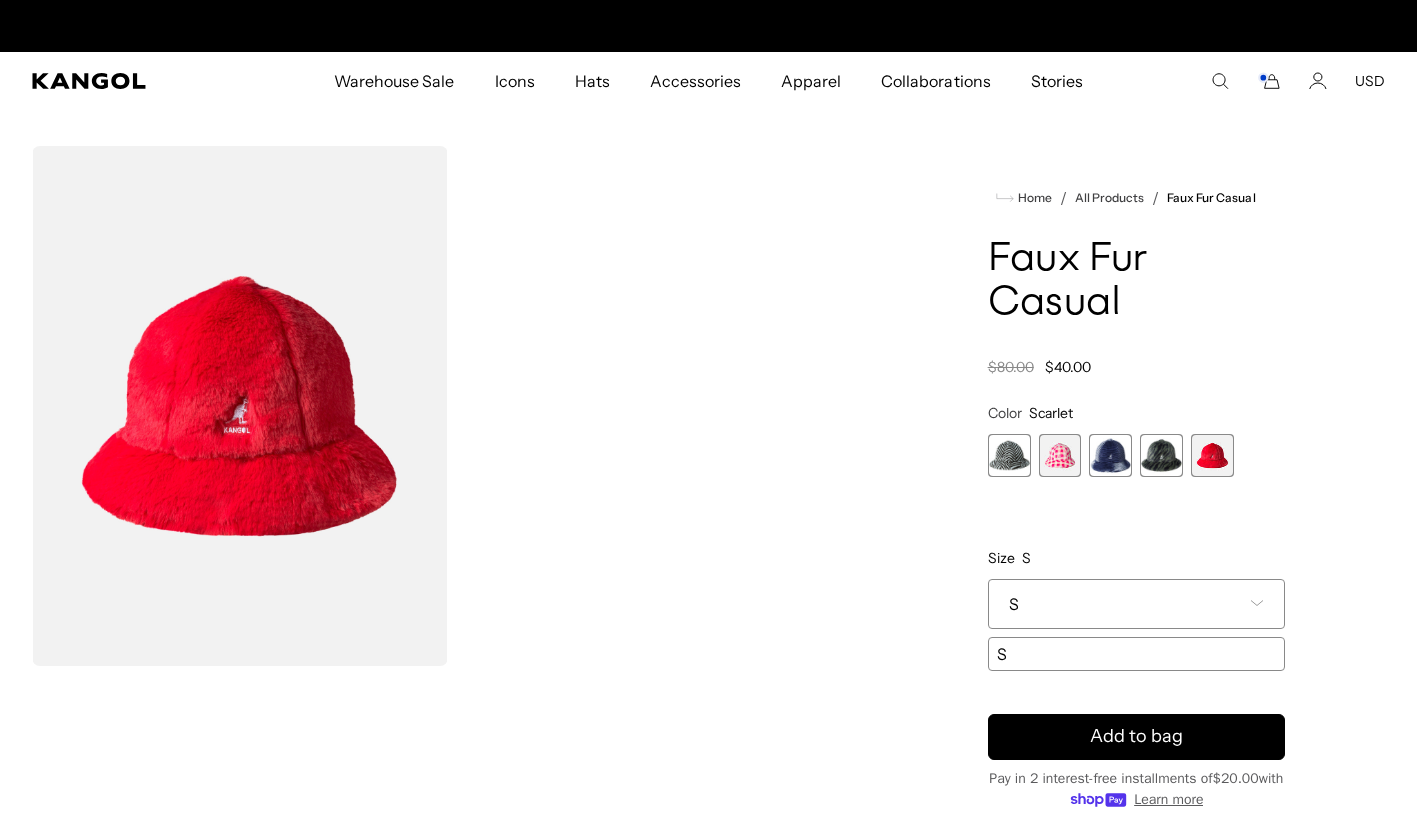 scroll, scrollTop: 0, scrollLeft: 0, axis: both 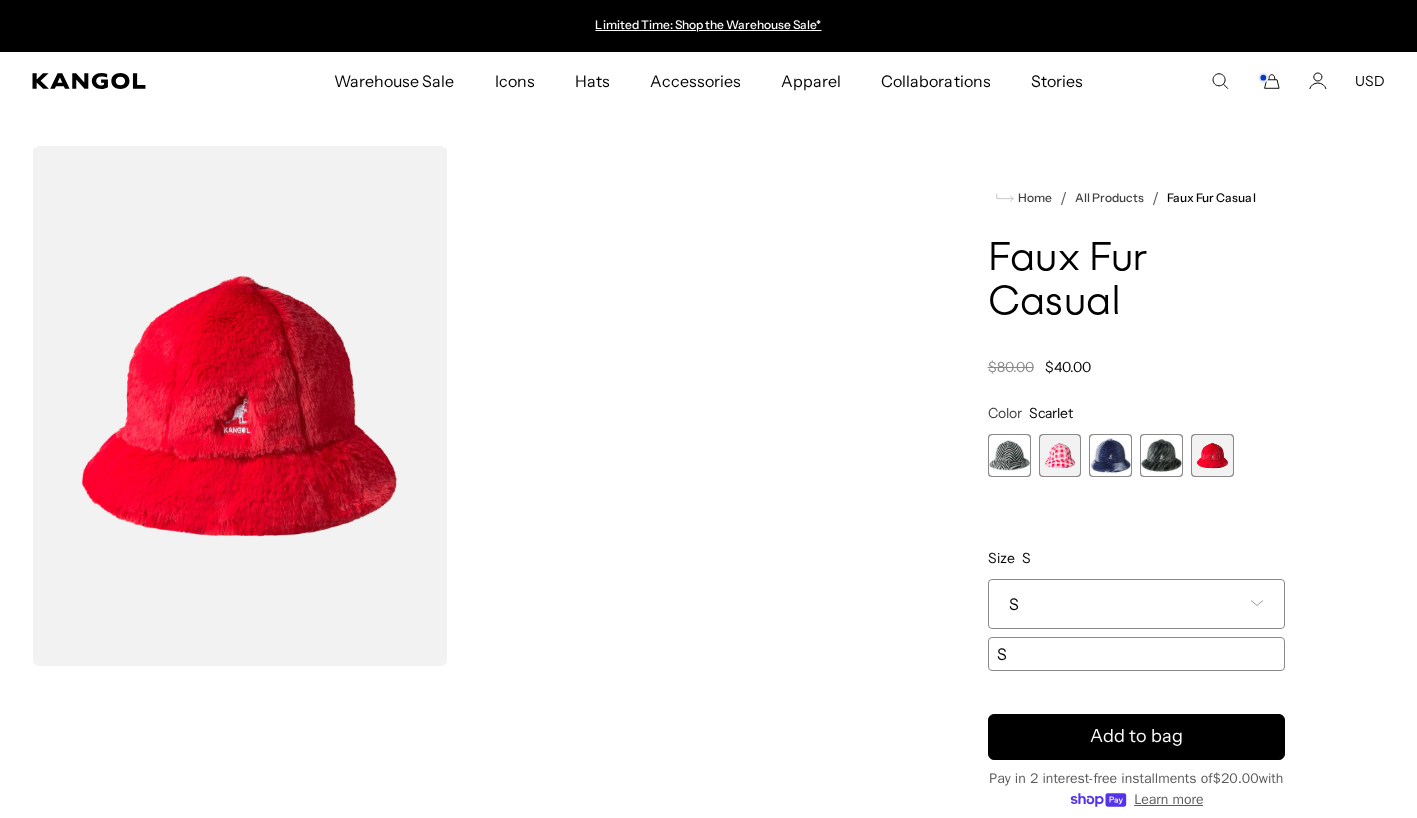 click on "S" at bounding box center (1136, 604) 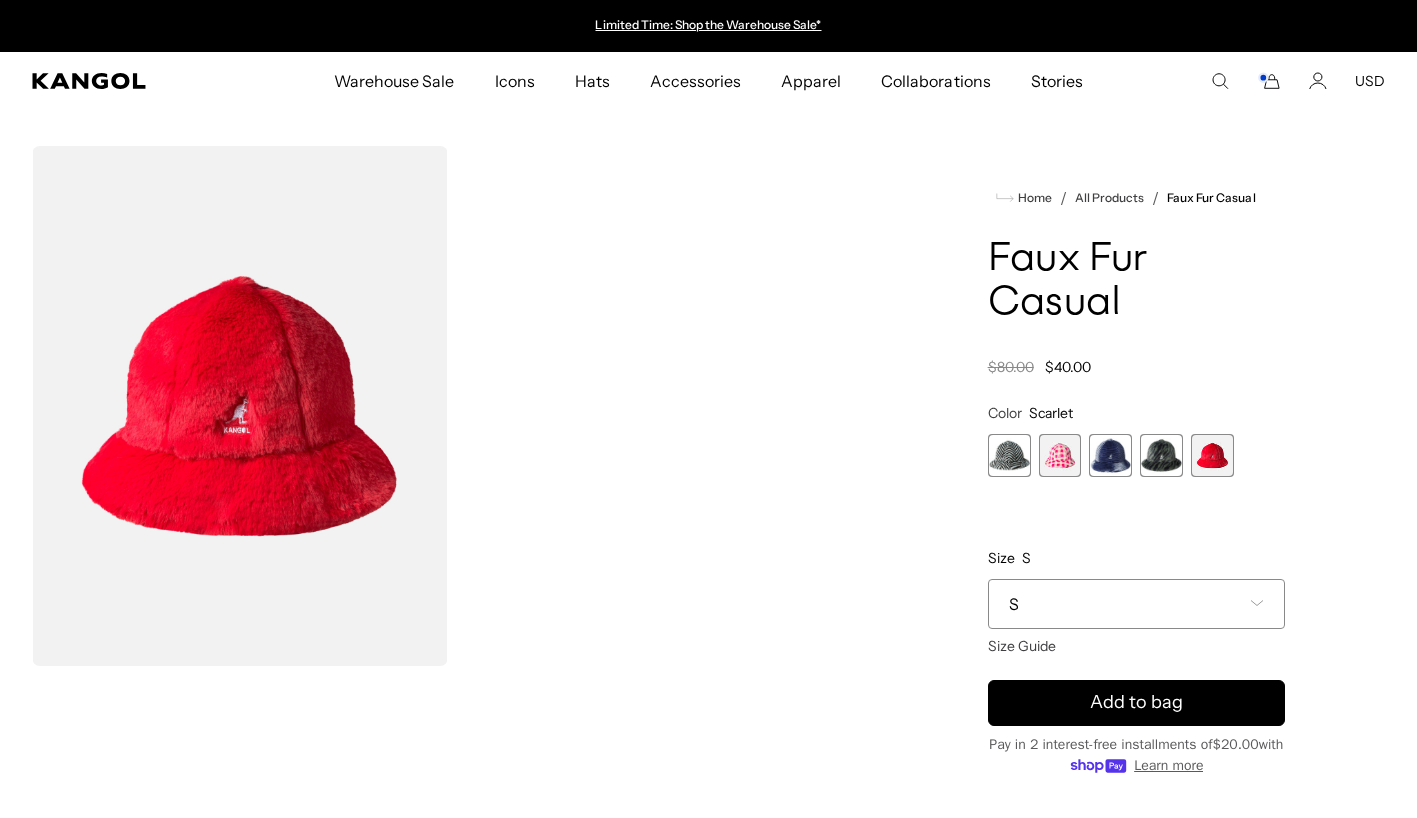click at bounding box center [1060, 455] 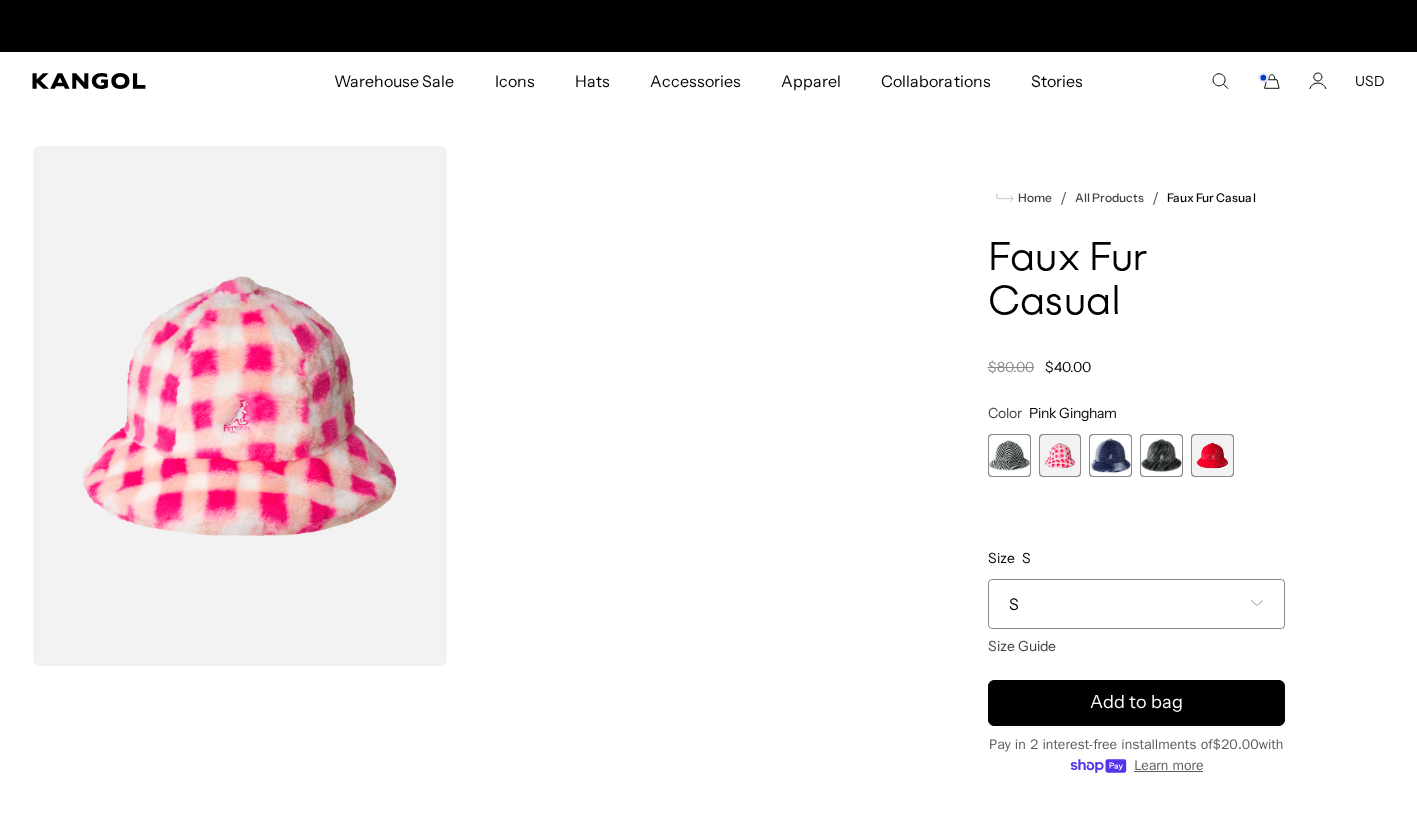 scroll, scrollTop: 0, scrollLeft: 412, axis: horizontal 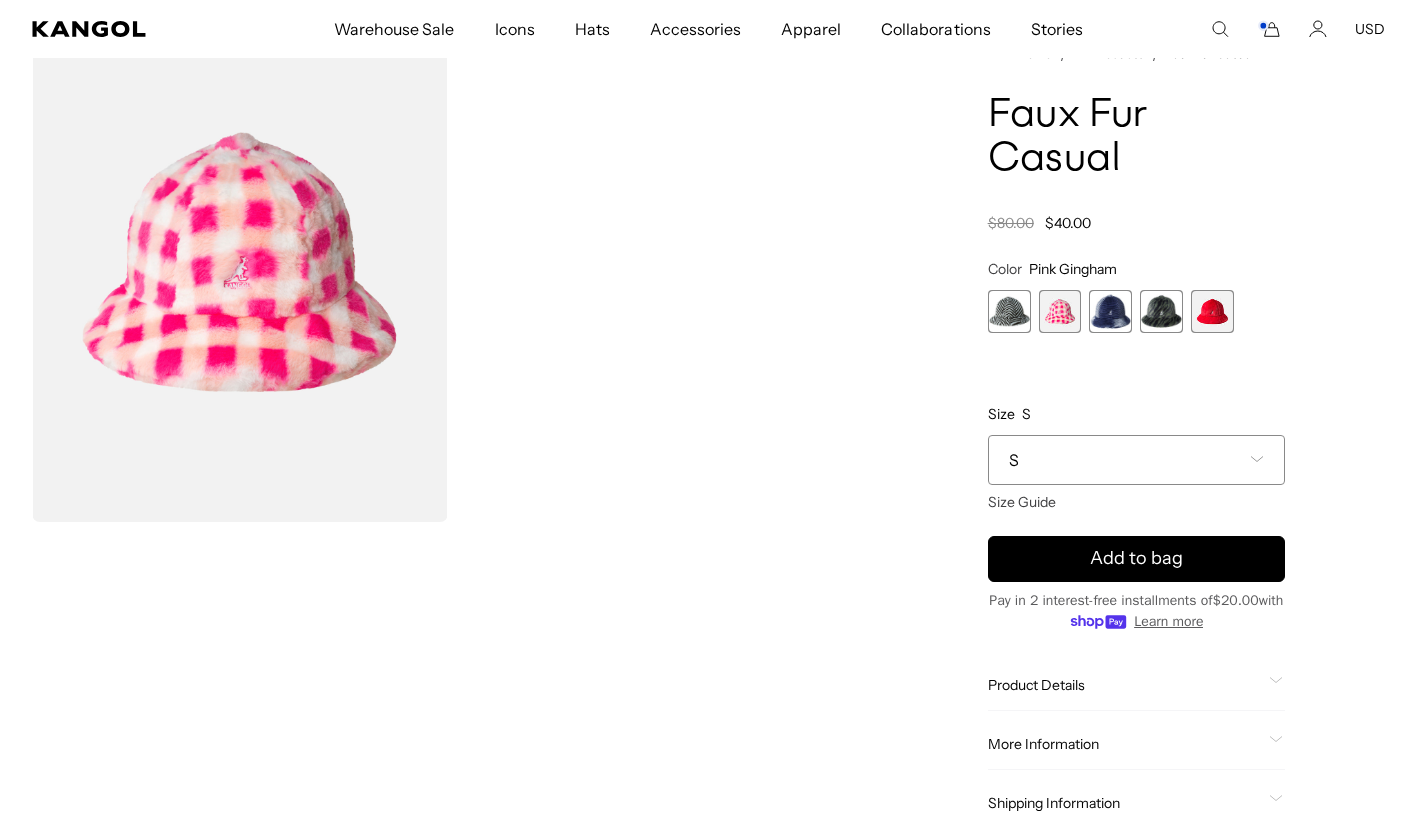click on "S" at bounding box center (1136, 460) 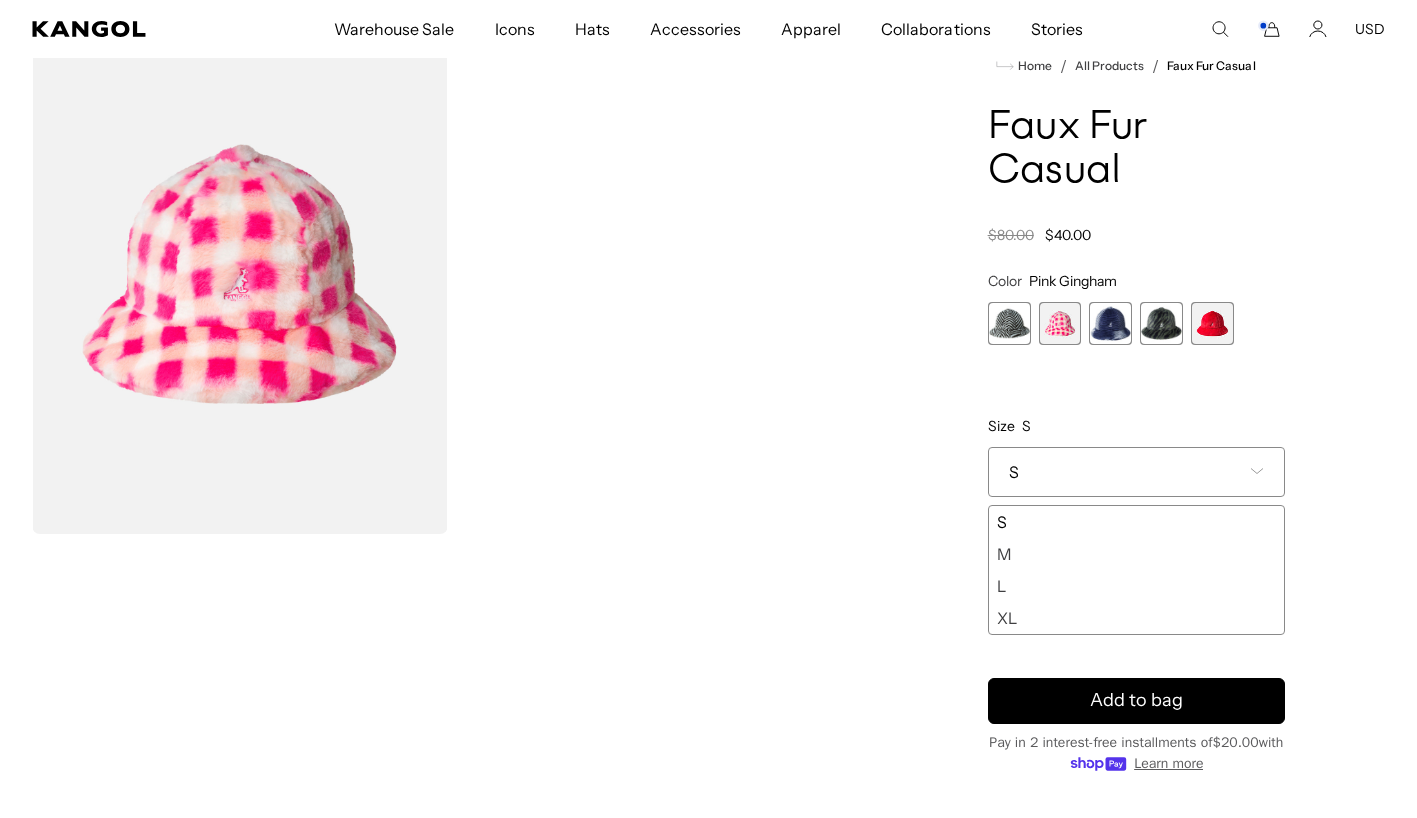 scroll, scrollTop: 78, scrollLeft: 0, axis: vertical 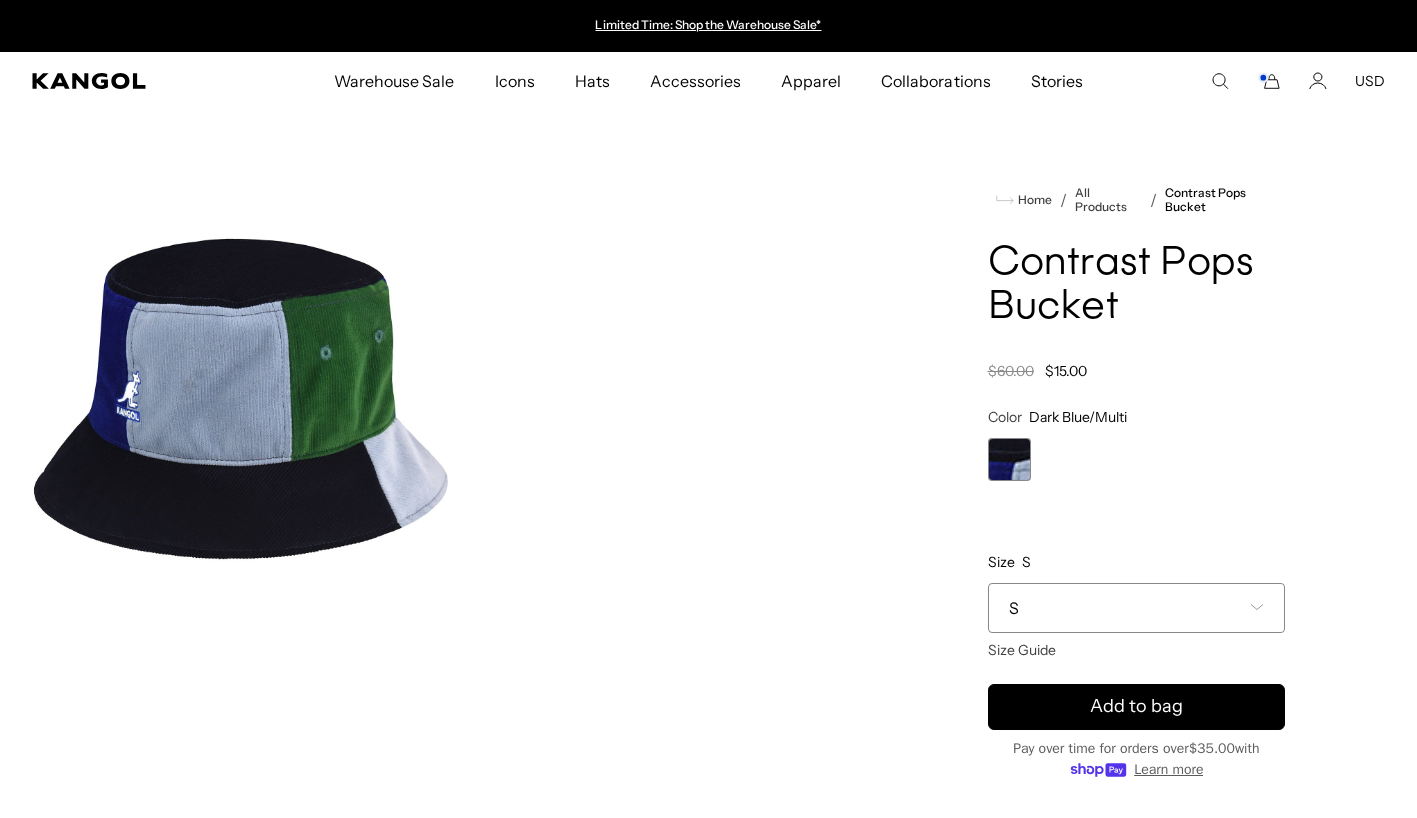 click on "S" at bounding box center (1136, 608) 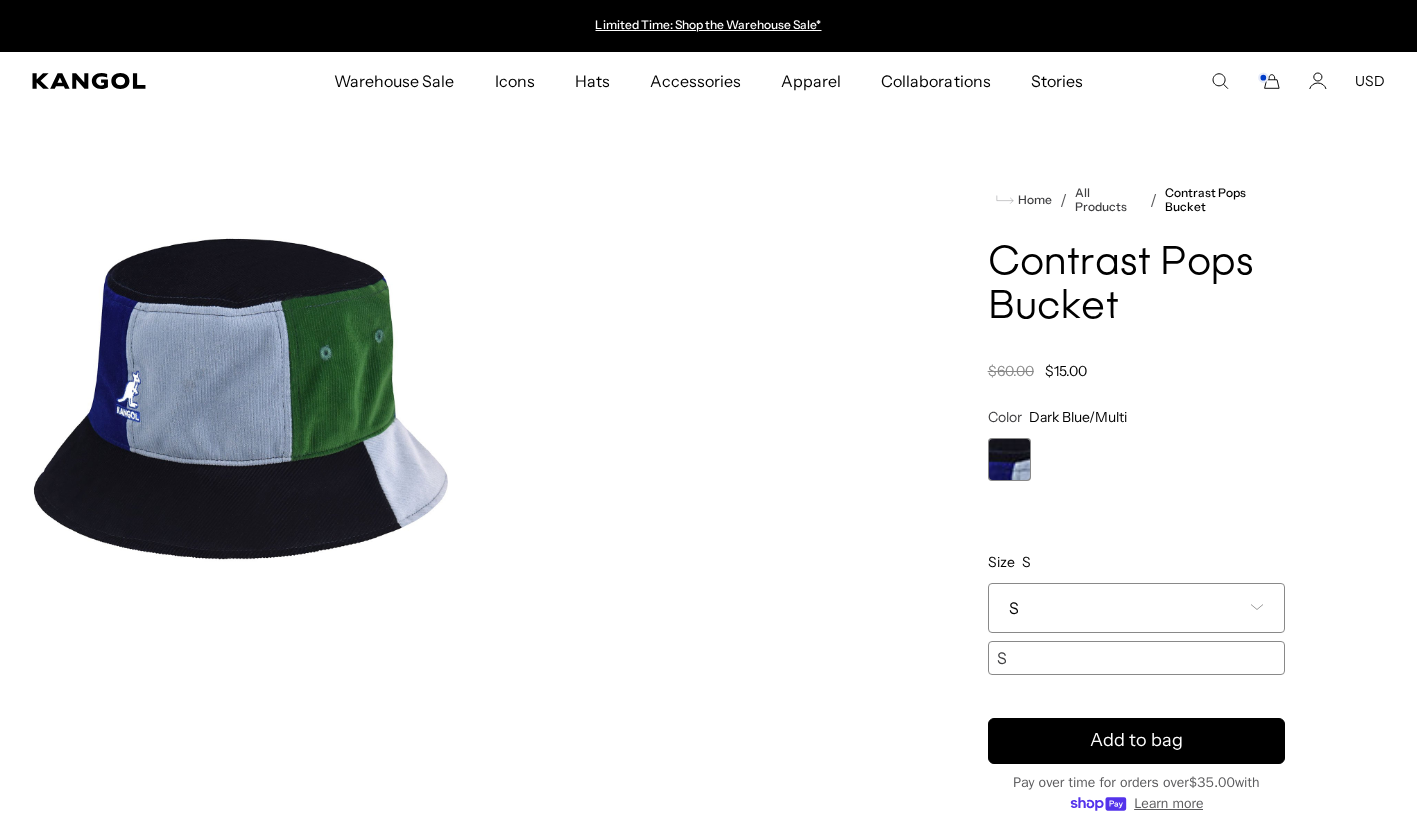 click on "Dark Blue/Multi
Variant sold out or unavailable" at bounding box center [1136, 459] 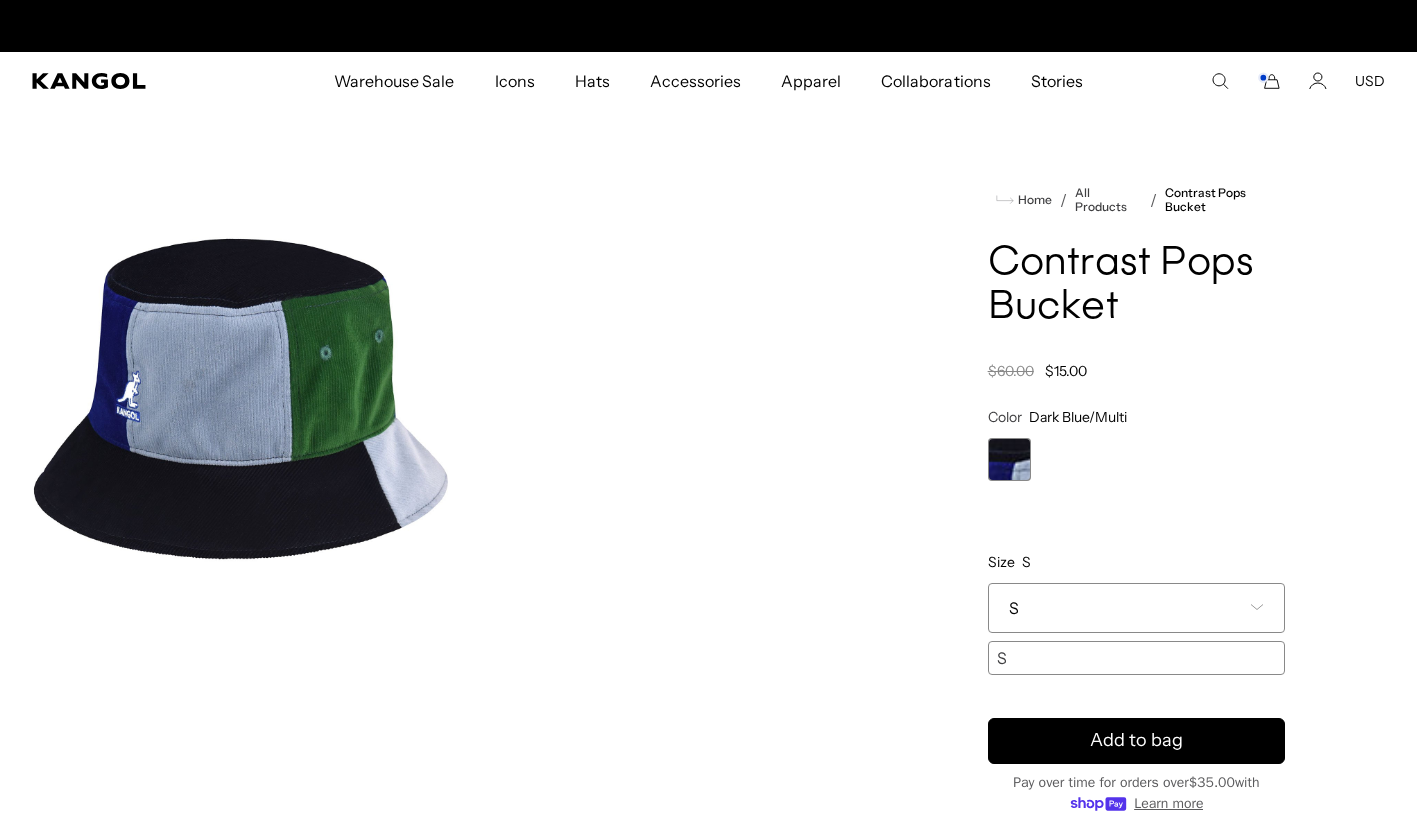 scroll, scrollTop: 0, scrollLeft: 412, axis: horizontal 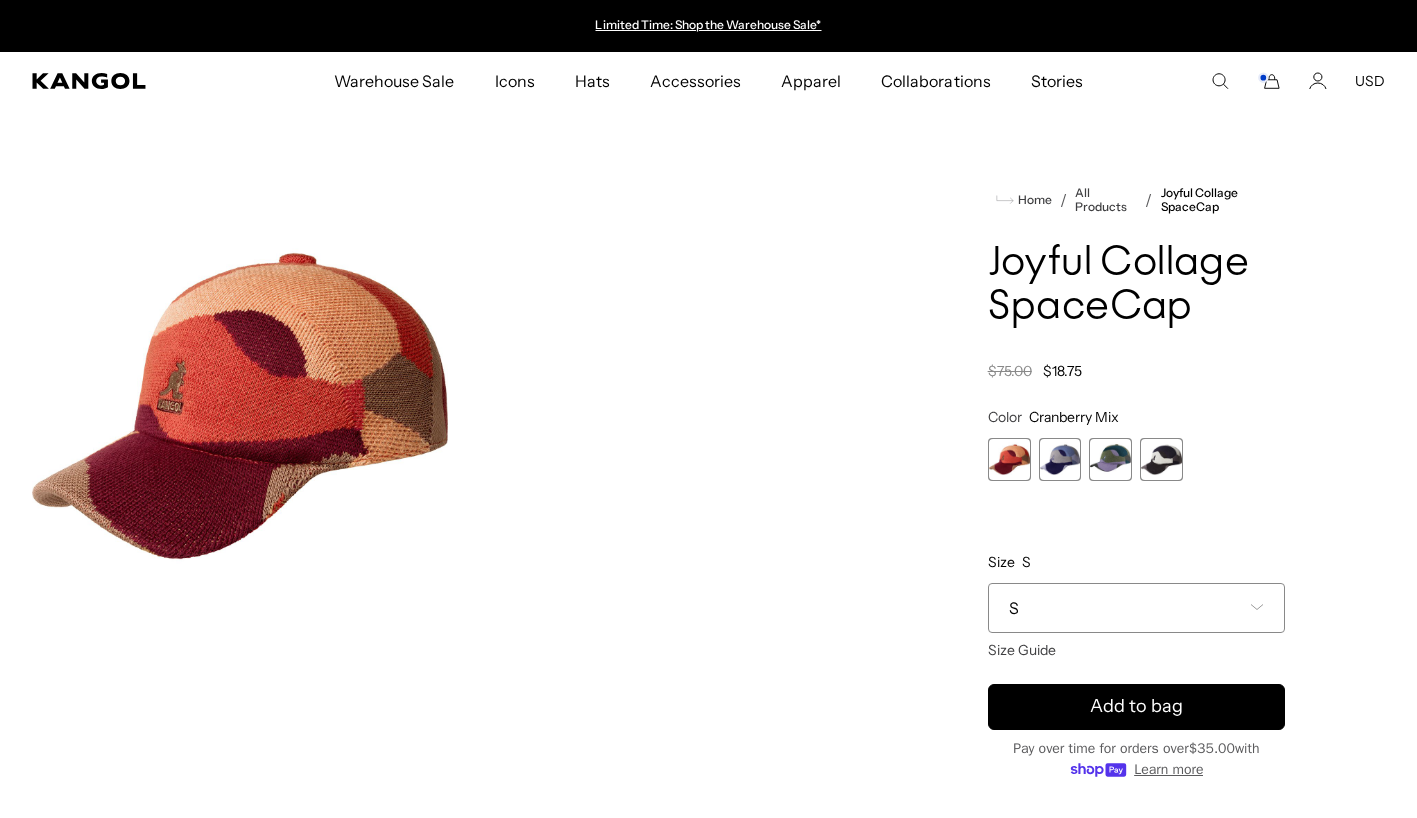 click at bounding box center [1161, 459] 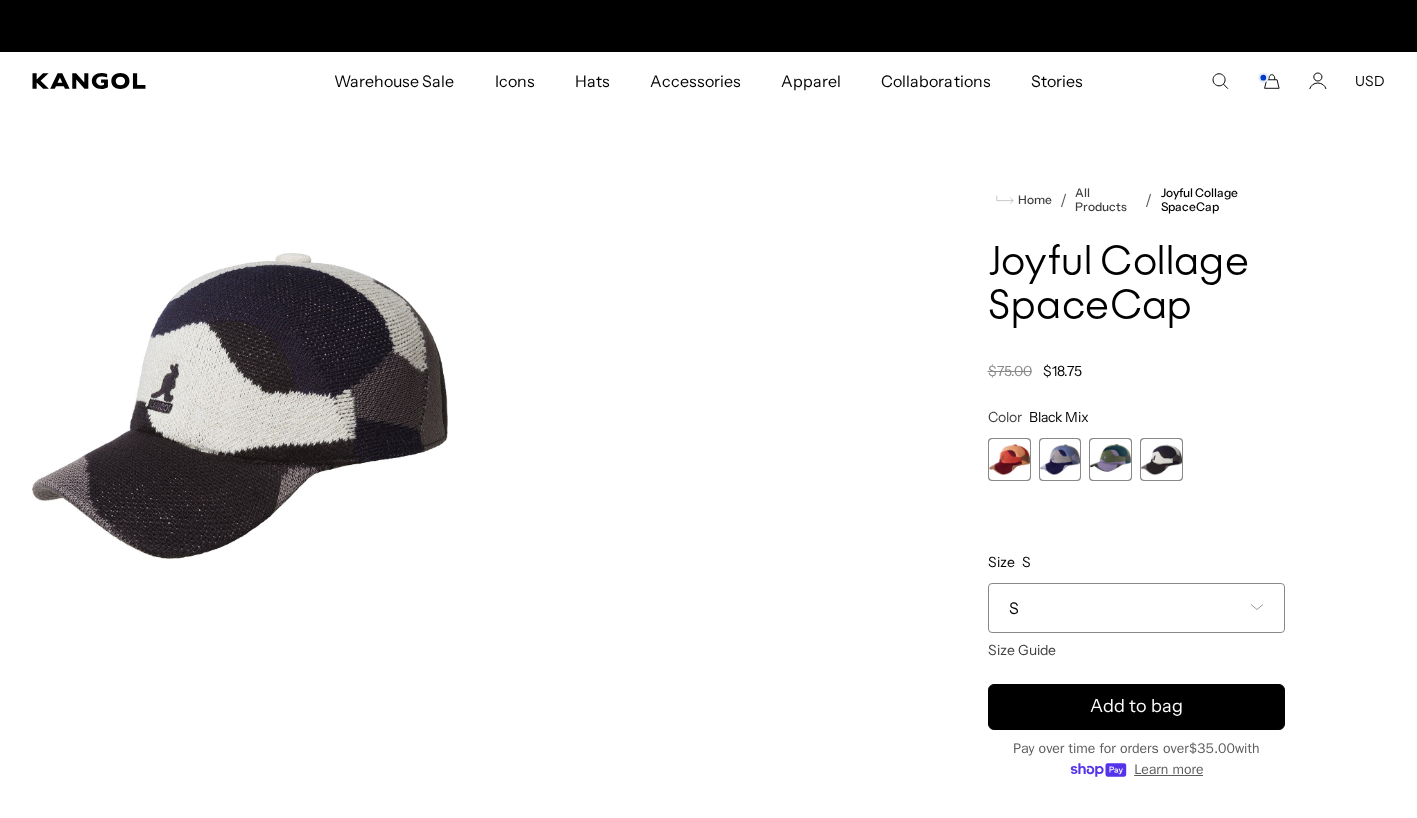 click on "S" at bounding box center (1136, 608) 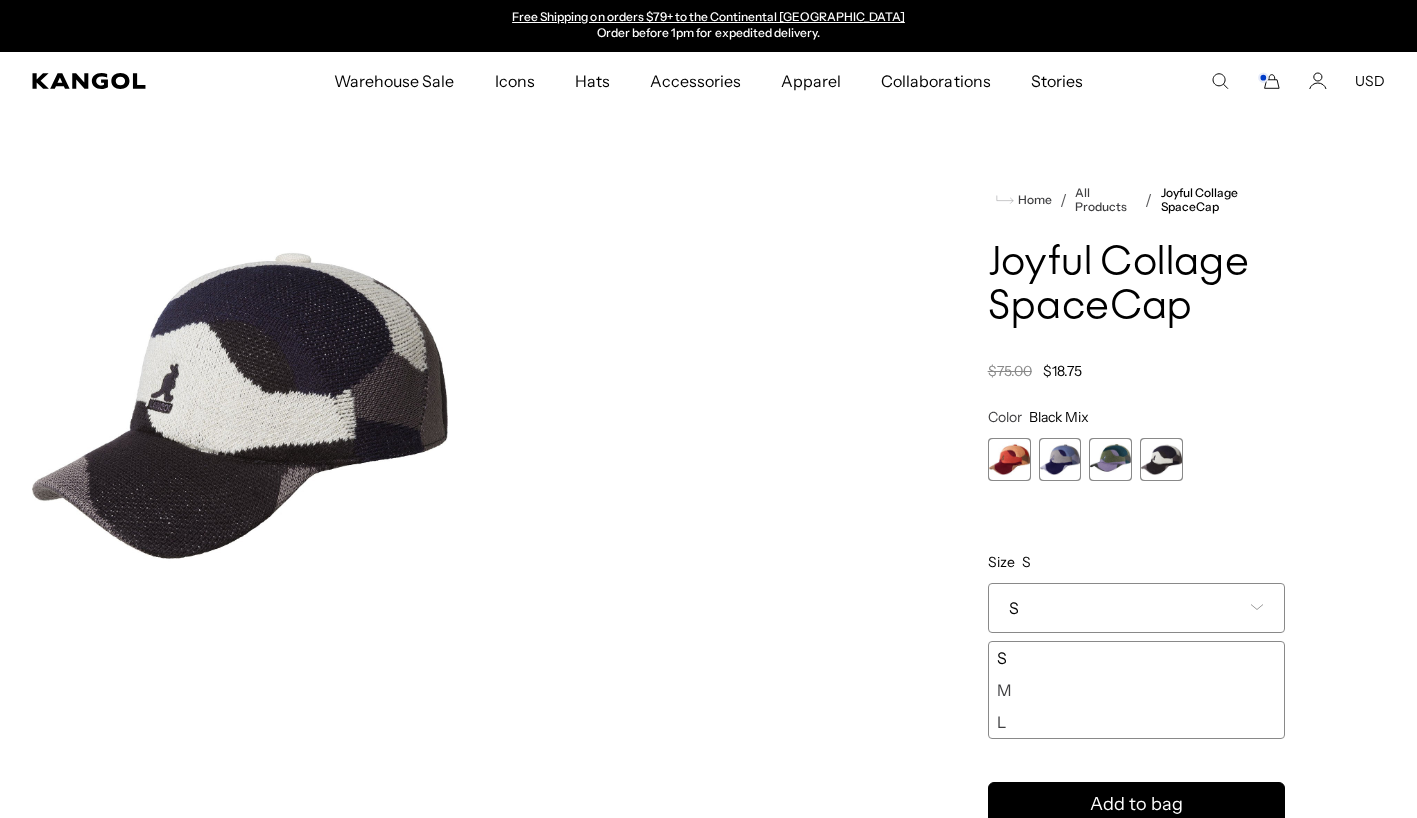 click at bounding box center (1110, 459) 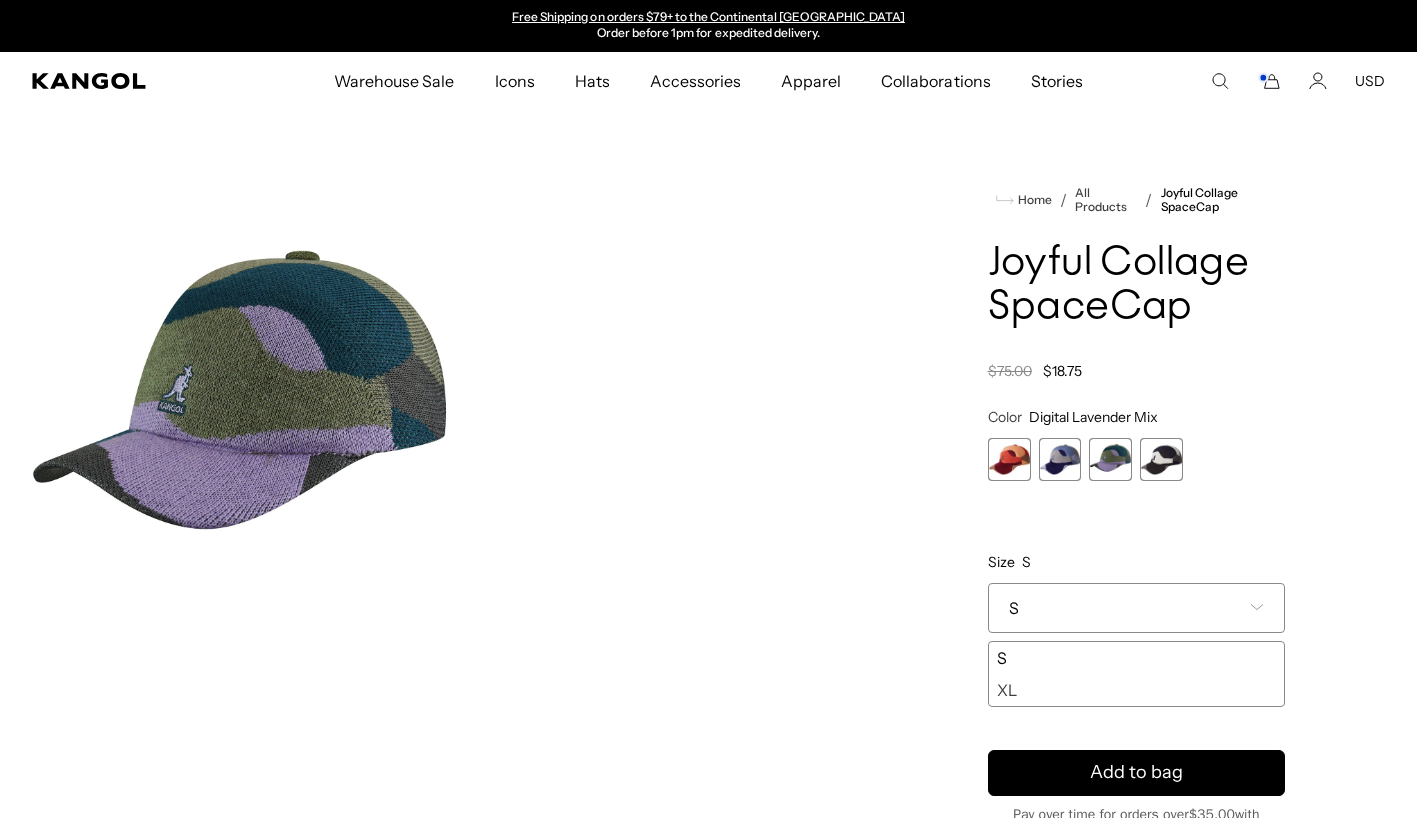 click on "S" at bounding box center (1136, 608) 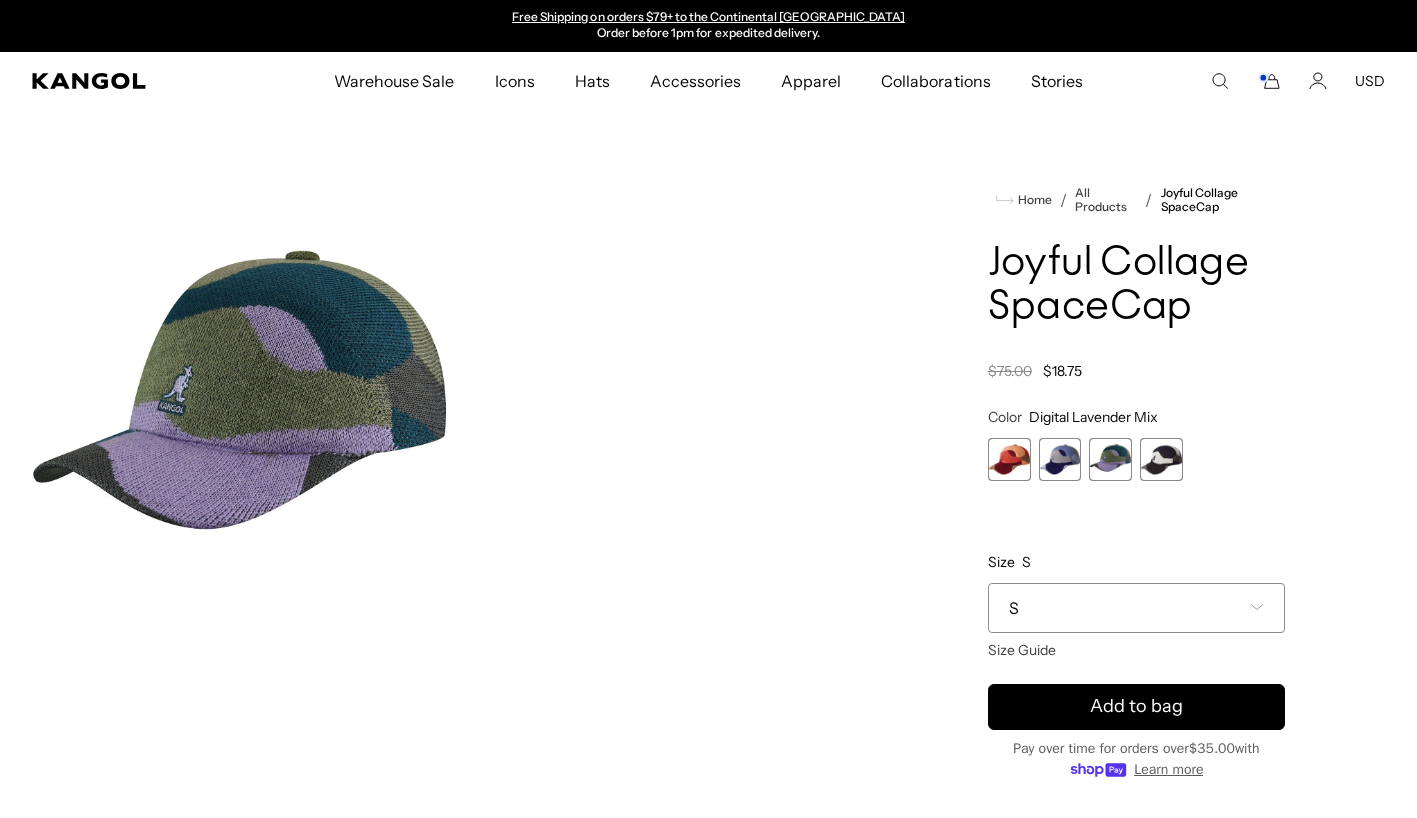 click at bounding box center (1060, 459) 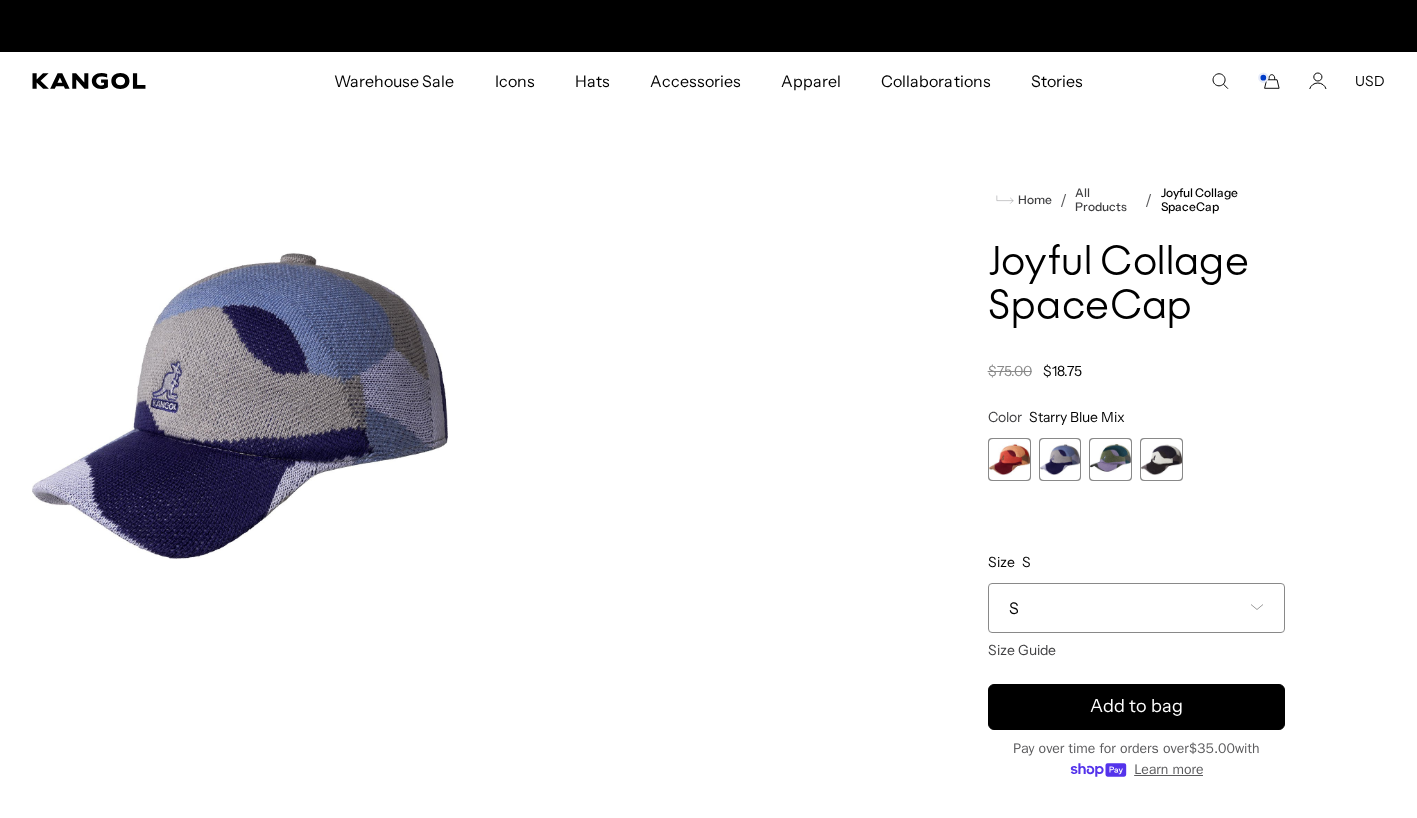 scroll, scrollTop: 0, scrollLeft: 0, axis: both 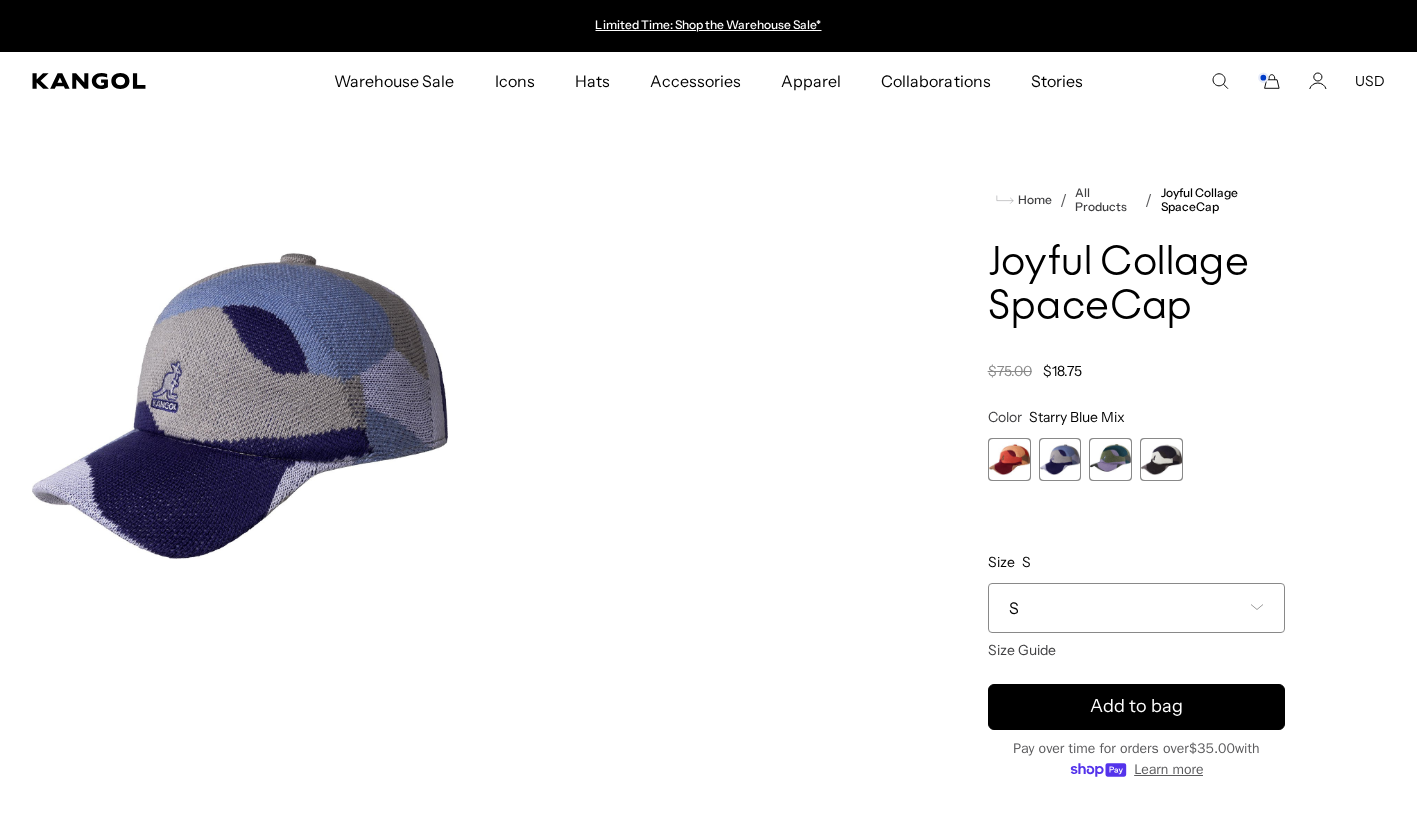 click at bounding box center (1009, 459) 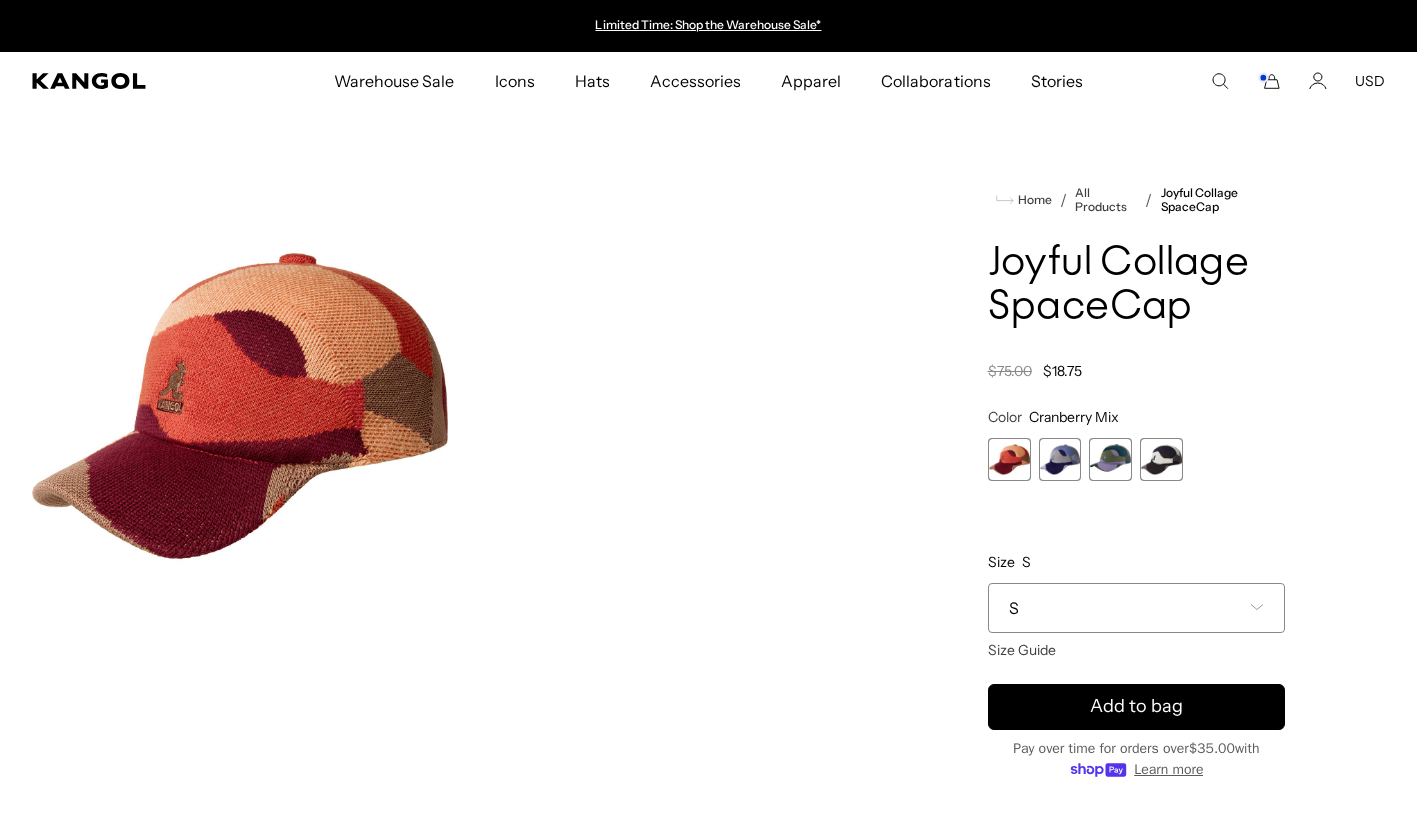 click at bounding box center [1060, 459] 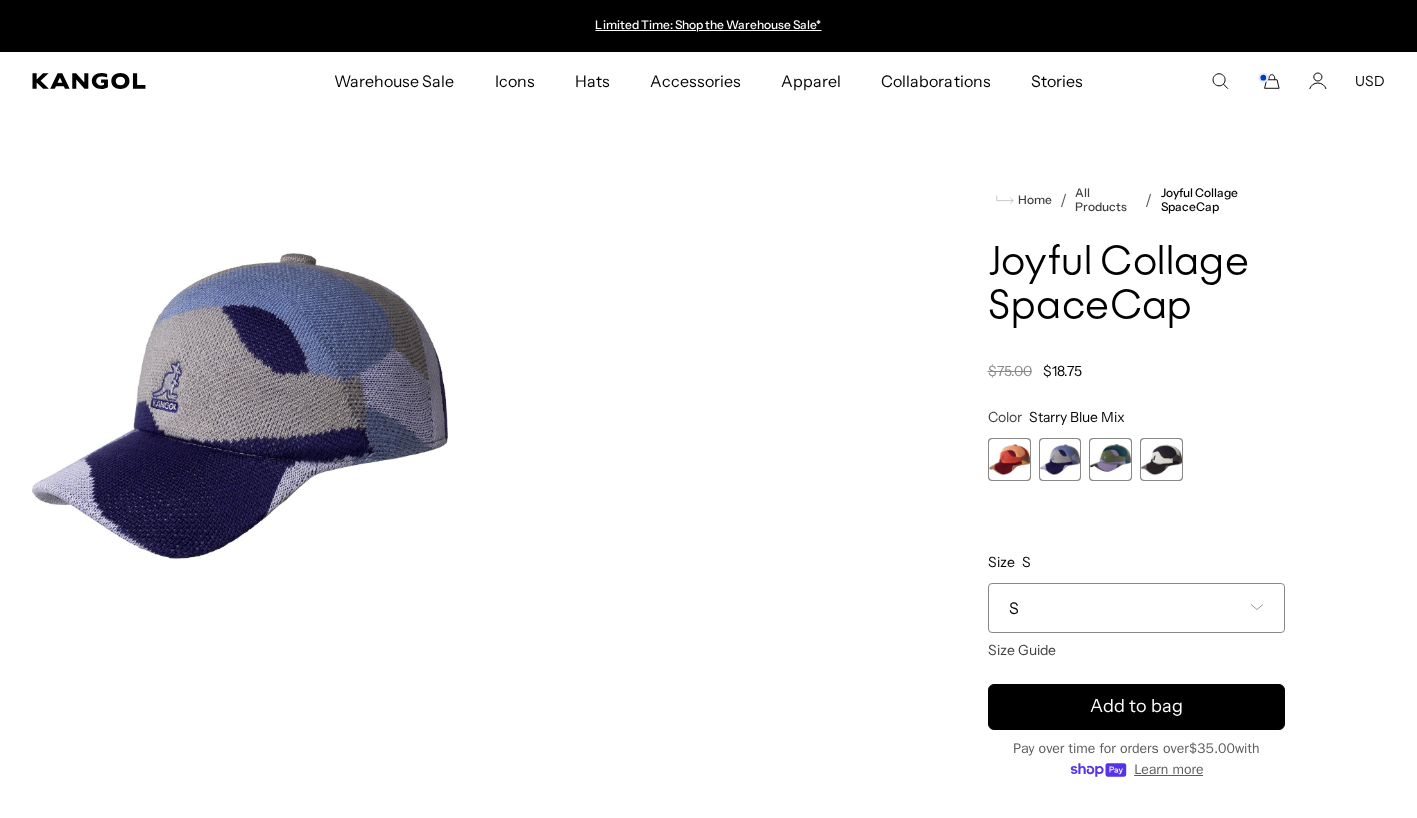 click at bounding box center [1110, 459] 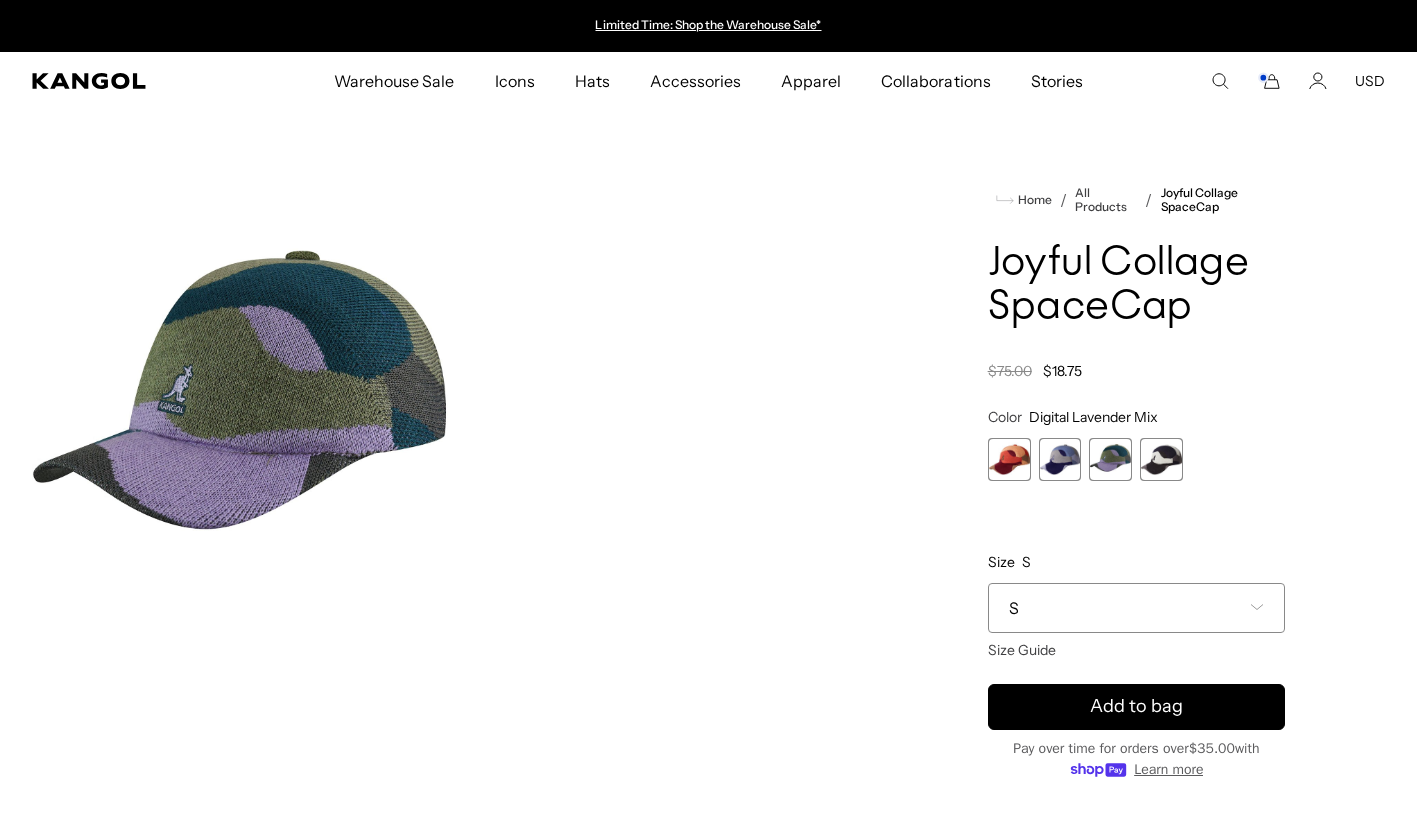 click at bounding box center (1161, 459) 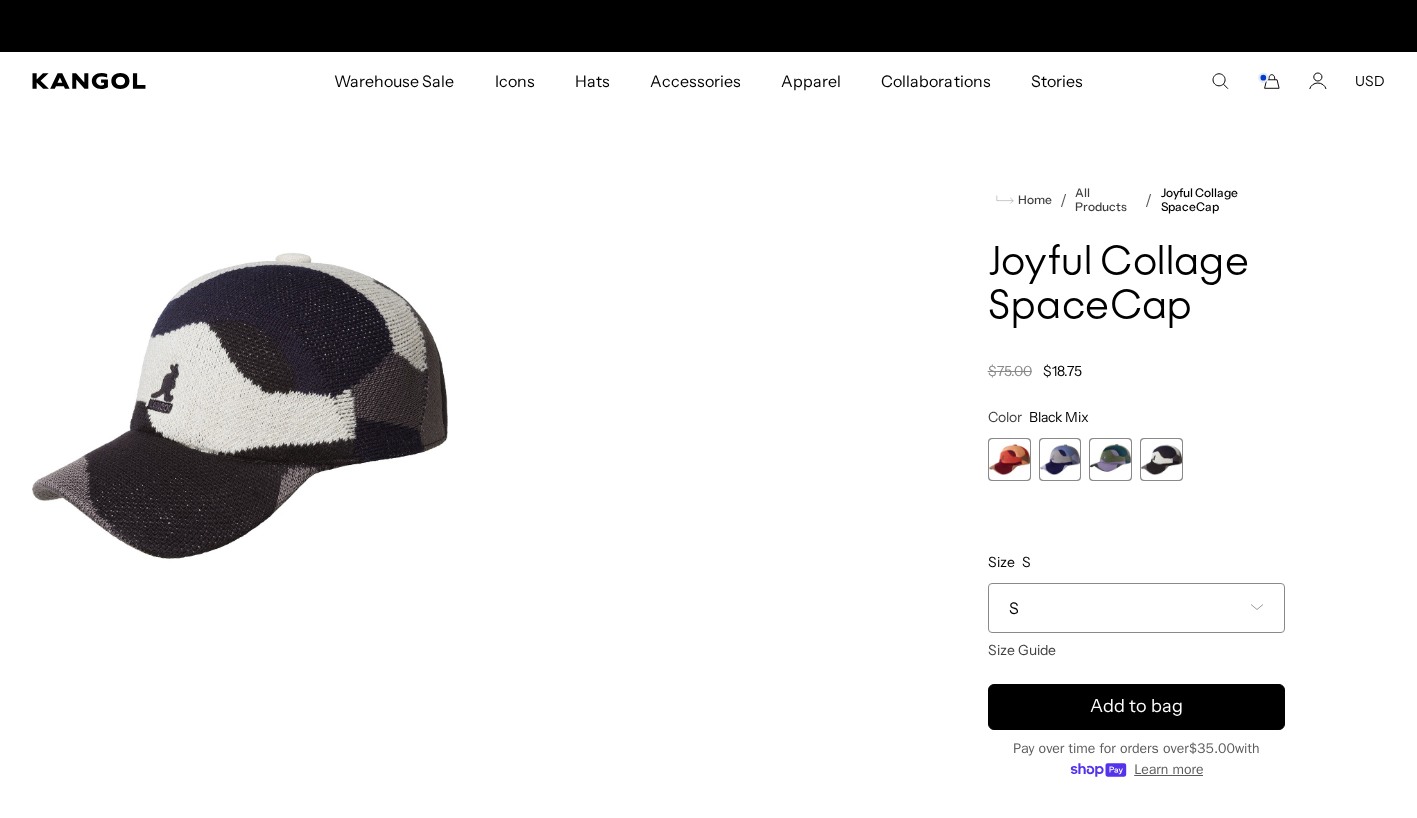 scroll, scrollTop: 0, scrollLeft: 0, axis: both 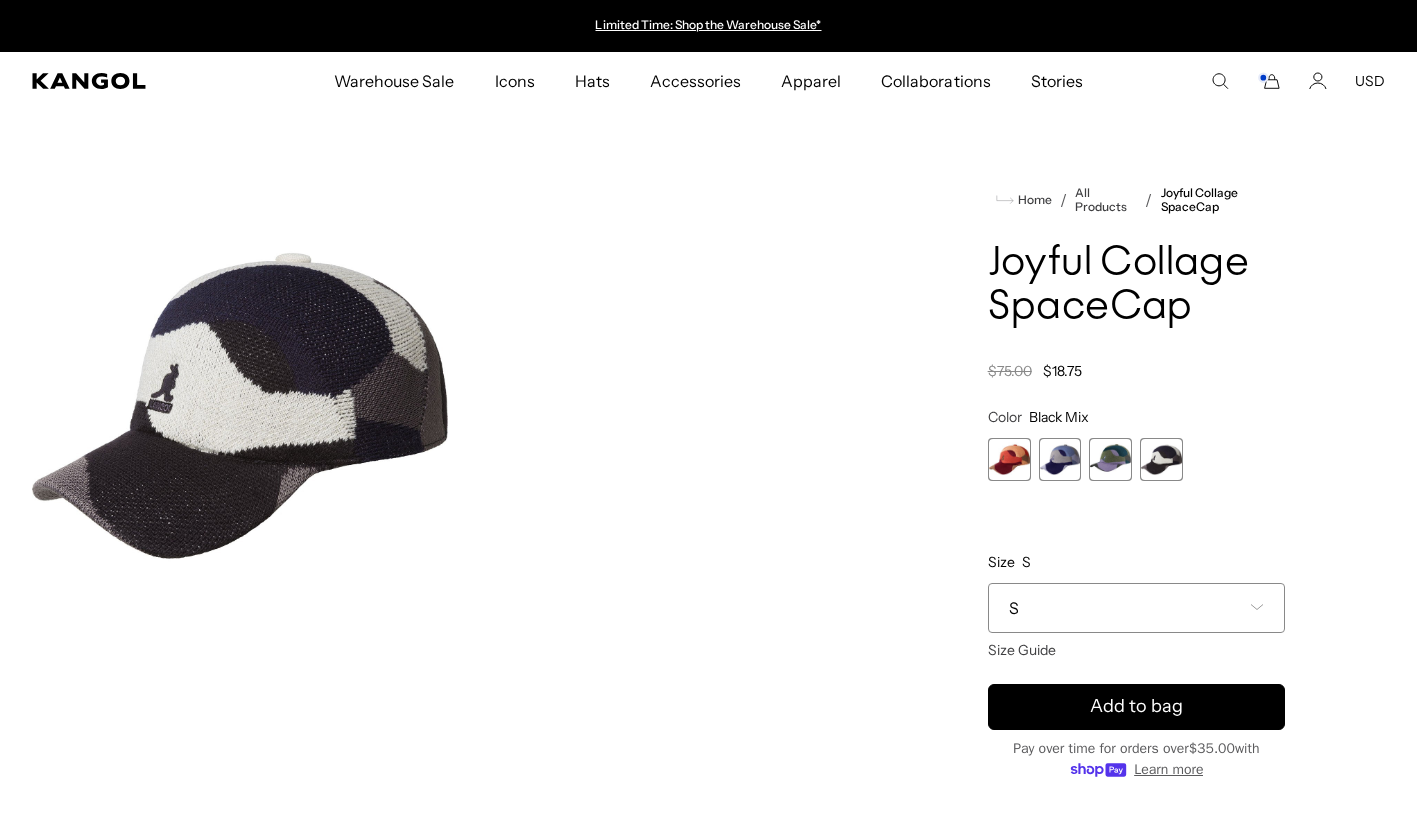 click at bounding box center [1009, 459] 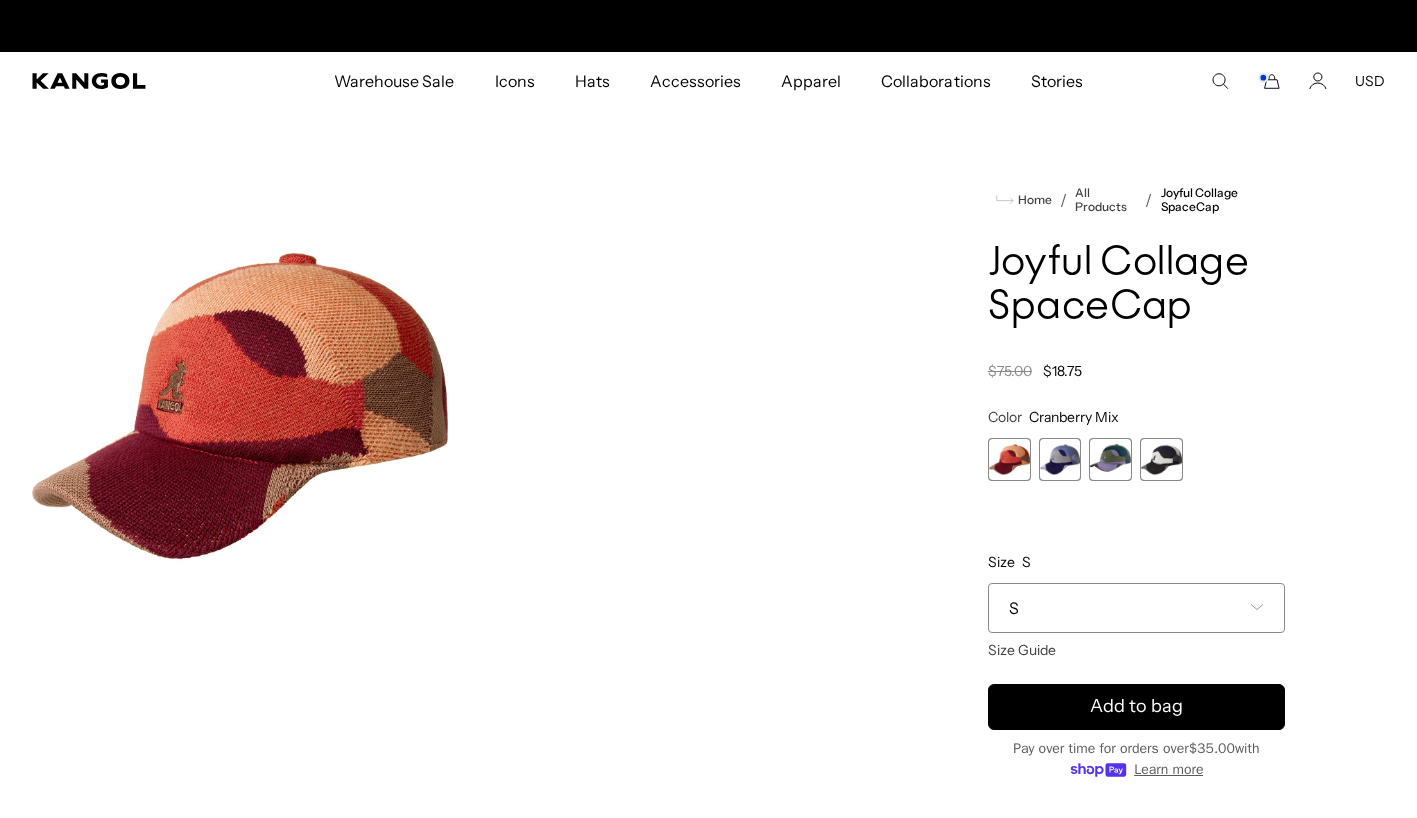 scroll, scrollTop: 0, scrollLeft: 412, axis: horizontal 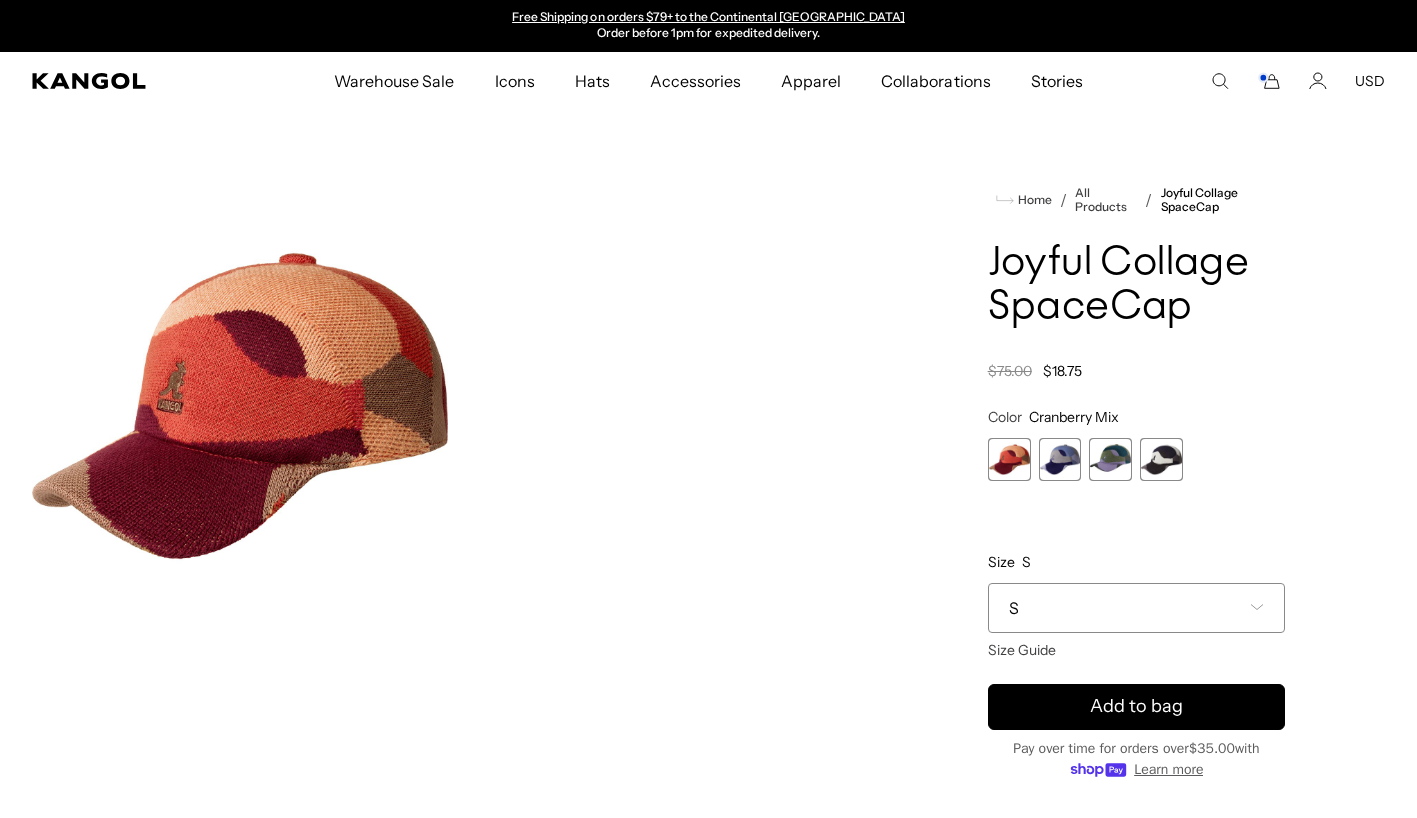 click on "Loading...
Home
/
All Products
/
Joyful Collage SpaceCap
Joyful Collage SpaceCap
Regular price
$18.75
Regular price
$75.00
Sale price
$18.75
Color" at bounding box center [708, 569] 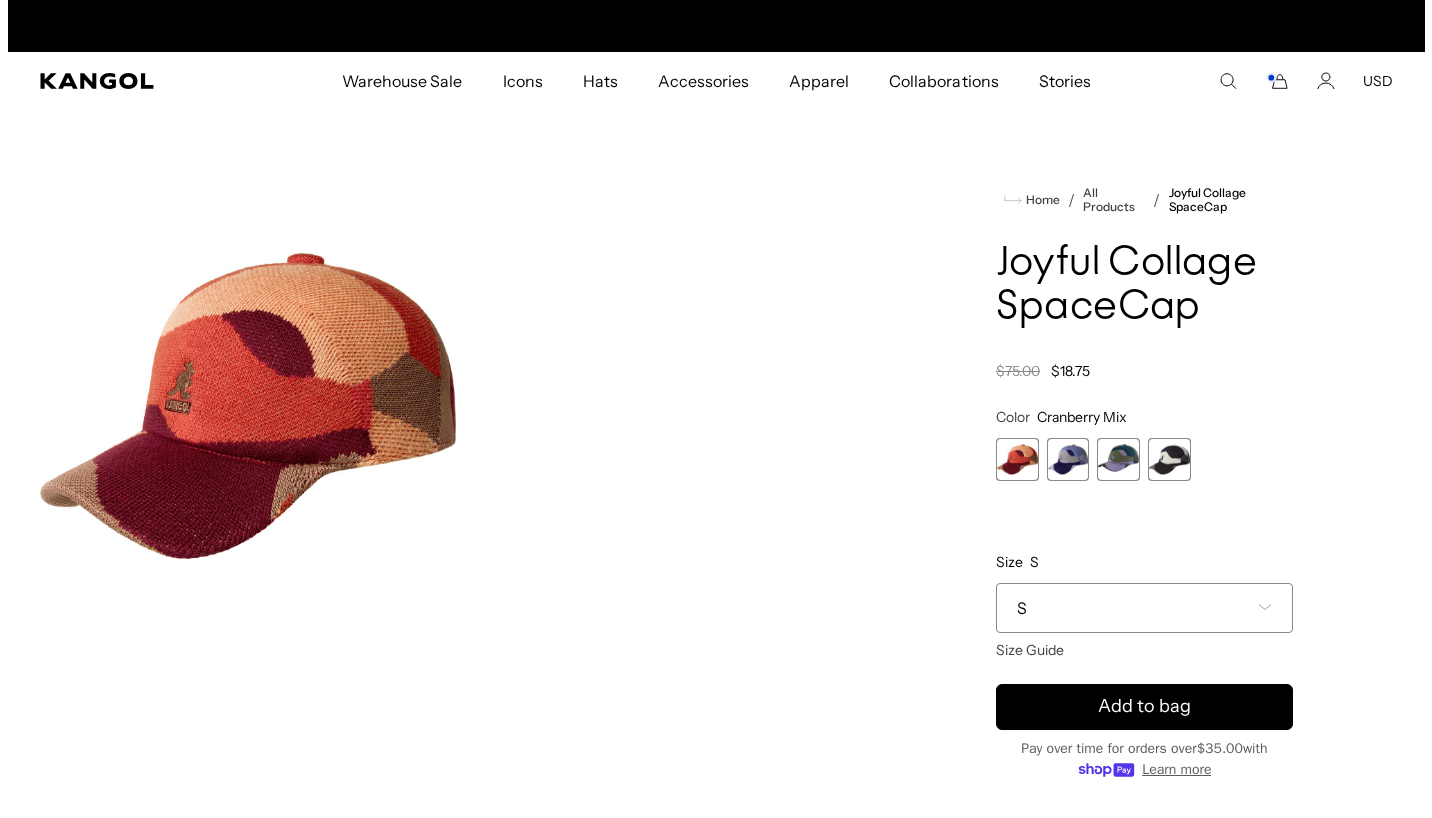 scroll, scrollTop: 0, scrollLeft: 0, axis: both 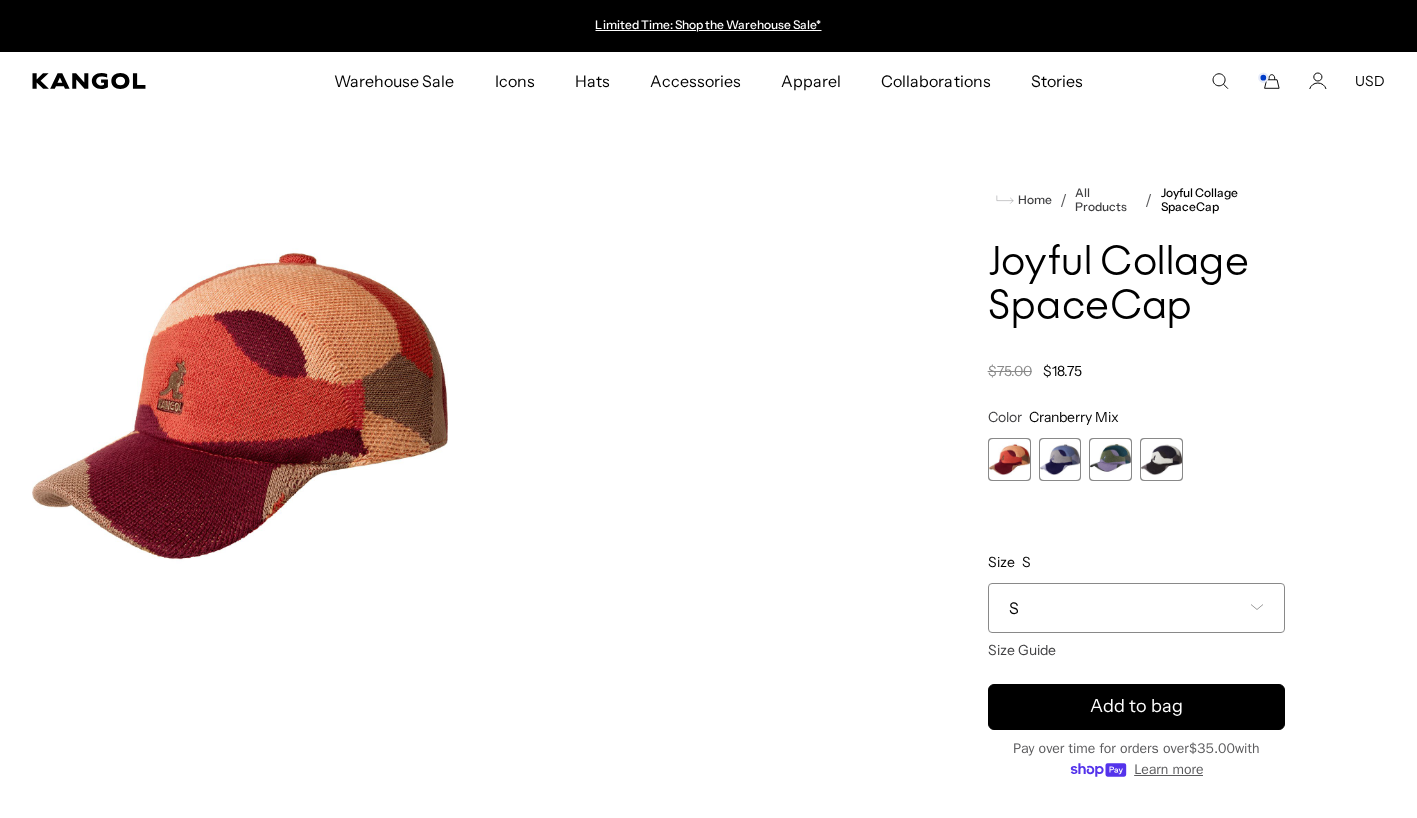 click 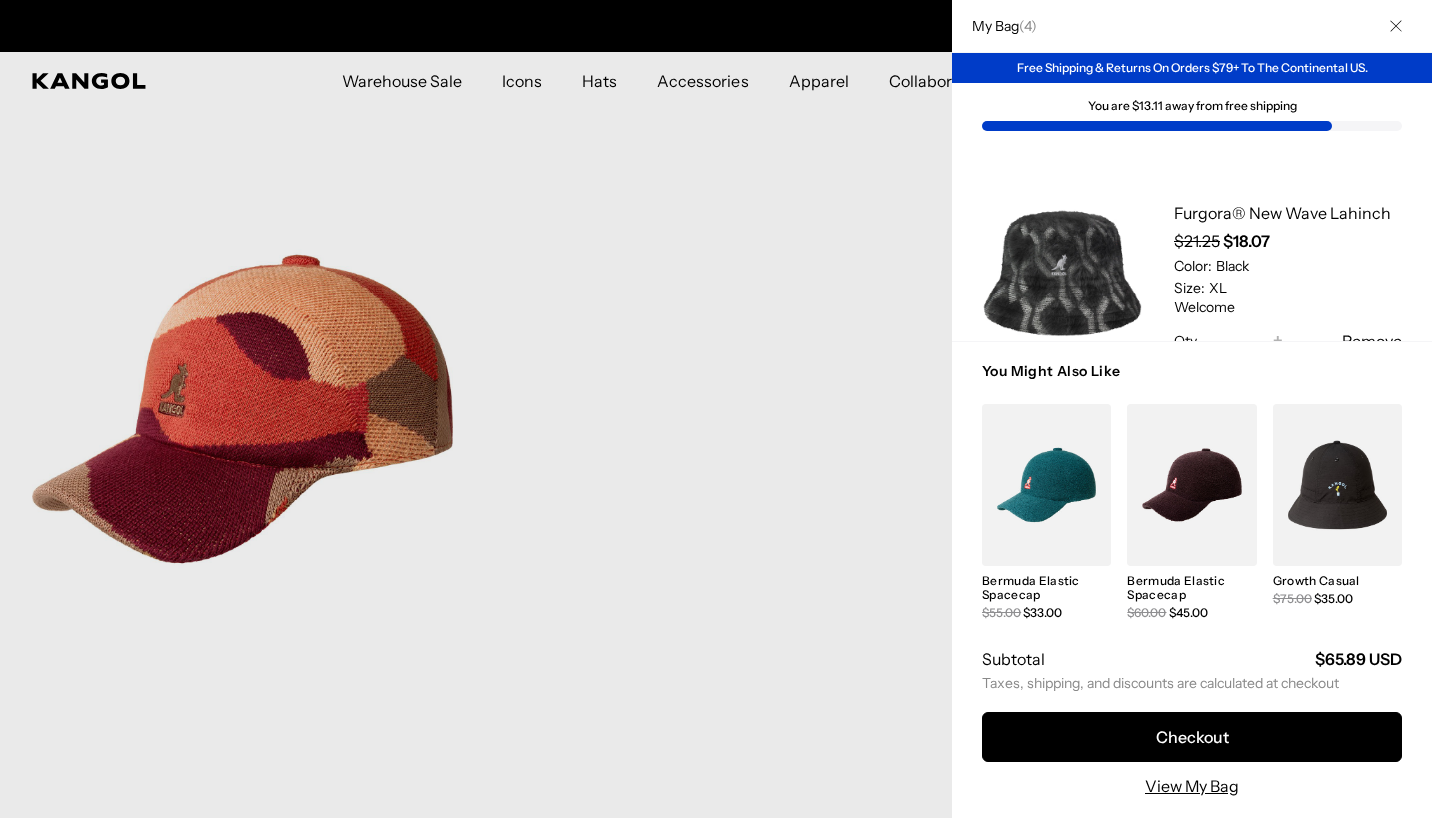 scroll, scrollTop: 0, scrollLeft: 412, axis: horizontal 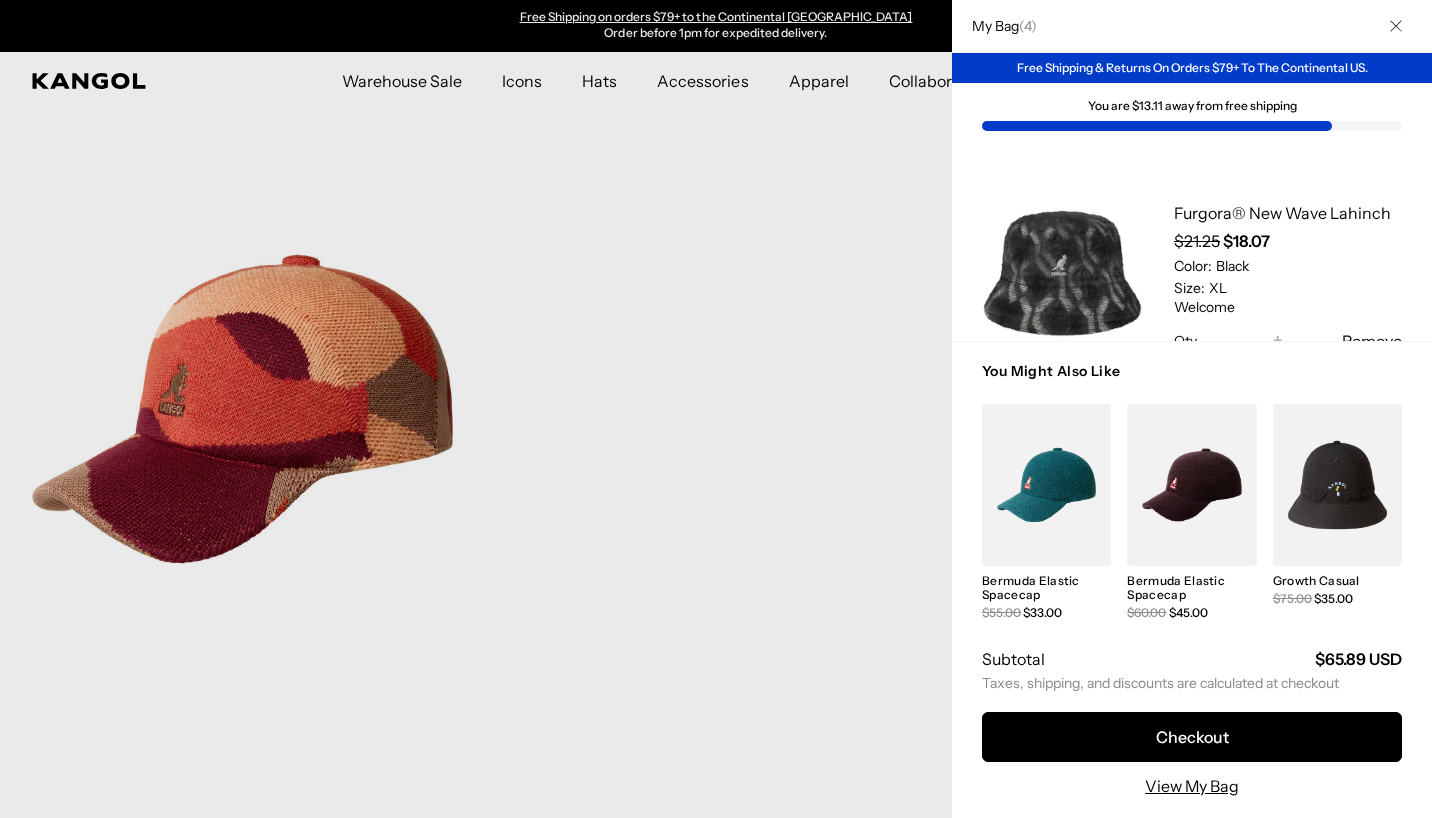 click on "View My Bag" at bounding box center (1192, 786) 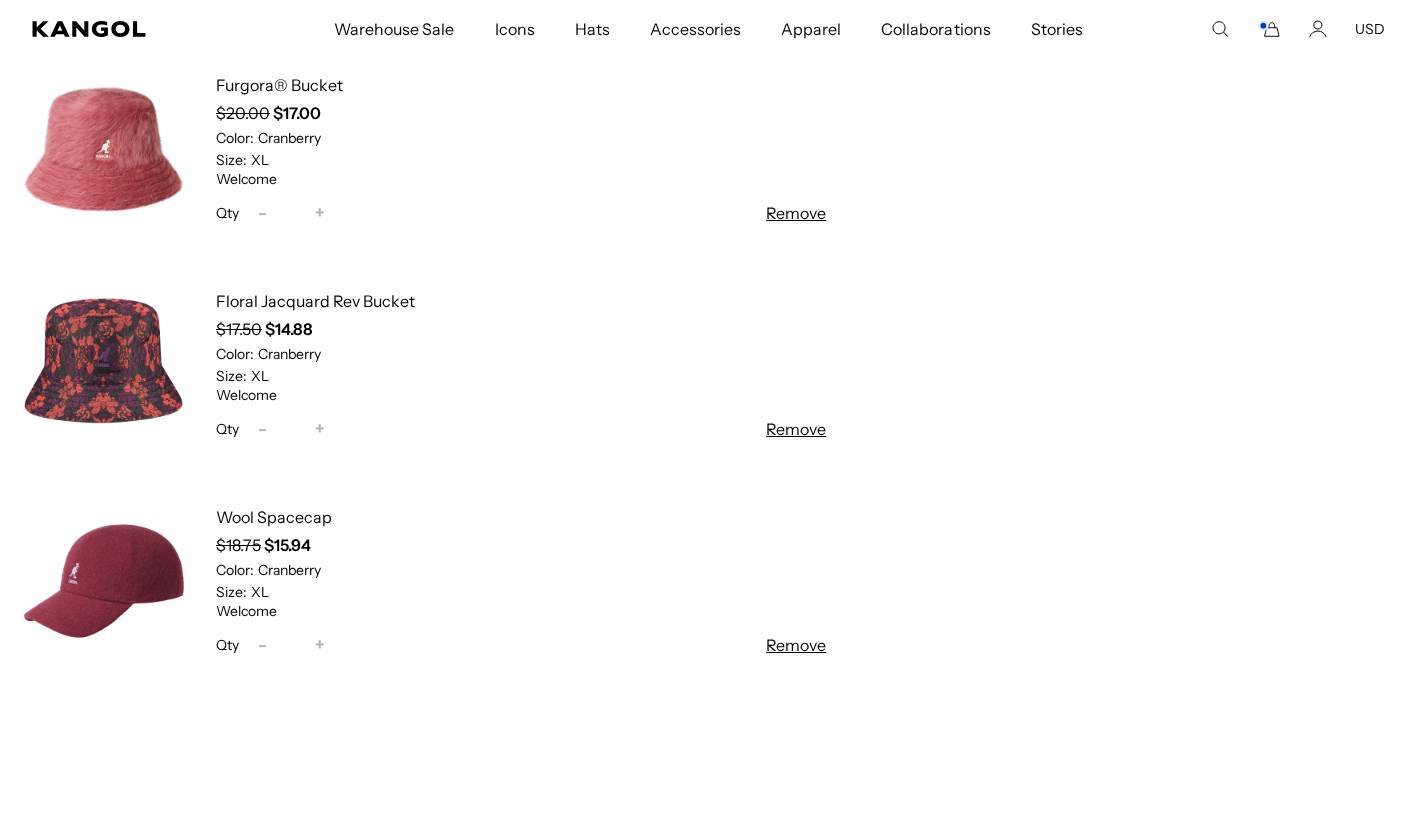 scroll, scrollTop: 473, scrollLeft: 0, axis: vertical 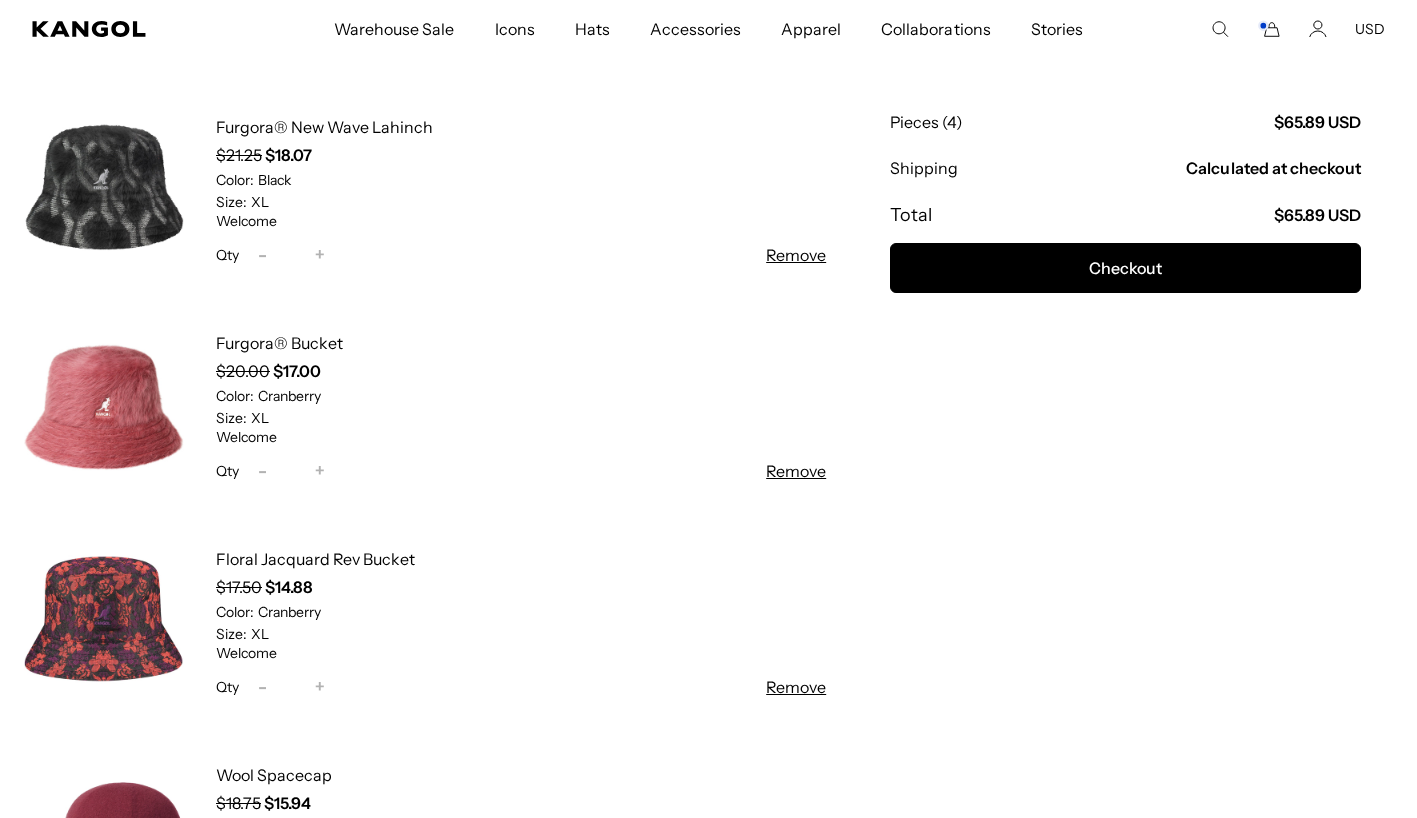 click on "Icons" at bounding box center (515, 29) 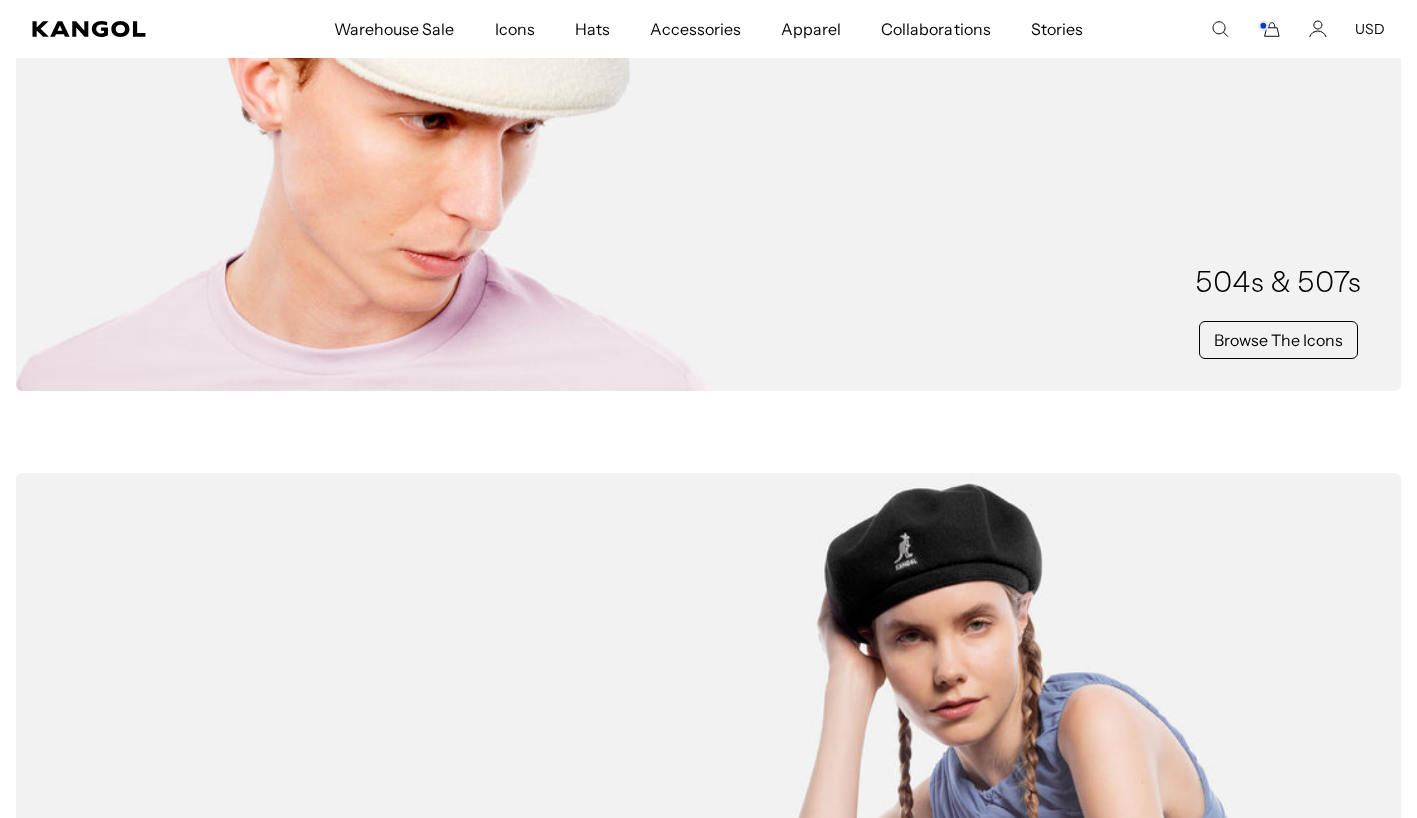 scroll, scrollTop: 410, scrollLeft: 0, axis: vertical 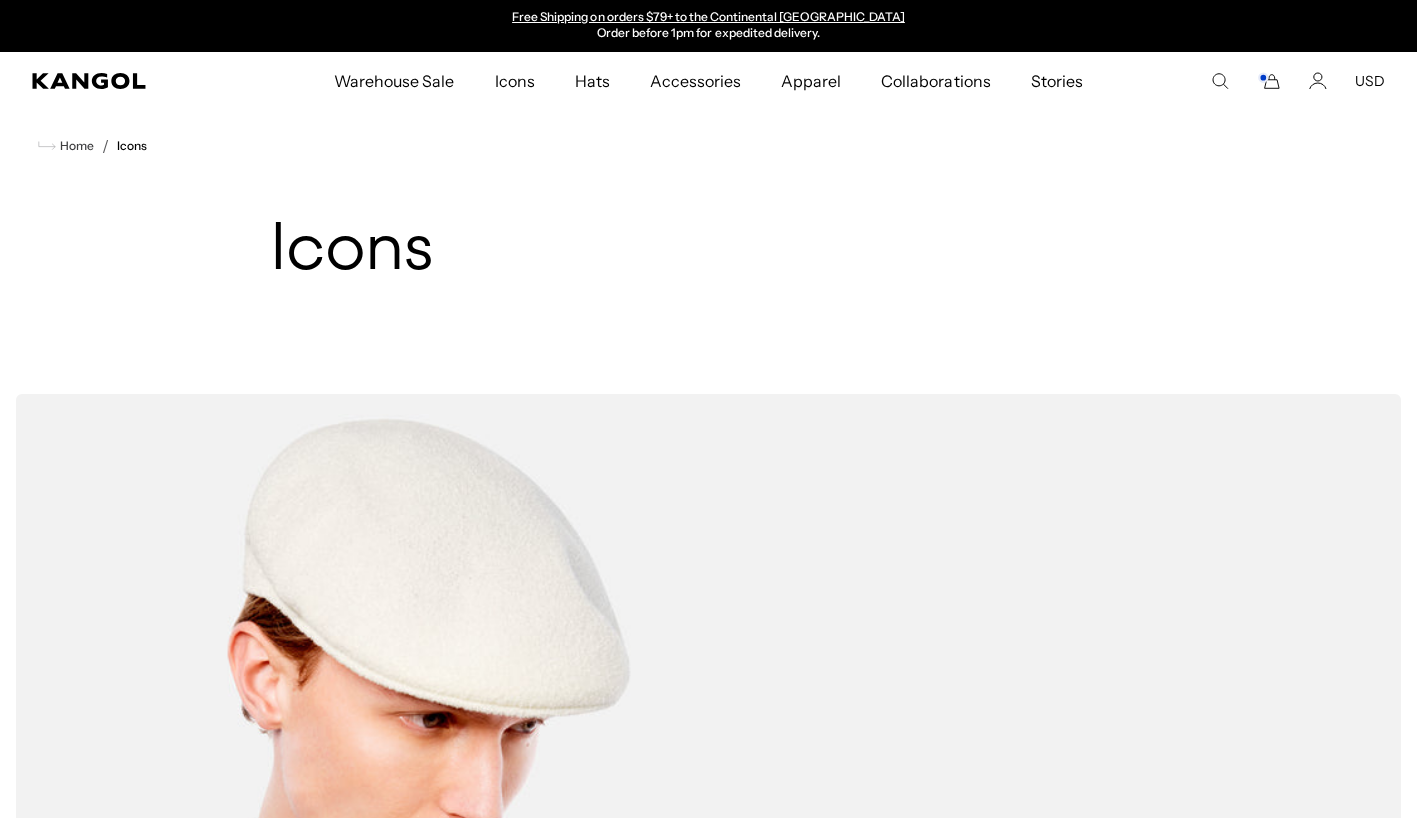 click on "Accessories" at bounding box center (695, 81) 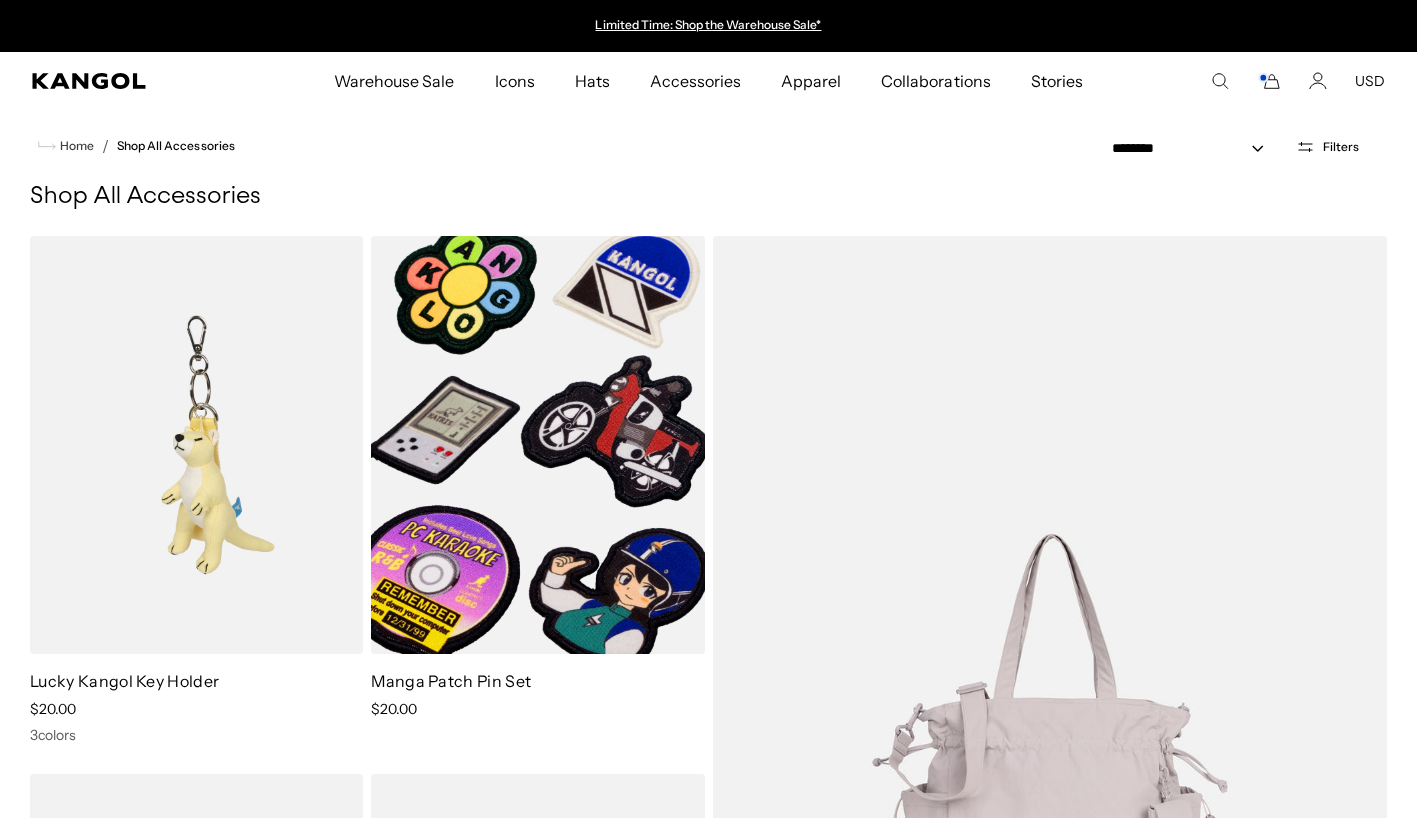 scroll, scrollTop: 0, scrollLeft: 0, axis: both 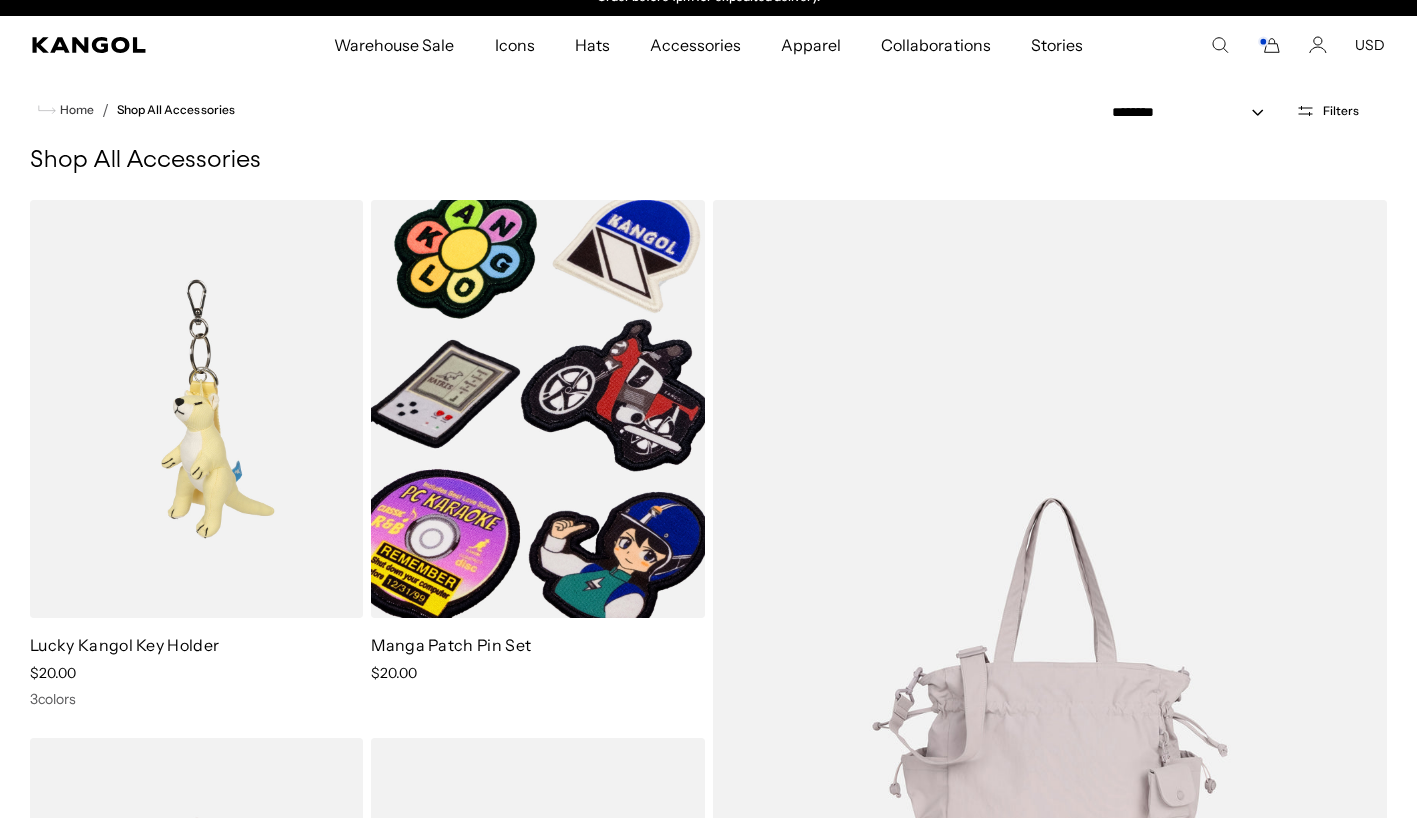 click on "Collaborations" at bounding box center (935, 45) 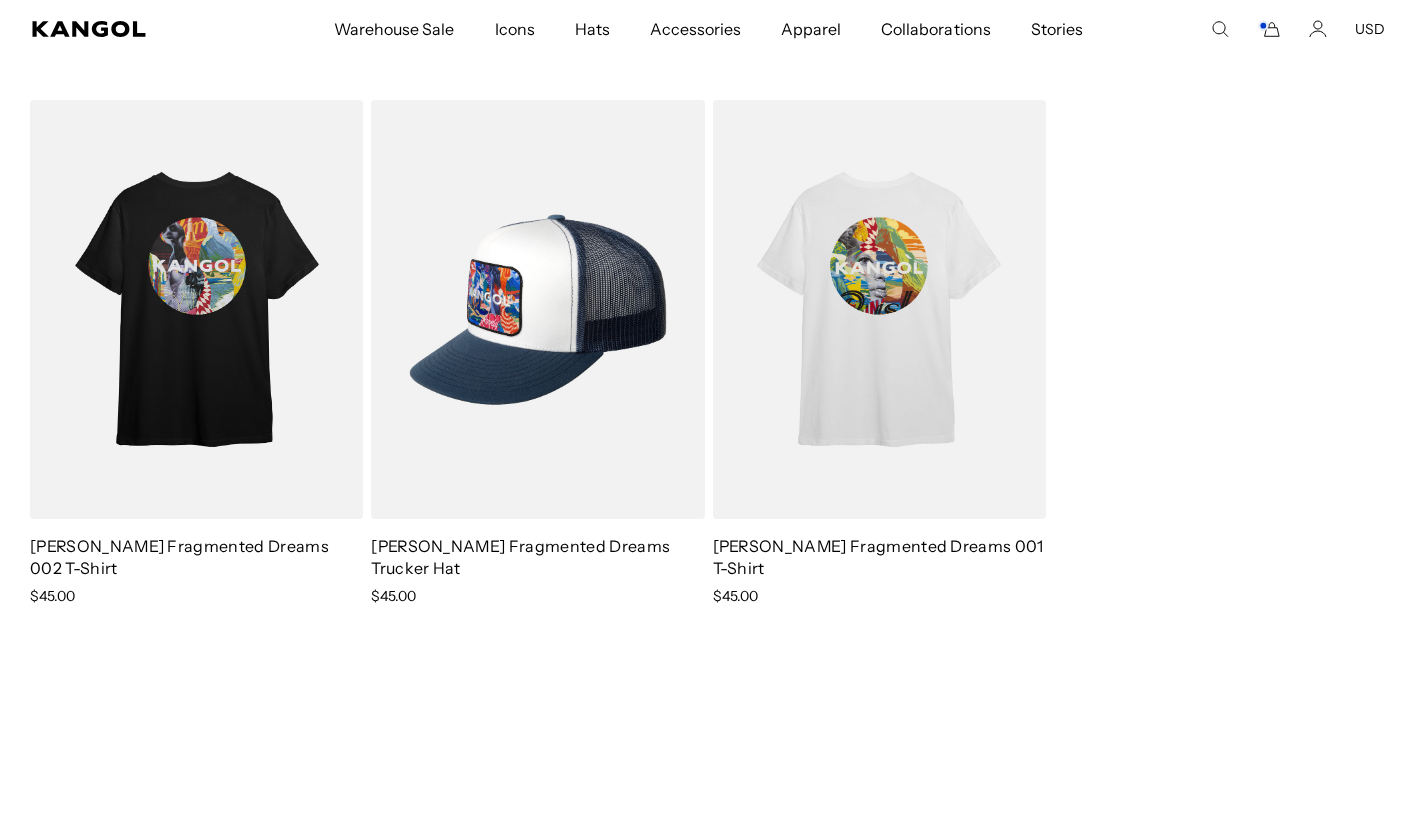 scroll, scrollTop: 1263, scrollLeft: 0, axis: vertical 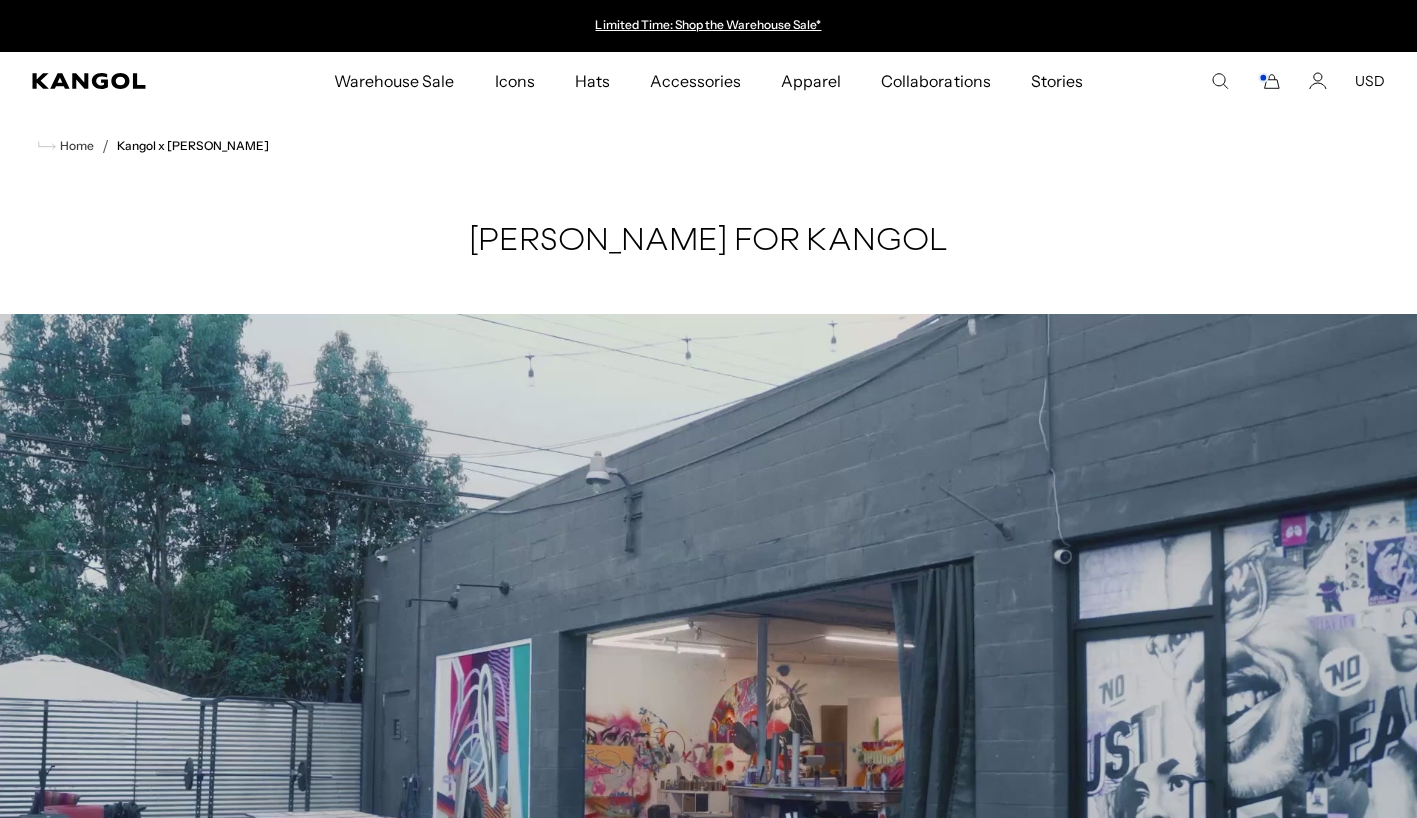 click on "Apparel" at bounding box center (811, 81) 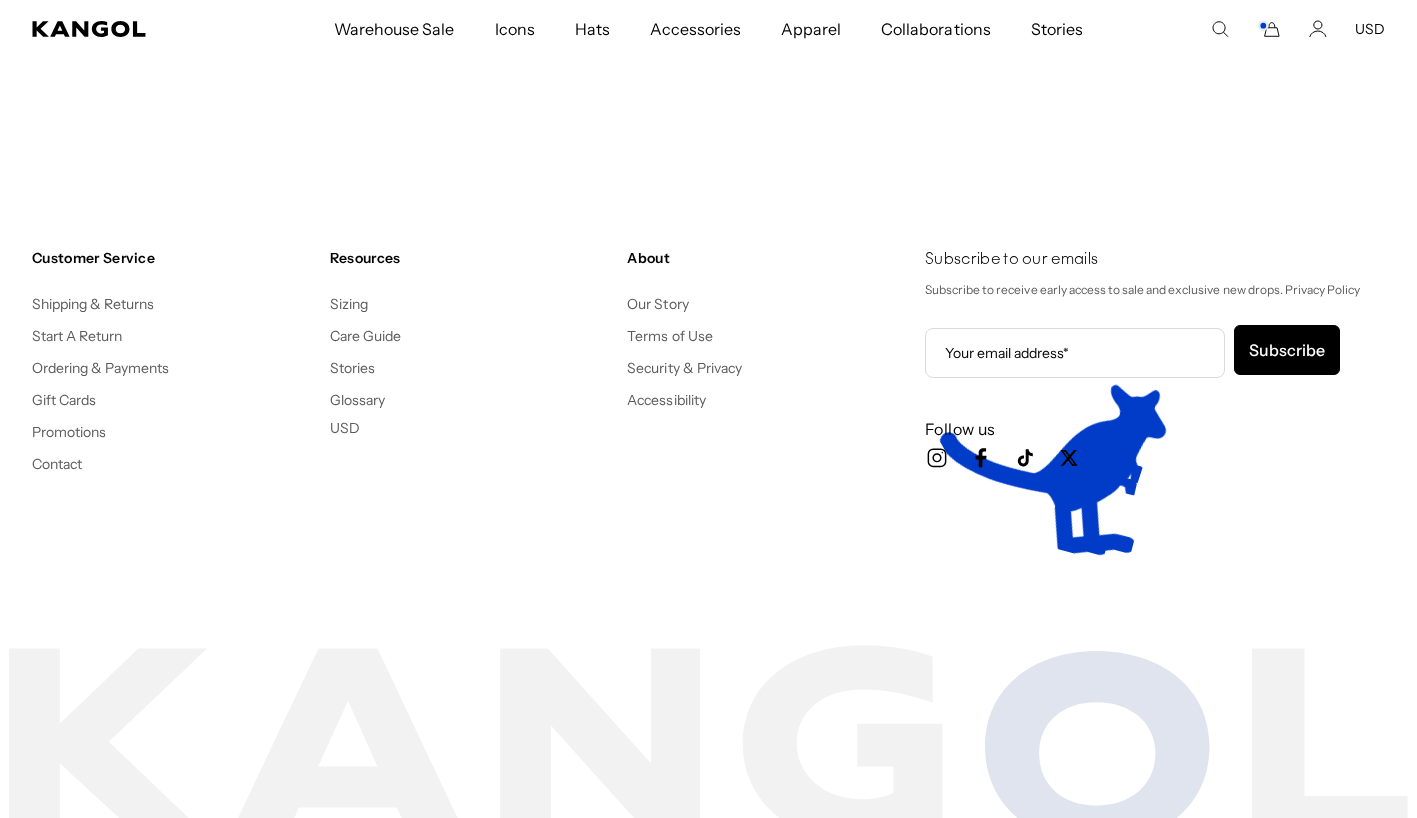 scroll, scrollTop: 2663, scrollLeft: 0, axis: vertical 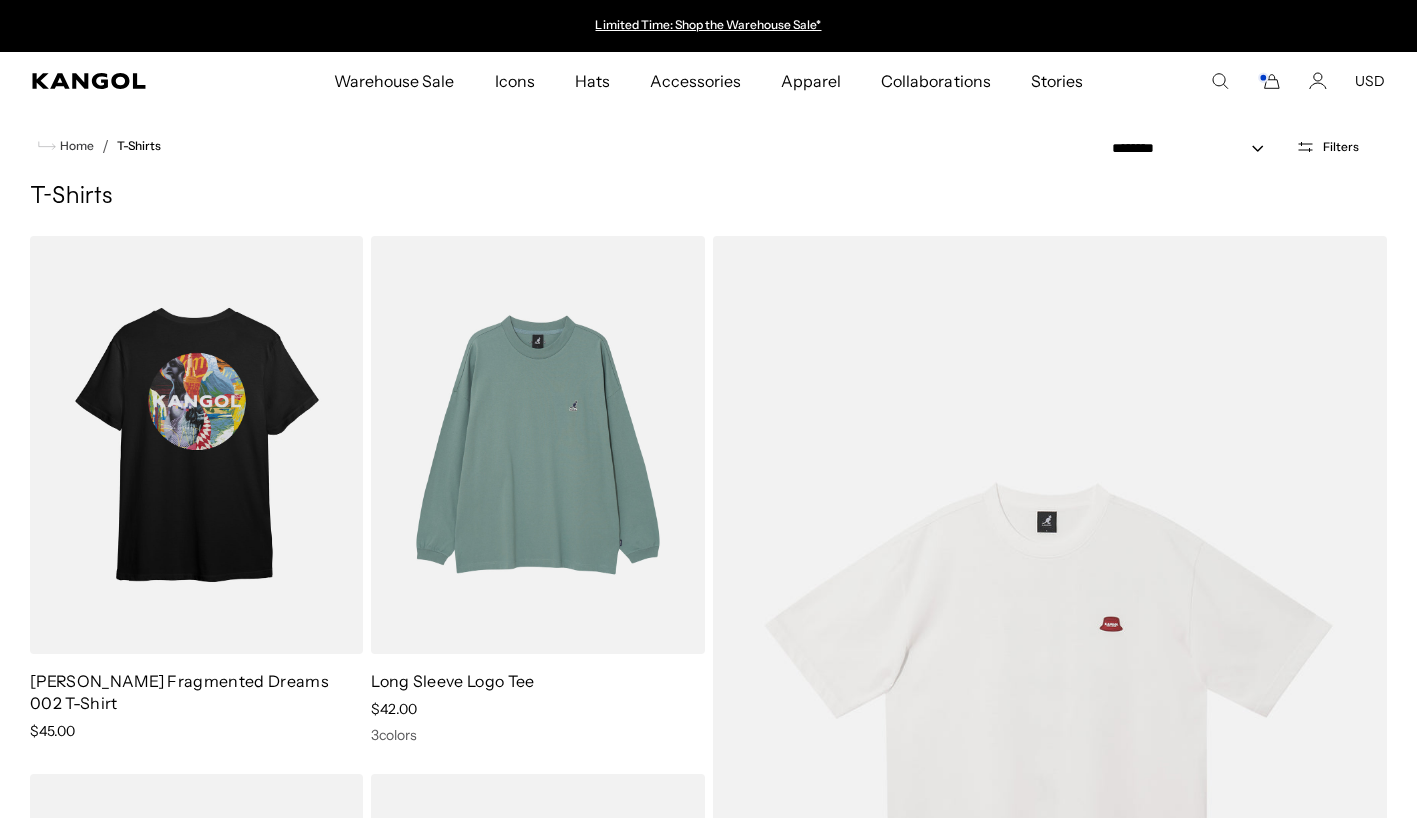 click 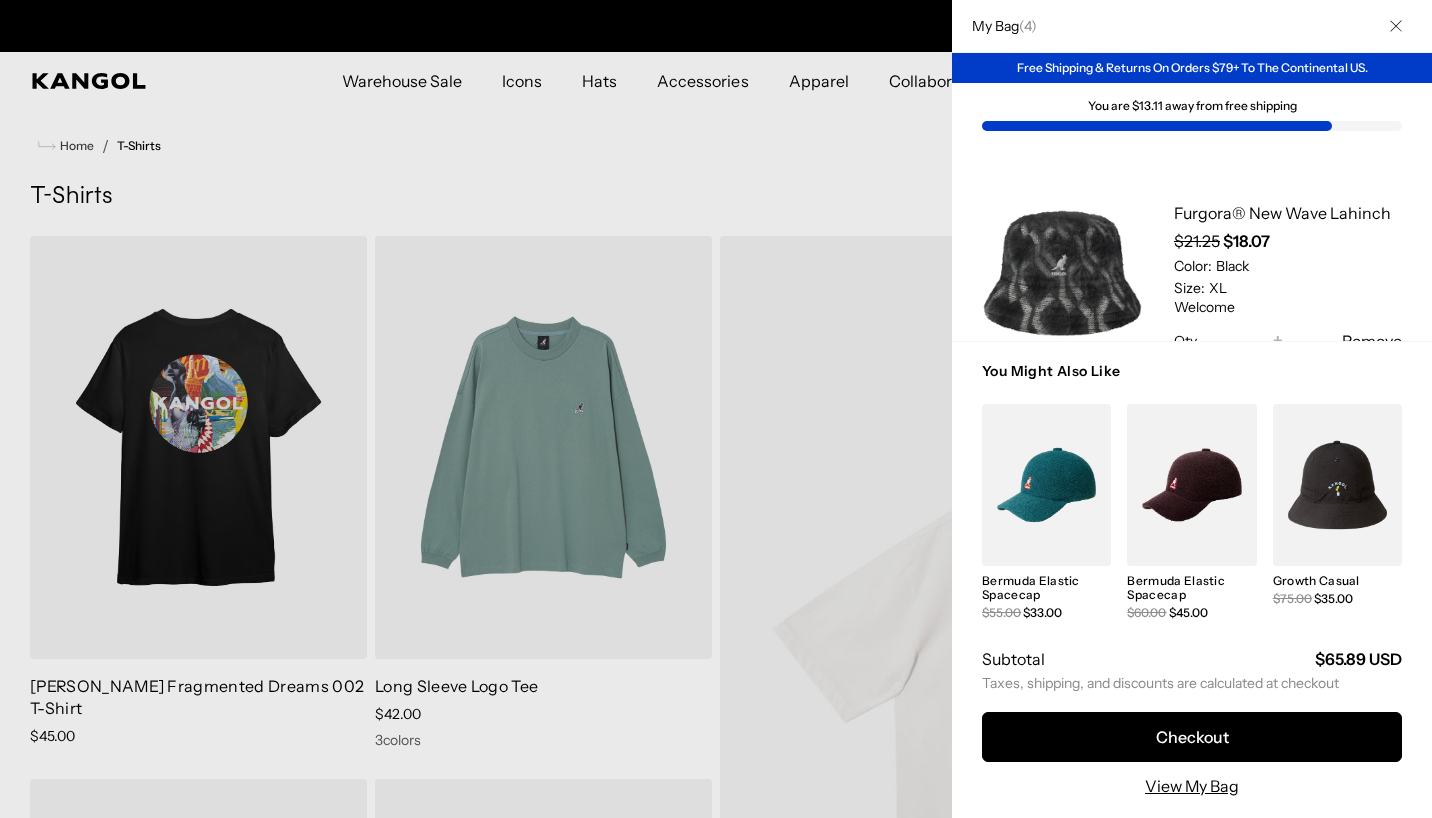 scroll, scrollTop: 0, scrollLeft: 412, axis: horizontal 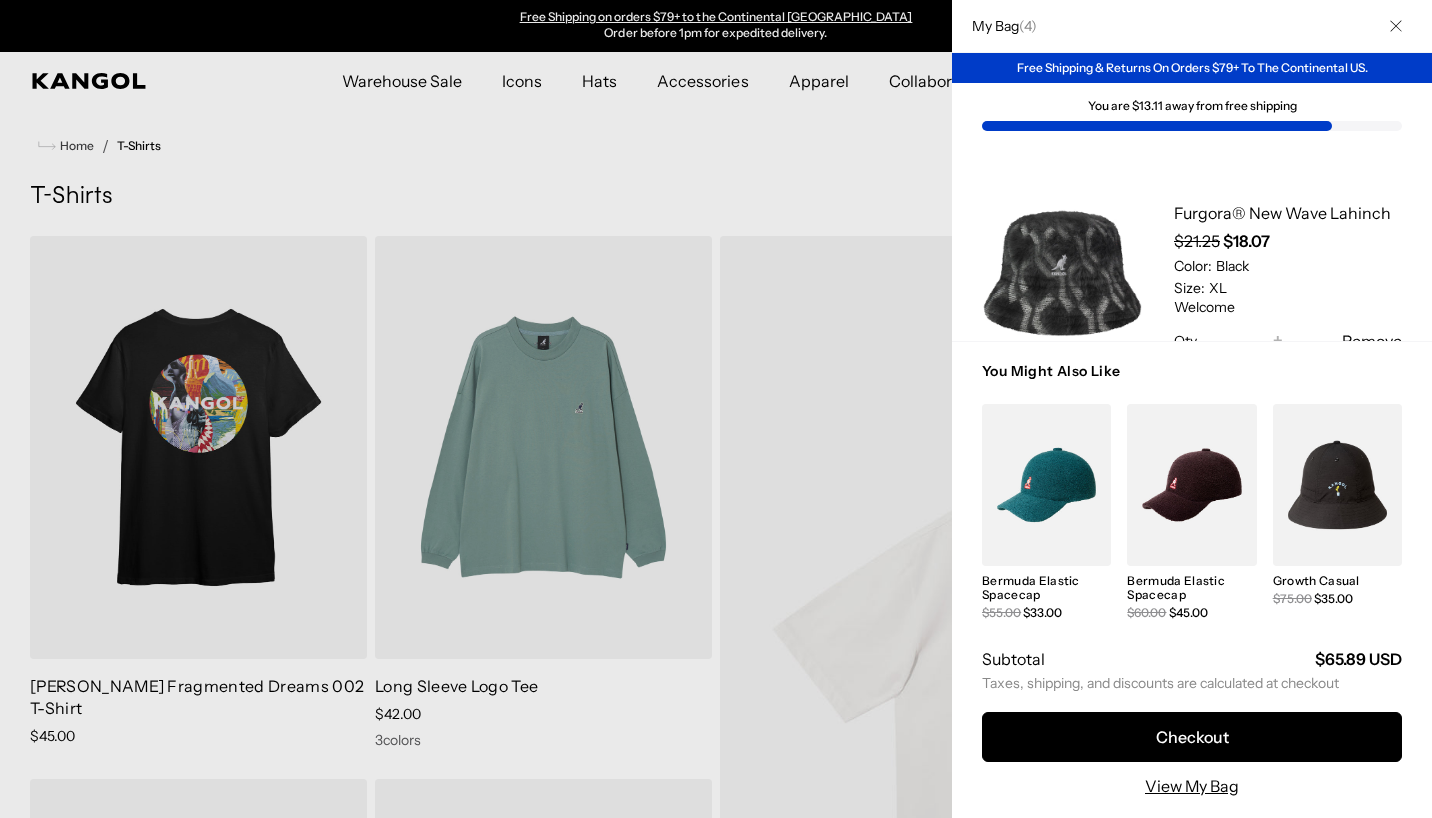click on "Checkout" at bounding box center (1192, 737) 